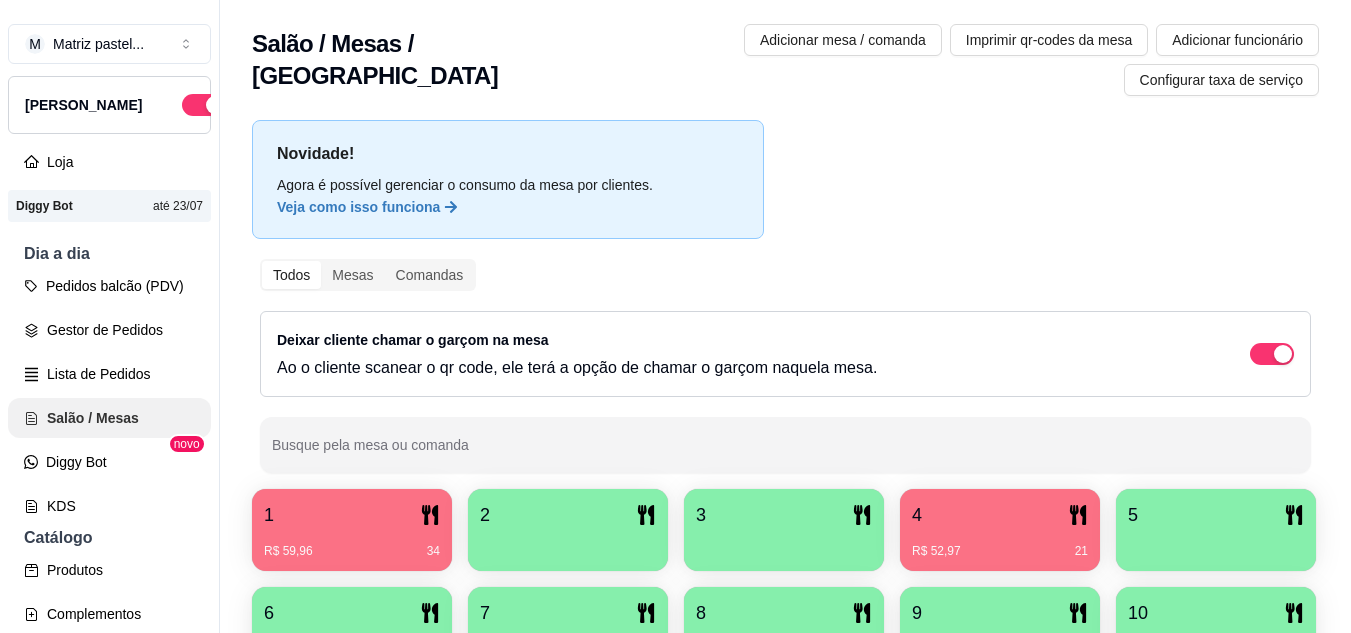 scroll, scrollTop: 0, scrollLeft: 0, axis: both 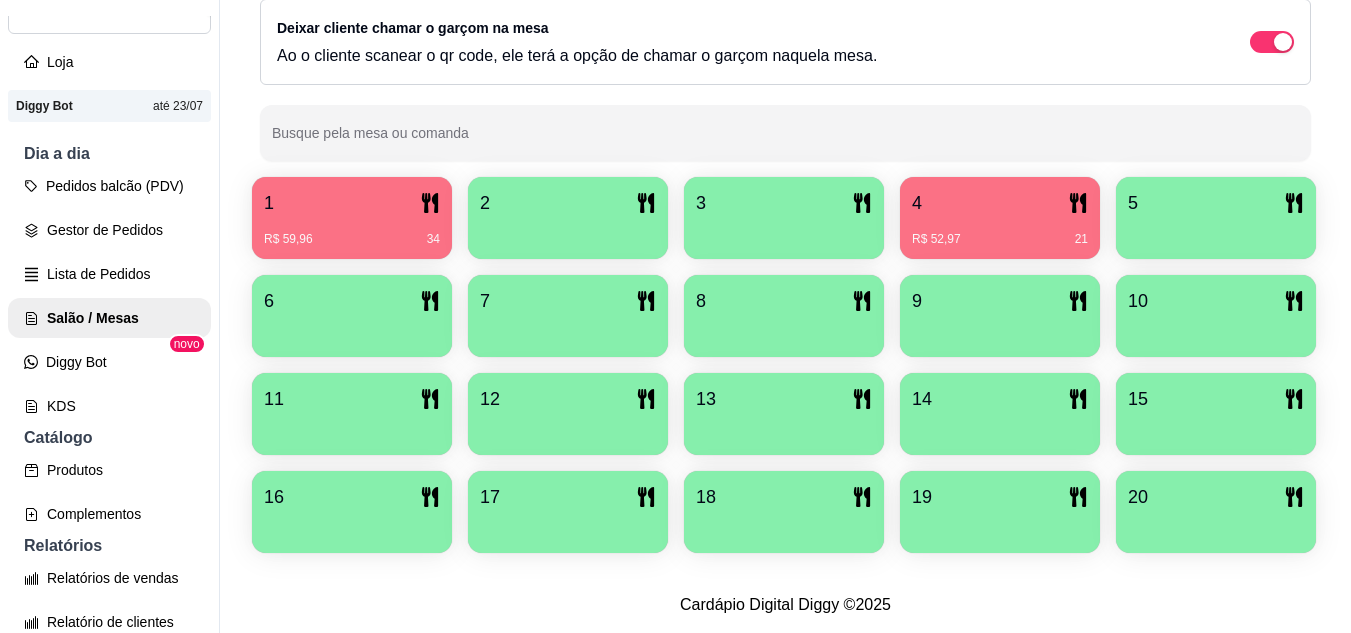 click on "1" at bounding box center (352, 203) 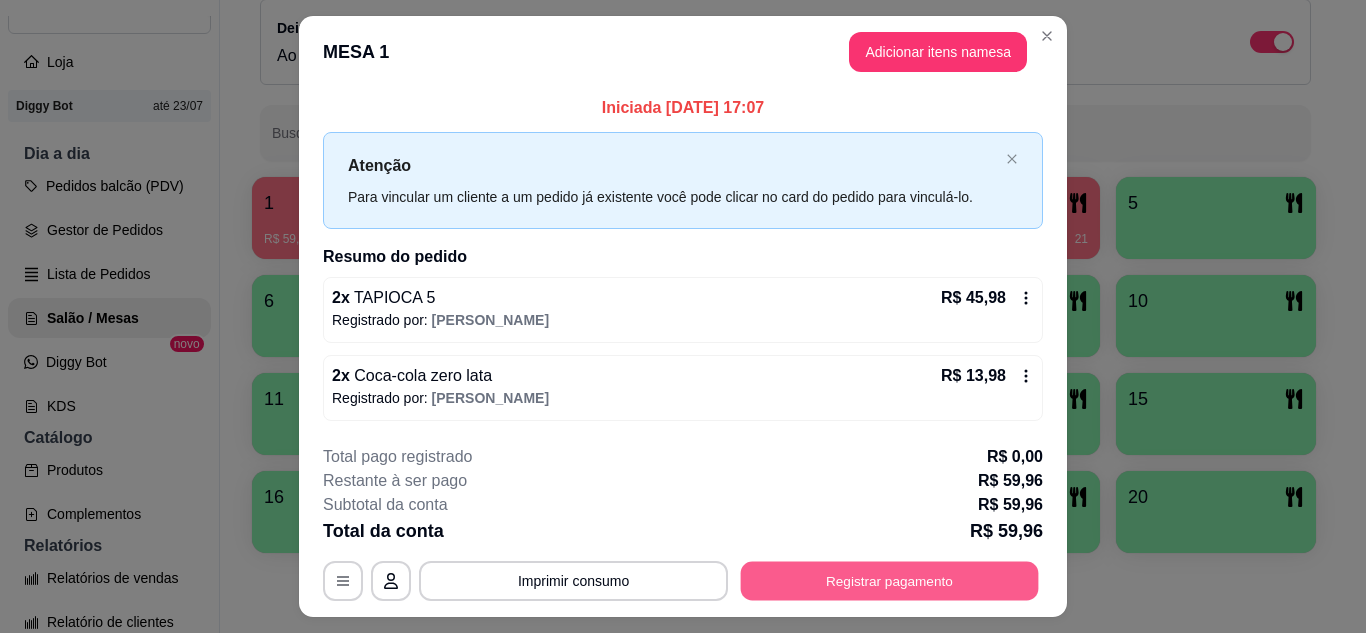 click on "Registrar pagamento" at bounding box center [890, 581] 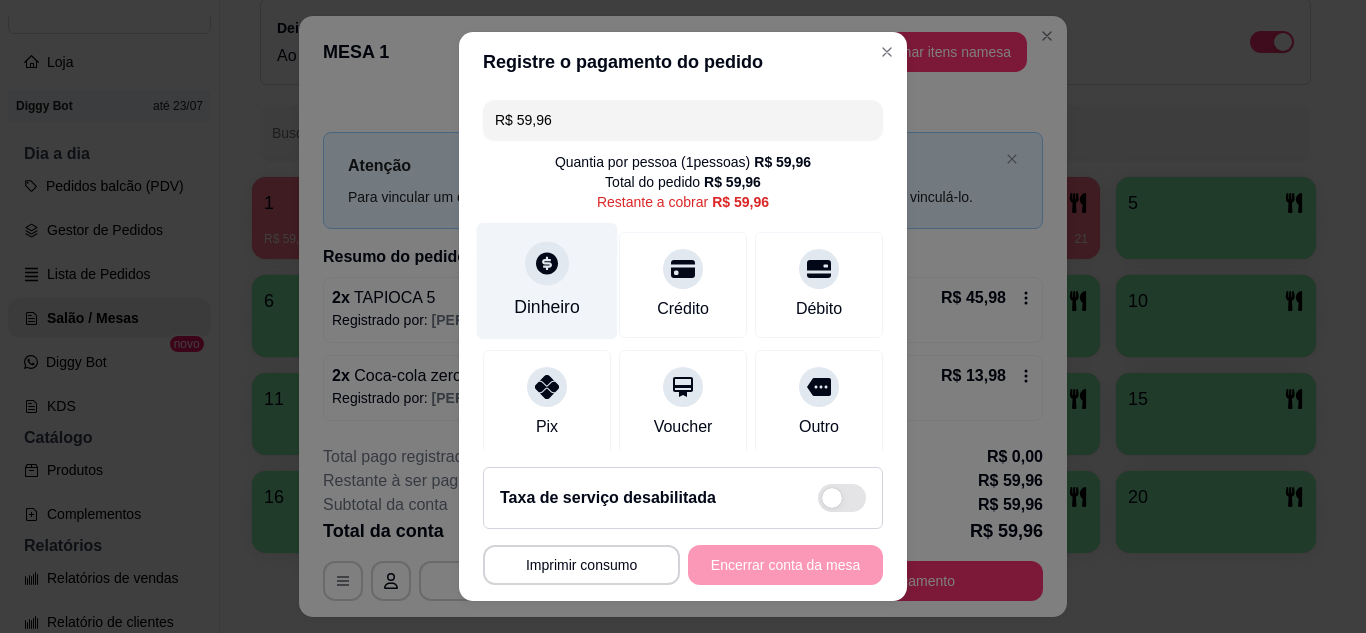 click on "Dinheiro" at bounding box center (547, 307) 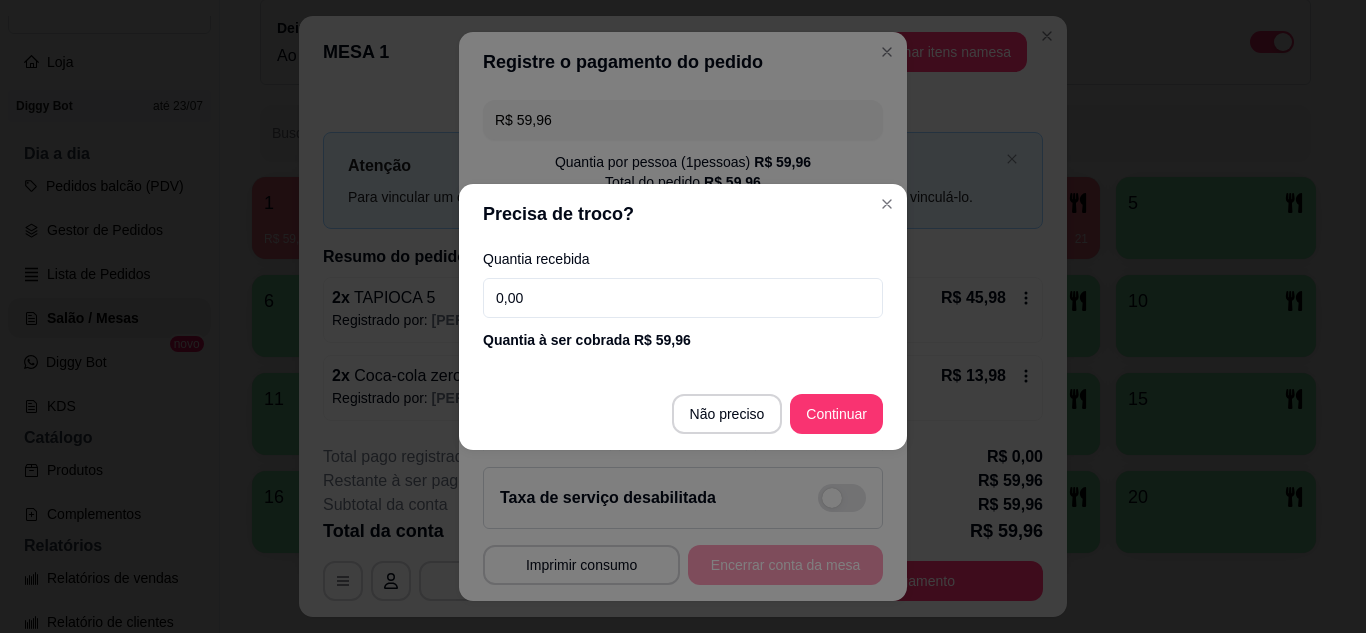 click on "0,00" at bounding box center [683, 298] 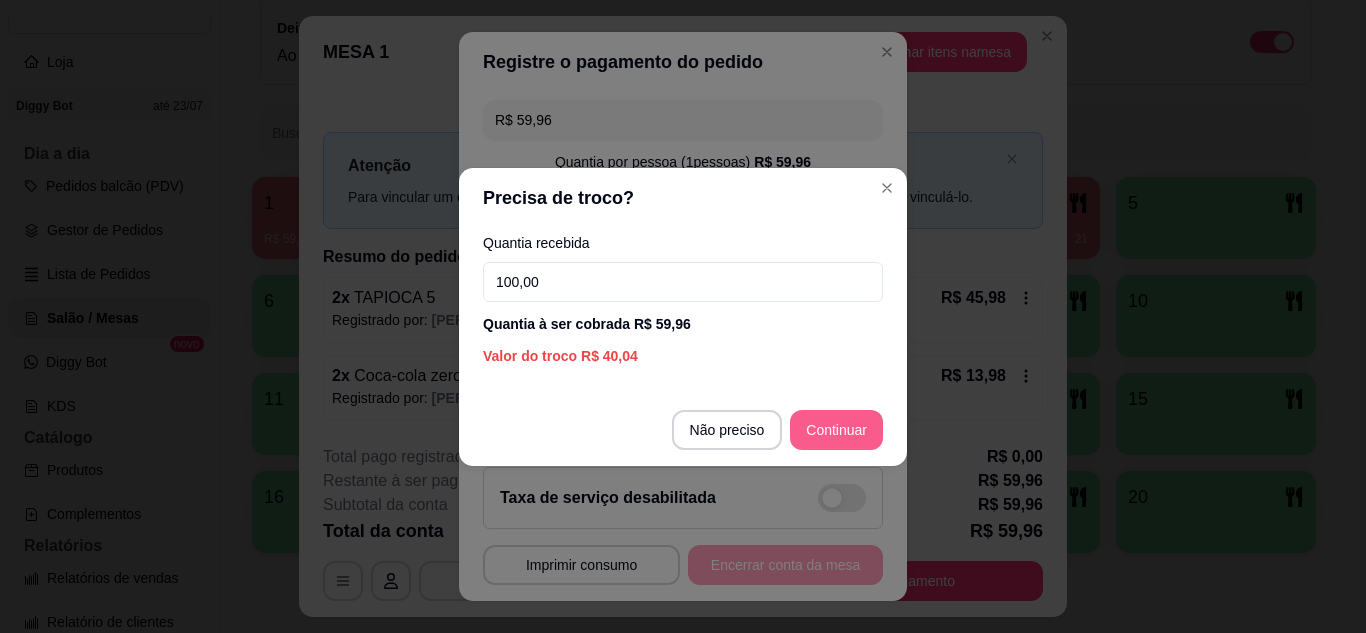 type on "100,00" 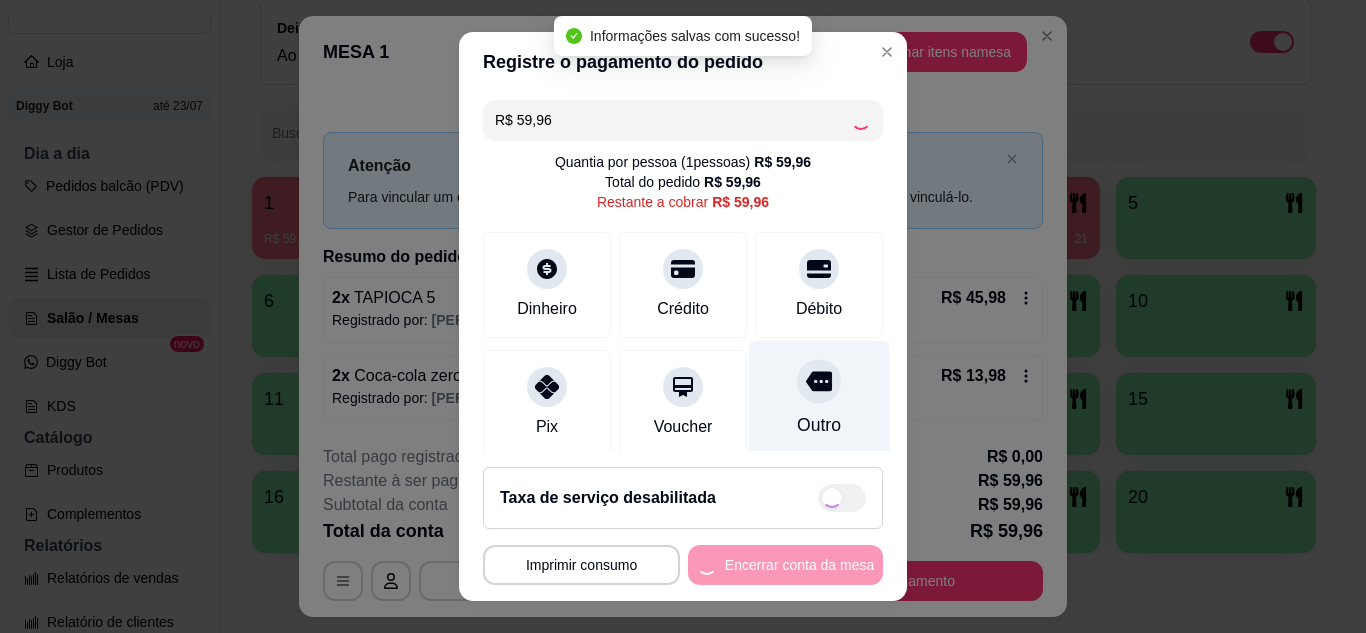 type on "R$ 0,00" 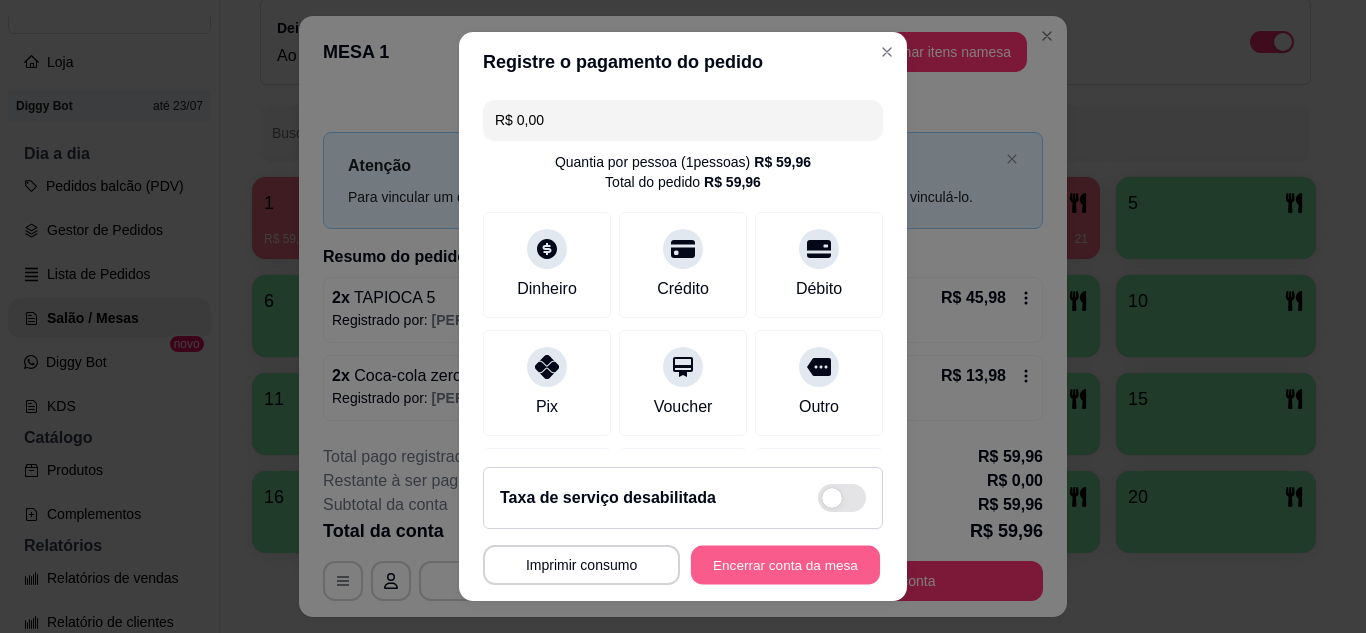 click on "Encerrar conta da mesa" at bounding box center (785, 565) 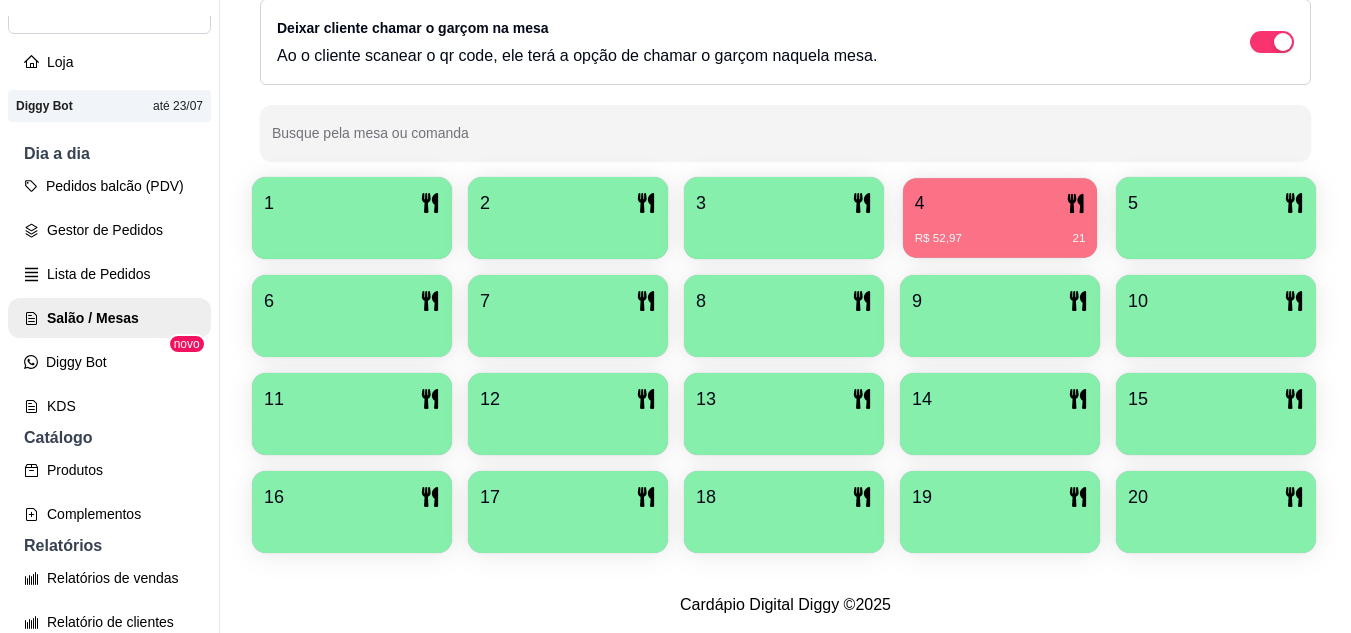 click on "R$ 52,97 21" at bounding box center (1000, 239) 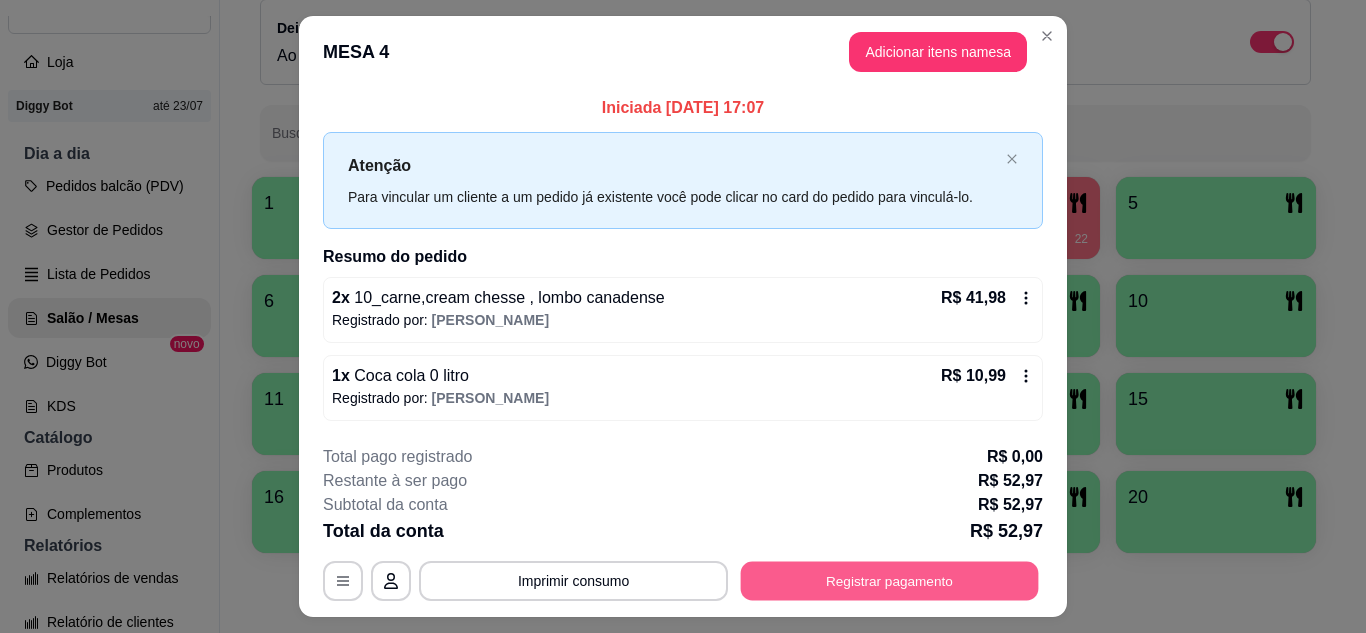 click on "Registrar pagamento" at bounding box center [890, 581] 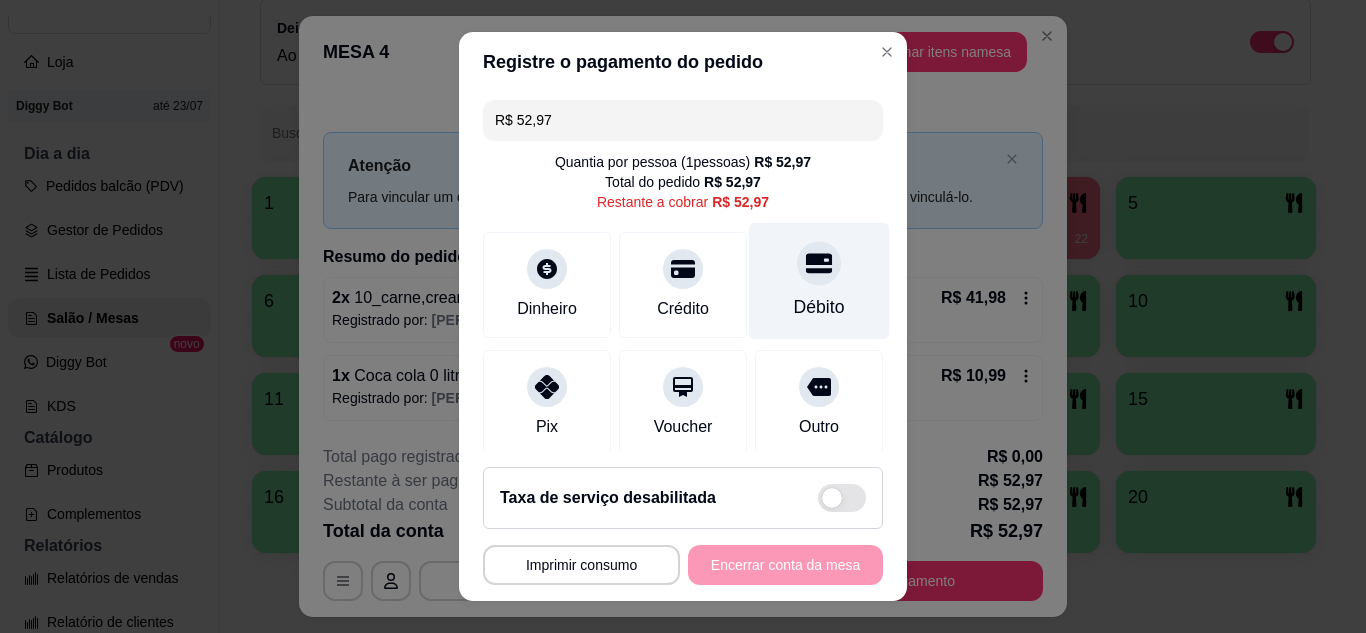 click on "Débito" at bounding box center [819, 280] 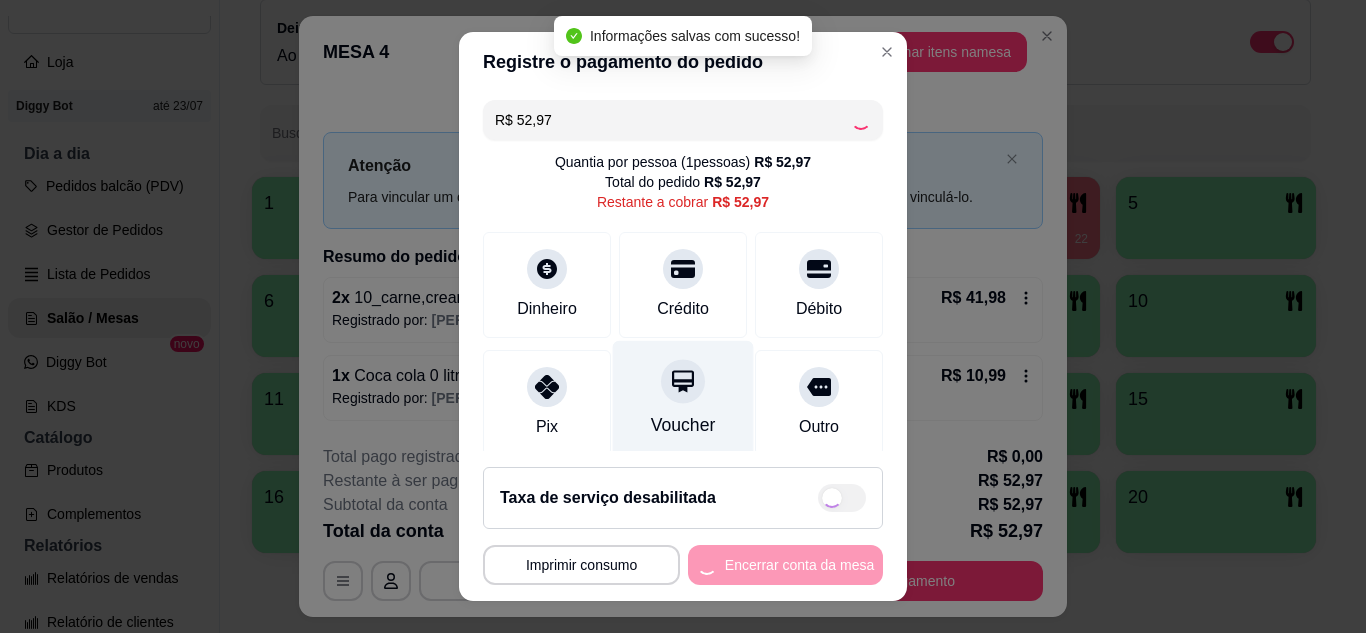type on "R$ 0,00" 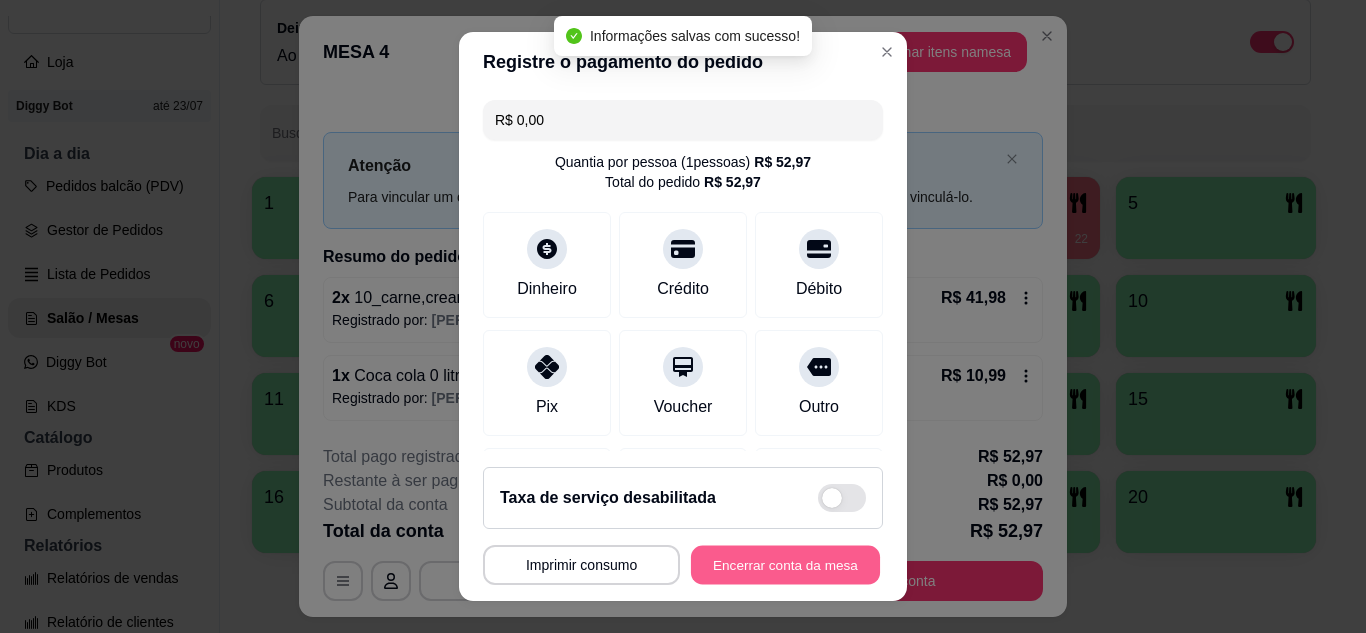 click on "Encerrar conta da mesa" at bounding box center (785, 565) 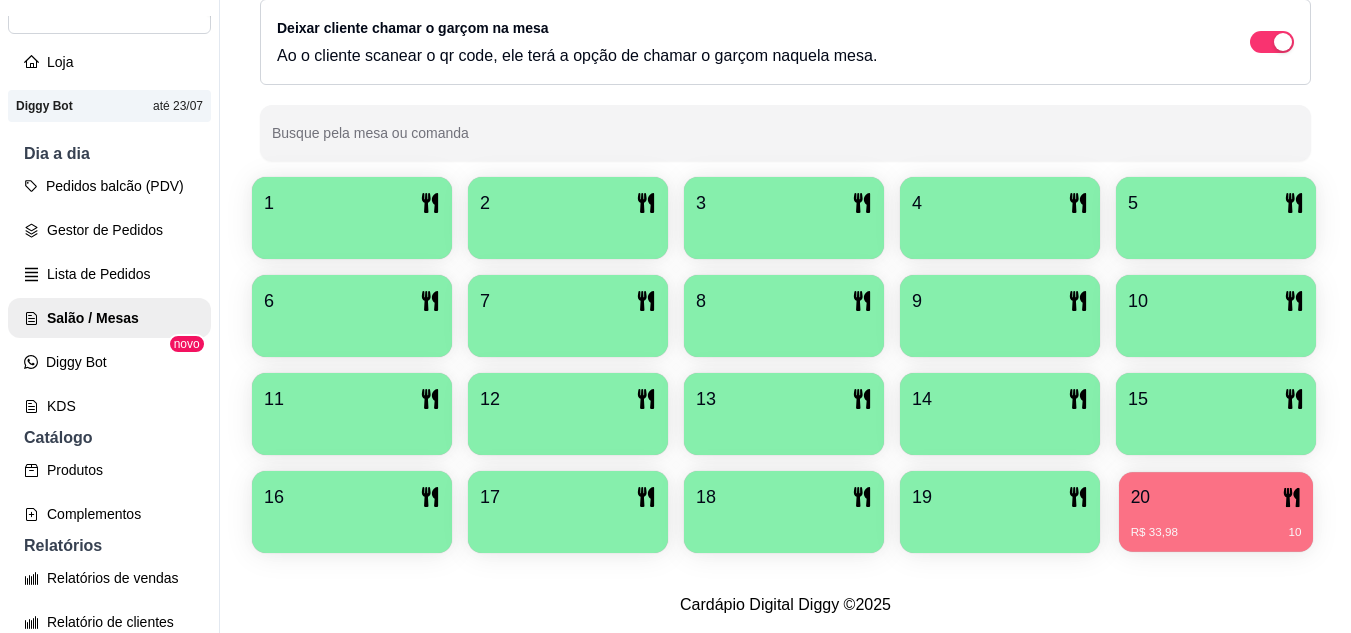 click on "R$ 33,98" at bounding box center (1154, 533) 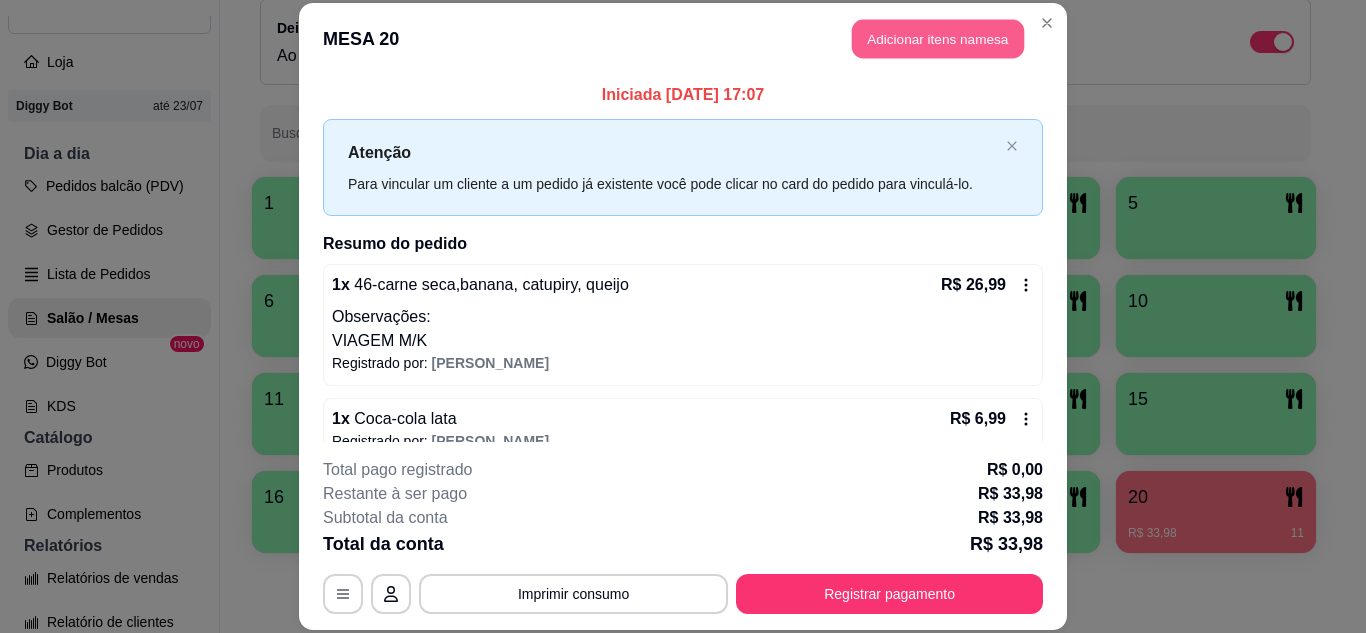 click on "Adicionar itens na  mesa" at bounding box center (938, 39) 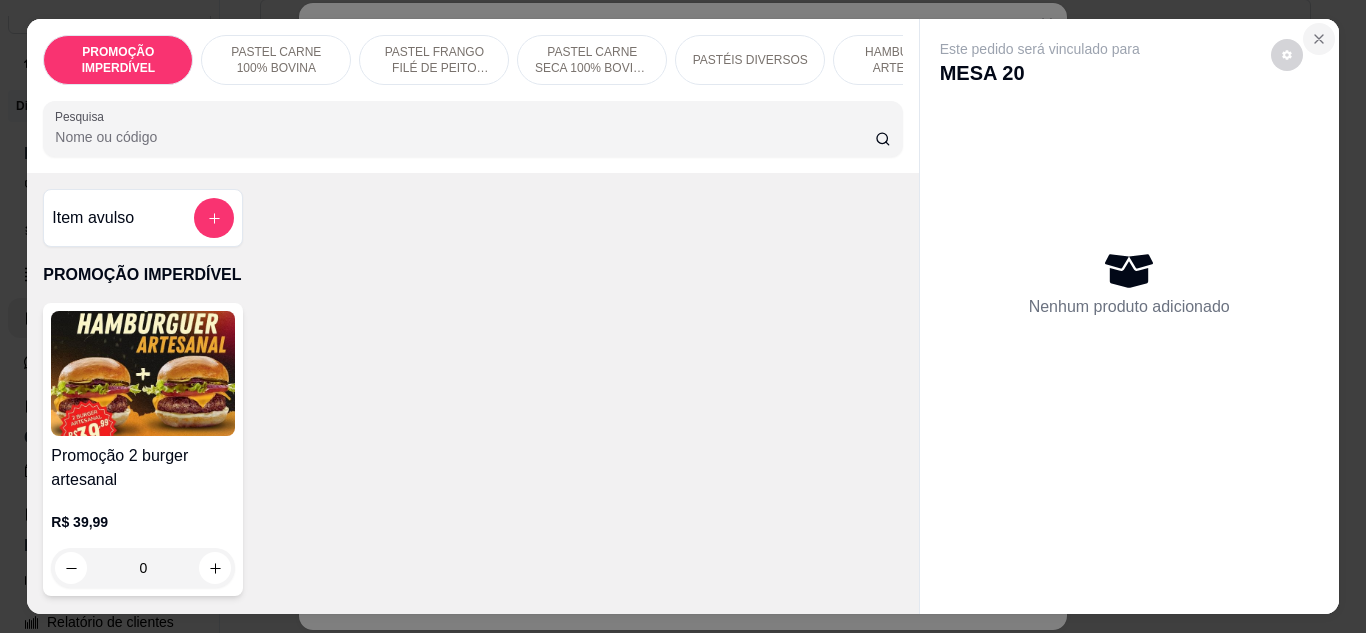 click 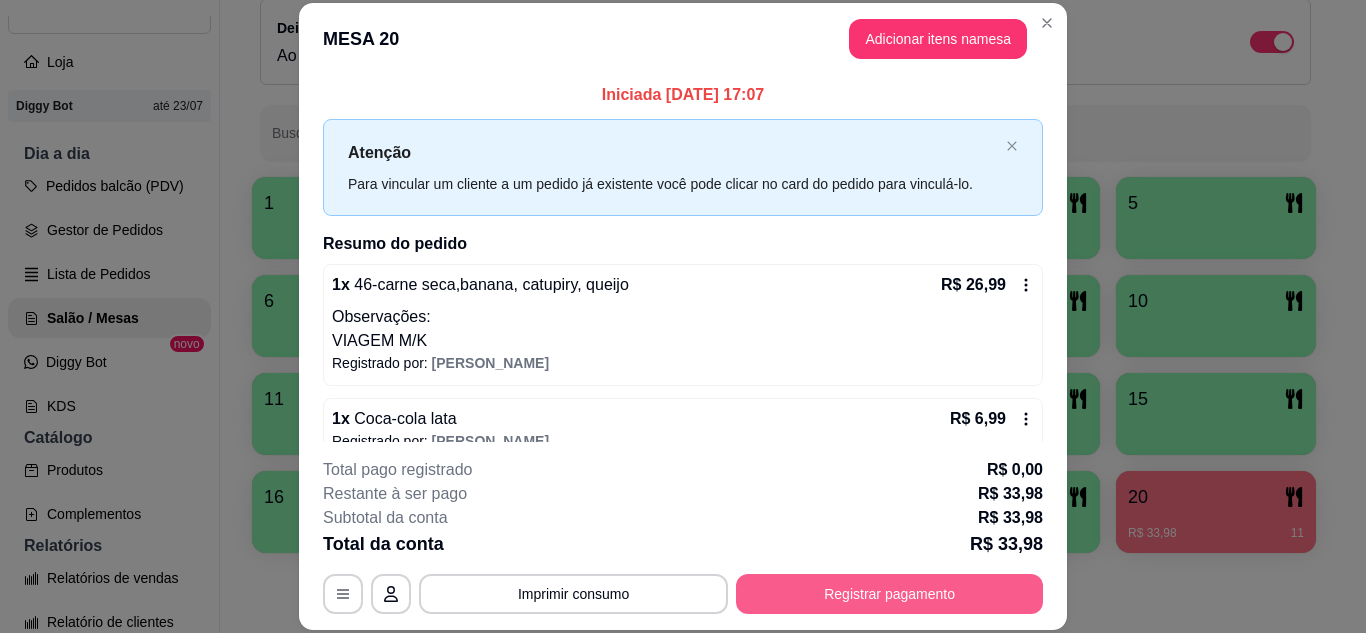 click on "Registrar pagamento" at bounding box center [889, 594] 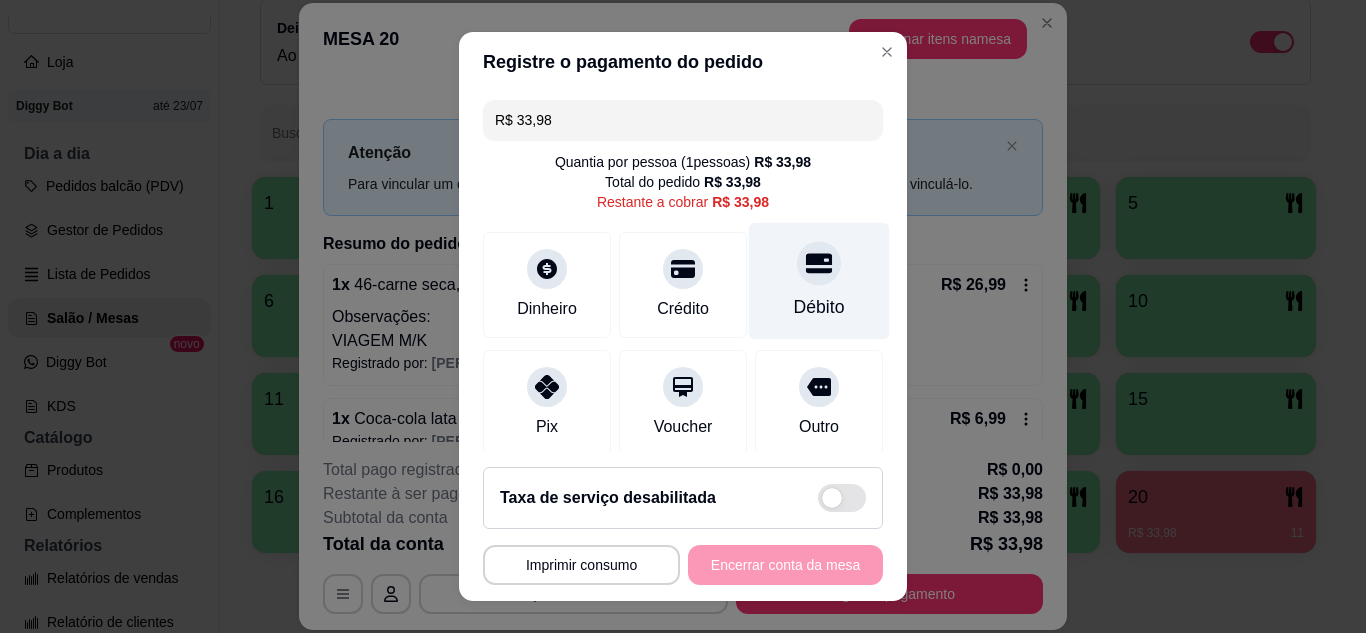 click on "Débito" at bounding box center [819, 280] 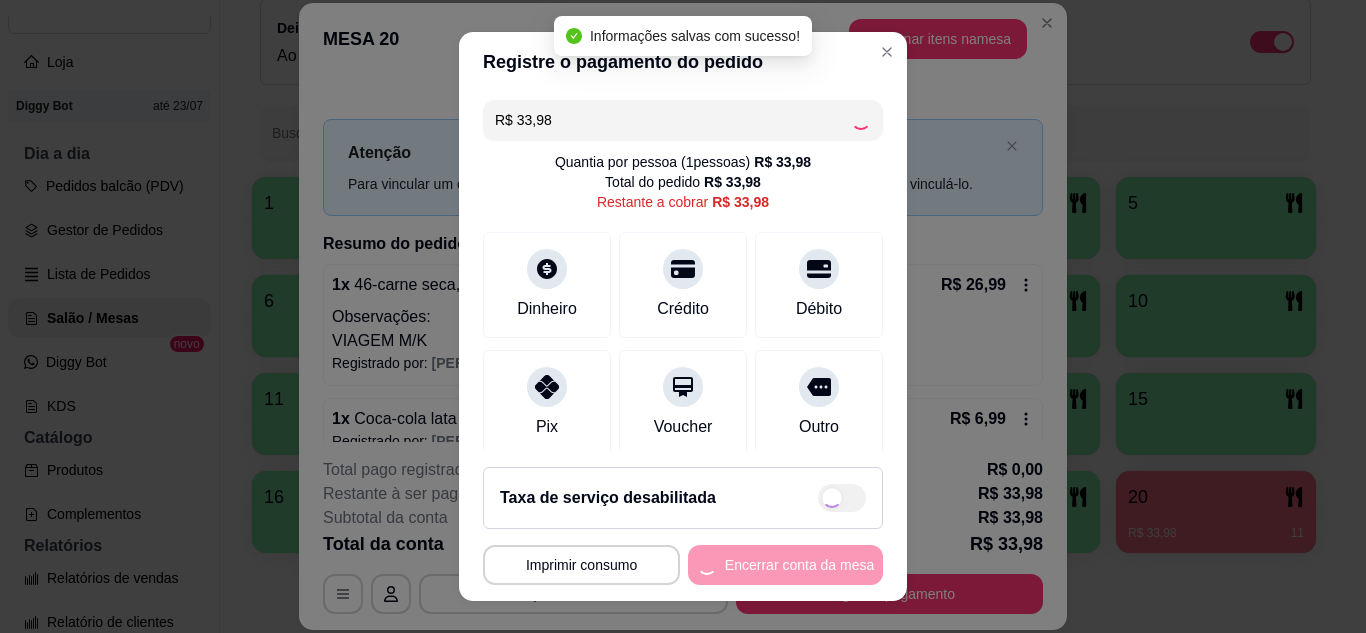 type on "R$ 0,00" 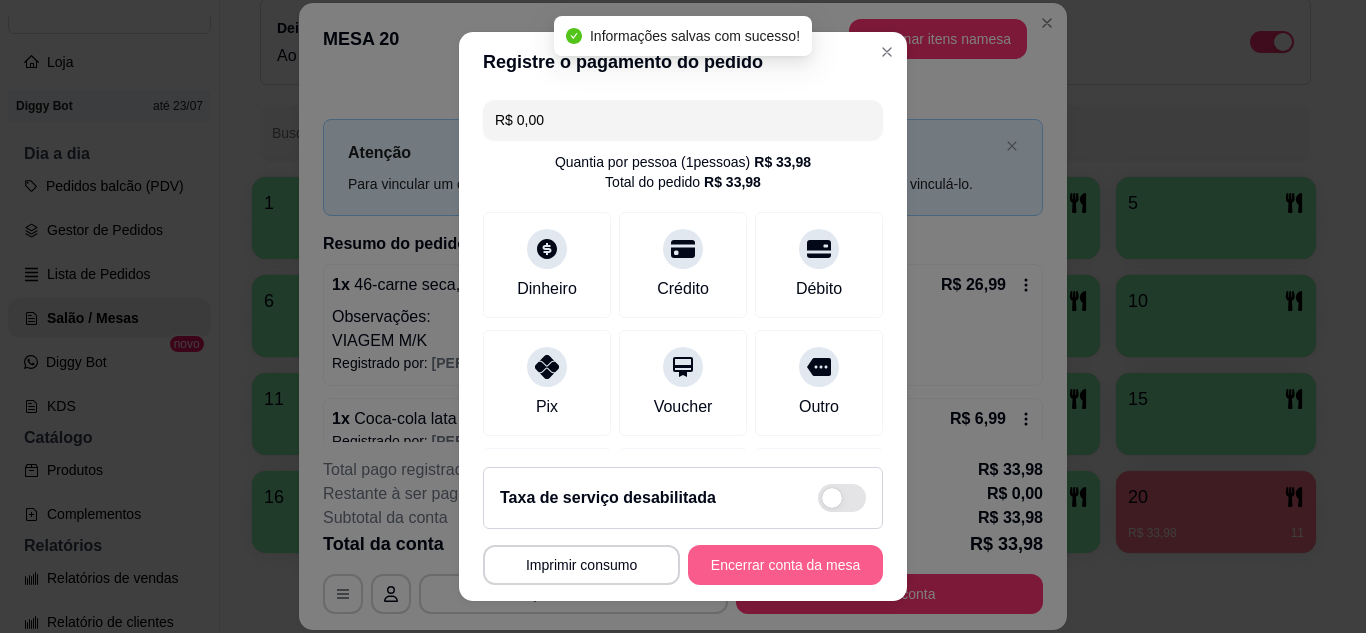 click on "Encerrar conta da mesa" at bounding box center [785, 565] 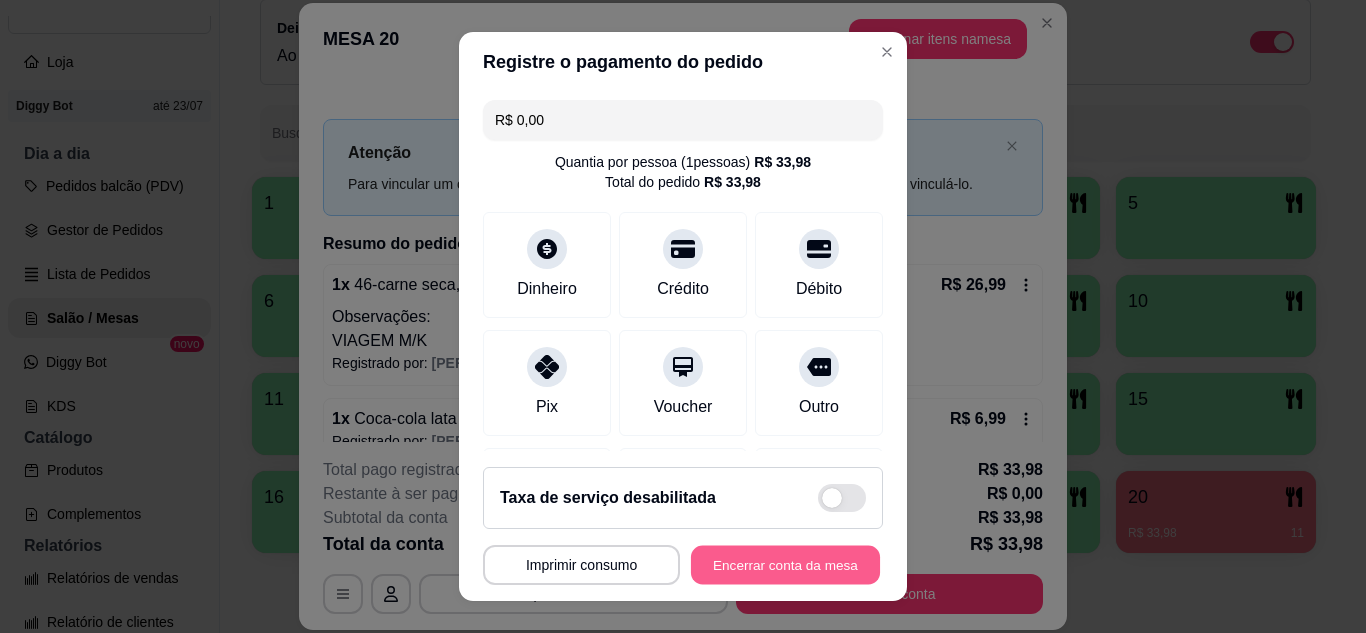 click on "Encerrar conta da mesa" at bounding box center [785, 565] 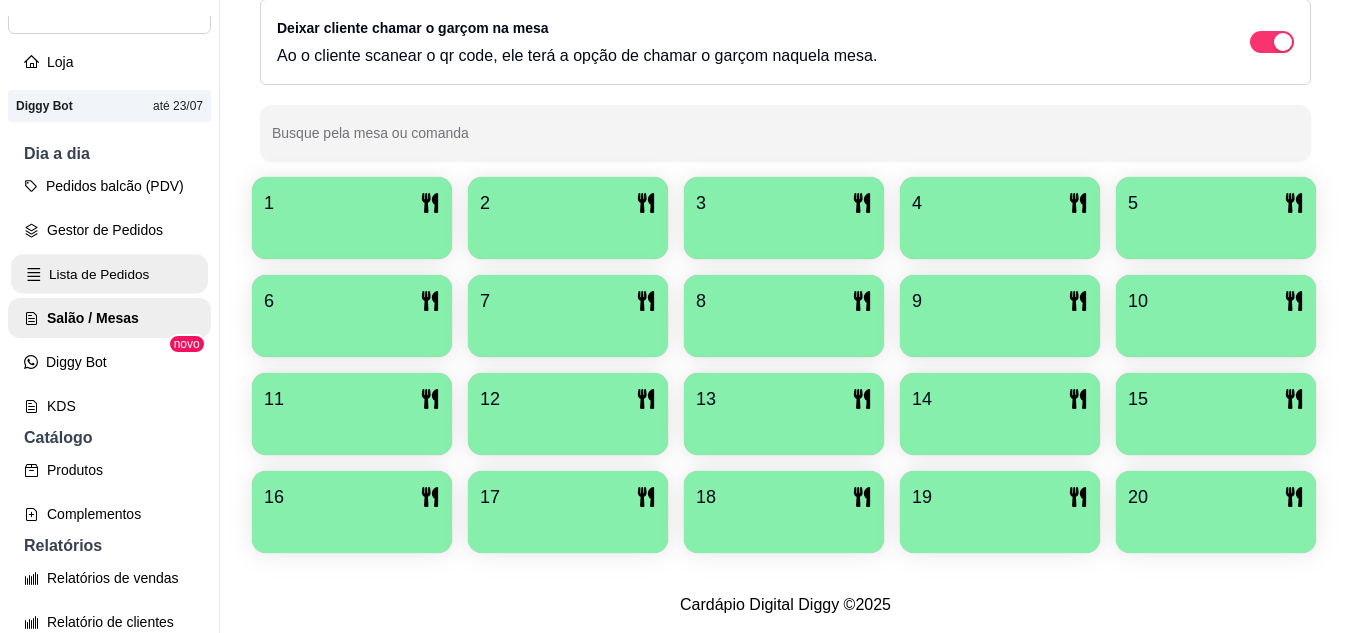 click on "Lista de Pedidos" at bounding box center (109, 274) 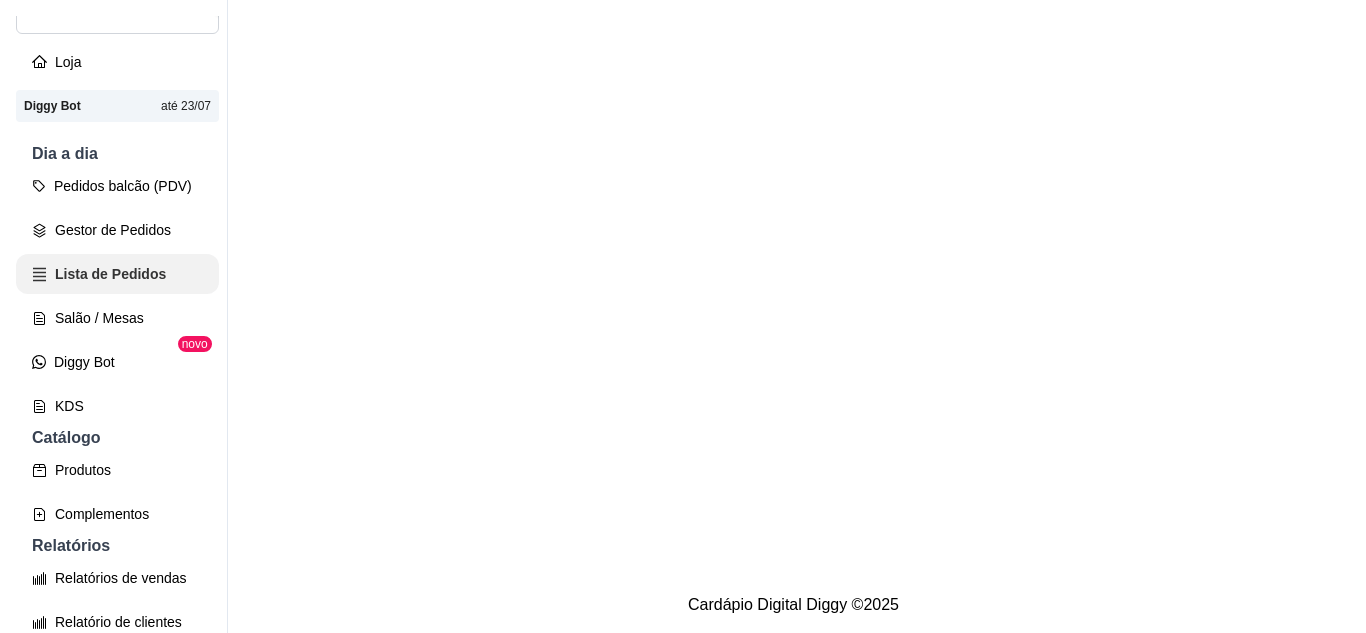 scroll, scrollTop: 0, scrollLeft: 0, axis: both 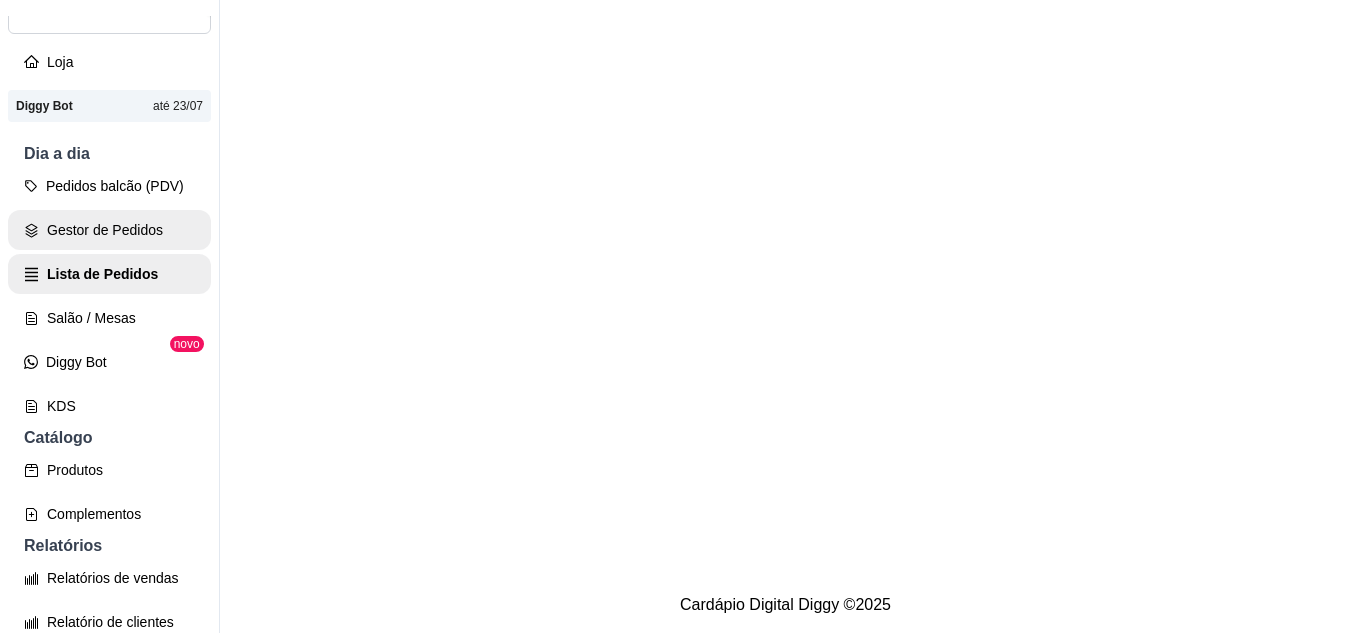 click on "Gestor de Pedidos" at bounding box center (109, 230) 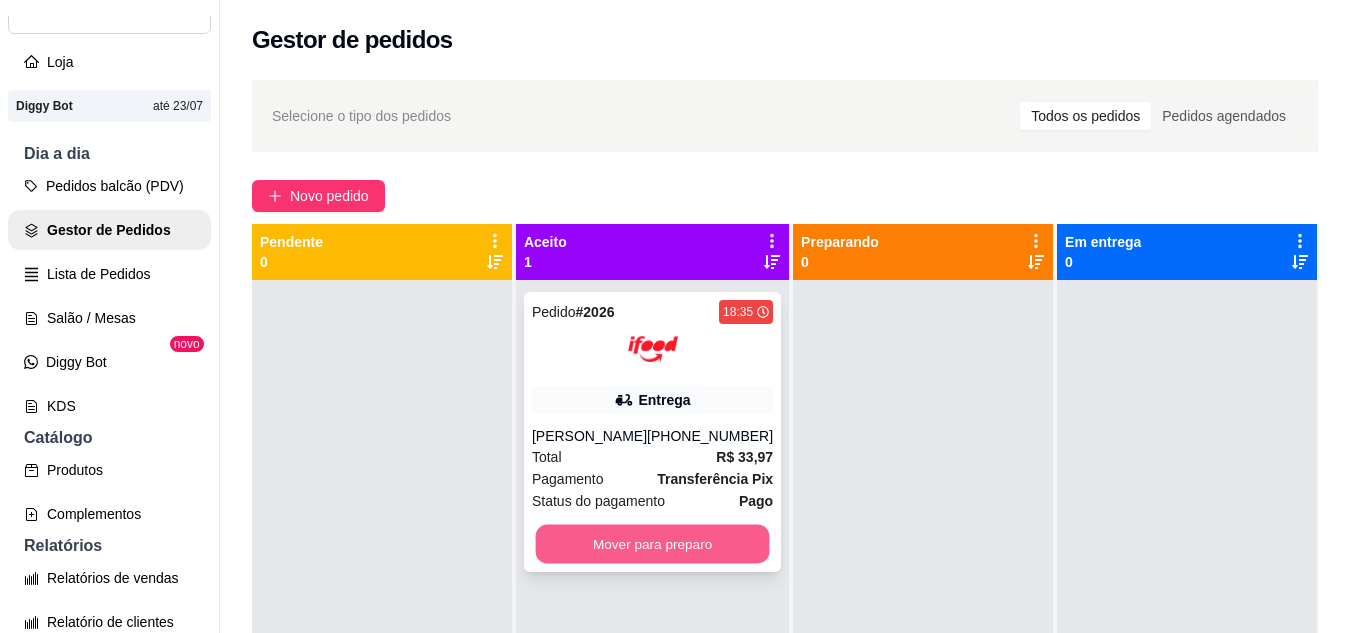 click on "Mover para preparo" at bounding box center (653, 544) 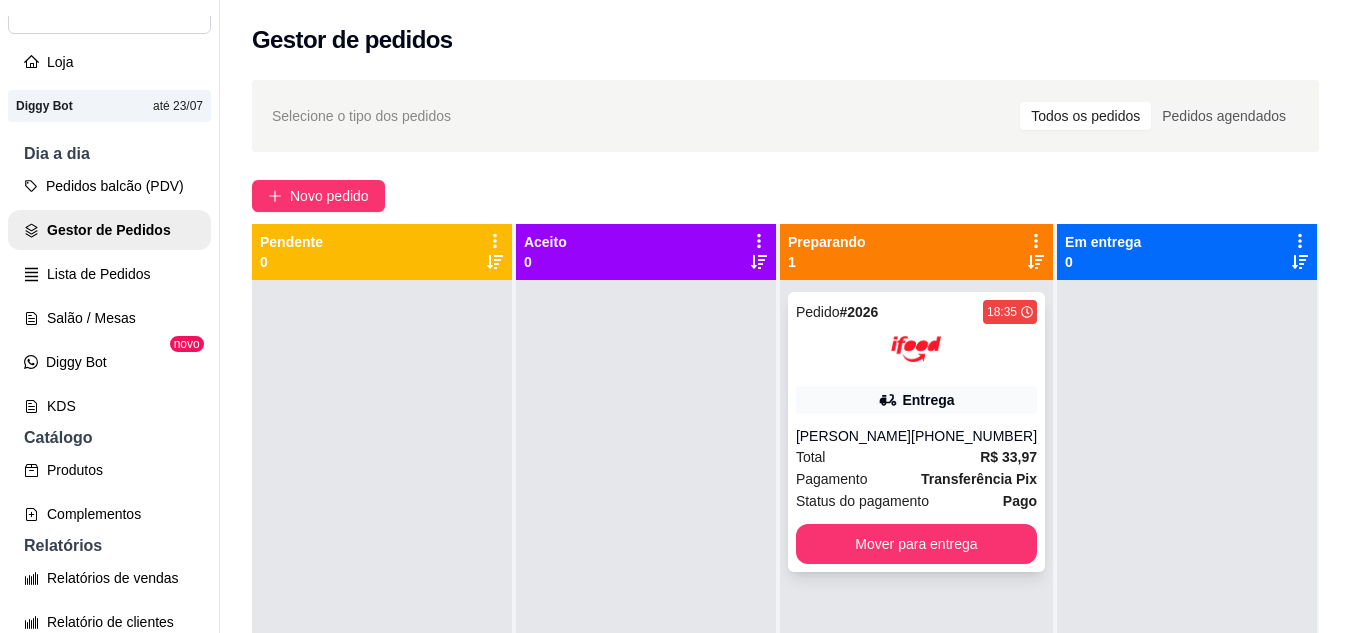 click on "[PERSON_NAME]" at bounding box center (853, 436) 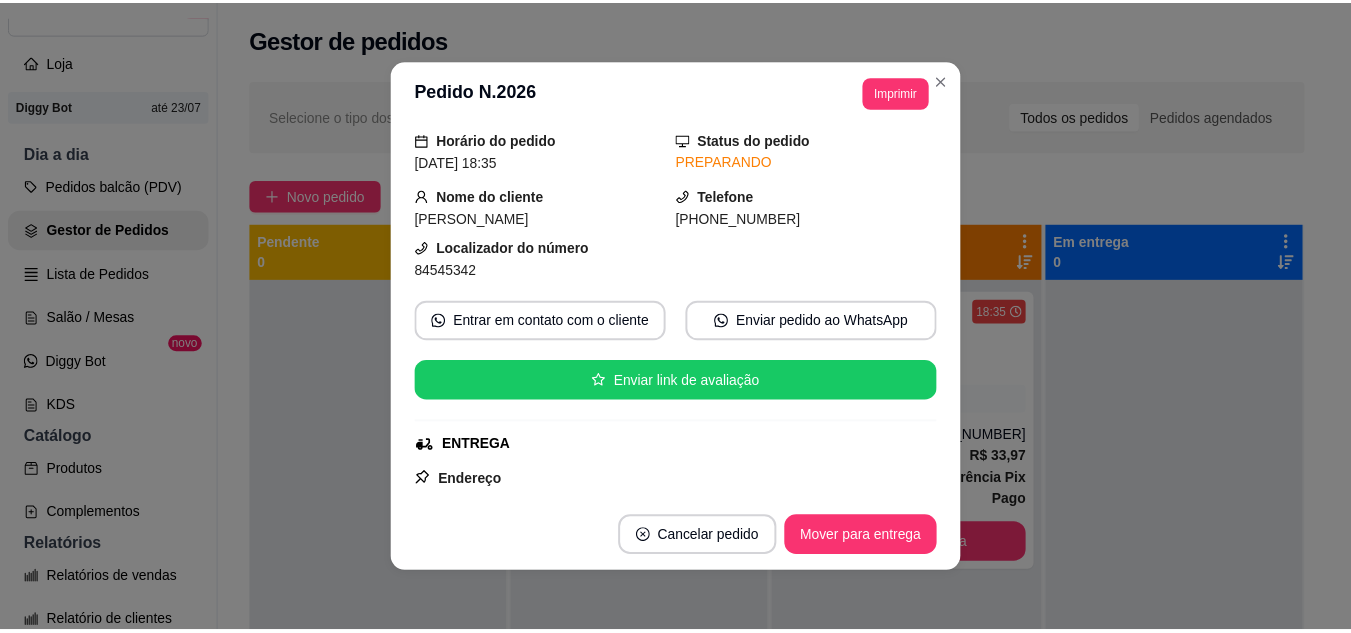scroll, scrollTop: 300, scrollLeft: 0, axis: vertical 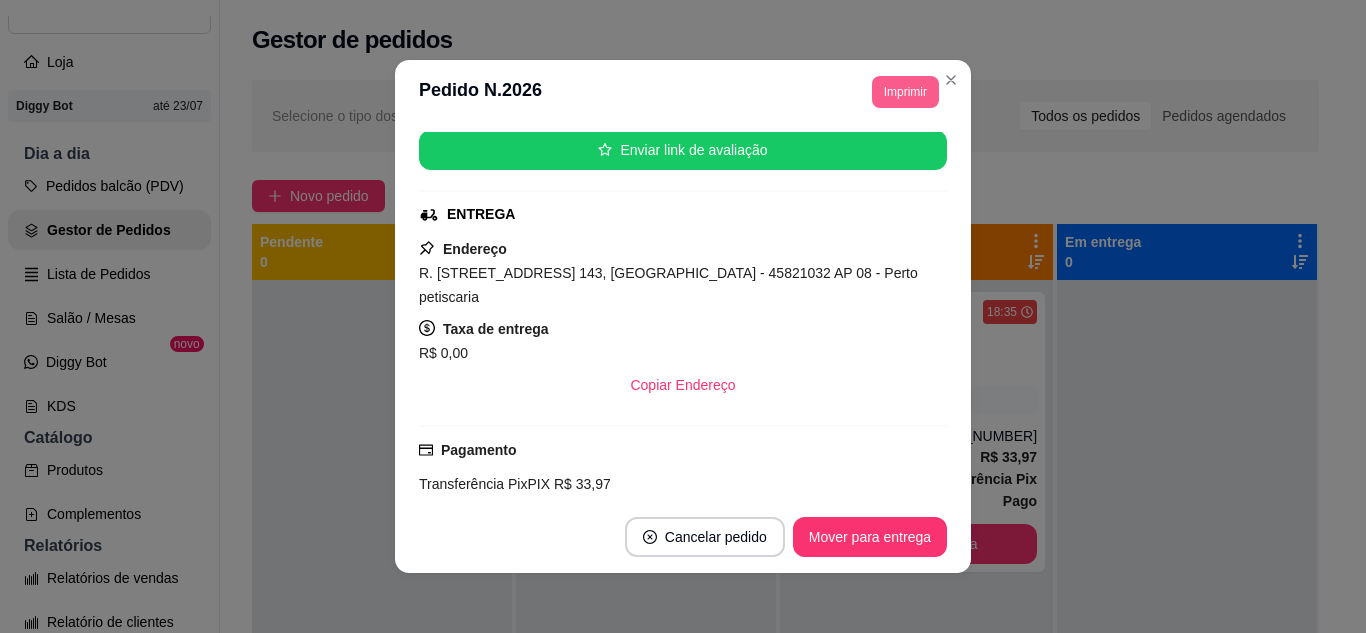click on "Imprimir" at bounding box center (905, 92) 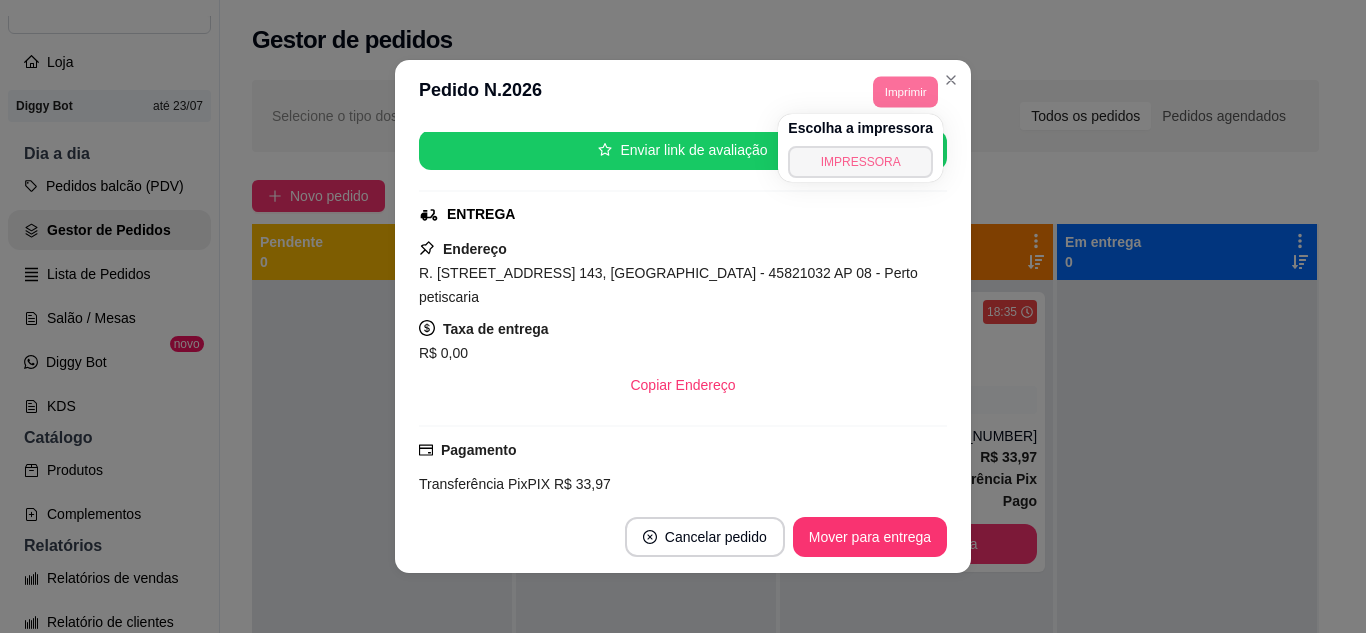 click on "IMPRESSORA" at bounding box center (860, 162) 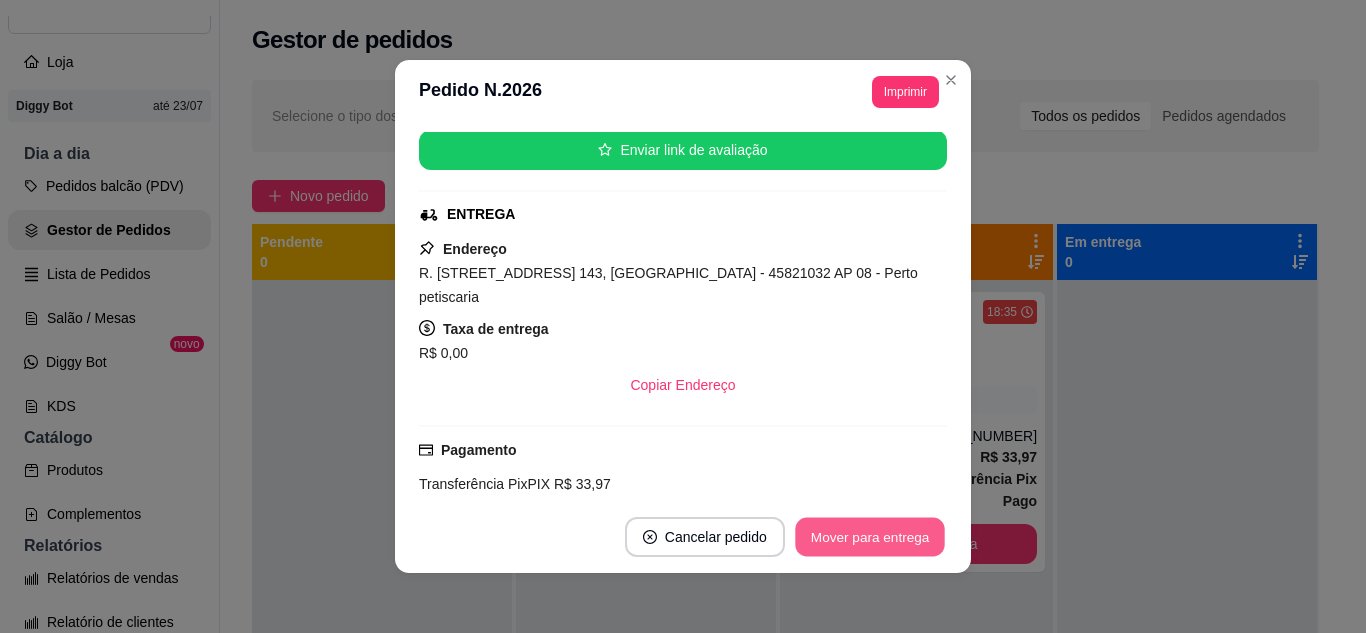 click on "Mover para entrega" at bounding box center [870, 537] 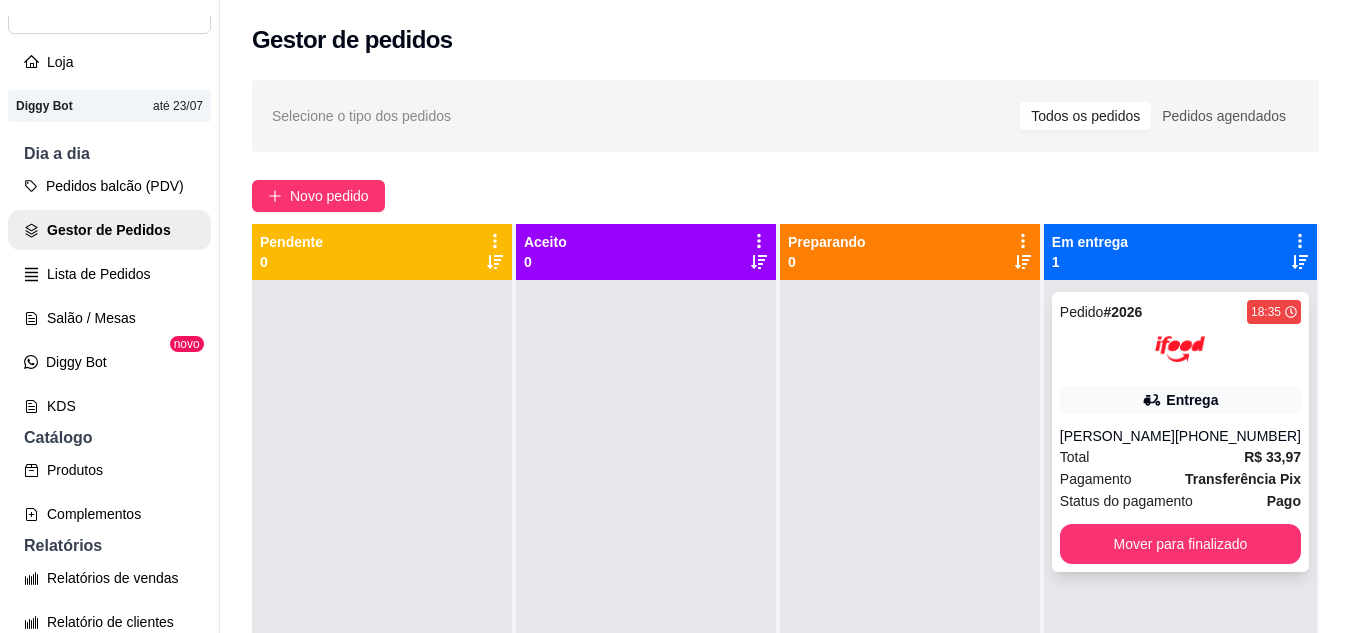 click on "Pedido  # 2026 18:35 Entrega [PERSON_NAME] [PHONE_NUMBER] Total R$ 33,97 Pagamento Transferência Pix Status do pagamento Pago Mover para finalizado" at bounding box center (1180, 432) 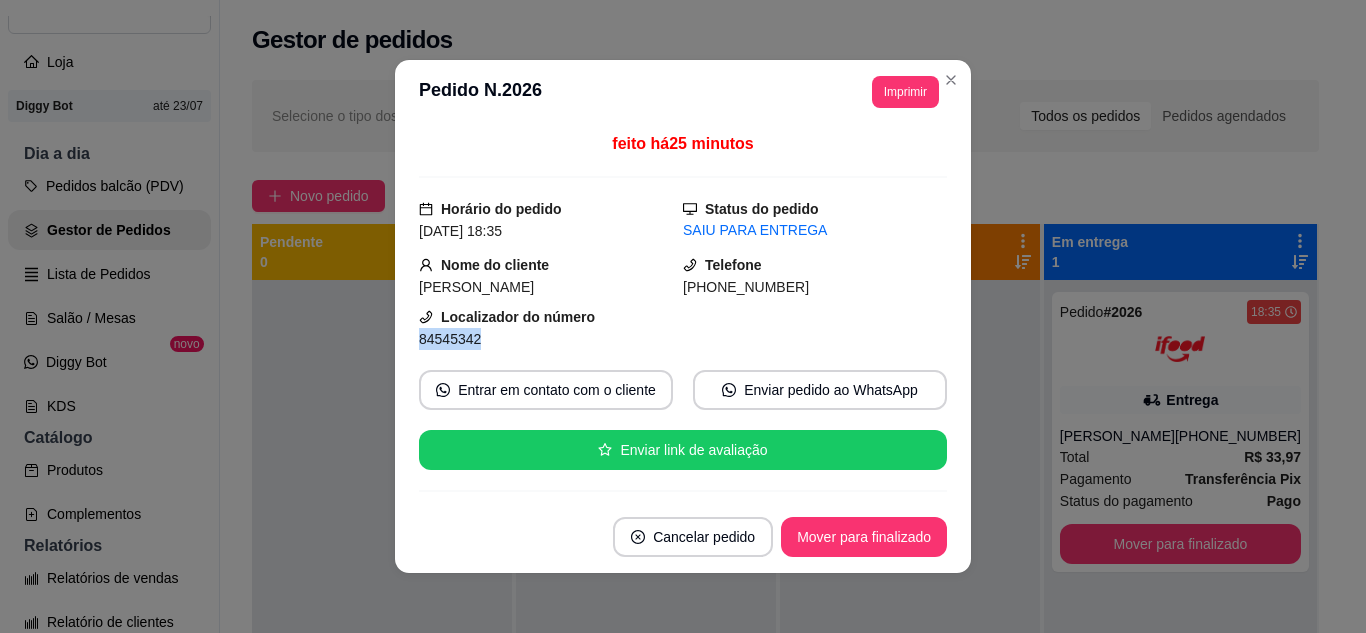 drag, startPoint x: 412, startPoint y: 339, endPoint x: 475, endPoint y: 348, distance: 63.63961 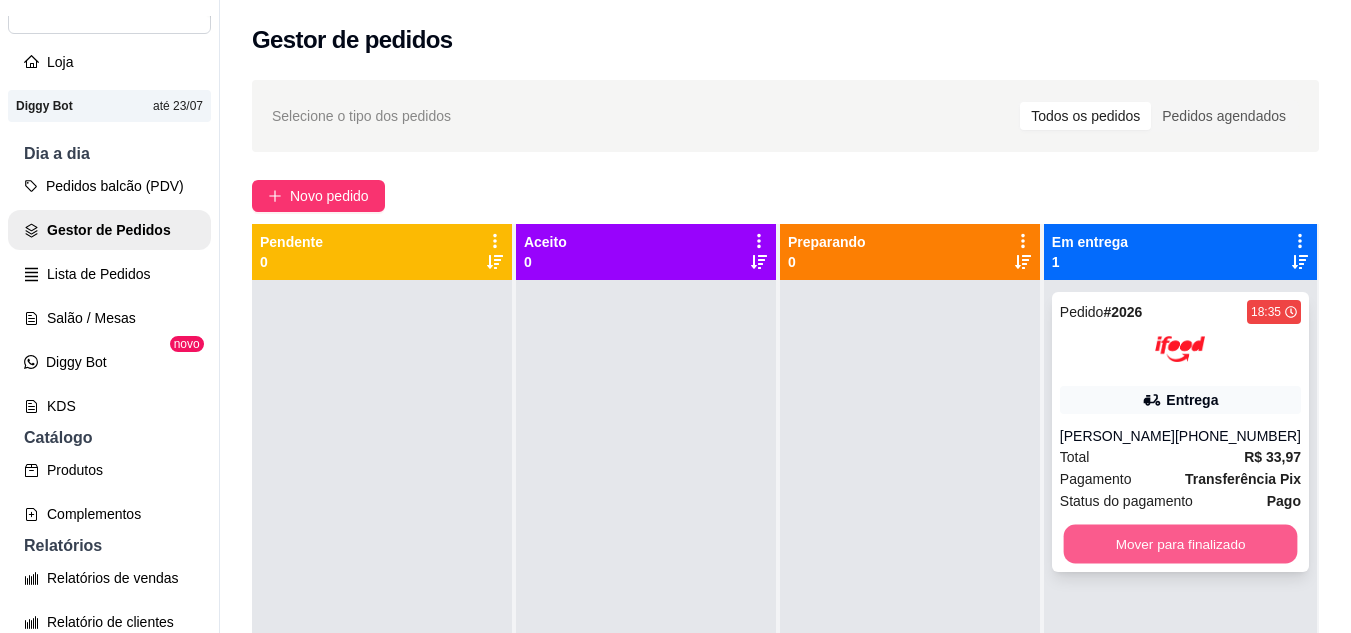 click on "Mover para finalizado" at bounding box center [1180, 544] 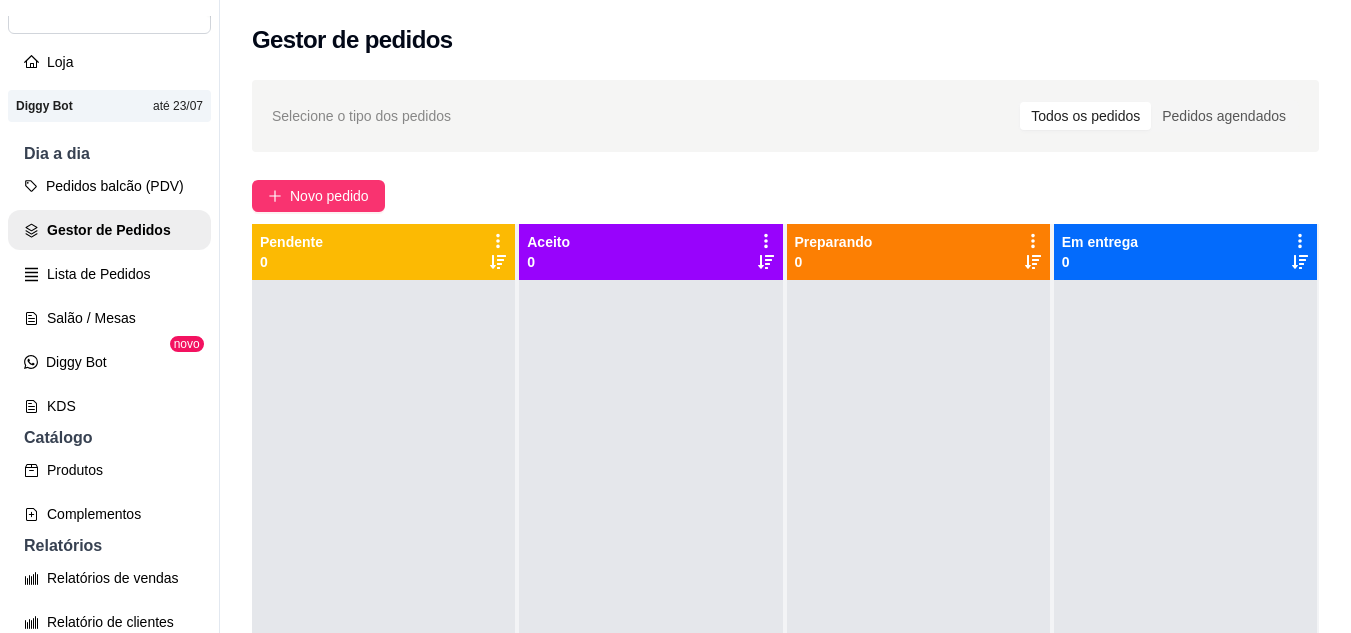 click at bounding box center [1185, 596] 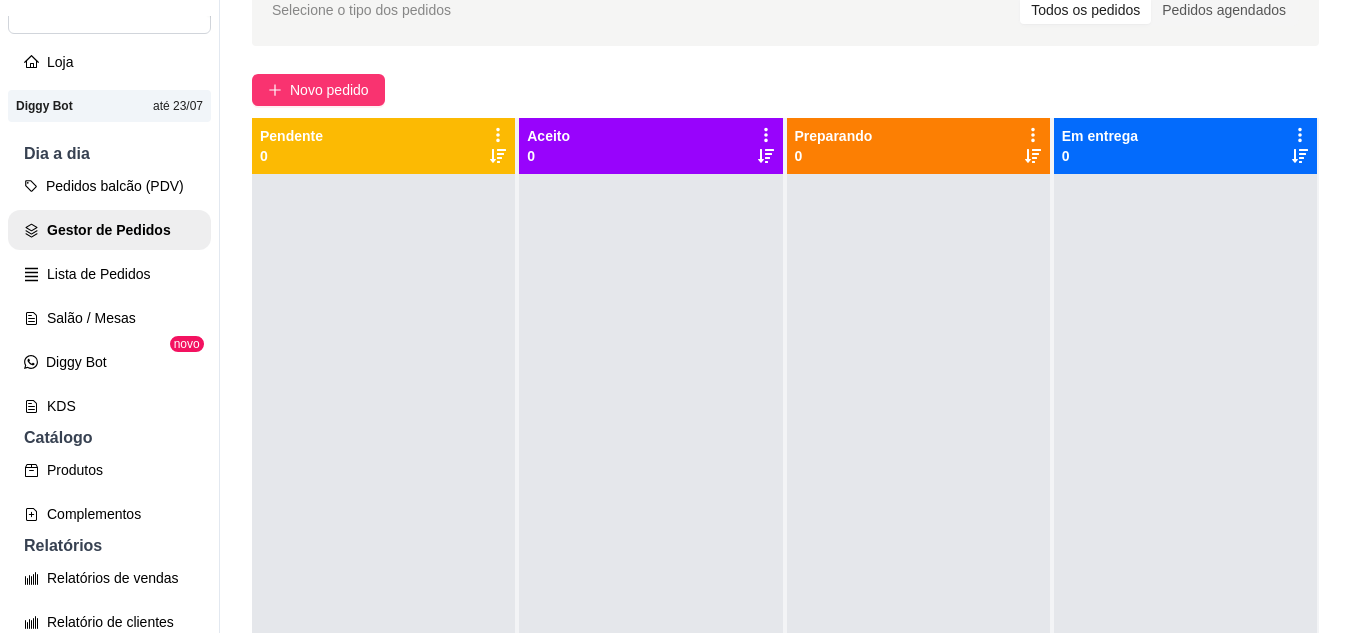 scroll, scrollTop: 32, scrollLeft: 0, axis: vertical 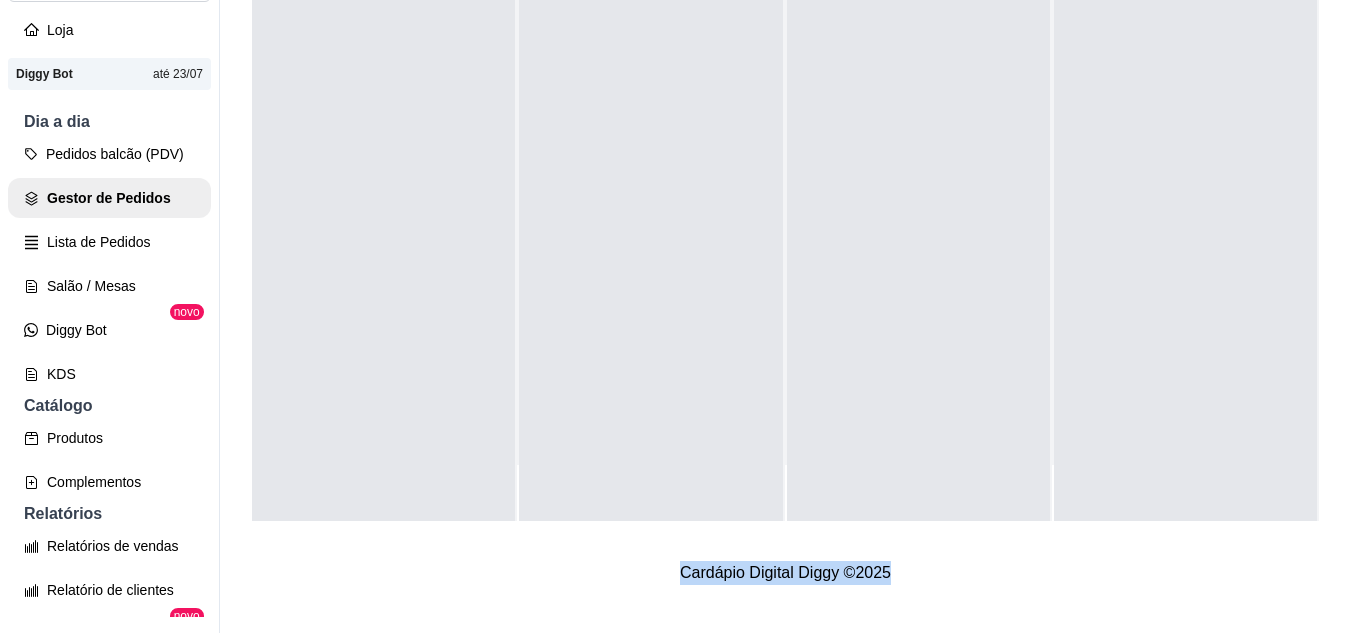 drag, startPoint x: 1121, startPoint y: 551, endPoint x: 1219, endPoint y: 680, distance: 162.00308 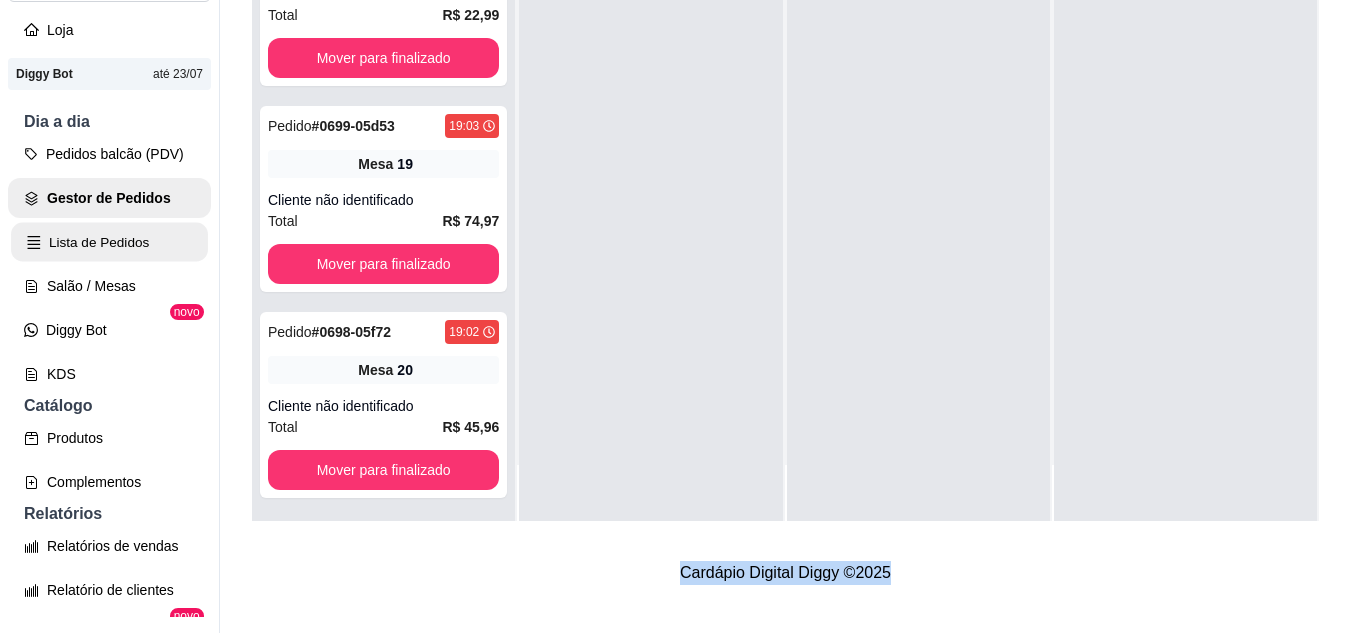 click on "Lista de Pedidos" at bounding box center [109, 242] 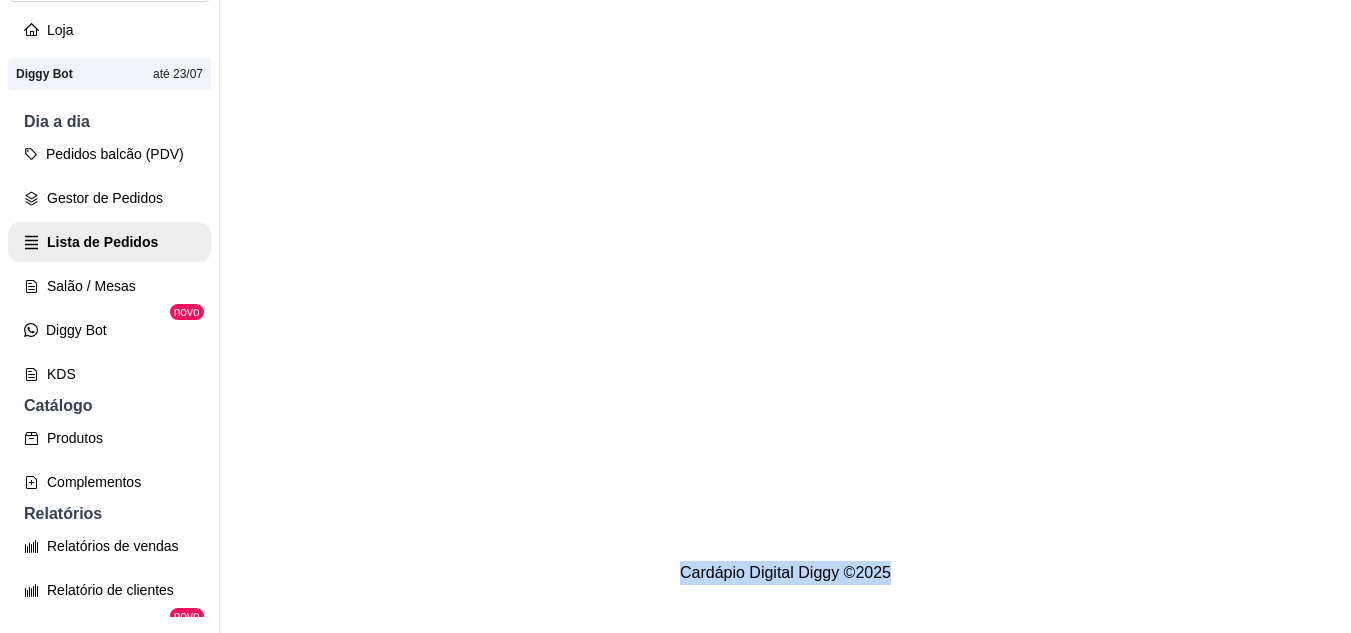 scroll, scrollTop: 0, scrollLeft: 0, axis: both 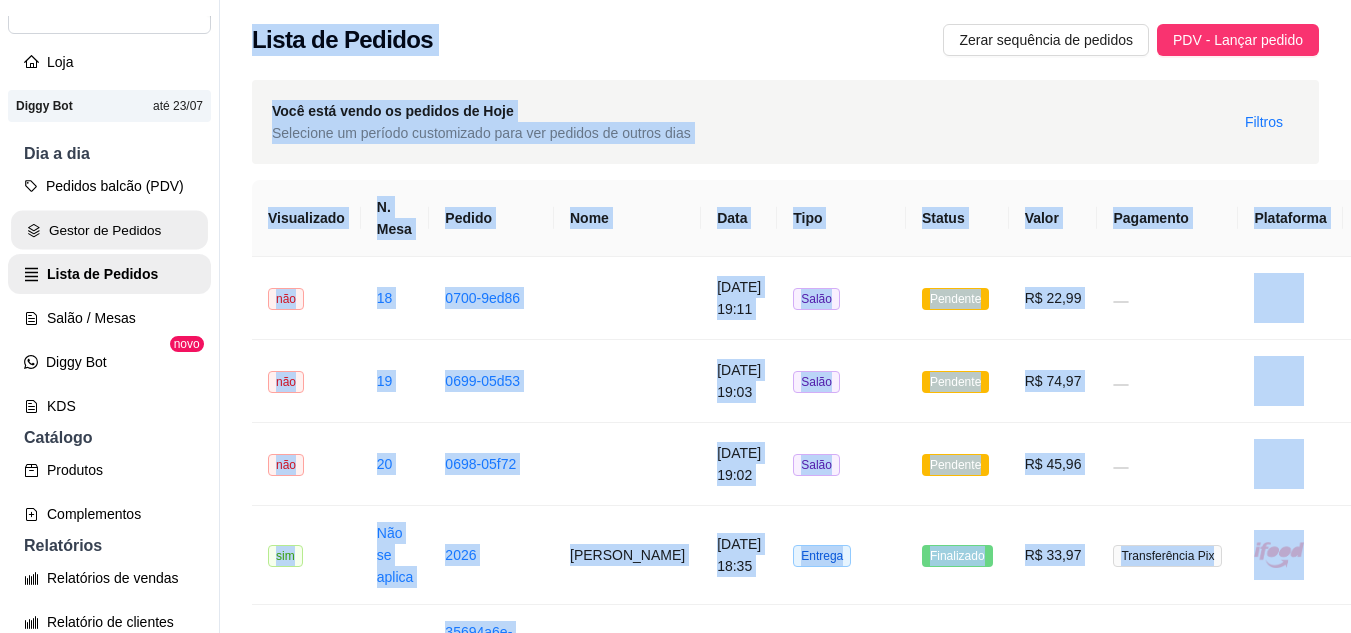 click on "Gestor de Pedidos" at bounding box center [109, 230] 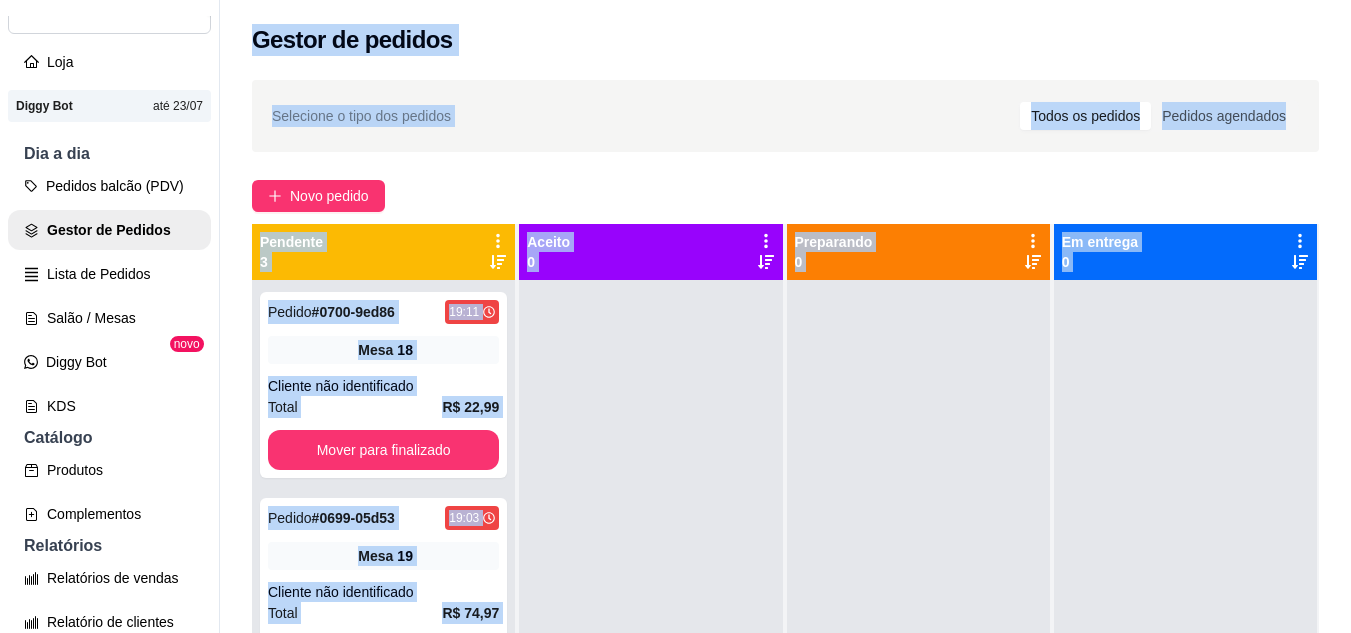 click at bounding box center (650, 596) 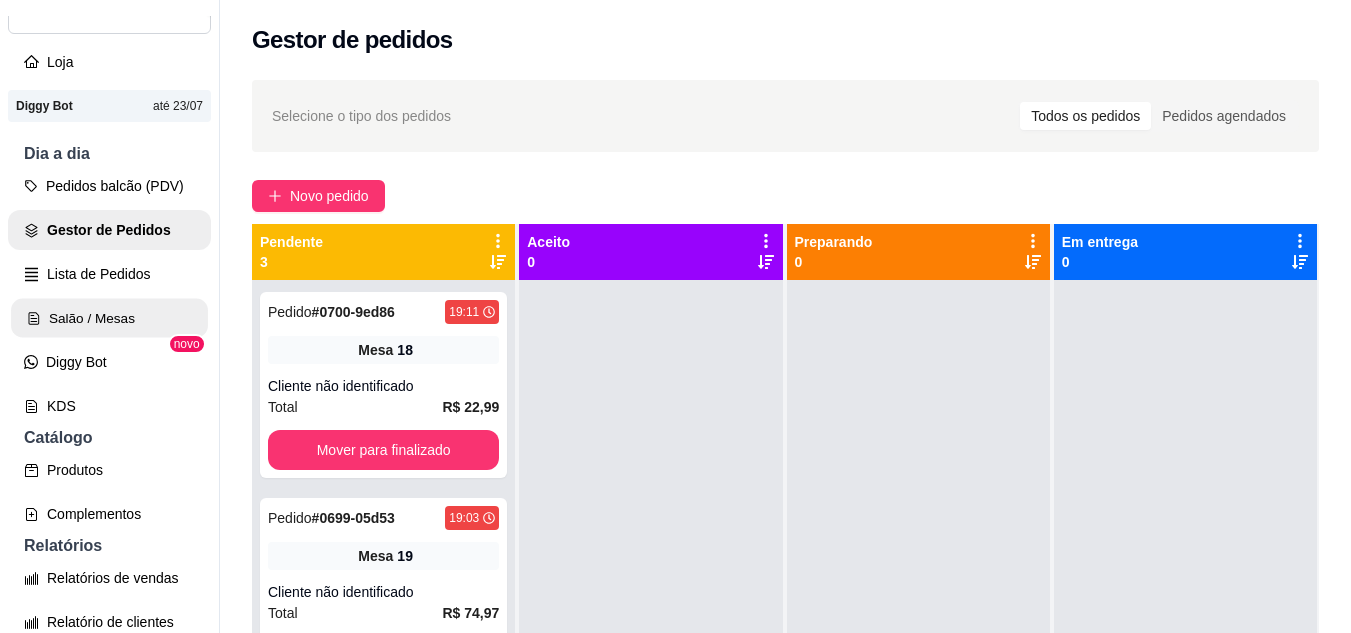 click on "Salão / Mesas" at bounding box center [109, 318] 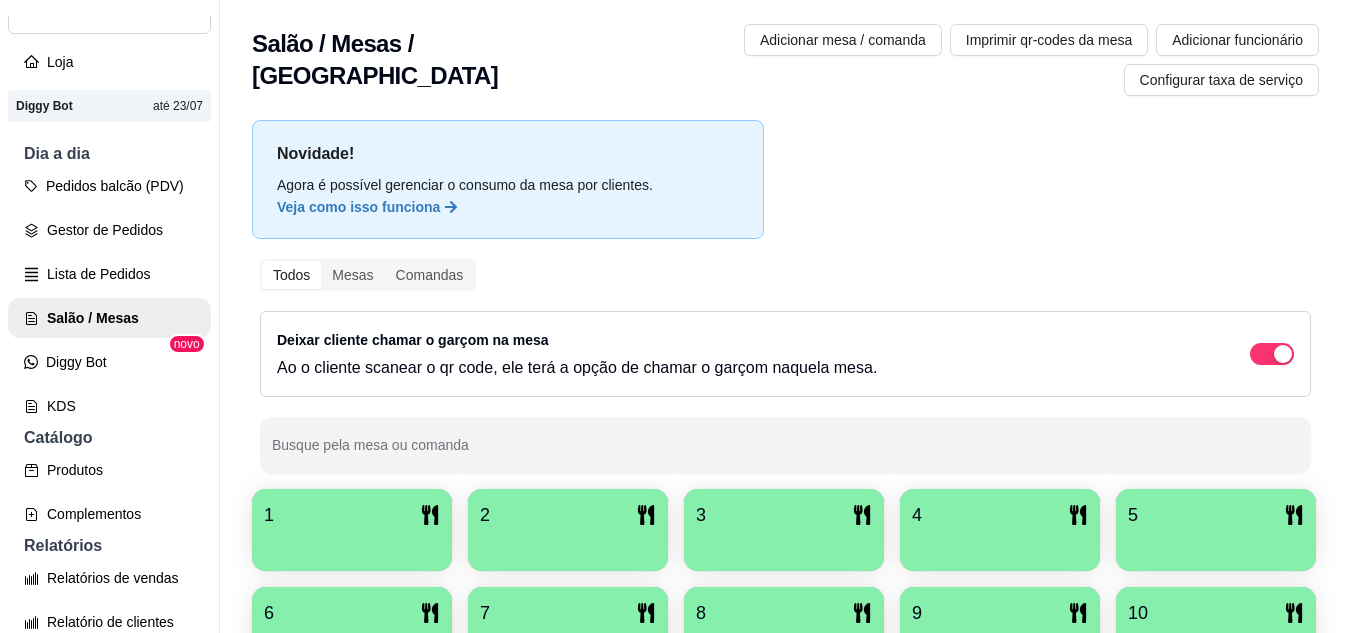 scroll, scrollTop: 425, scrollLeft: 0, axis: vertical 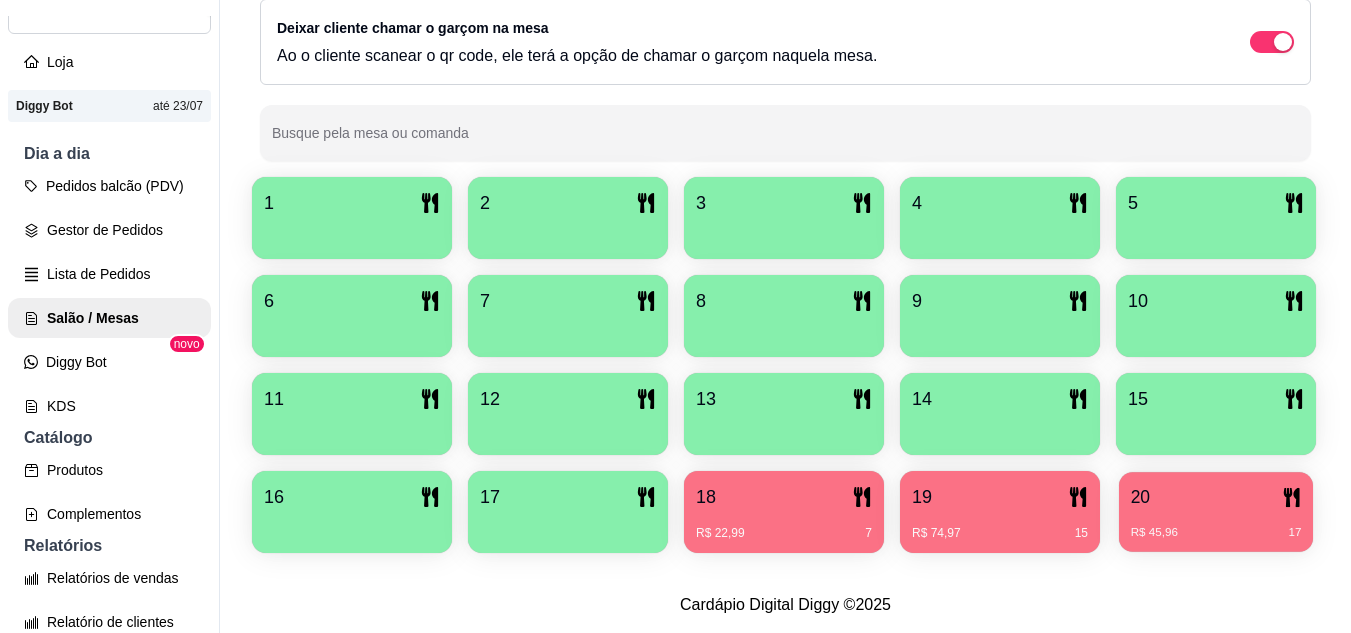 click on "R$ 45,96 17" at bounding box center (1216, 525) 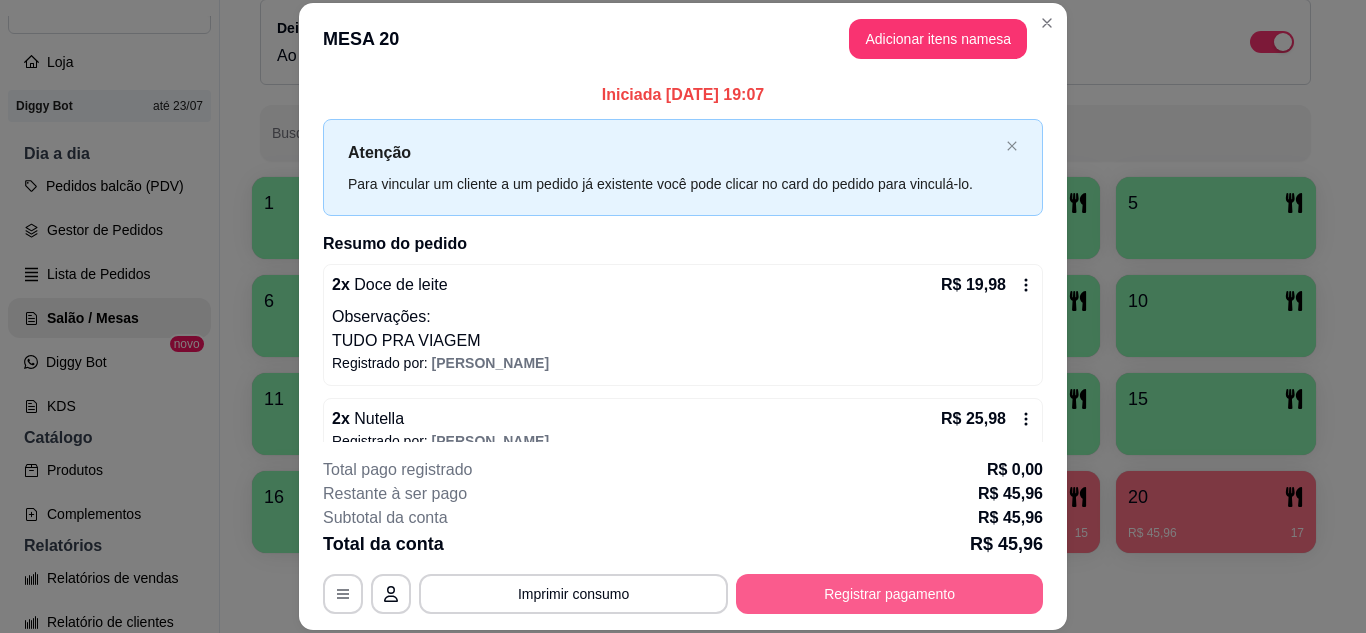 click on "Registrar pagamento" at bounding box center (889, 594) 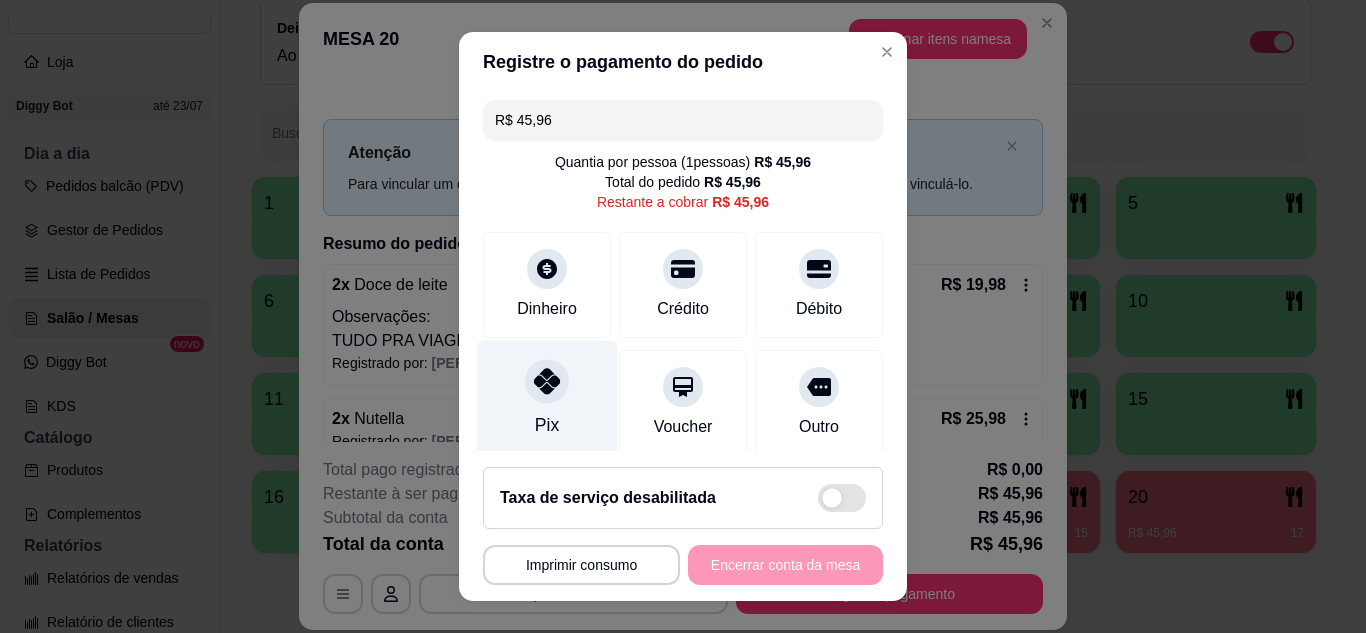 click at bounding box center (547, 381) 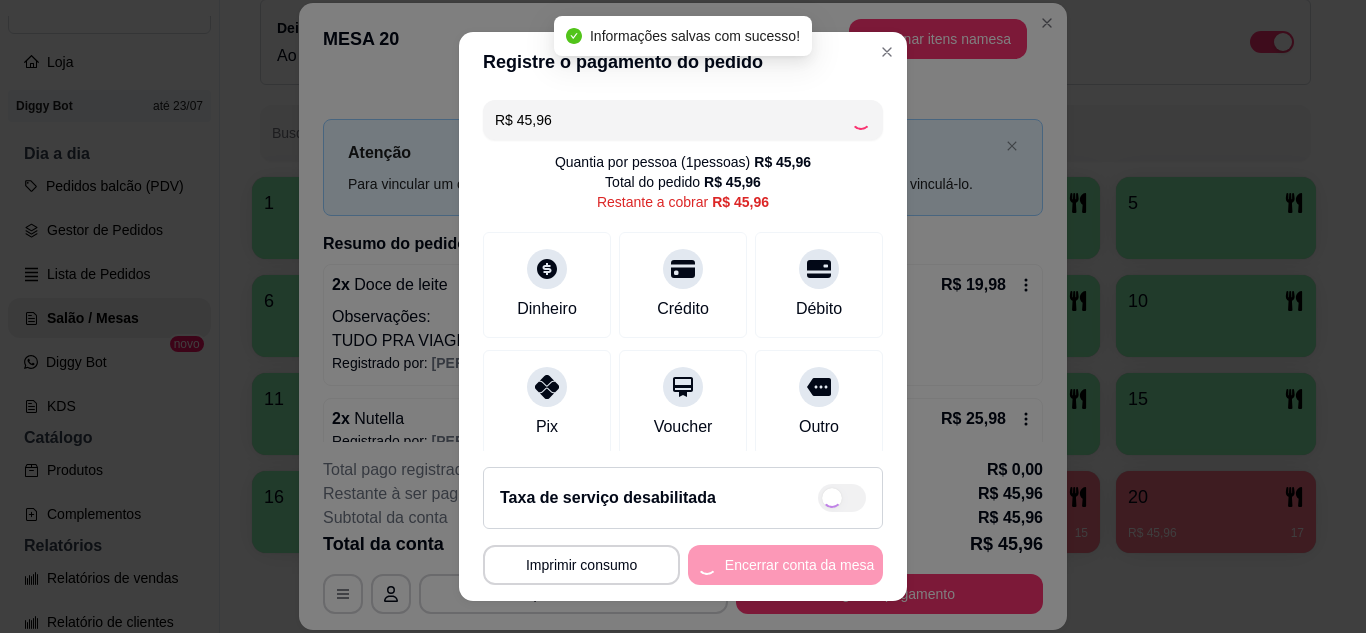 type on "R$ 0,00" 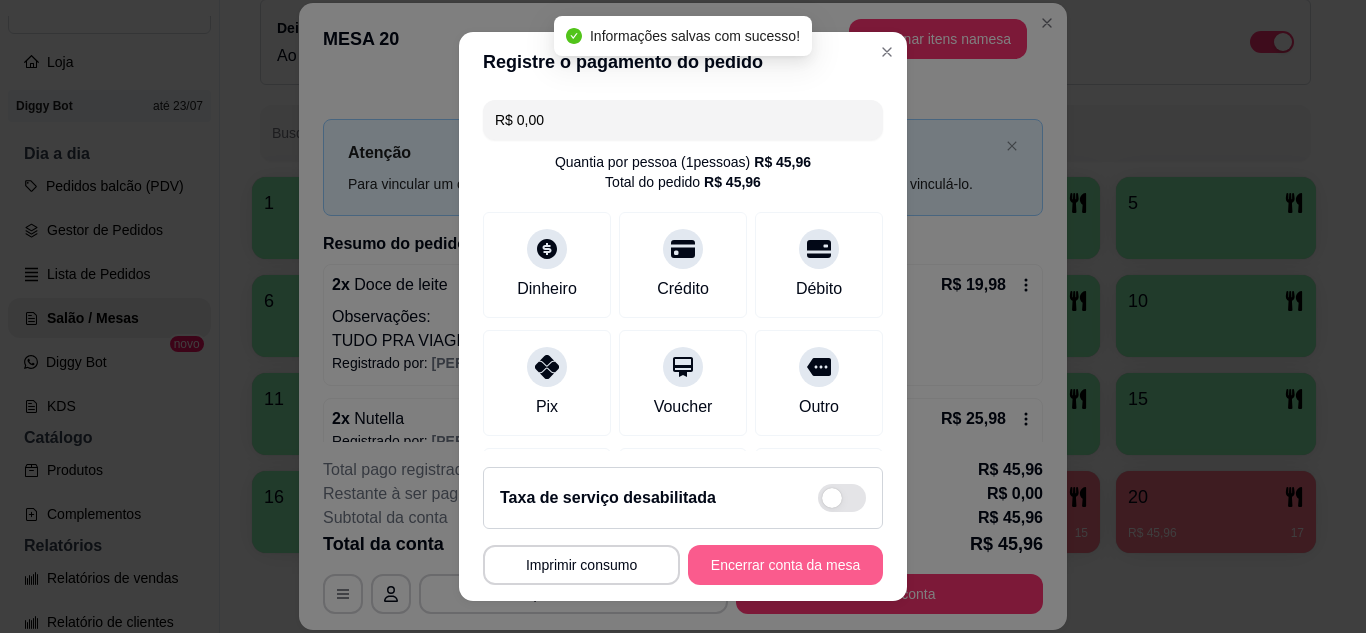 click on "Encerrar conta da mesa" at bounding box center [785, 565] 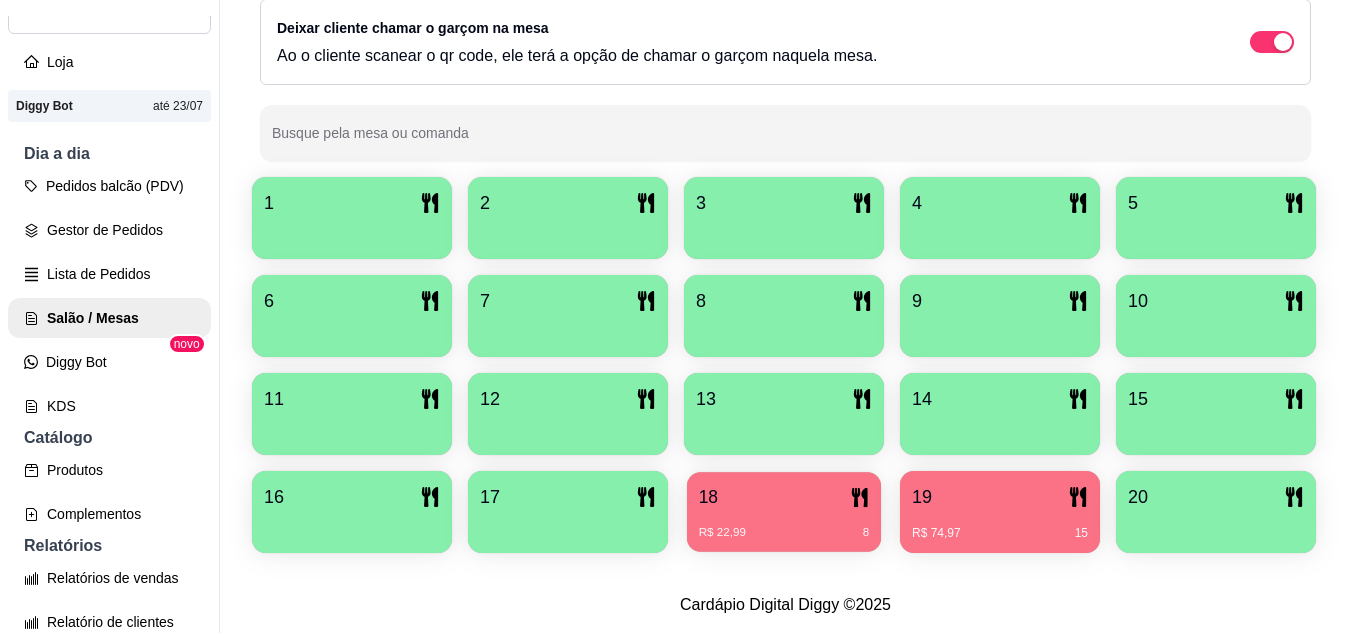 click on "R$ 22,99 8" at bounding box center [784, 533] 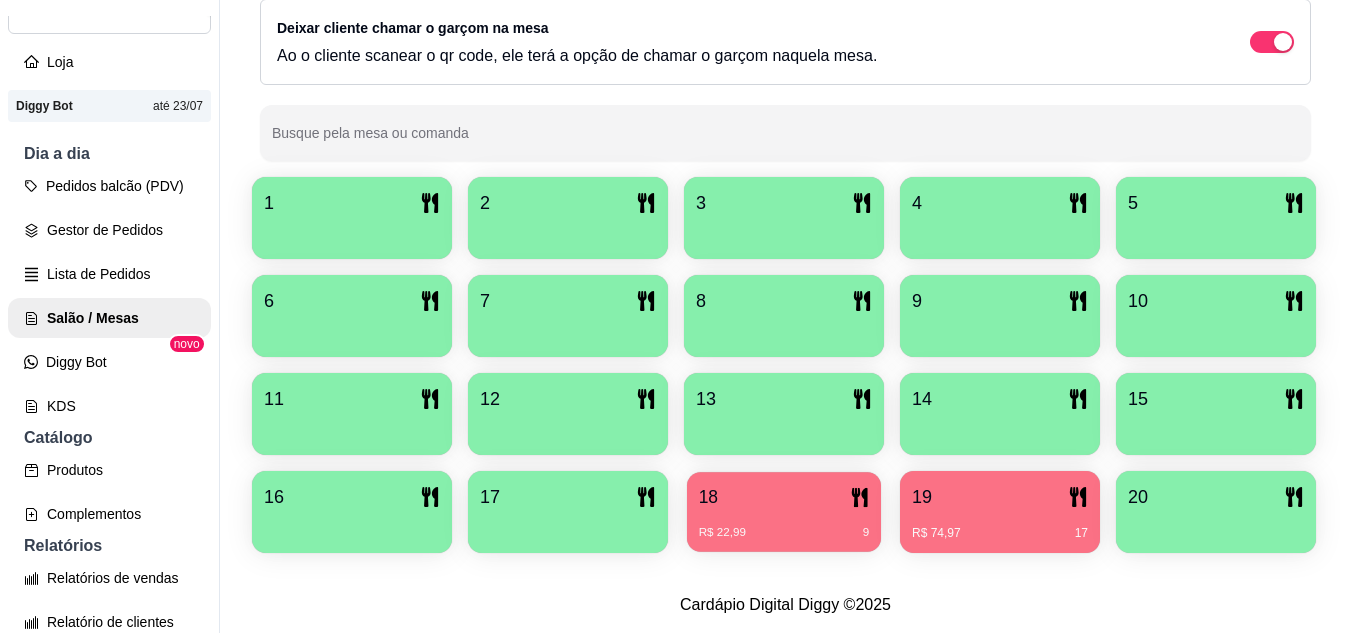 click on "R$ 22,99 9" at bounding box center (784, 525) 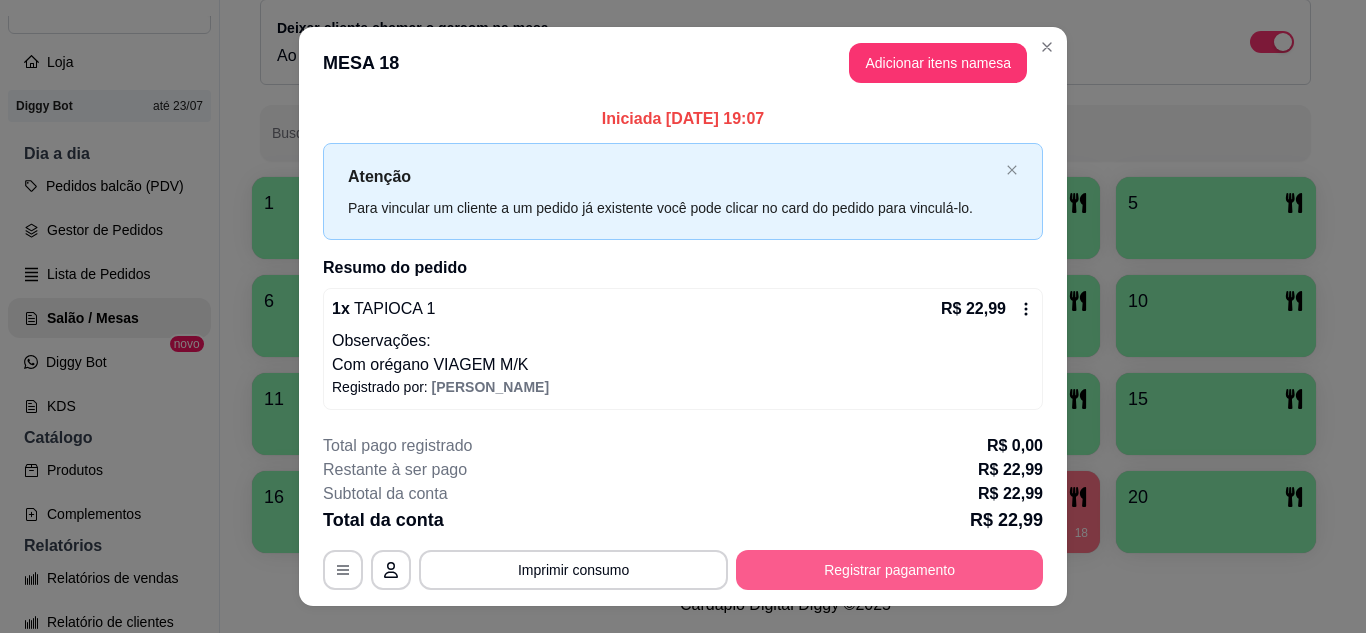 click on "**********" at bounding box center (683, 512) 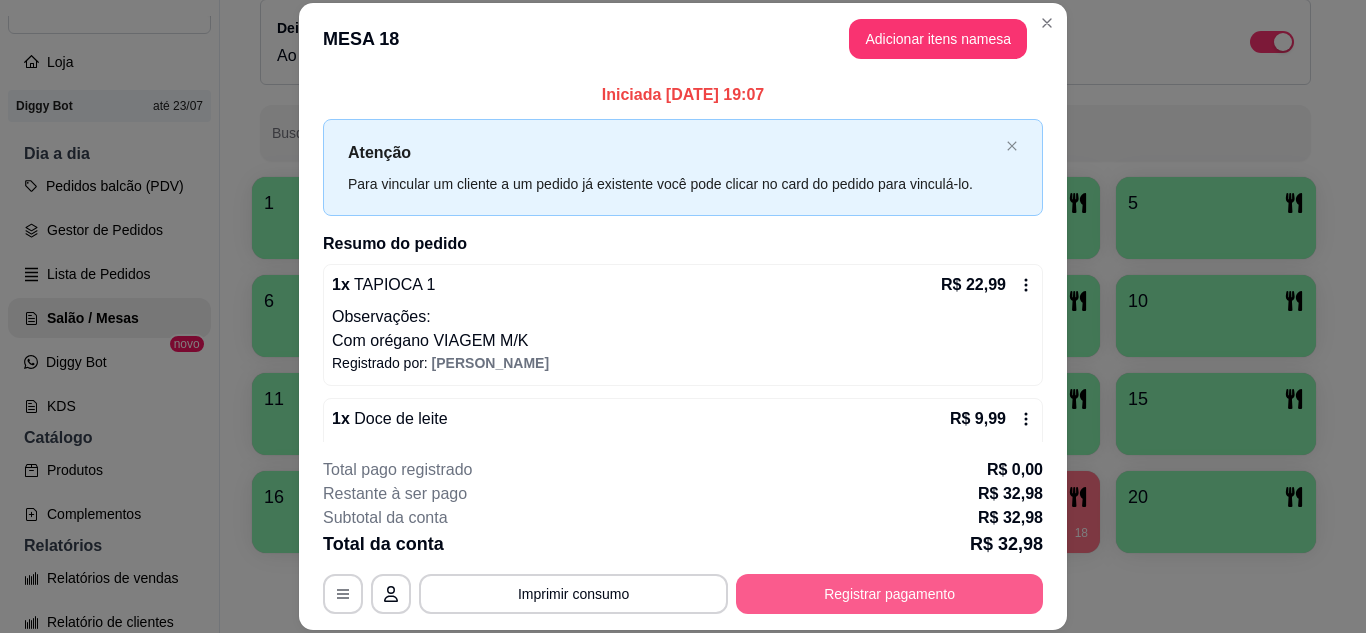 click on "Registrar pagamento" at bounding box center (889, 594) 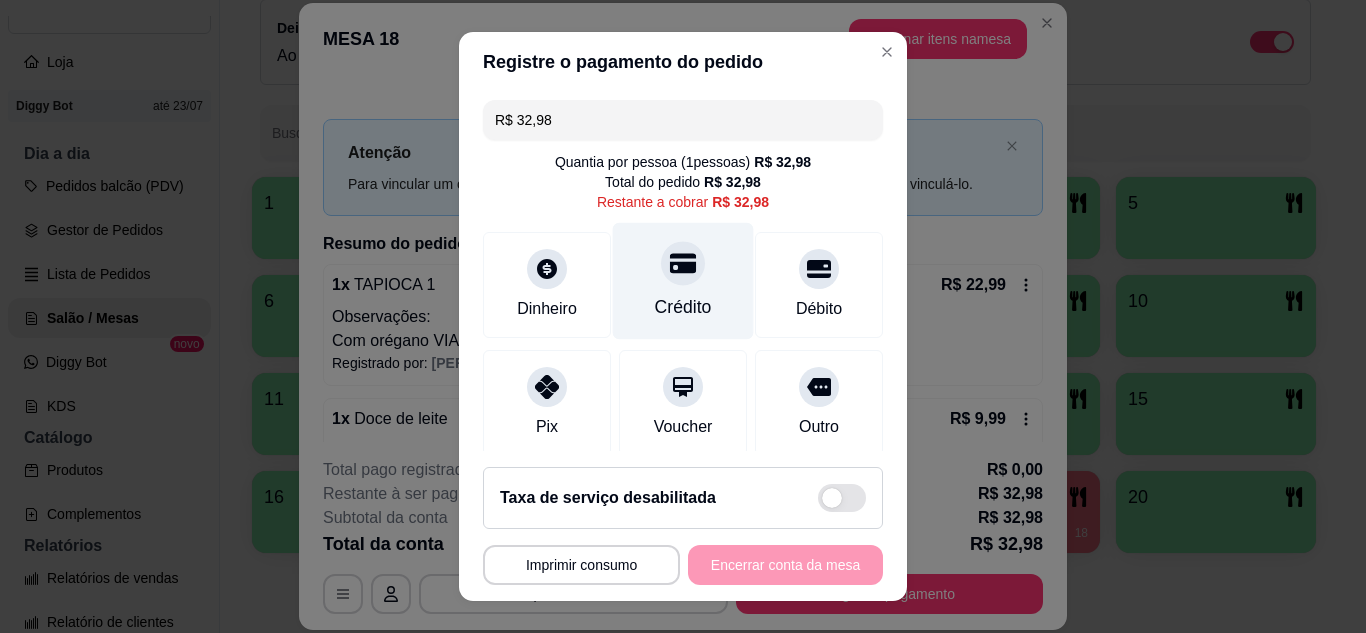 click on "Crédito" at bounding box center (683, 280) 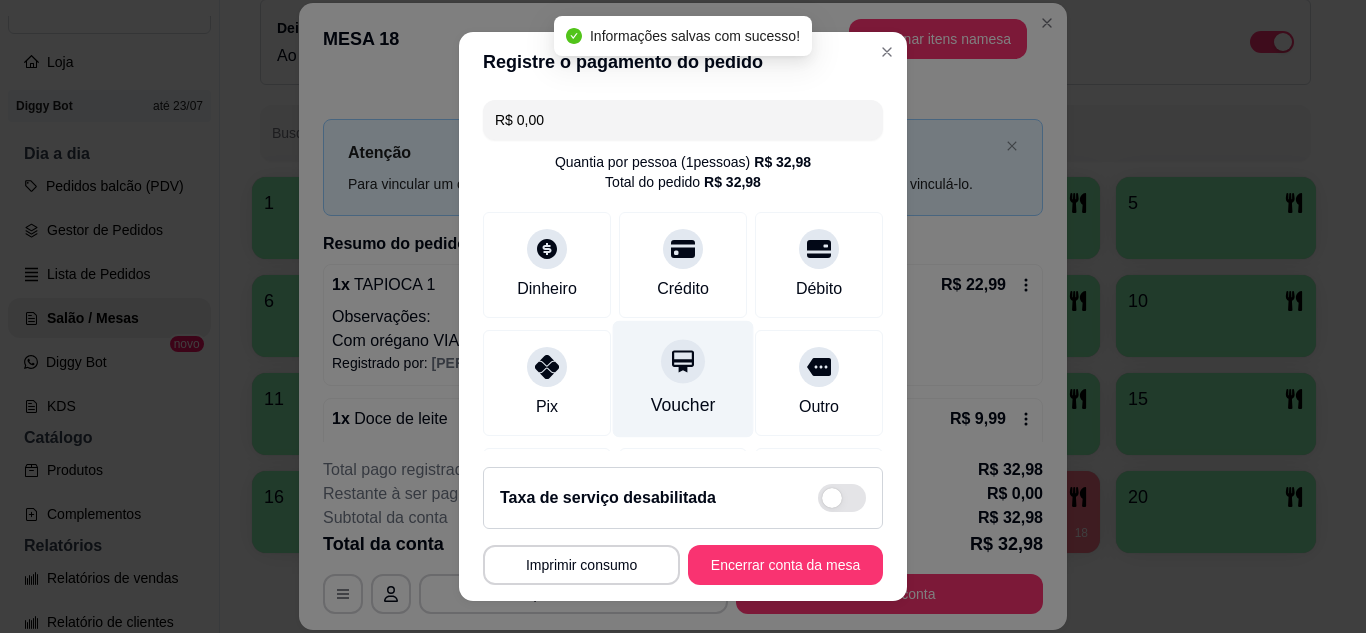 type on "R$ 0,00" 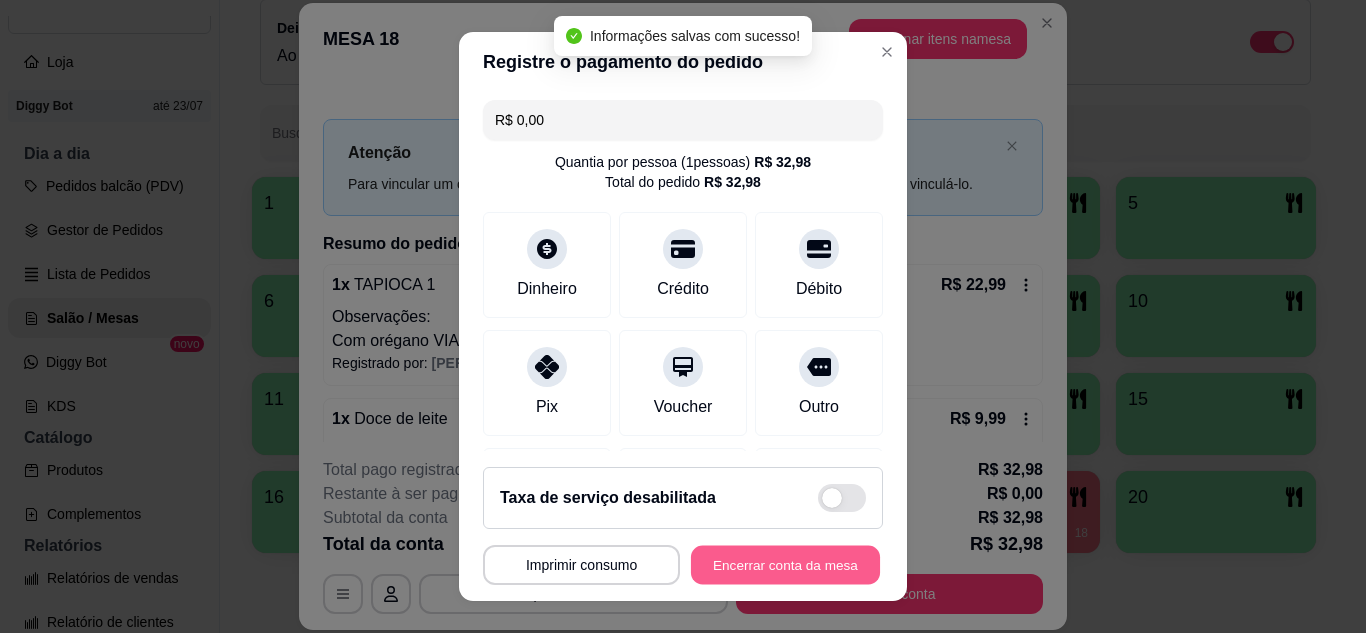click on "Encerrar conta da mesa" at bounding box center [785, 565] 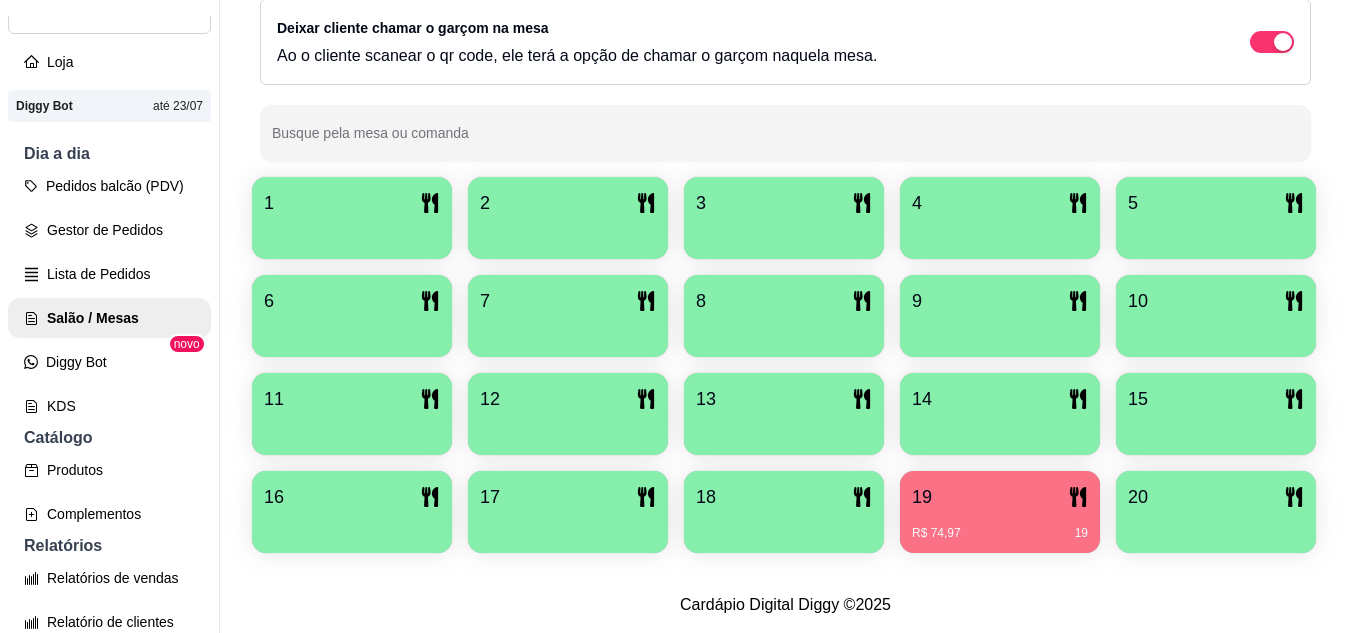 click on "R$ 74,97" at bounding box center (936, 533) 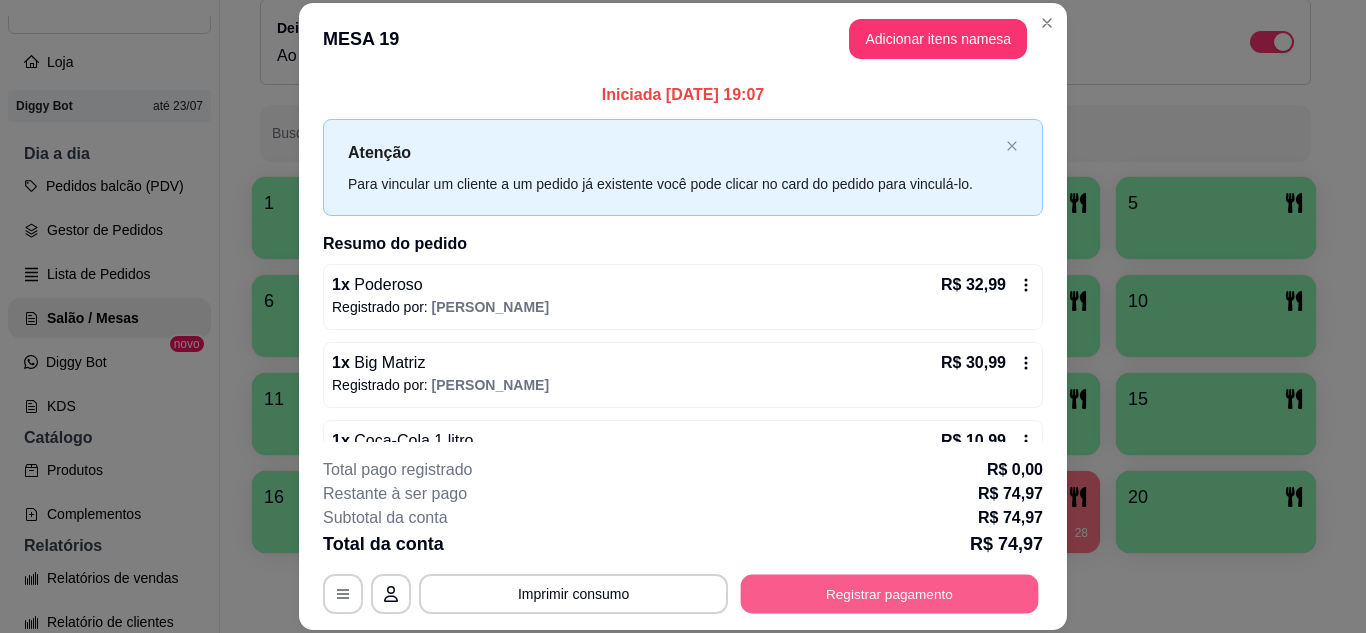 click on "Registrar pagamento" at bounding box center (890, 593) 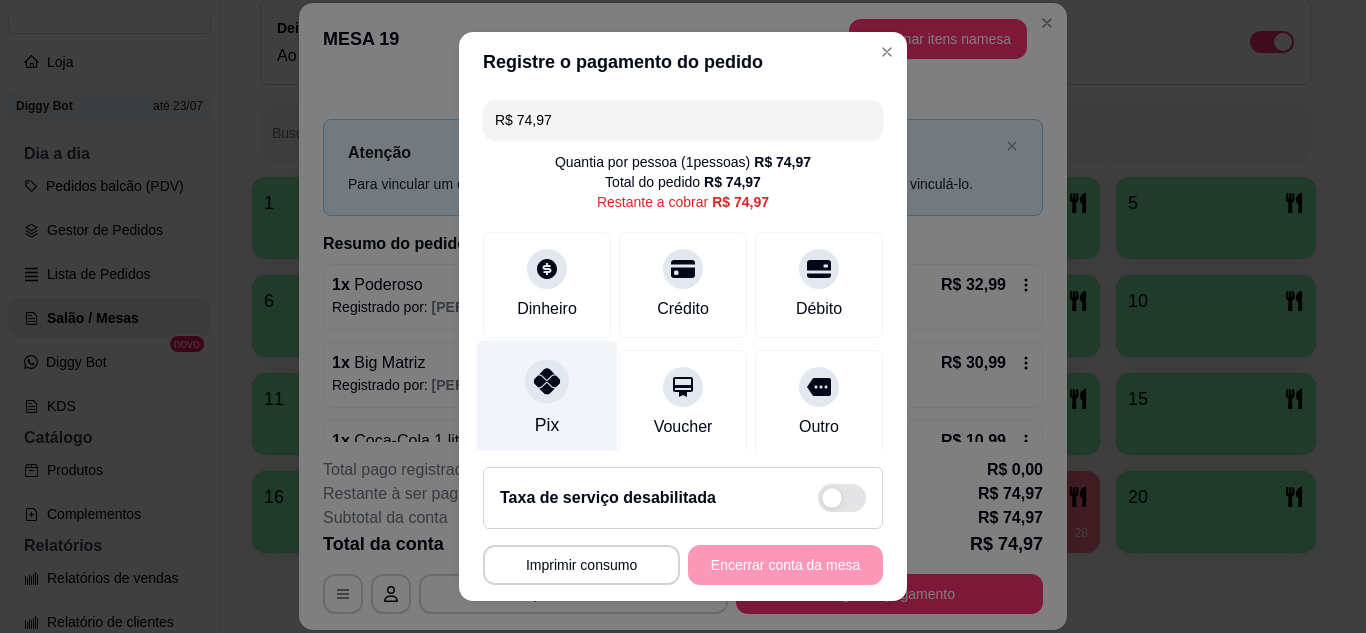 click at bounding box center (547, 381) 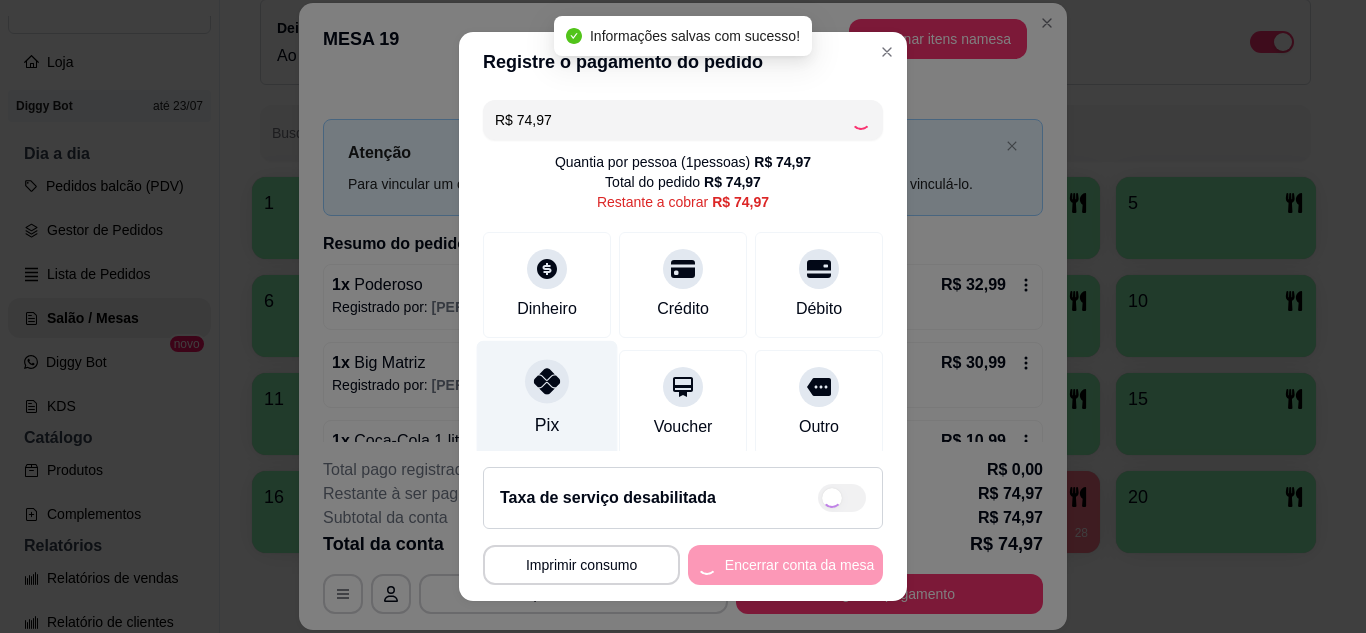 type on "R$ 0,00" 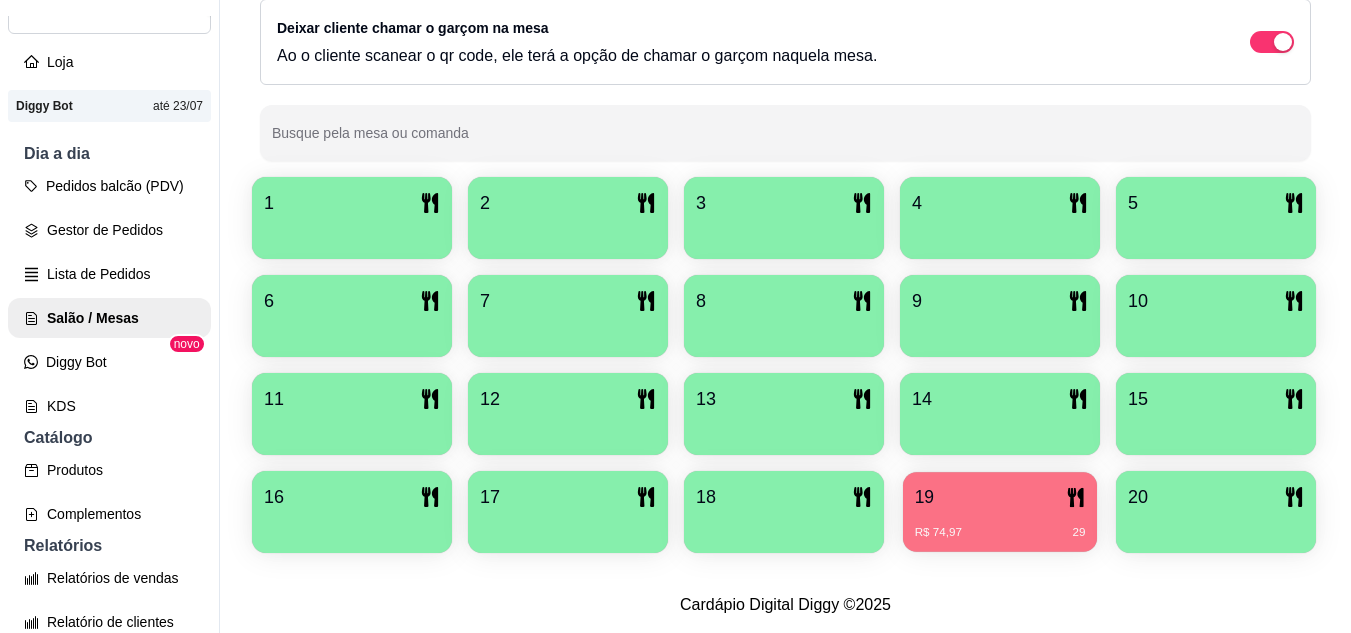 click on "R$ 74,97 29" at bounding box center [1000, 533] 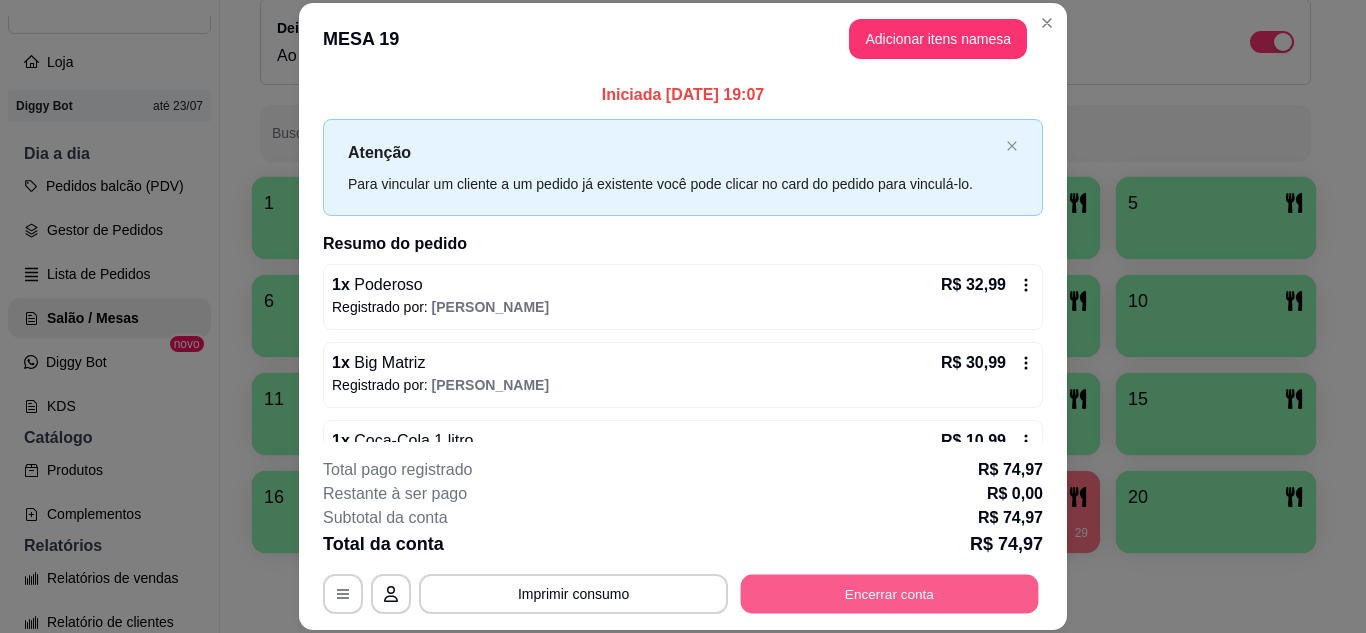 click on "Encerrar conta" at bounding box center [890, 593] 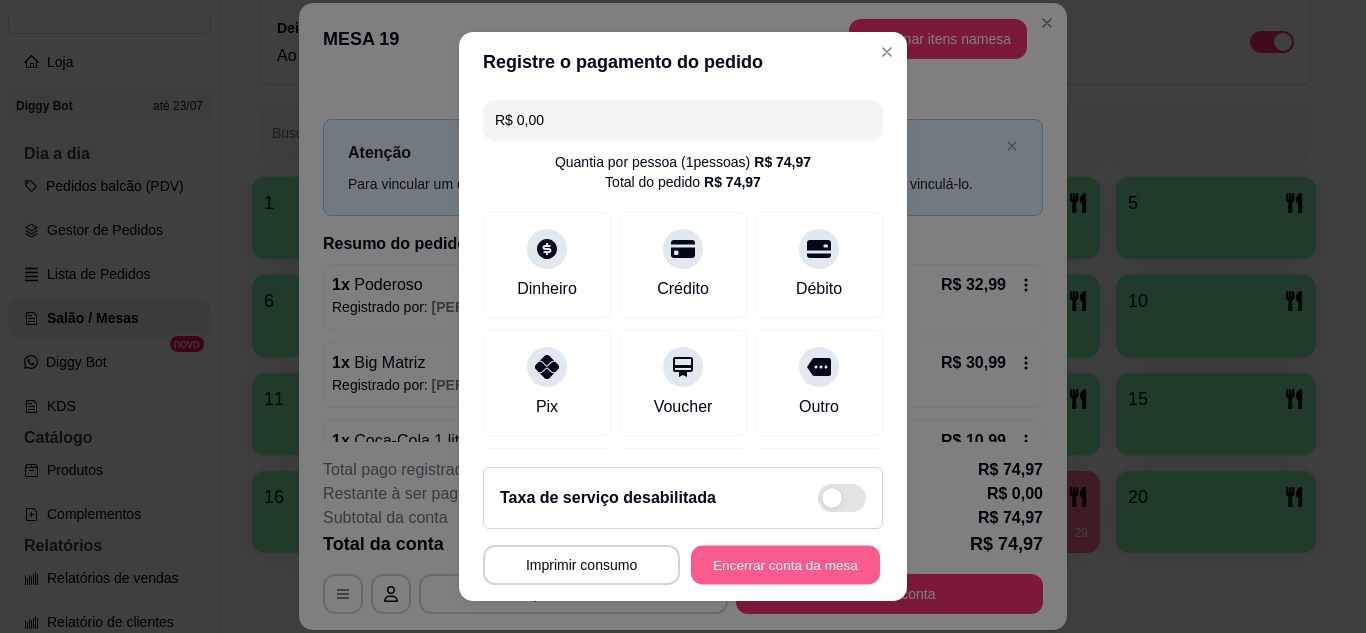 click on "Encerrar conta da mesa" at bounding box center (785, 565) 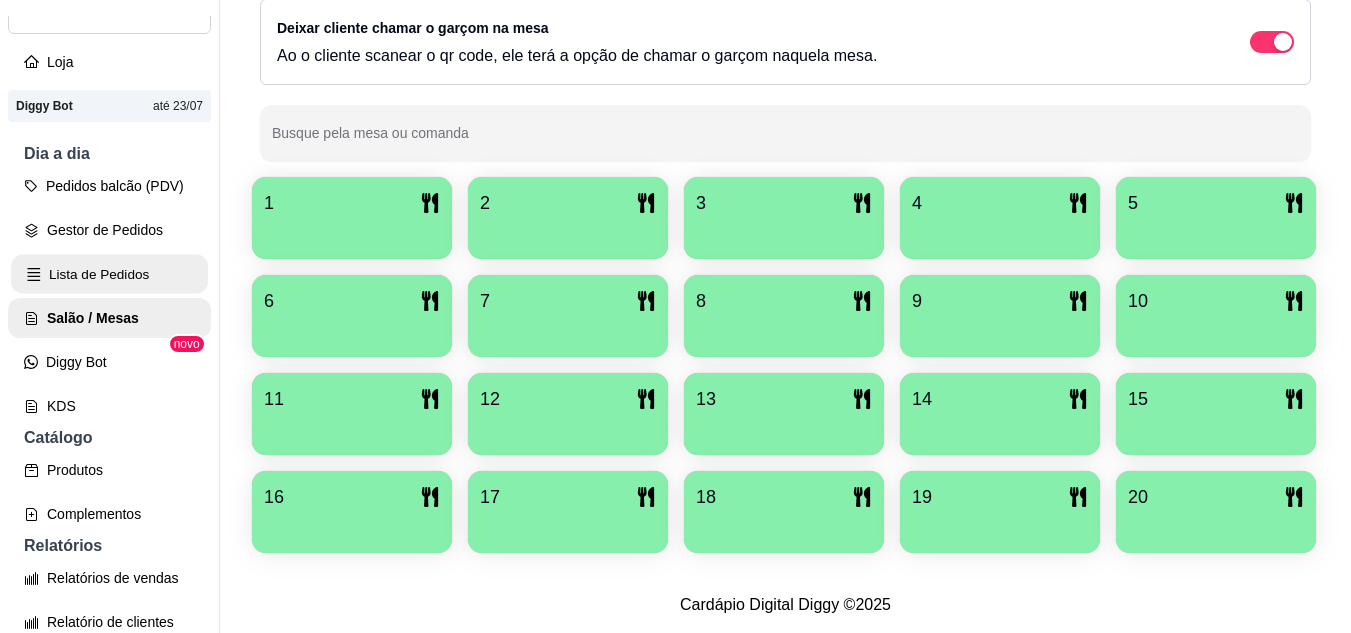 click on "Lista de Pedidos" at bounding box center (109, 274) 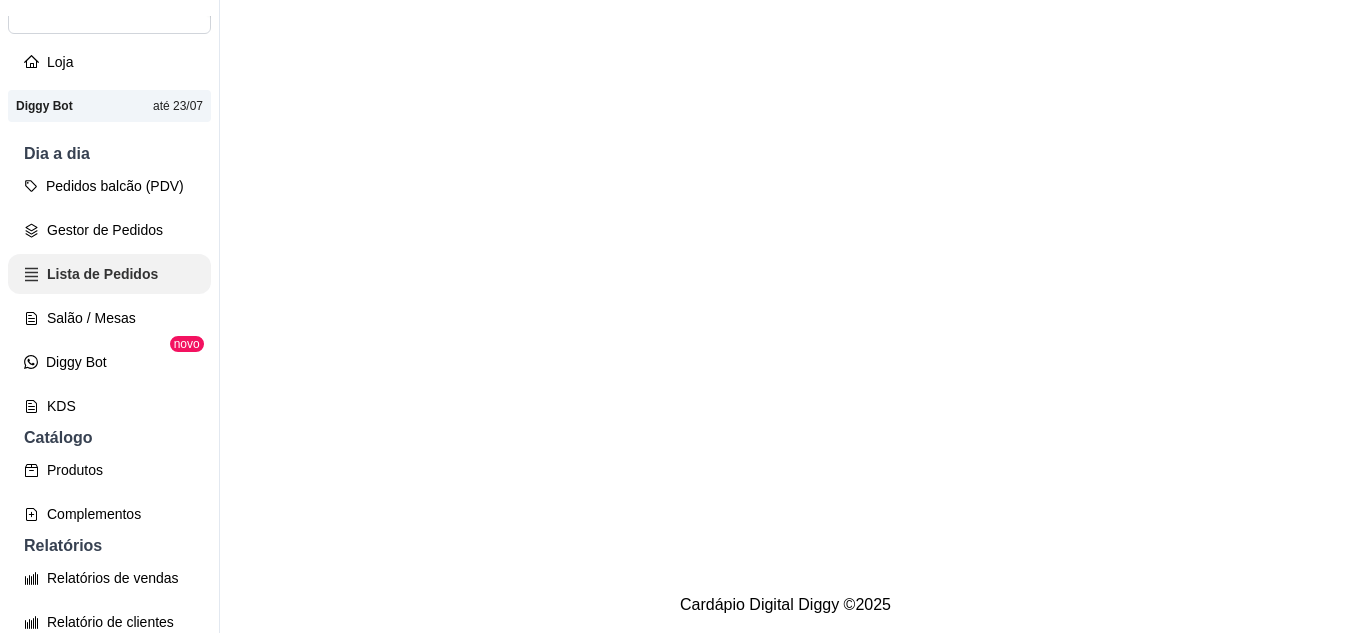 scroll, scrollTop: 0, scrollLeft: 0, axis: both 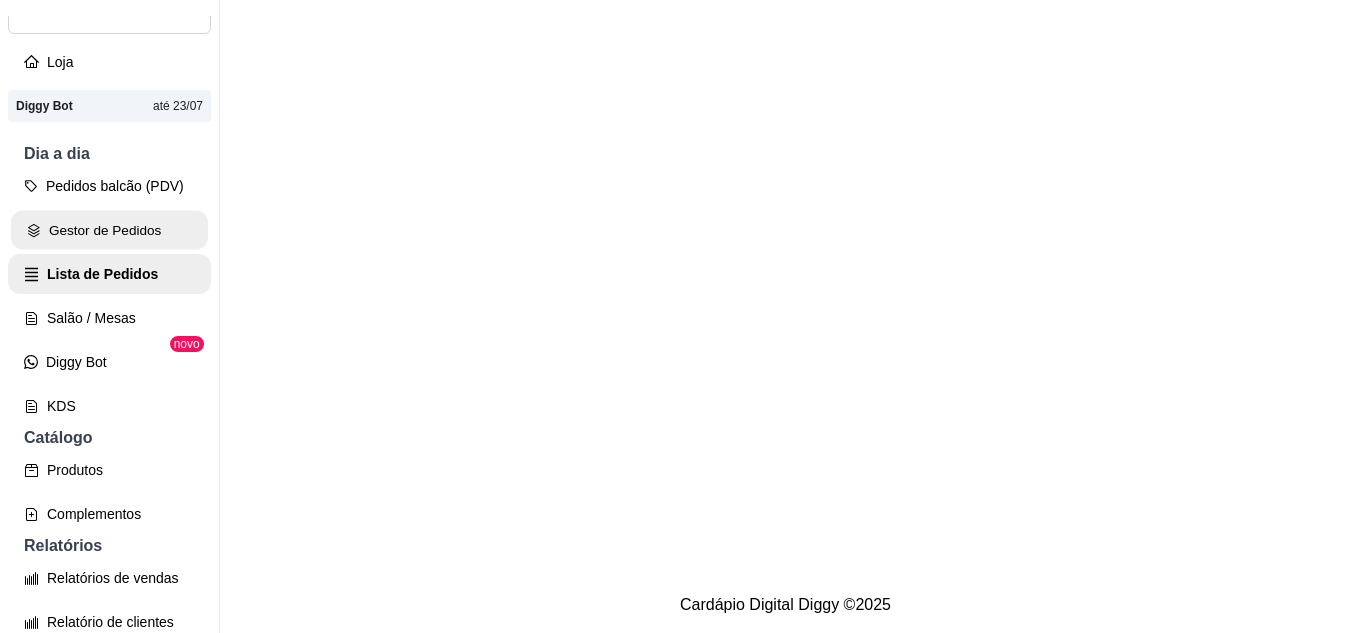click on "Gestor de Pedidos" at bounding box center [109, 230] 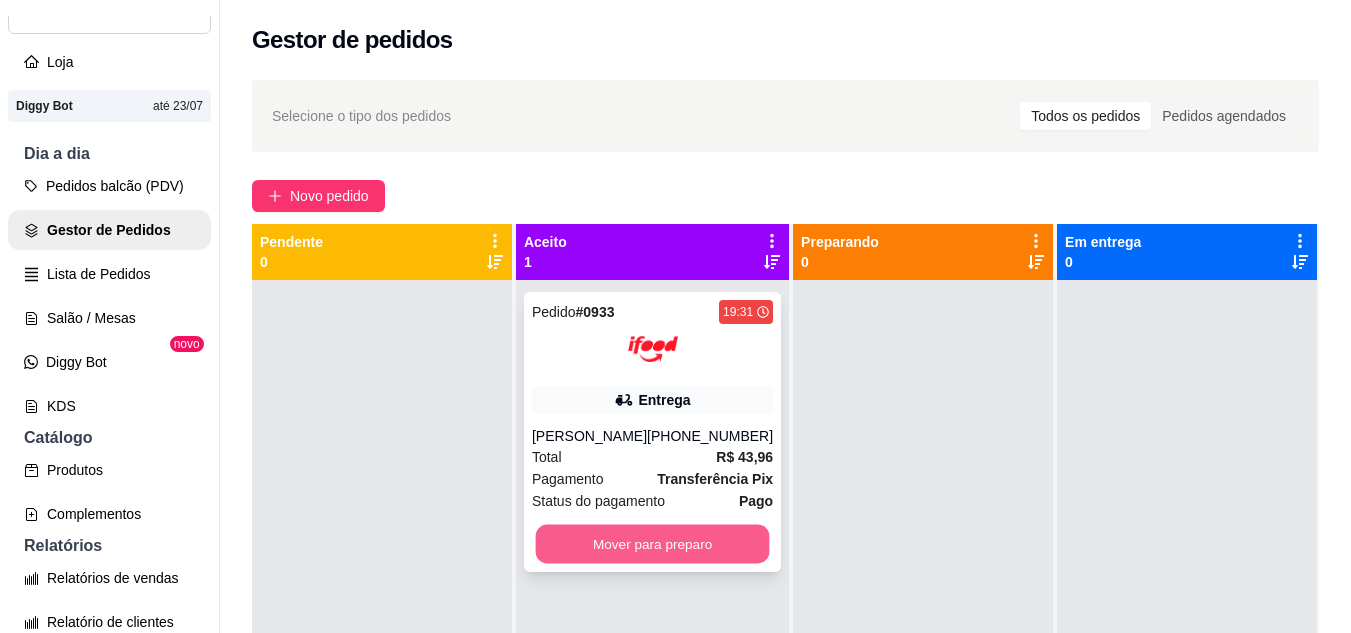 click on "Mover para preparo" at bounding box center [653, 544] 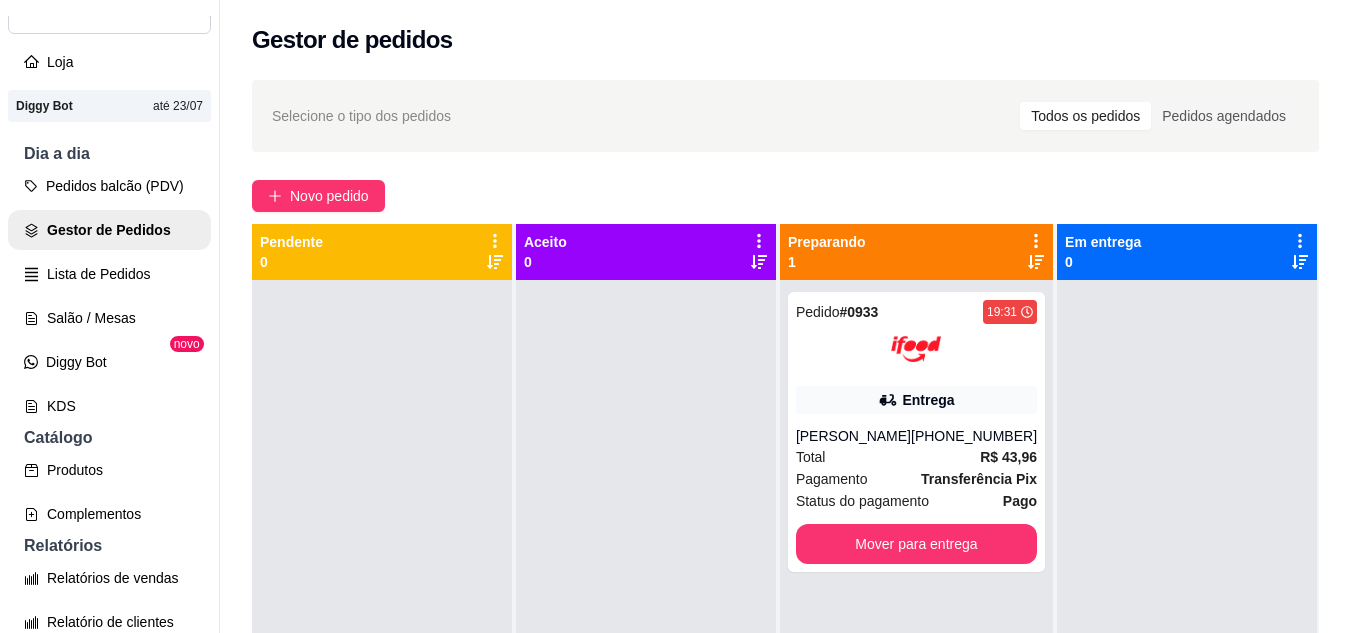 click on "Entrega" at bounding box center [916, 400] 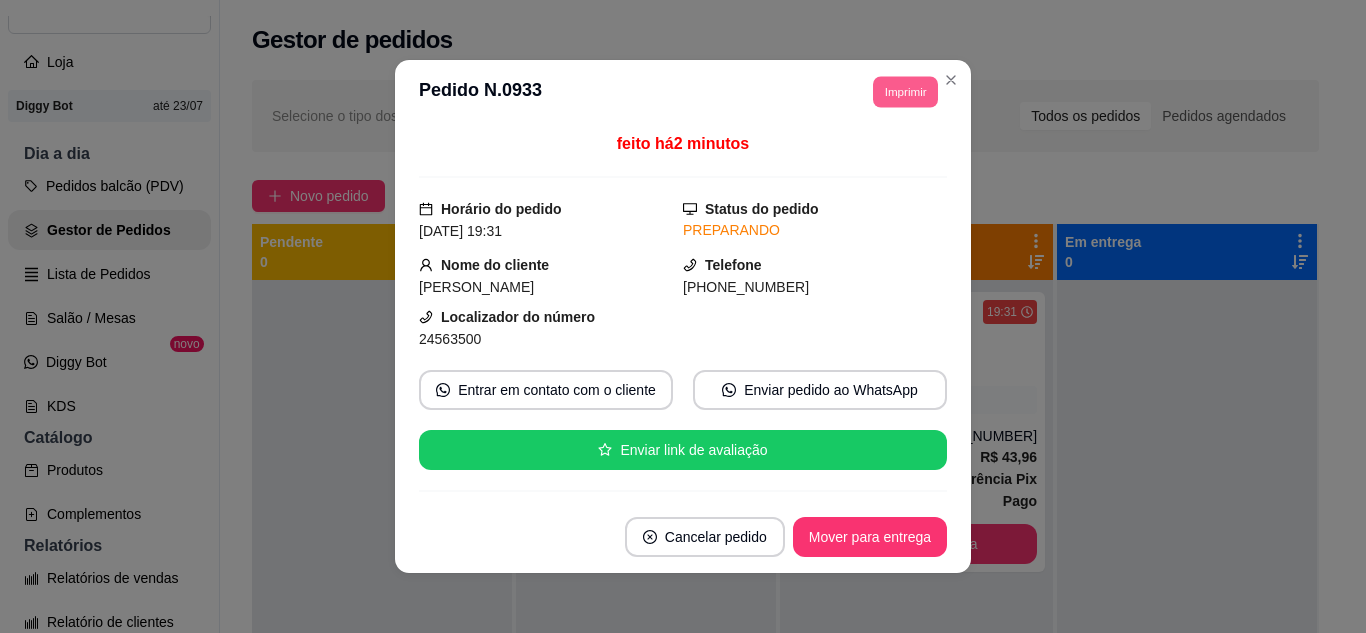 click on "Imprimir" at bounding box center [905, 91] 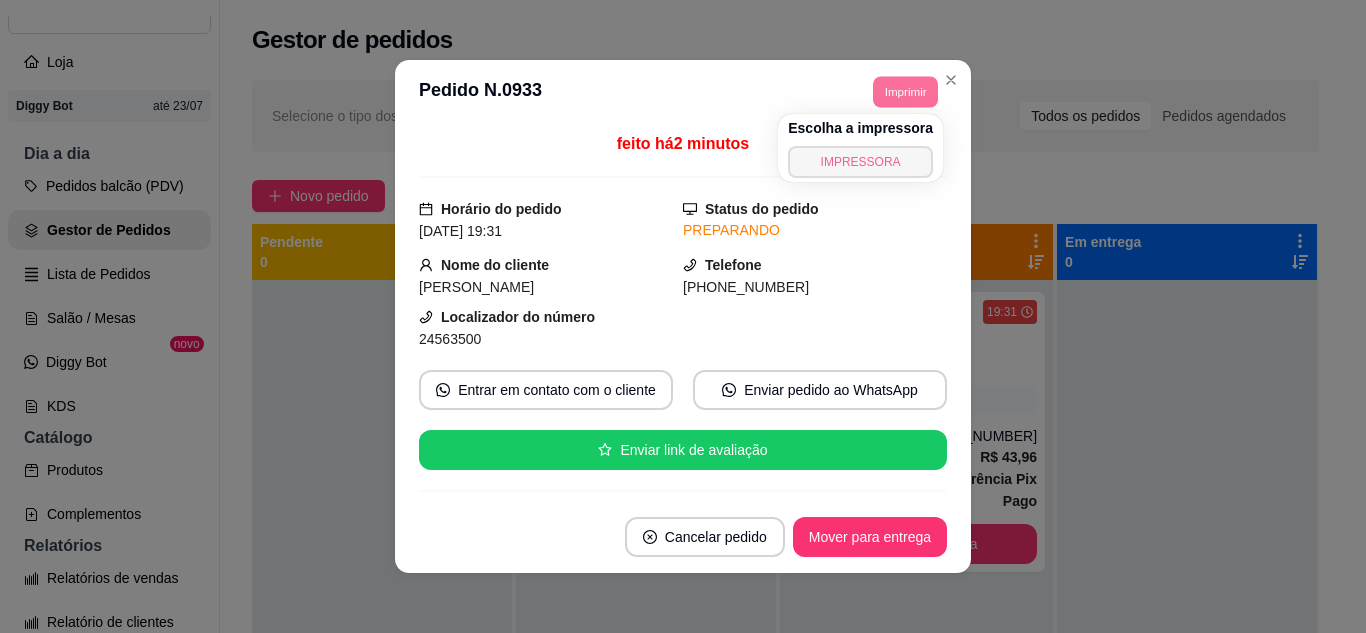 click on "IMPRESSORA" at bounding box center [860, 162] 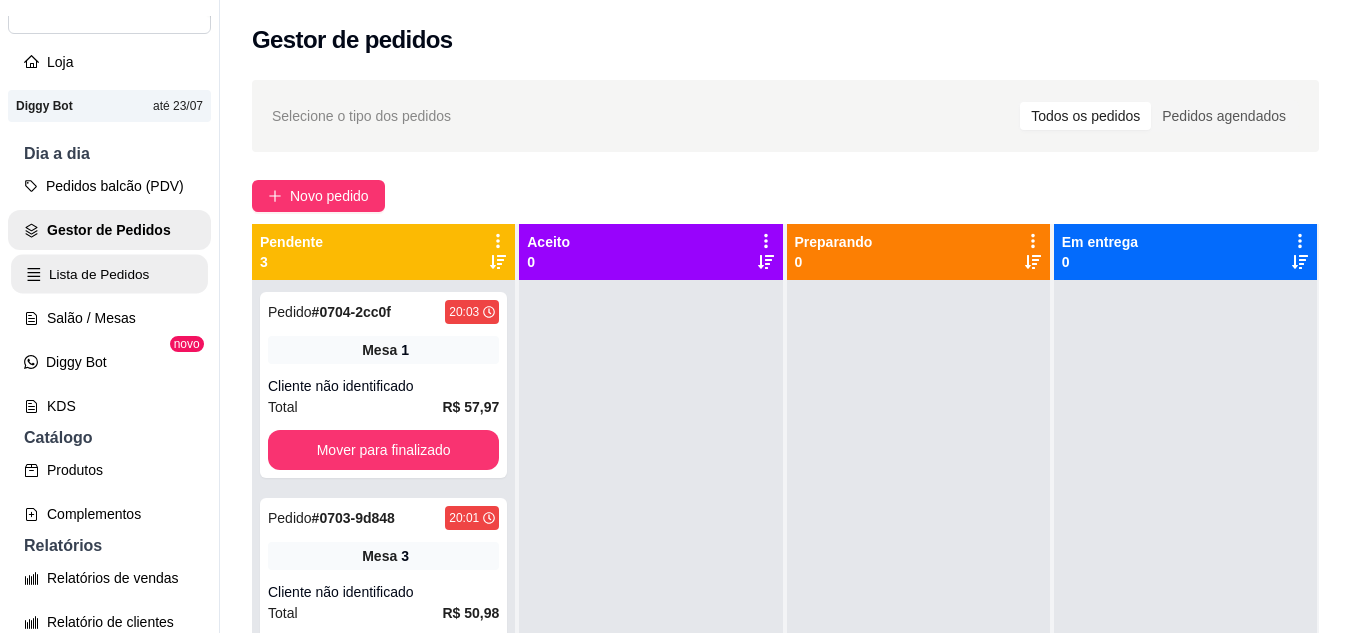 click on "Lista de Pedidos" at bounding box center (109, 274) 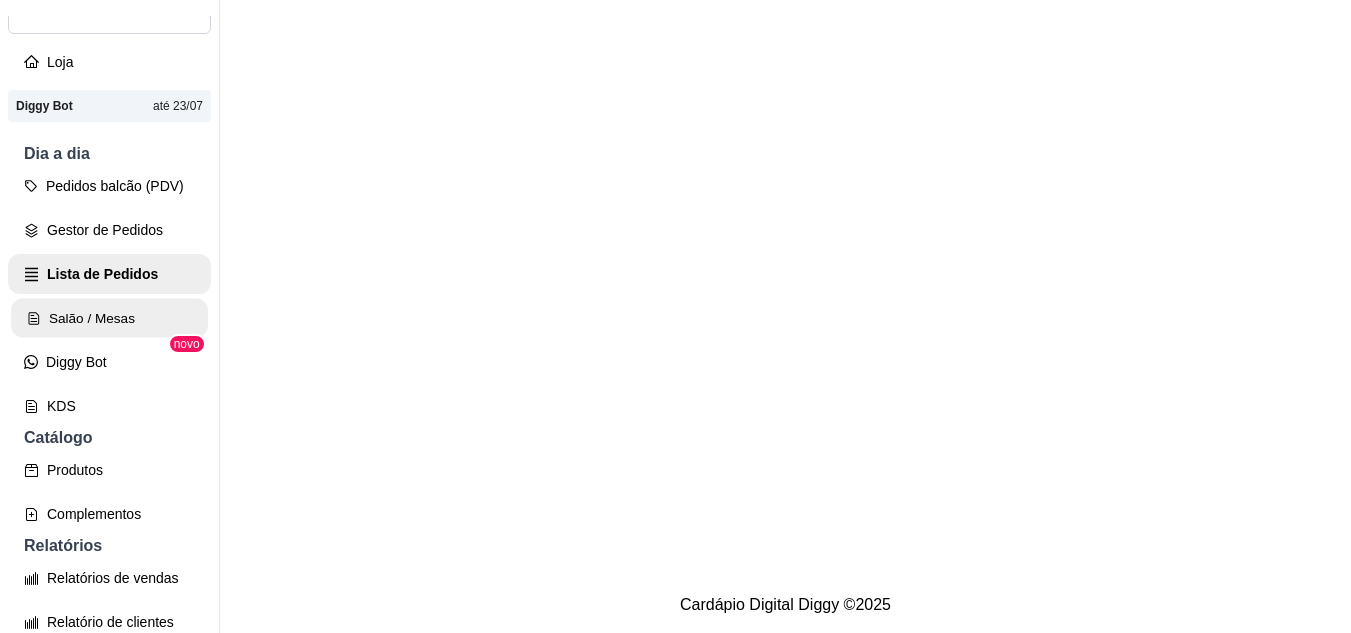 click on "Salão / Mesas" at bounding box center (109, 318) 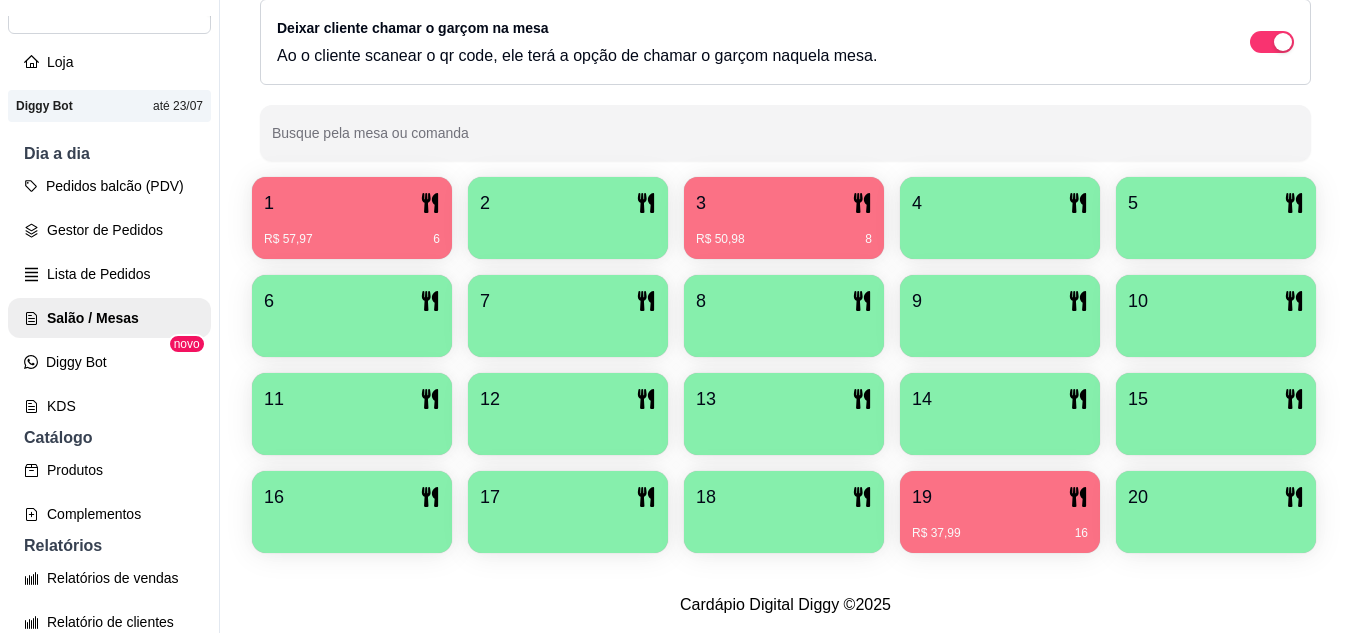 scroll, scrollTop: 400, scrollLeft: 0, axis: vertical 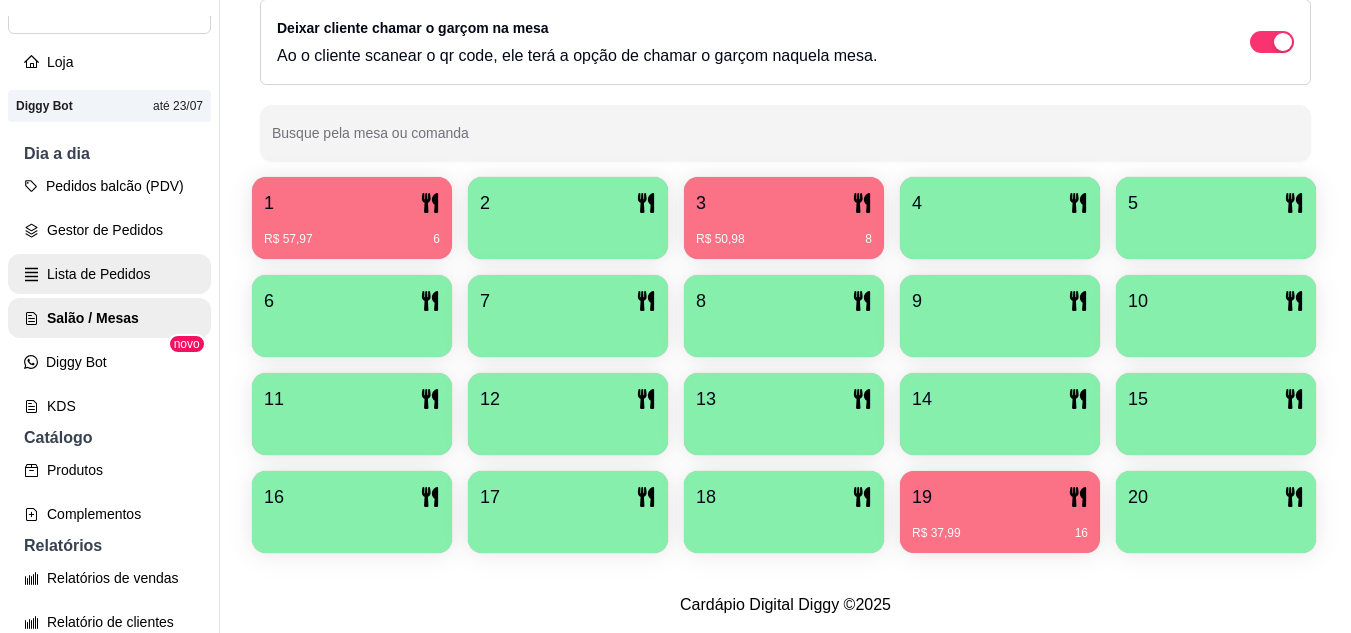click on "Lista de Pedidos" at bounding box center [109, 274] 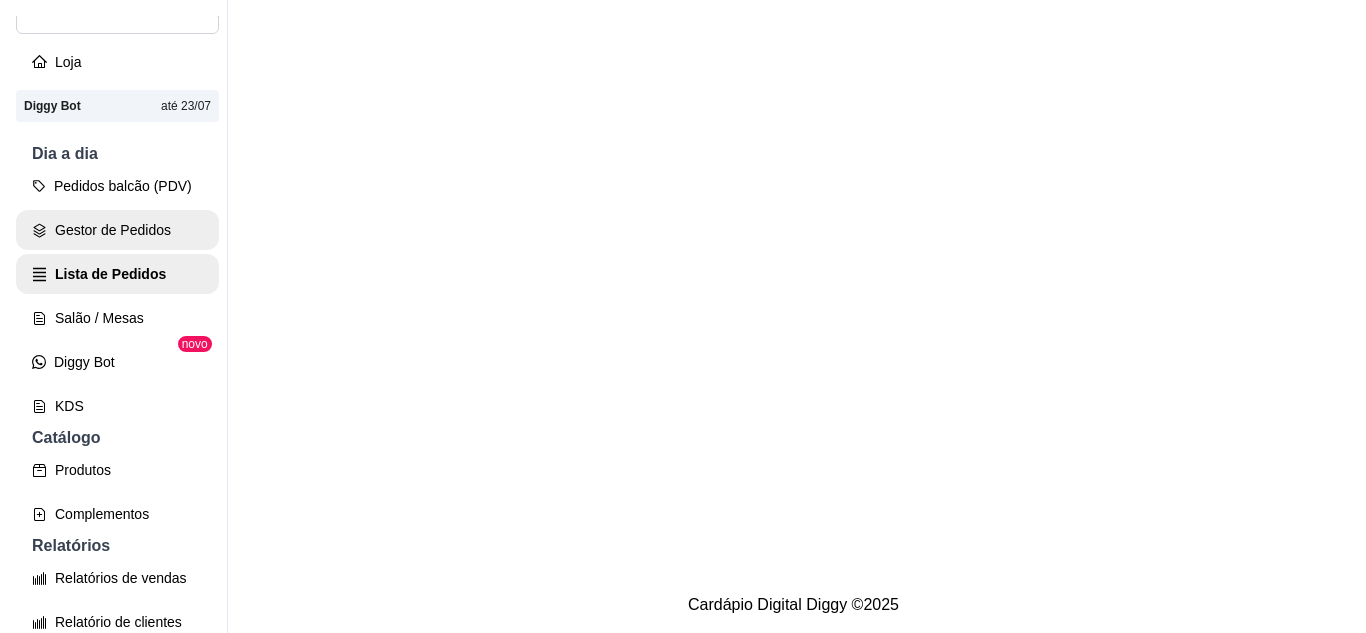 scroll, scrollTop: 0, scrollLeft: 0, axis: both 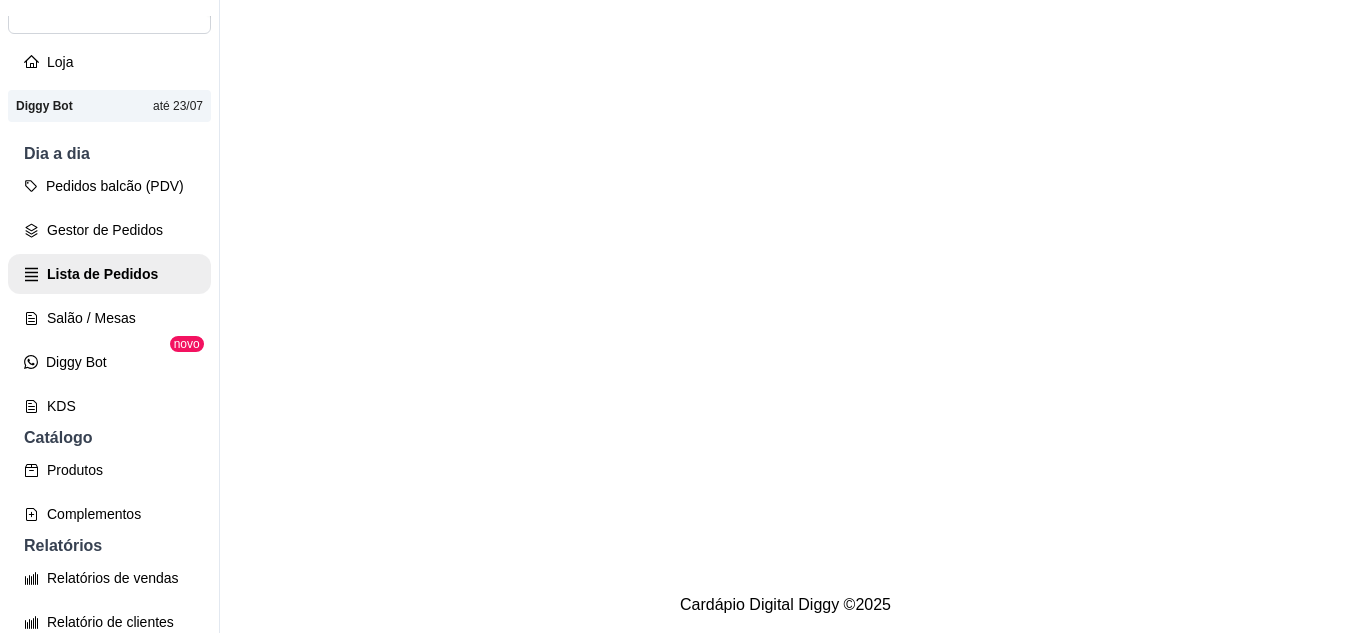 click on "Pedidos balcão (PDV) Gestor de Pedidos Lista de Pedidos Salão / Mesas Diggy Bot novo KDS" at bounding box center [109, 296] 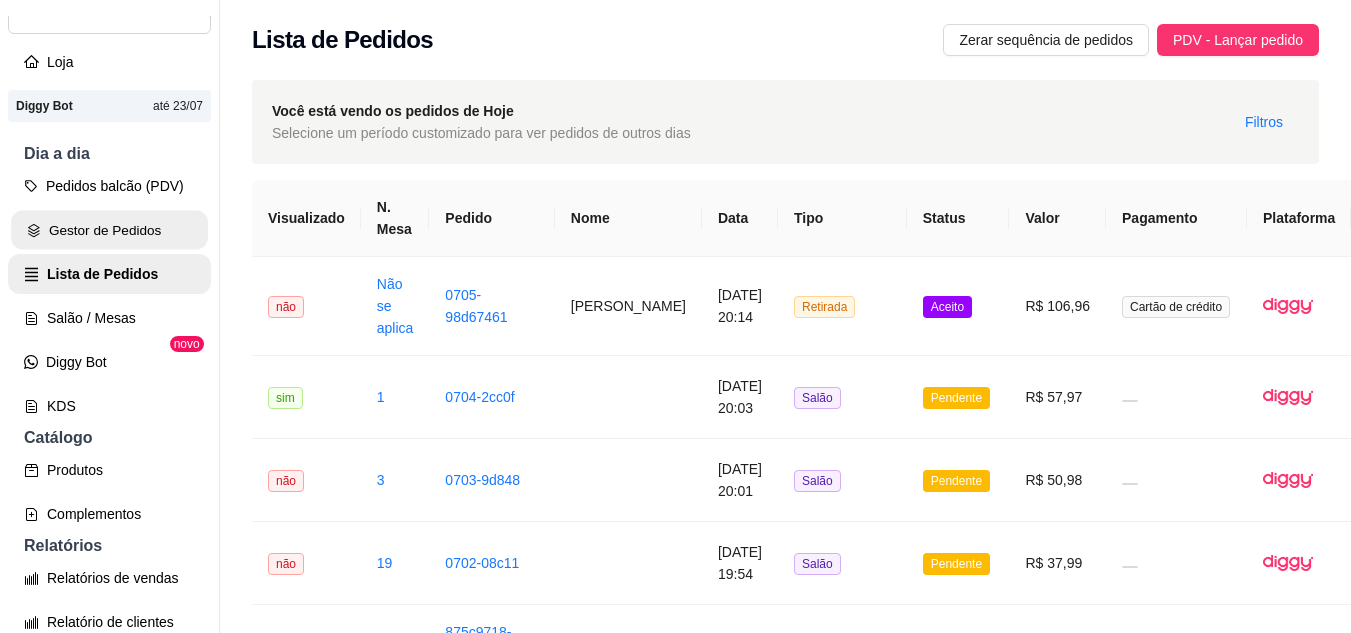 click on "Gestor de Pedidos" at bounding box center [109, 230] 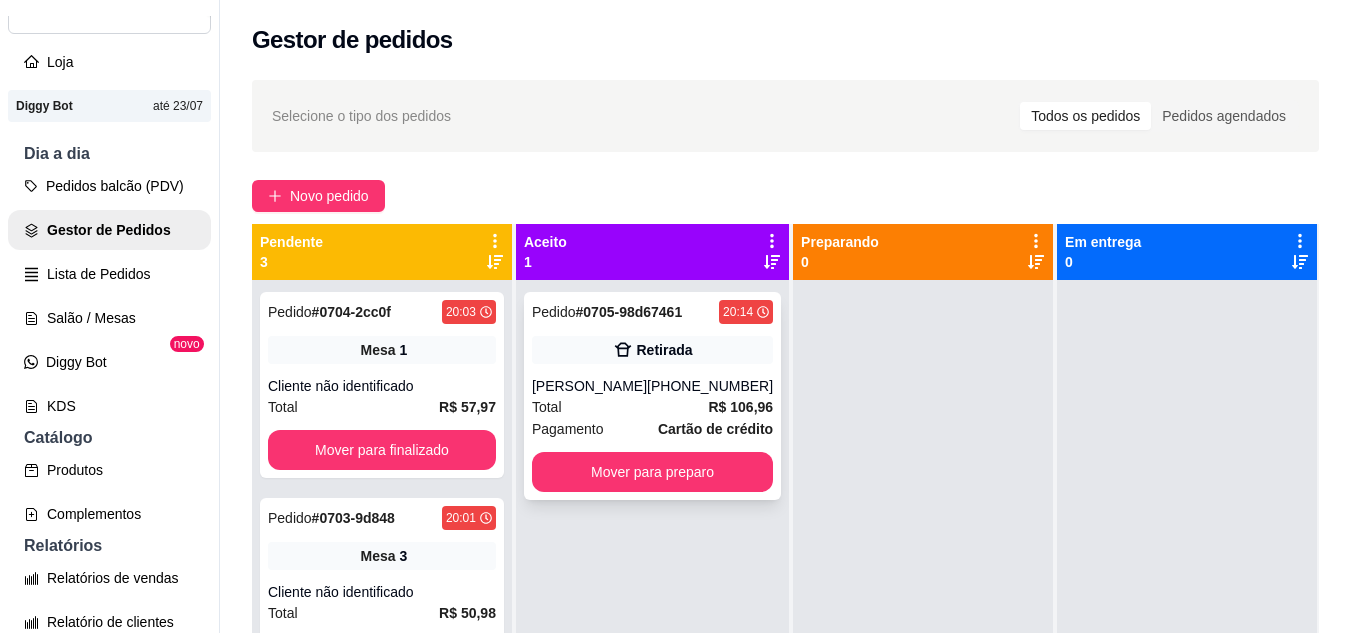 click on "[PHONE_NUMBER]" at bounding box center [710, 386] 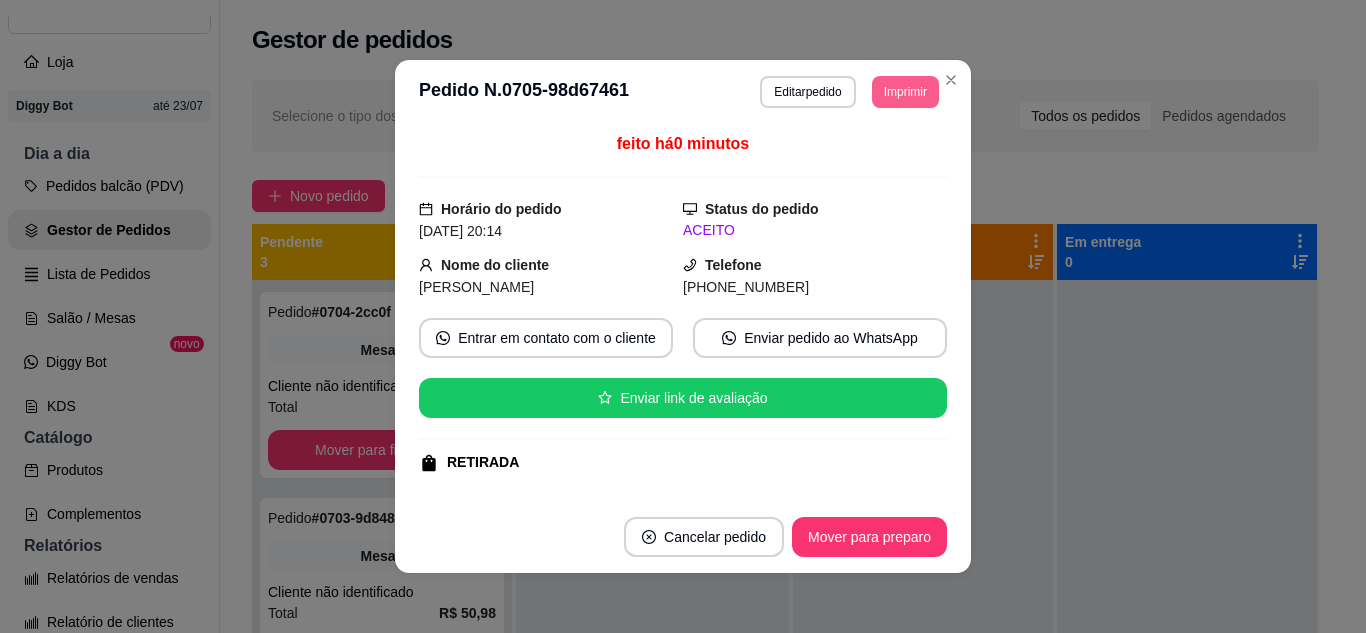 click on "Imprimir" at bounding box center [905, 92] 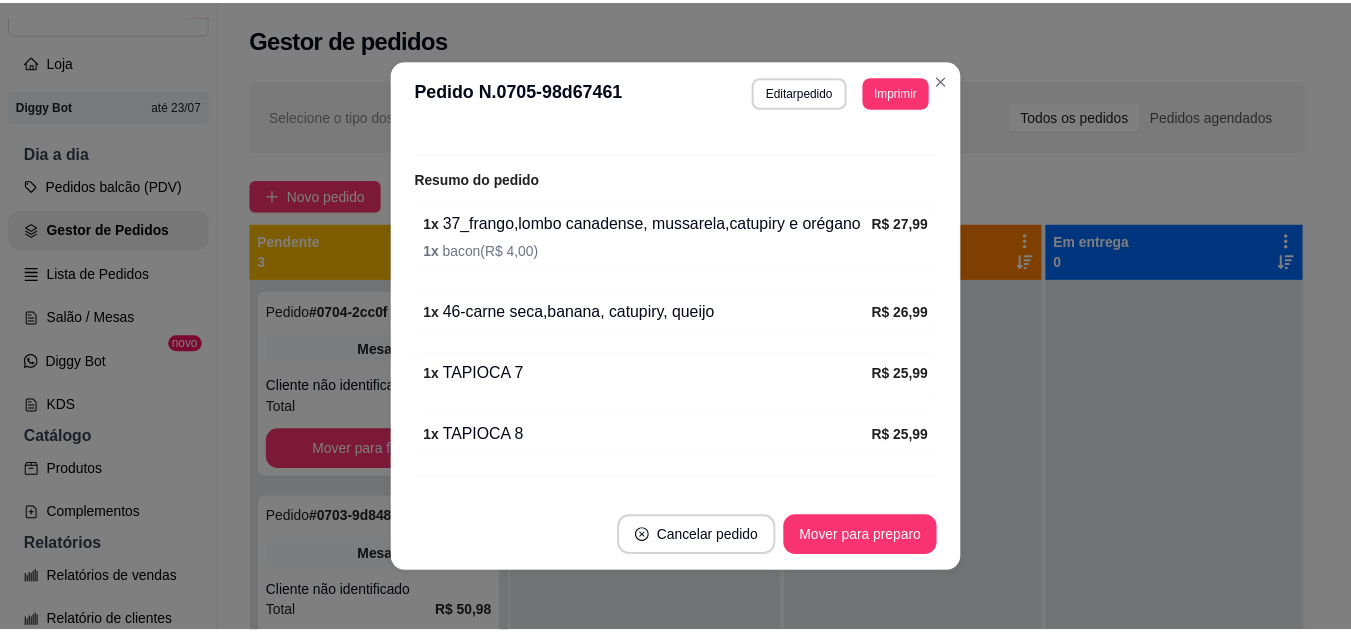 scroll, scrollTop: 494, scrollLeft: 0, axis: vertical 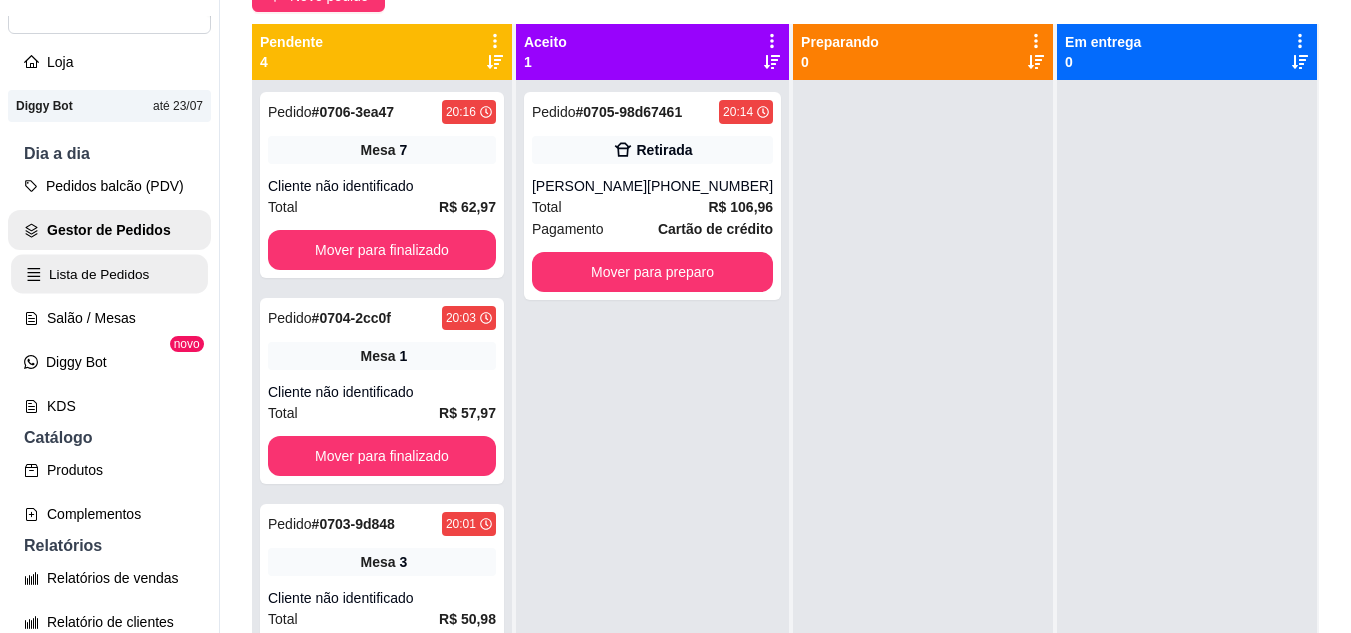 click on "Lista de Pedidos" at bounding box center [109, 274] 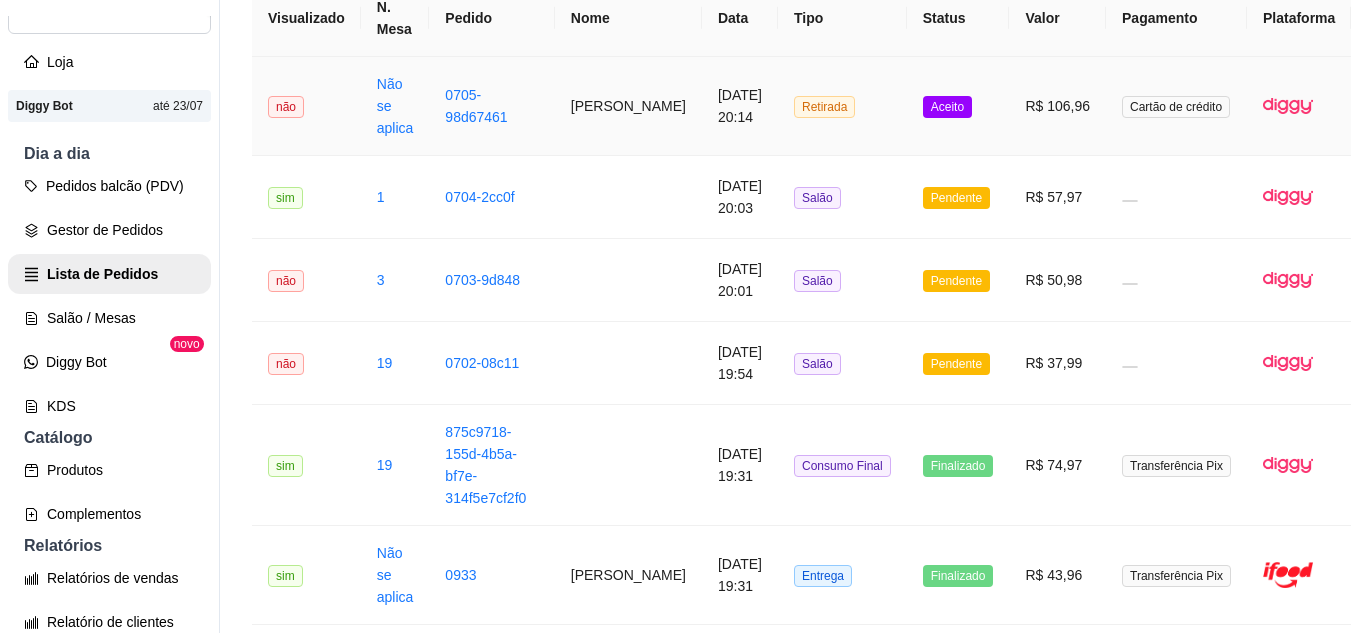 scroll, scrollTop: 0, scrollLeft: 0, axis: both 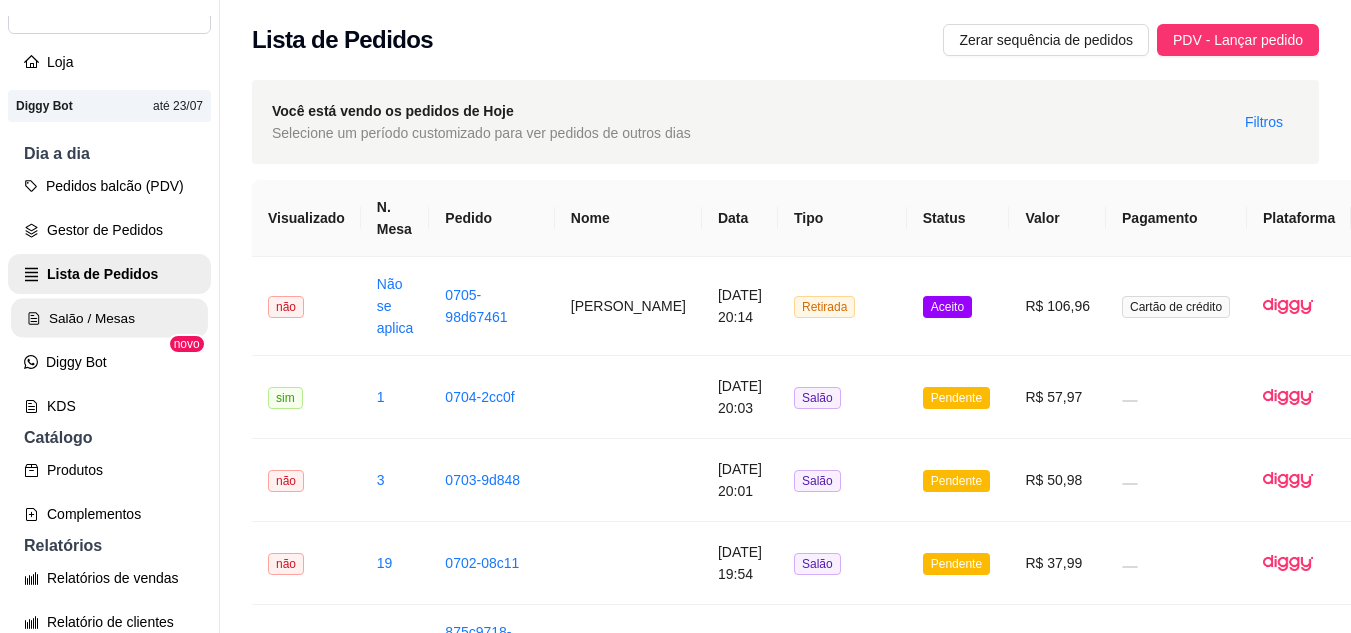 click on "Salão / Mesas" at bounding box center (109, 318) 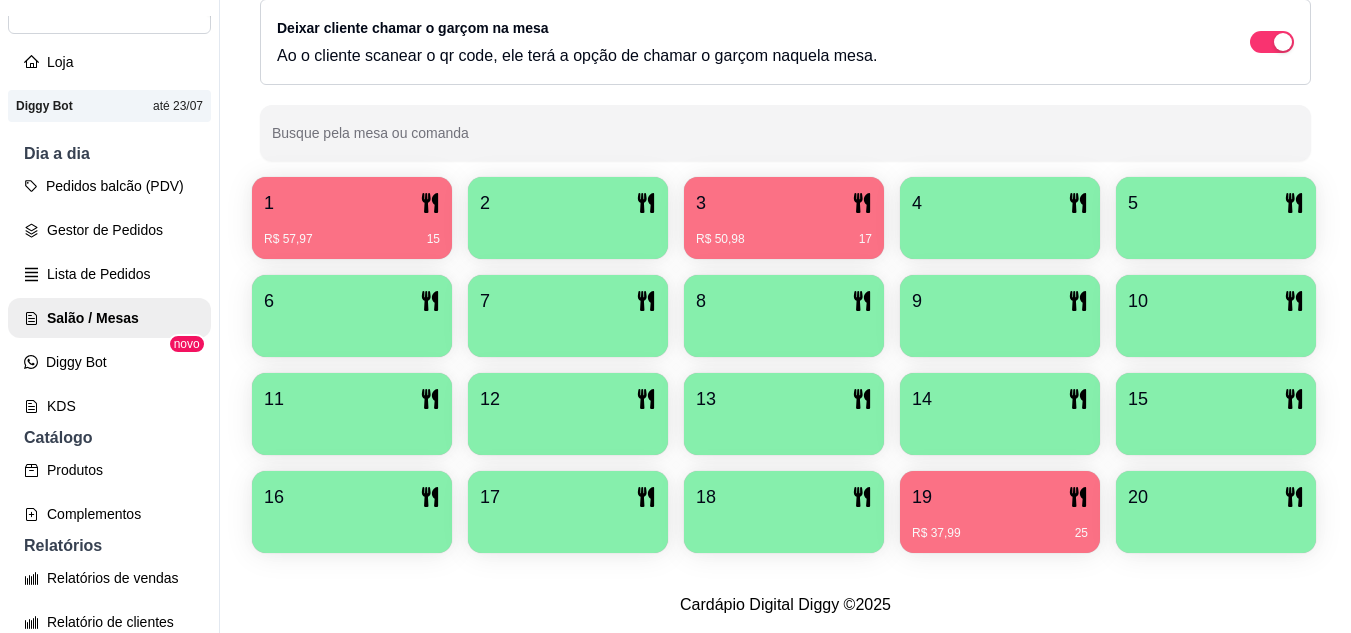 scroll, scrollTop: 425, scrollLeft: 0, axis: vertical 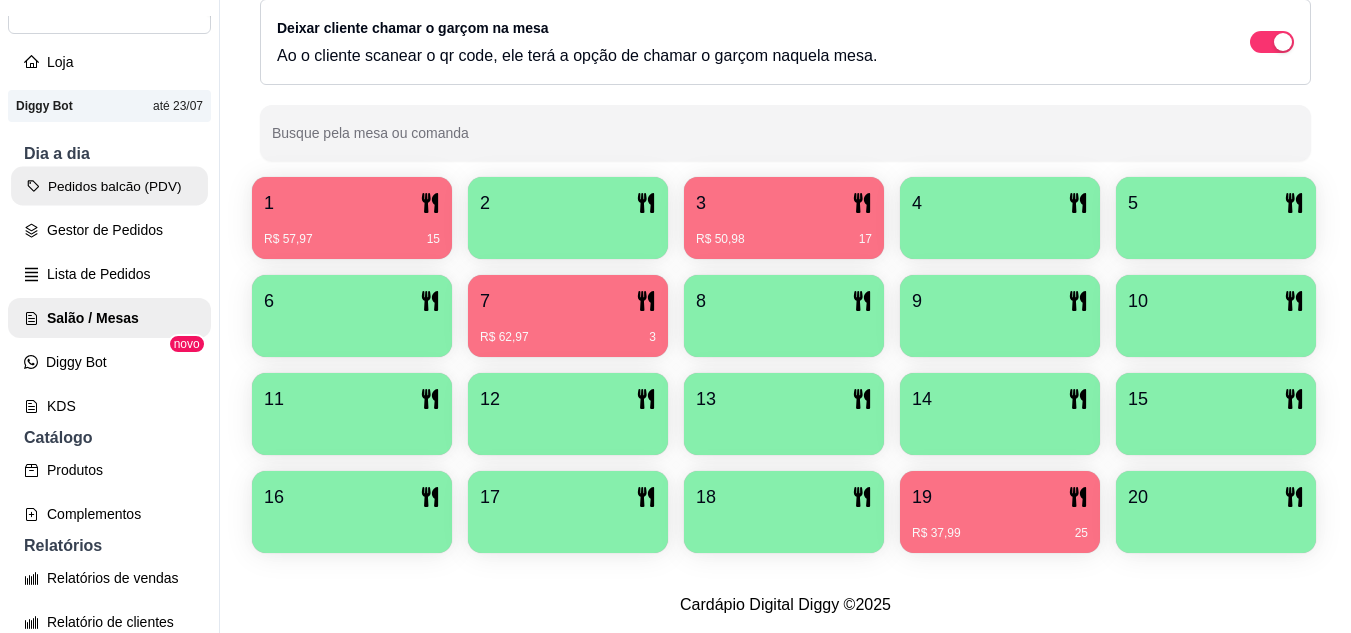 click on "Pedidos balcão (PDV)" at bounding box center (109, 186) 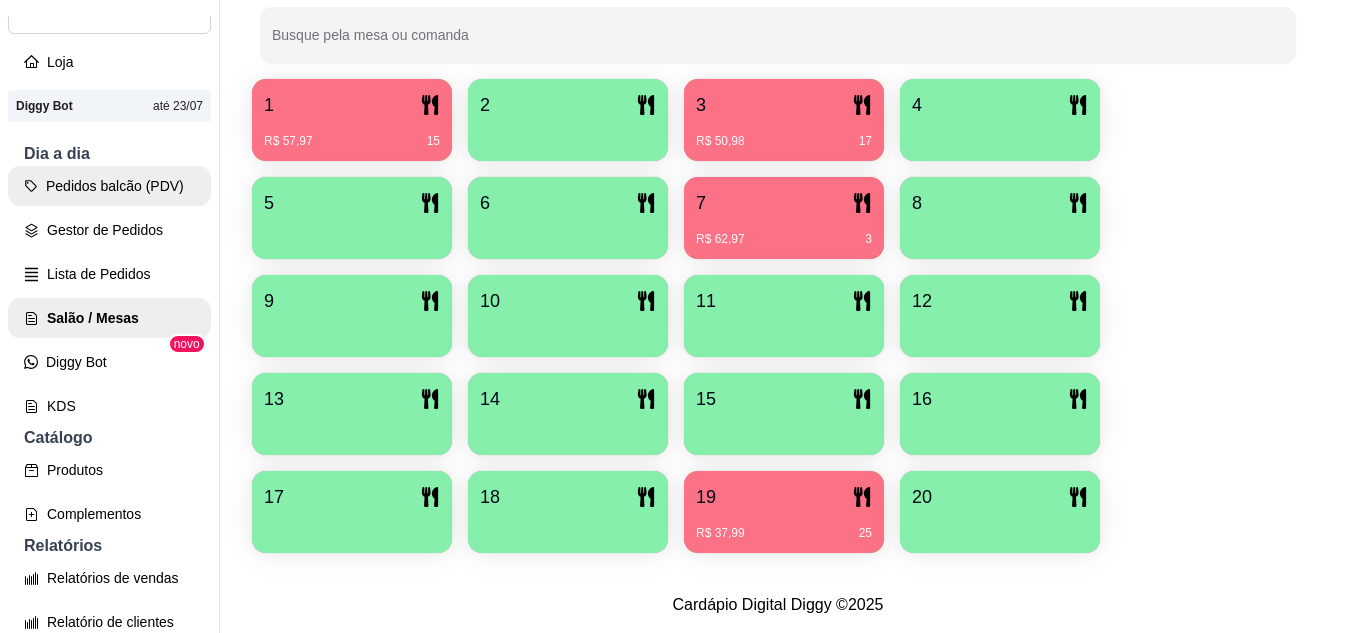 click on "Item avulso" at bounding box center (137, 217) 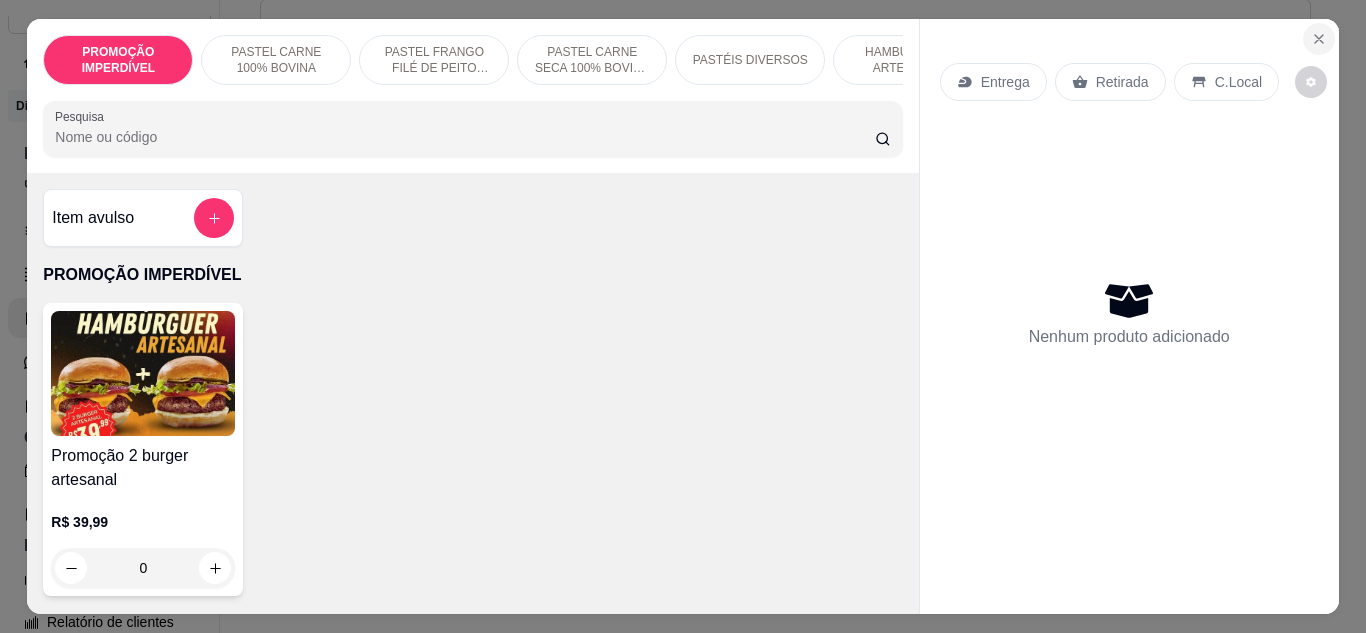 click 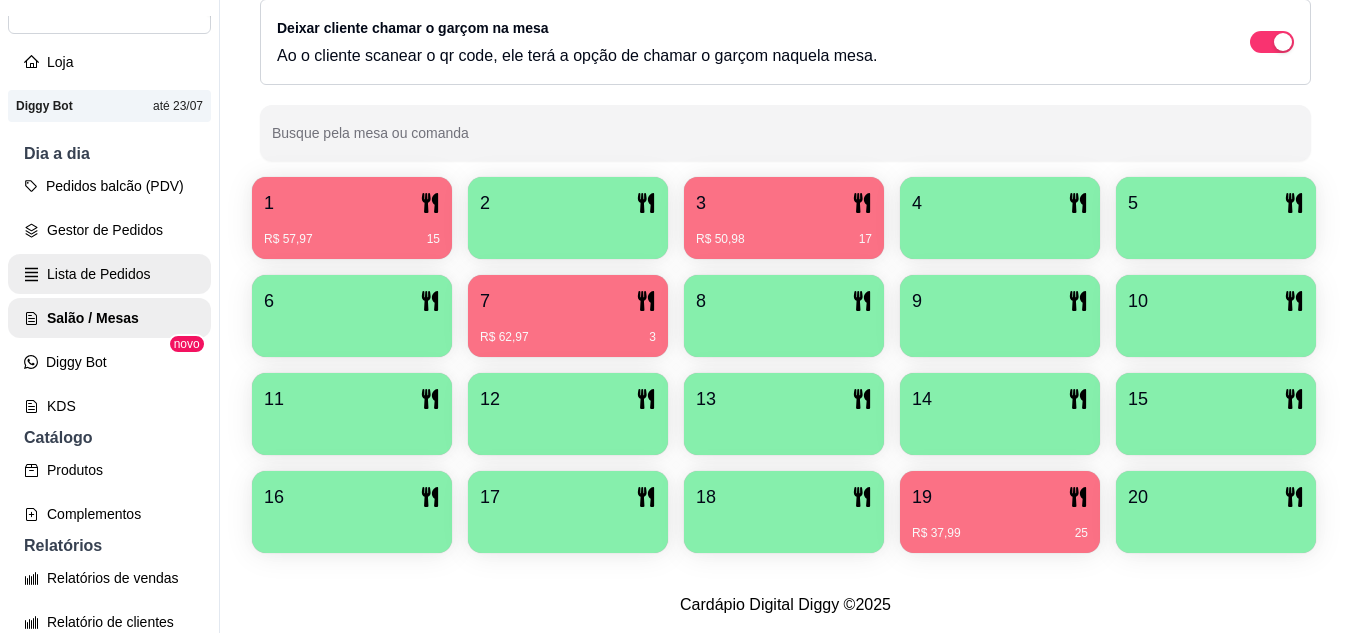 click on "Lista de Pedidos" at bounding box center (109, 274) 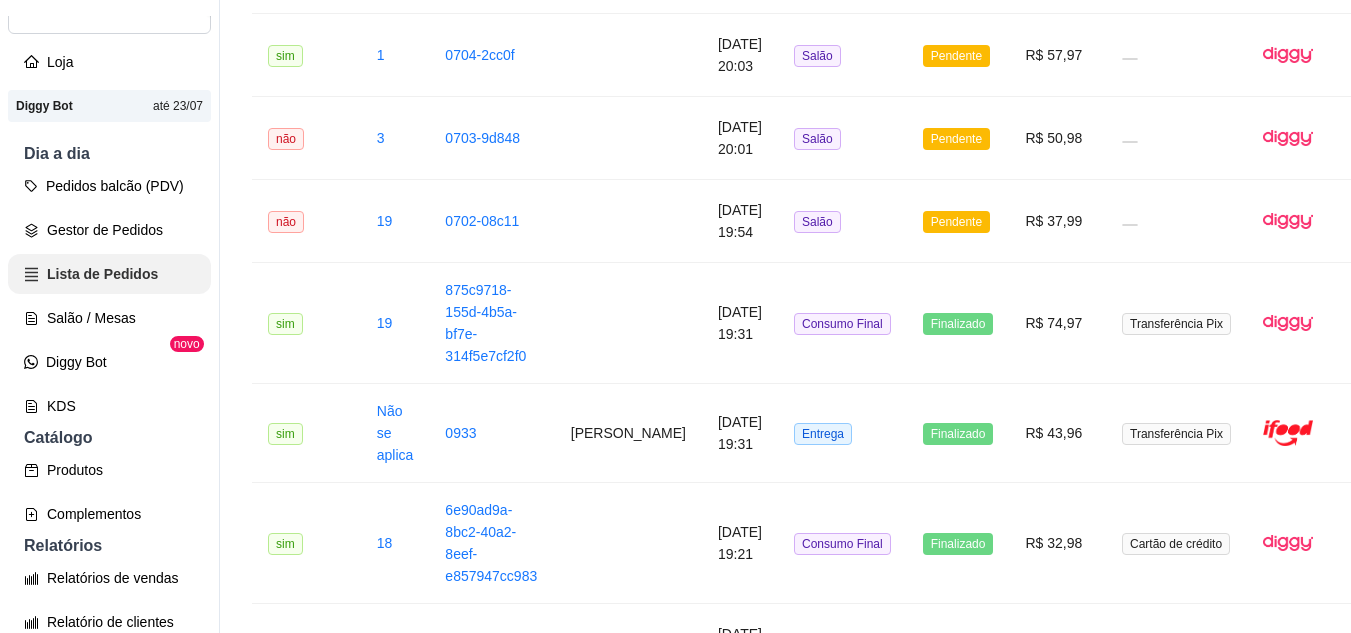 scroll, scrollTop: 0, scrollLeft: 0, axis: both 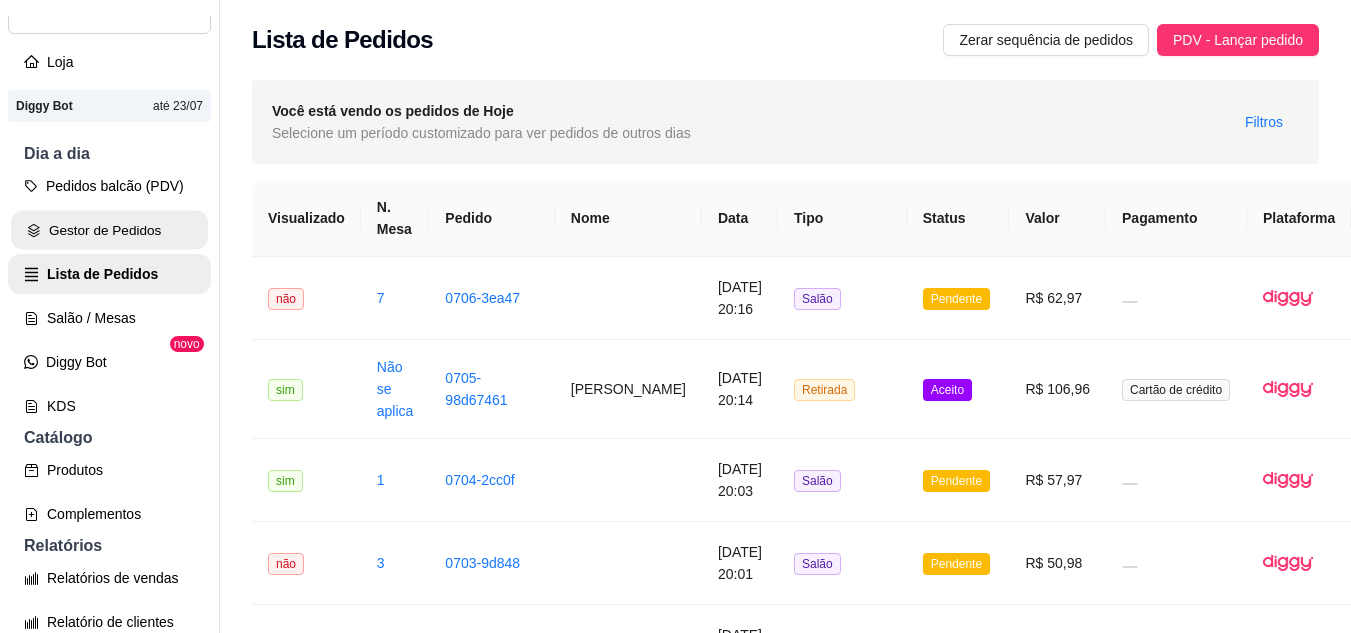 click on "Gestor de Pedidos" at bounding box center [109, 230] 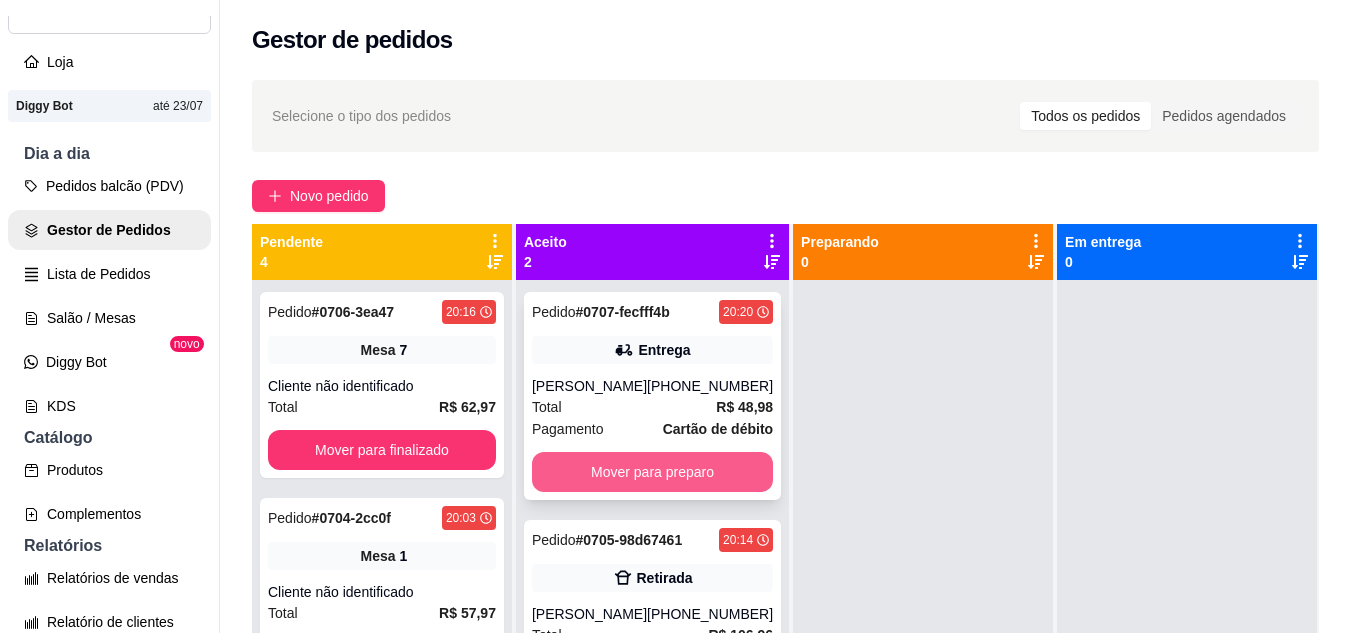 click on "Mover para preparo" at bounding box center (652, 472) 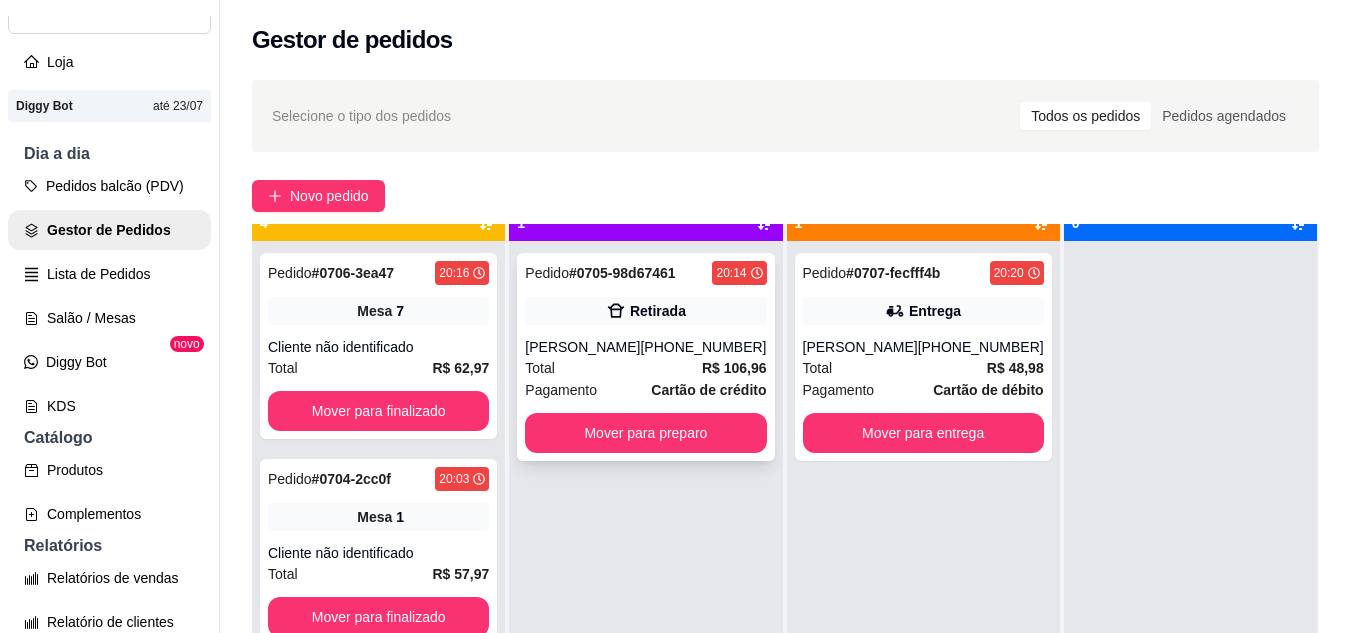 scroll, scrollTop: 56, scrollLeft: 0, axis: vertical 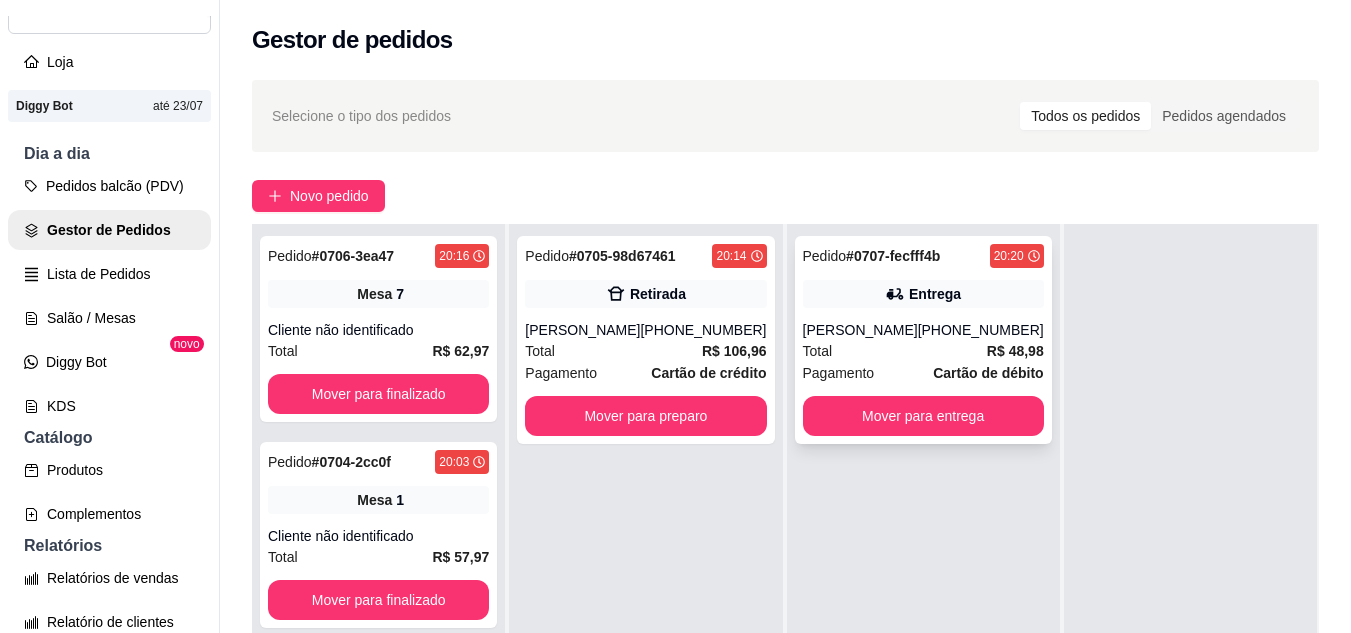 click on "[PERSON_NAME]" at bounding box center (860, 330) 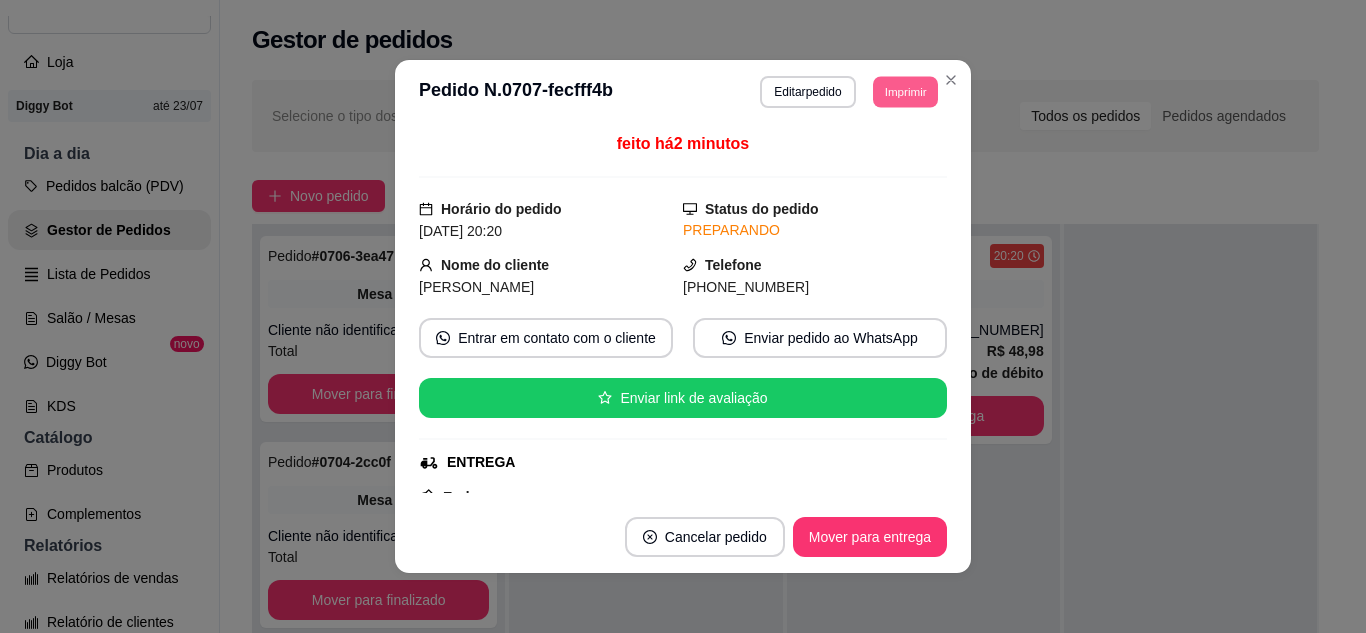 click on "Imprimir" at bounding box center (905, 91) 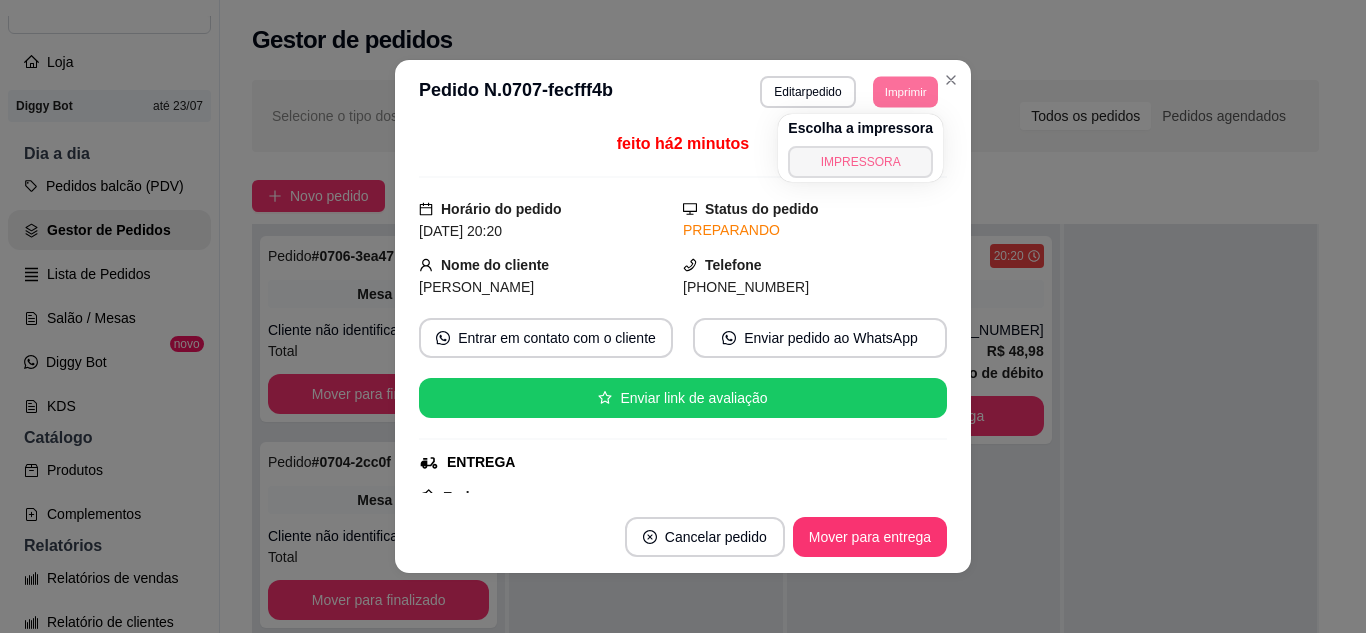 click on "IMPRESSORA" at bounding box center (860, 162) 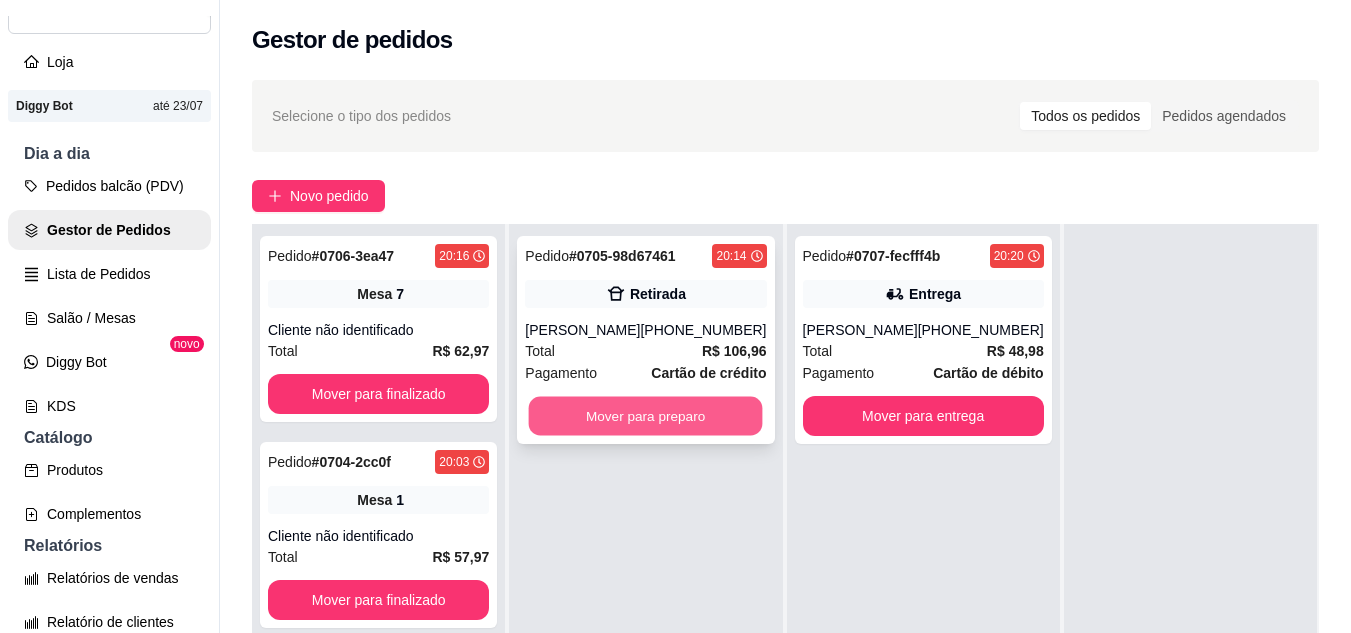 click on "Mover para preparo" at bounding box center (646, 416) 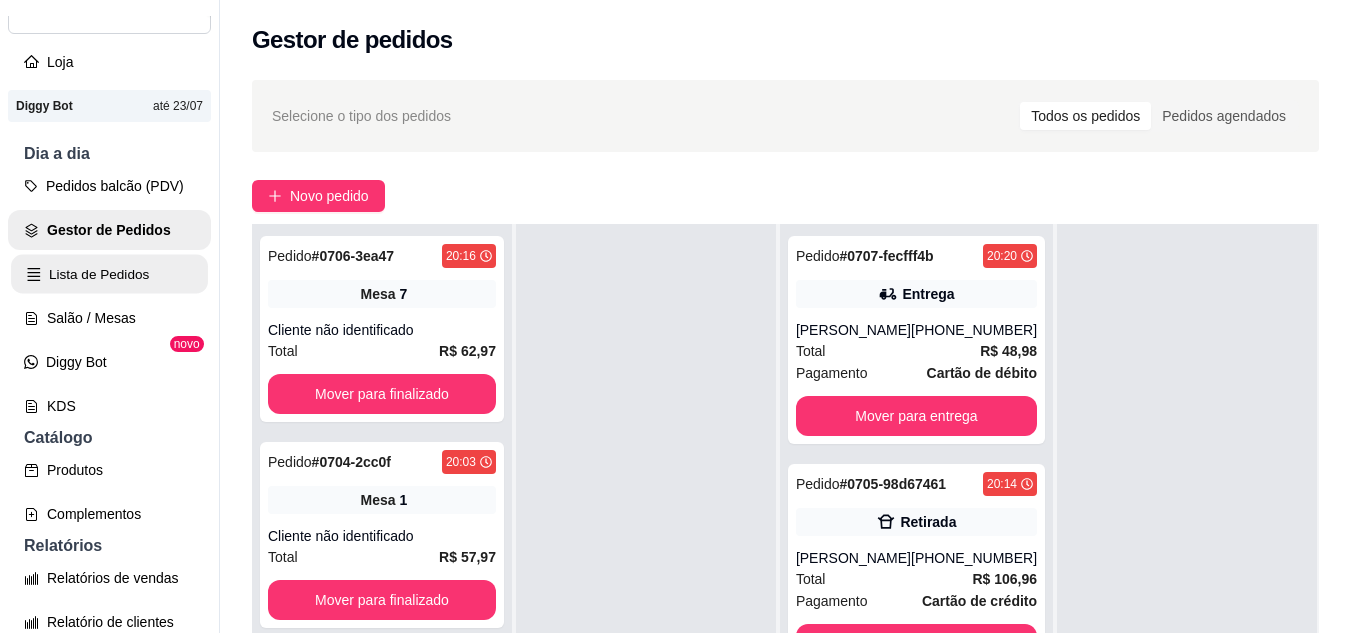 click on "Lista de Pedidos" at bounding box center [109, 274] 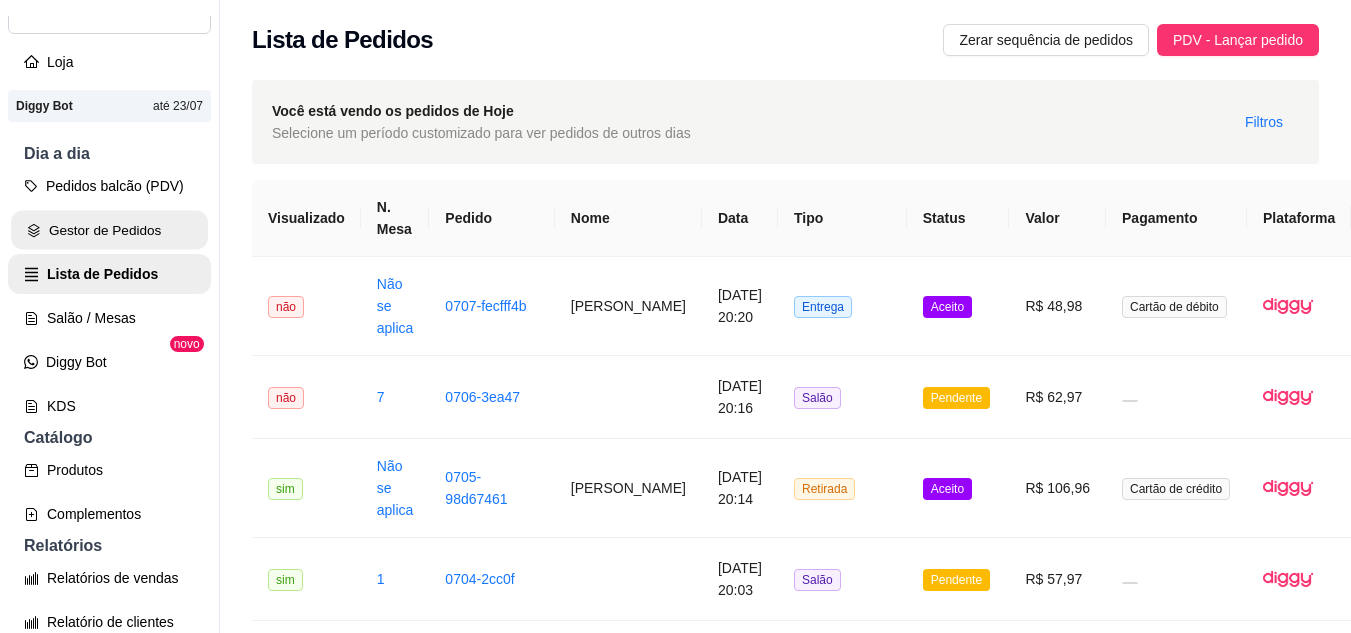 click on "Gestor de Pedidos" at bounding box center [109, 230] 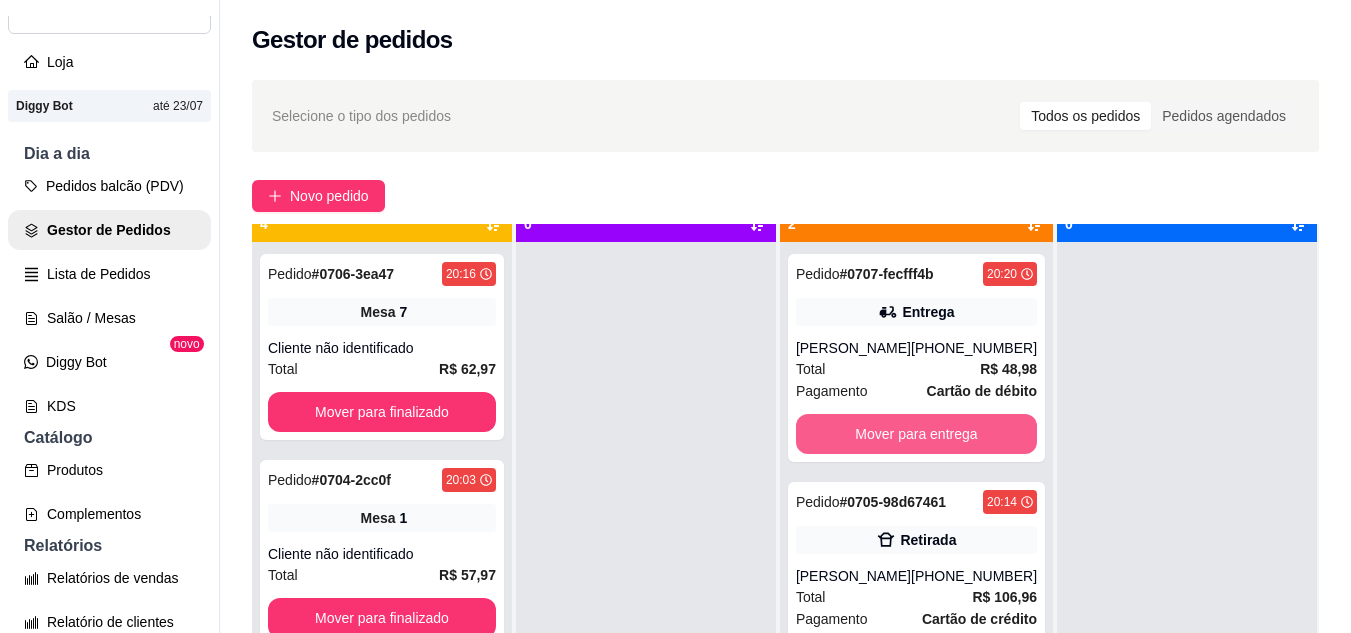 scroll, scrollTop: 56, scrollLeft: 0, axis: vertical 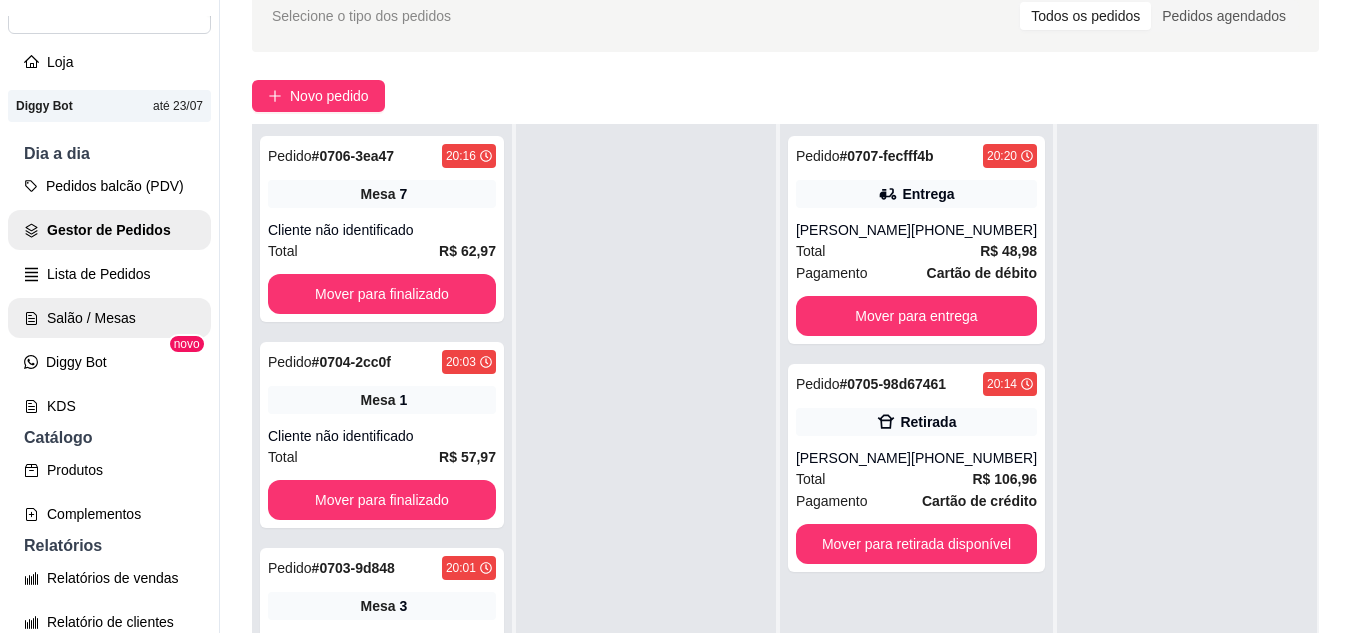 click on "Salão / Mesas" at bounding box center (109, 318) 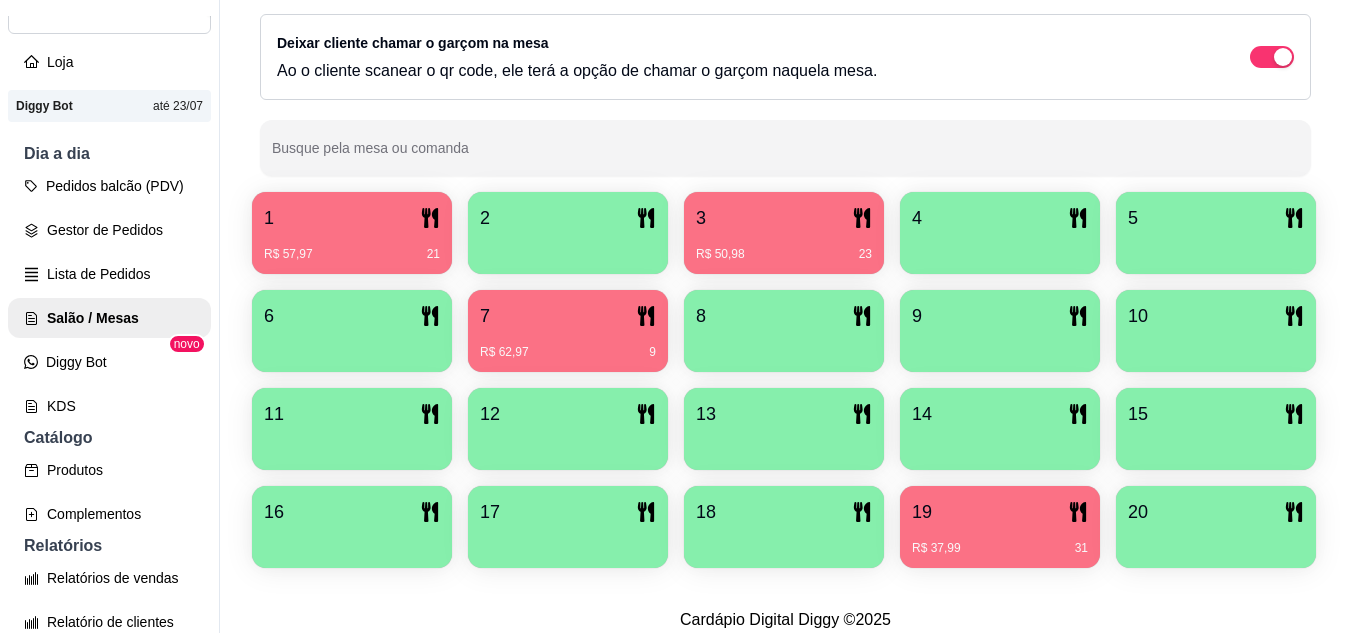 scroll, scrollTop: 300, scrollLeft: 0, axis: vertical 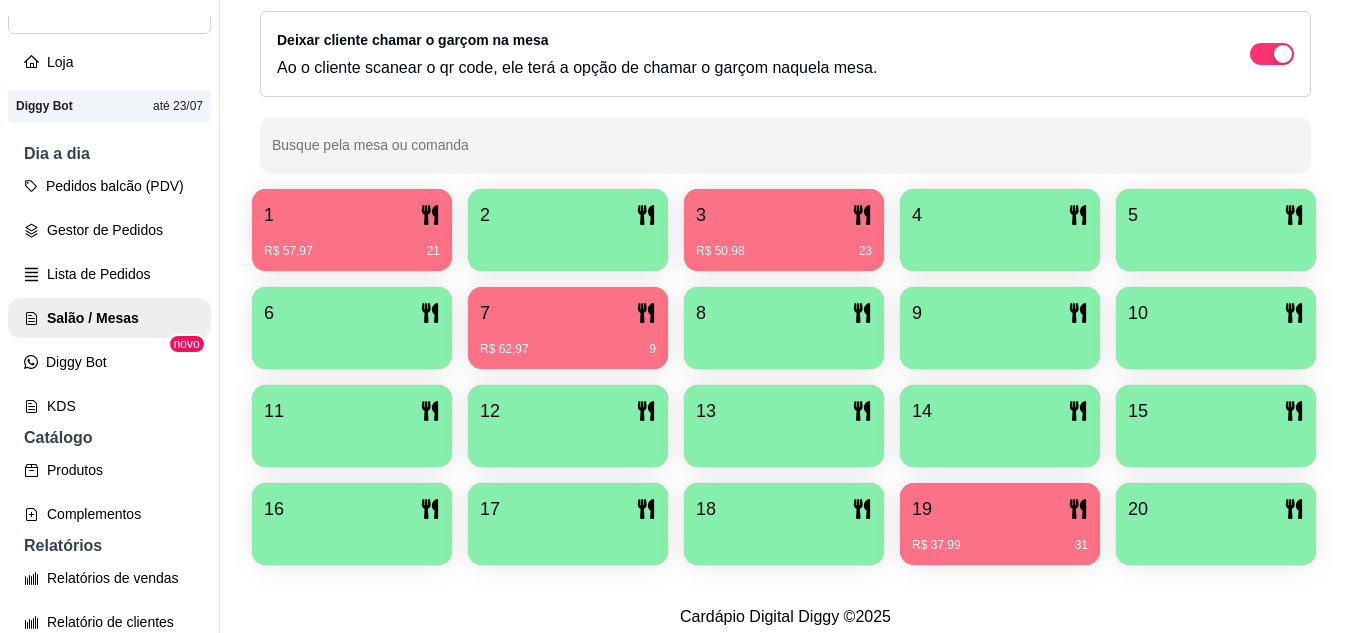 click on "3" at bounding box center (784, 215) 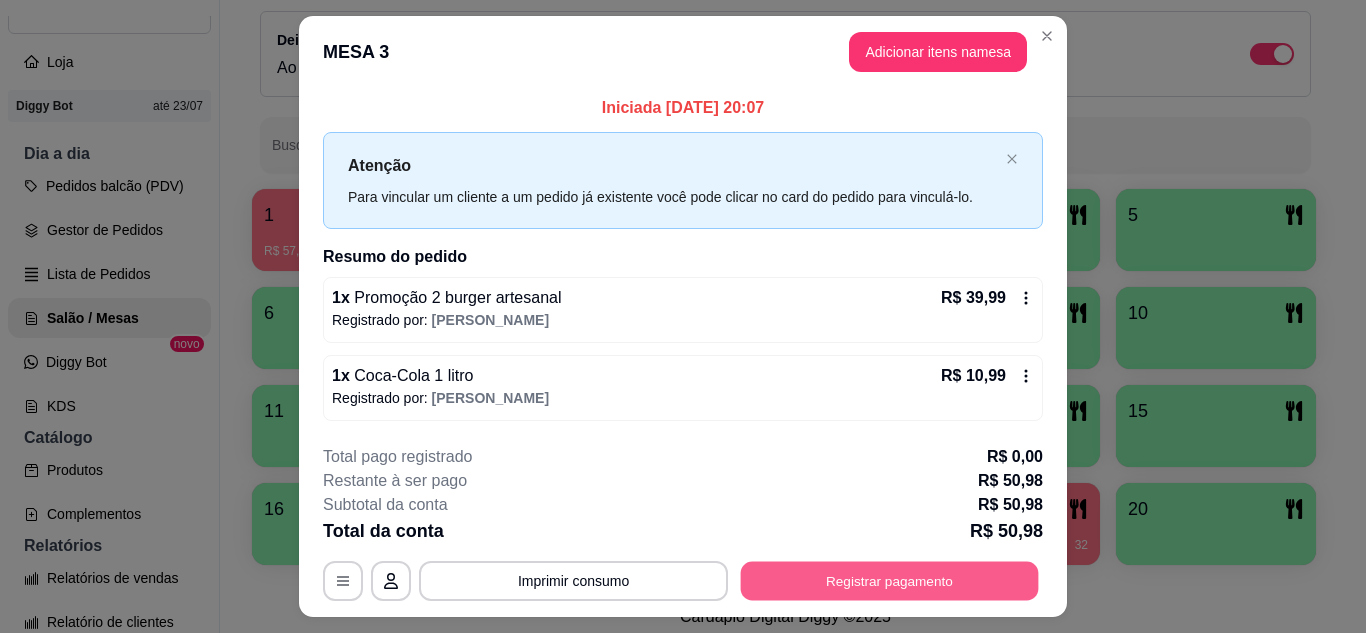 click on "Registrar pagamento" at bounding box center (890, 581) 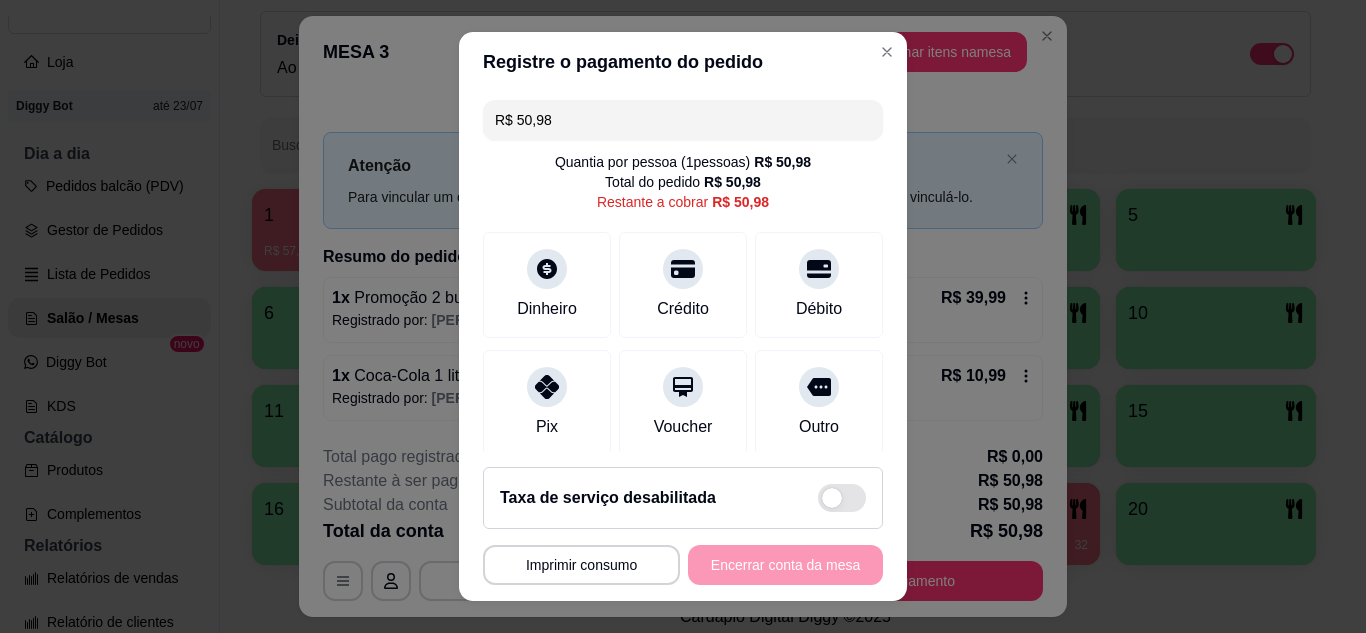 click on "R$ 50,98" at bounding box center (683, 120) 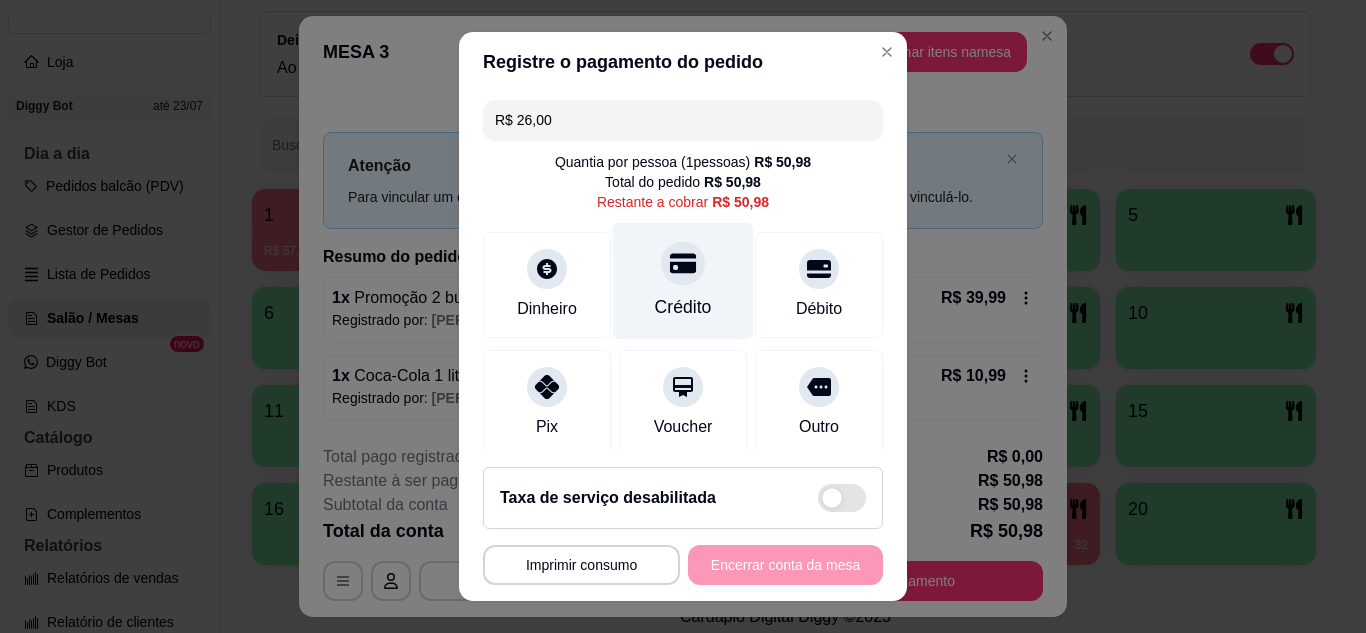 click on "Crédito" at bounding box center [683, 280] 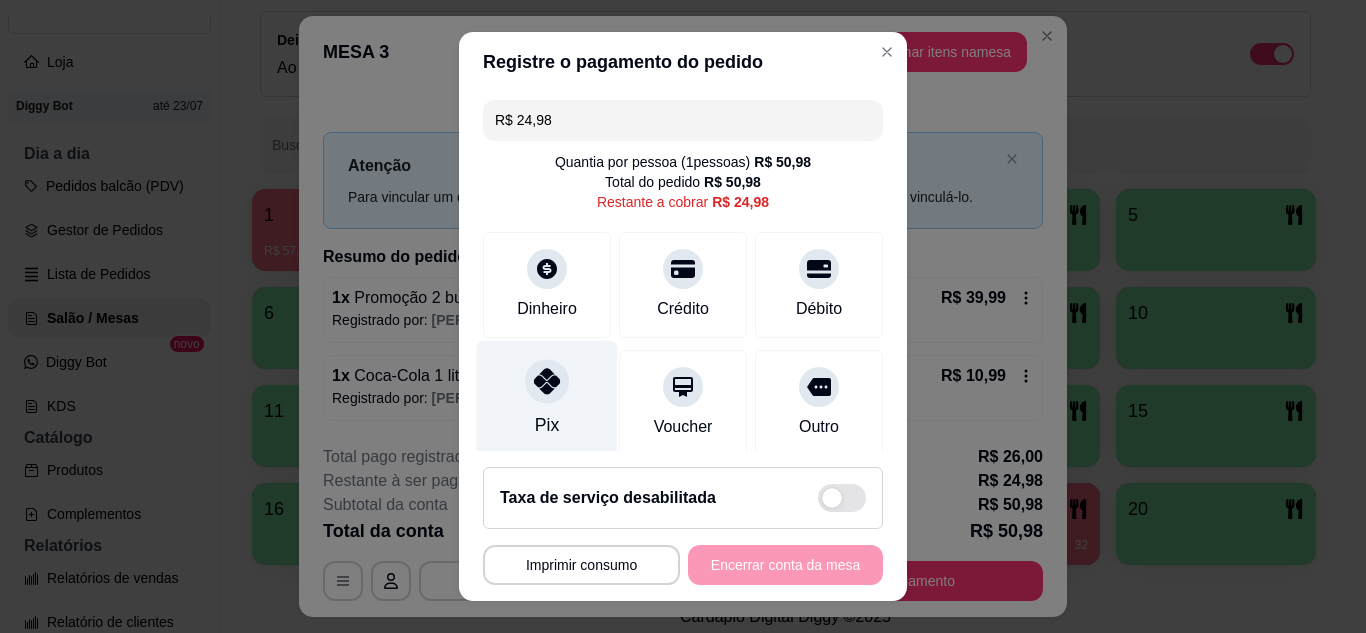 click on "Pix" at bounding box center (547, 398) 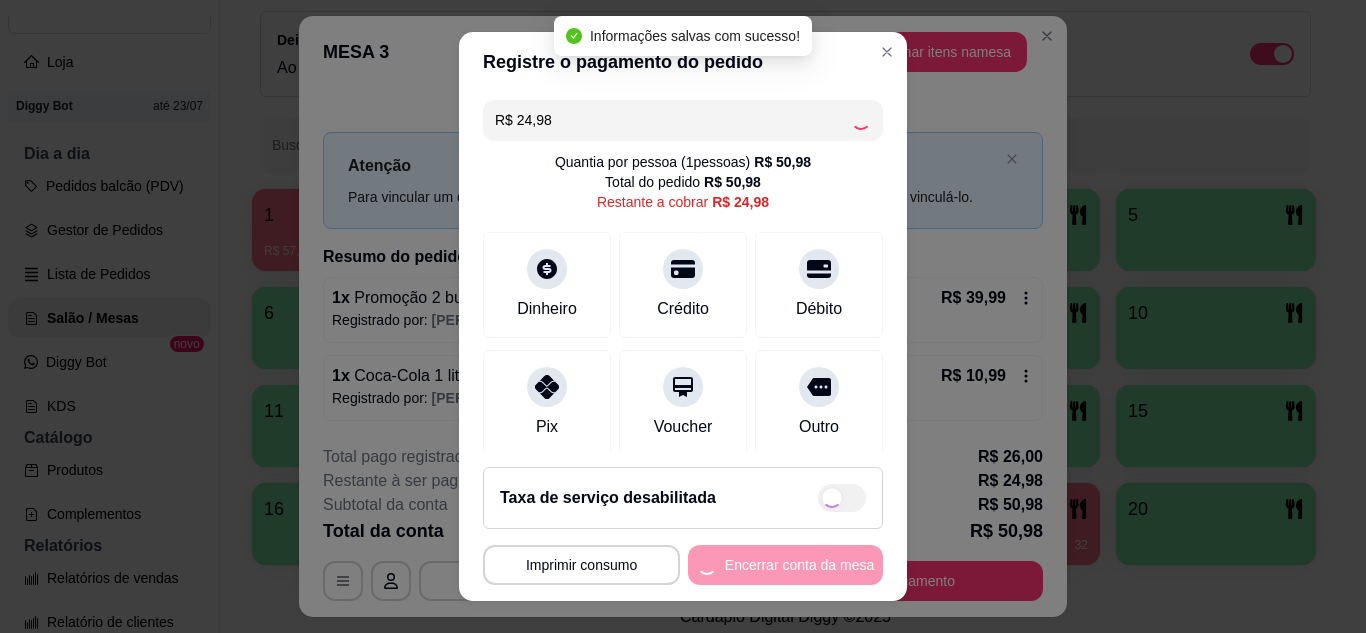 type on "R$ 0,00" 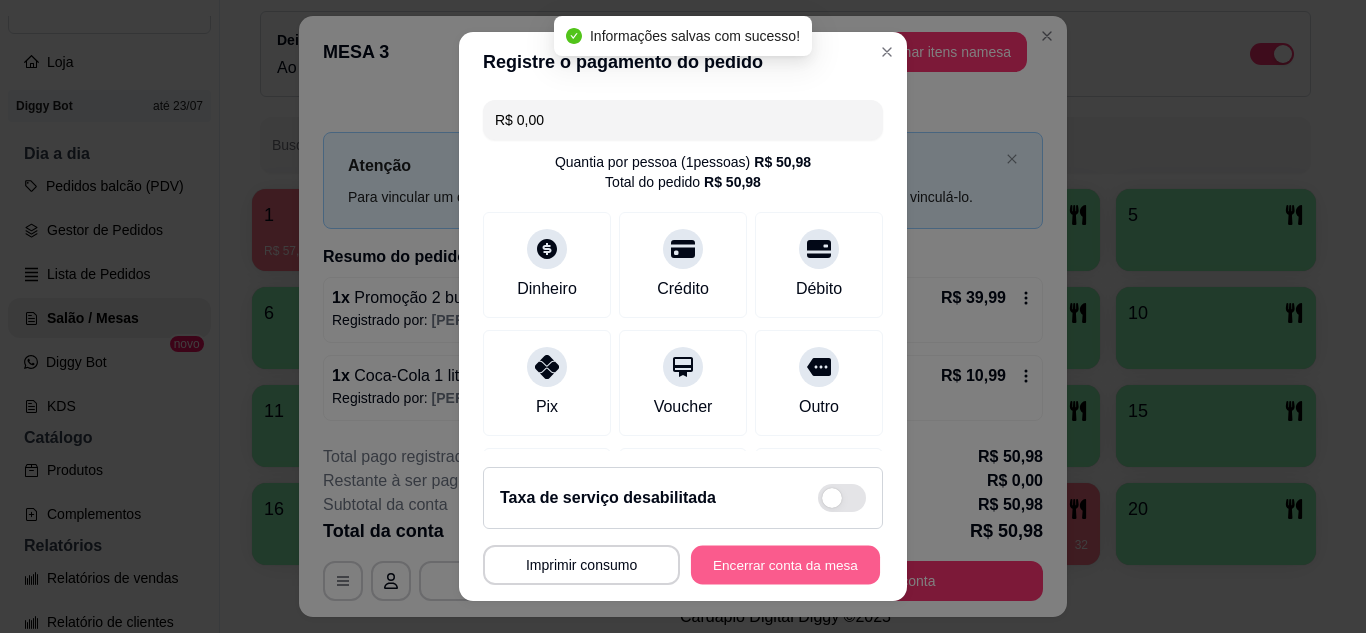 click on "Encerrar conta da mesa" at bounding box center [785, 565] 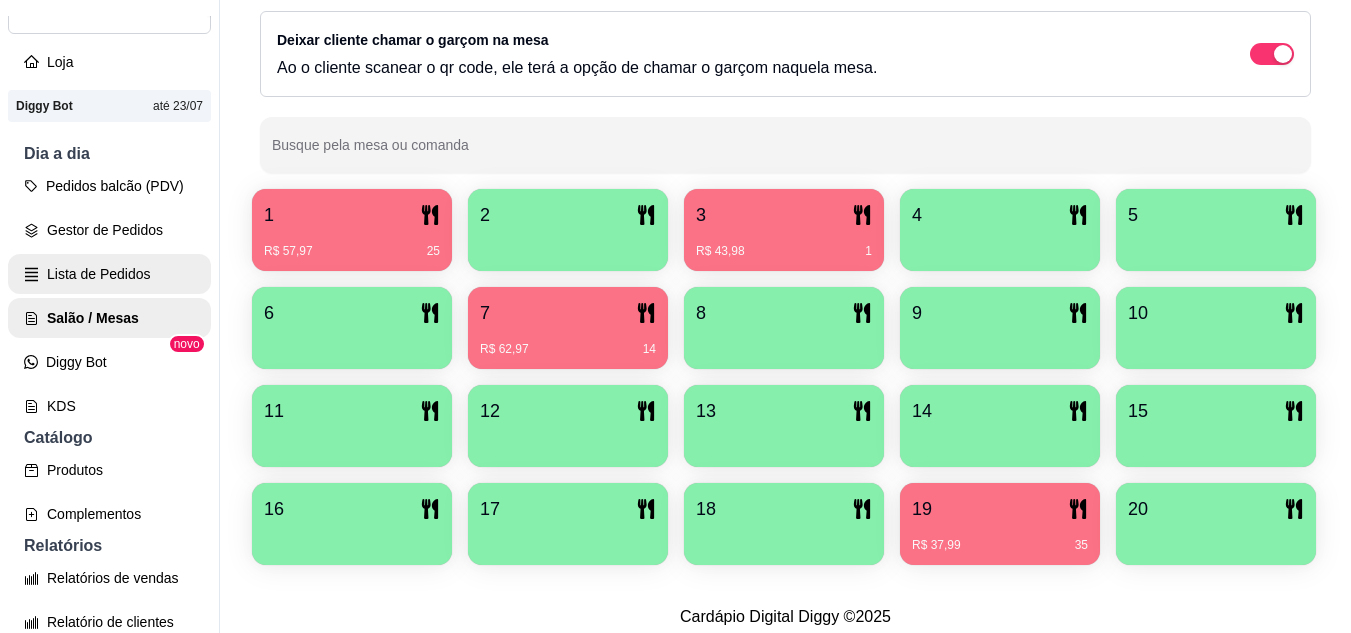 click on "Lista de Pedidos" at bounding box center (109, 274) 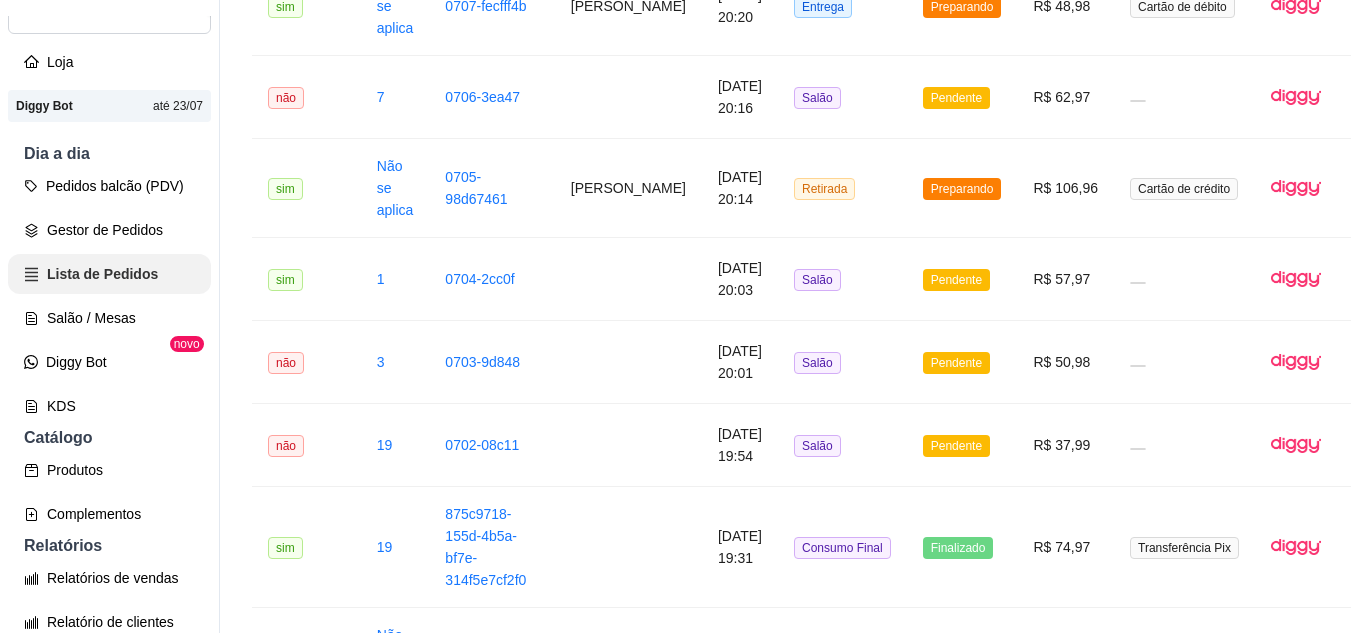 scroll, scrollTop: 0, scrollLeft: 0, axis: both 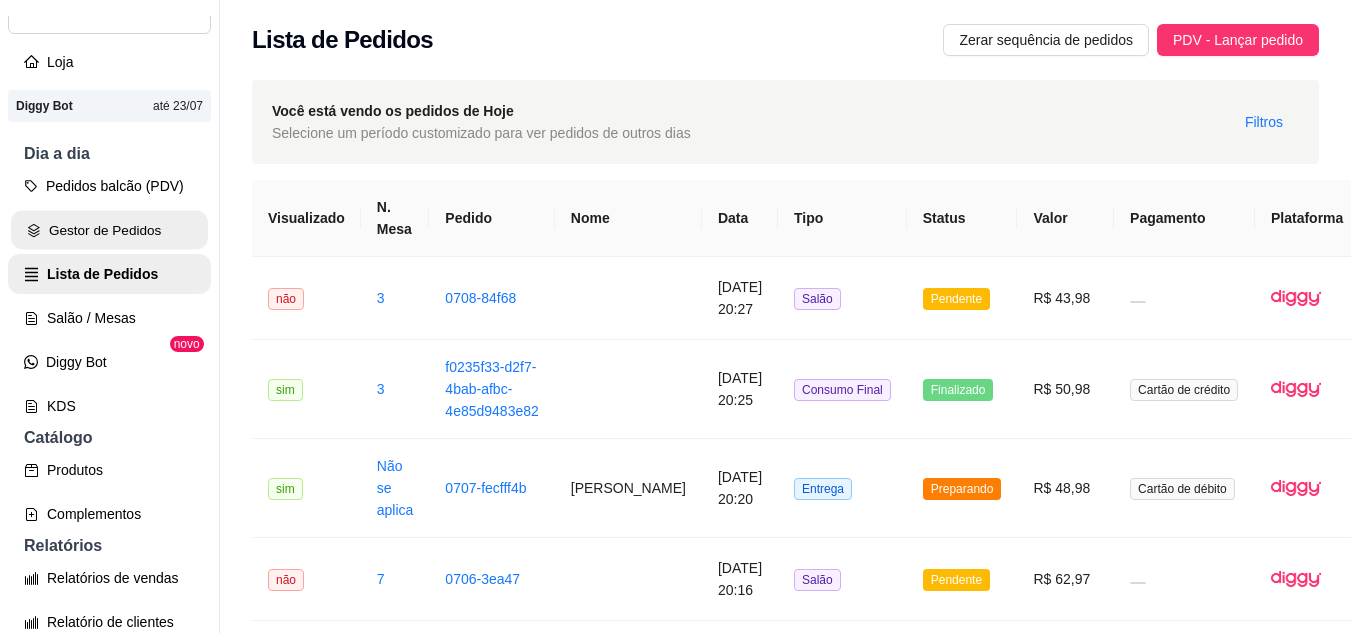 click on "Gestor de Pedidos" at bounding box center (109, 230) 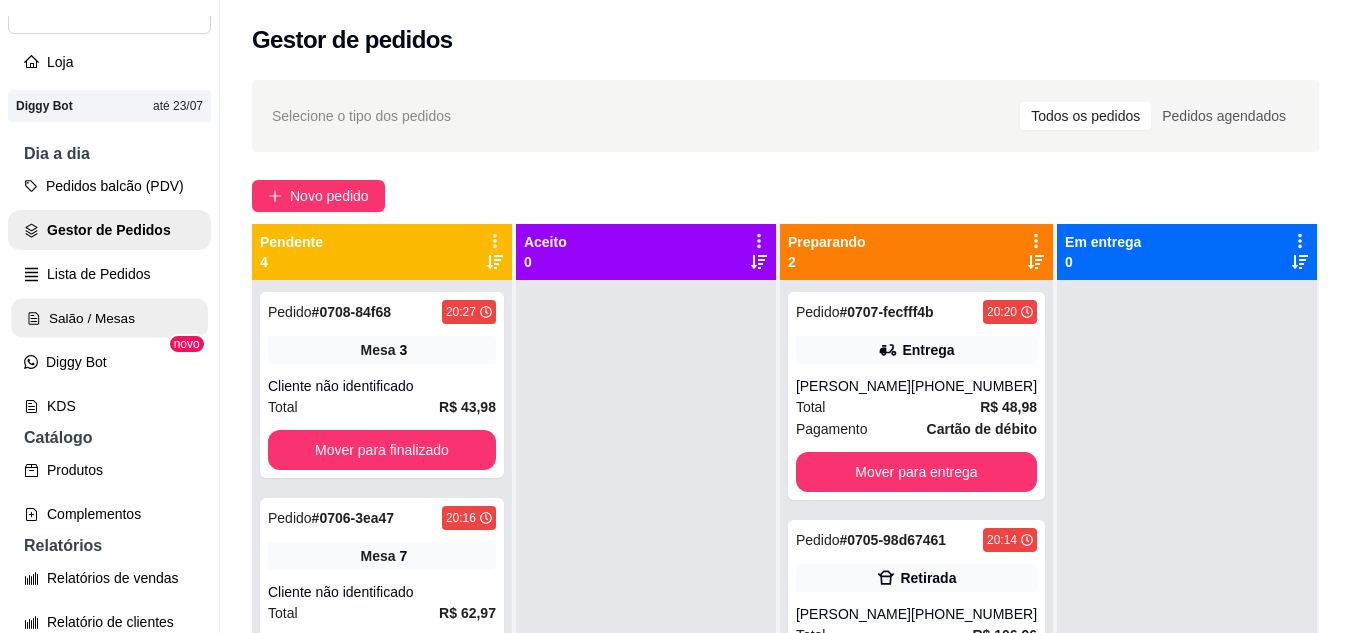 click on "Salão / Mesas" at bounding box center (109, 318) 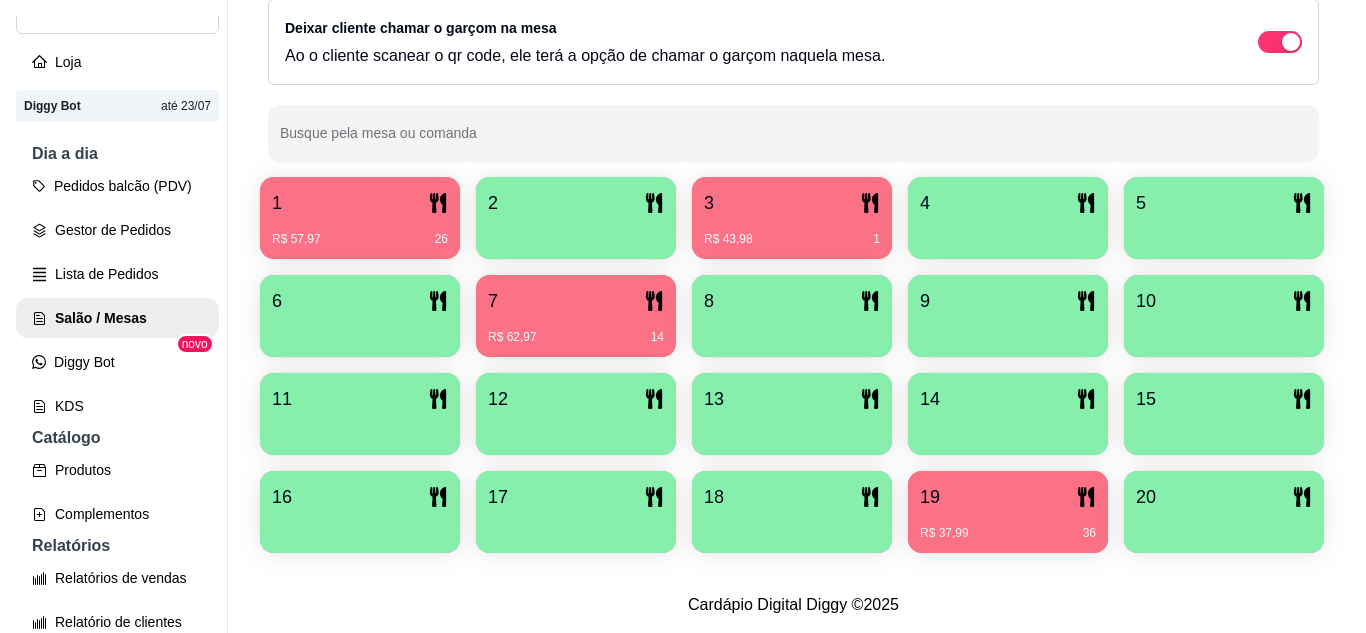 scroll, scrollTop: 425, scrollLeft: 0, axis: vertical 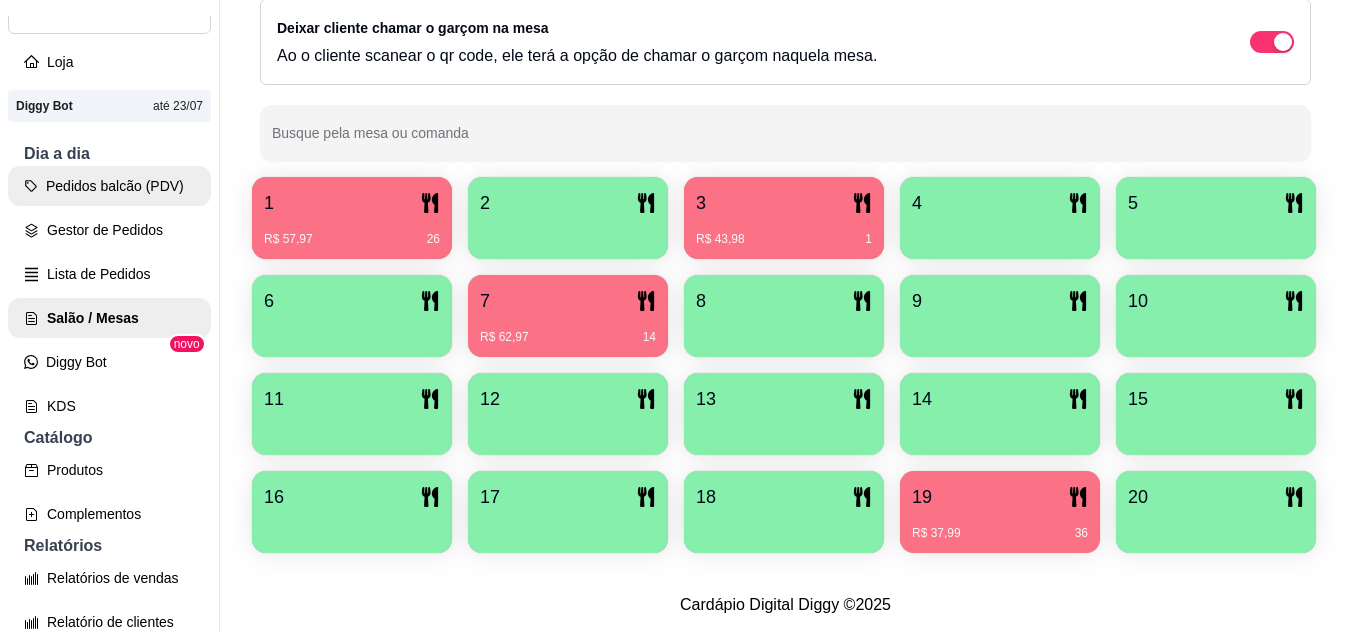 click on "Pedidos balcão (PDV)" at bounding box center (109, 186) 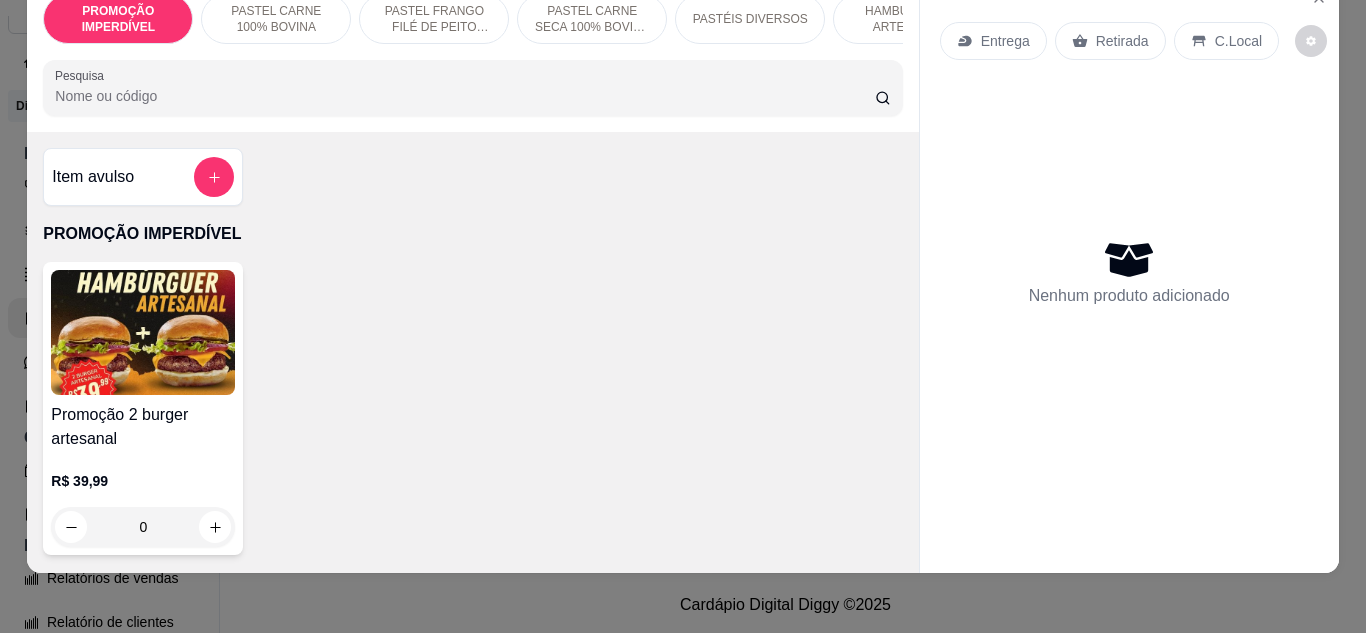 scroll, scrollTop: 53, scrollLeft: 0, axis: vertical 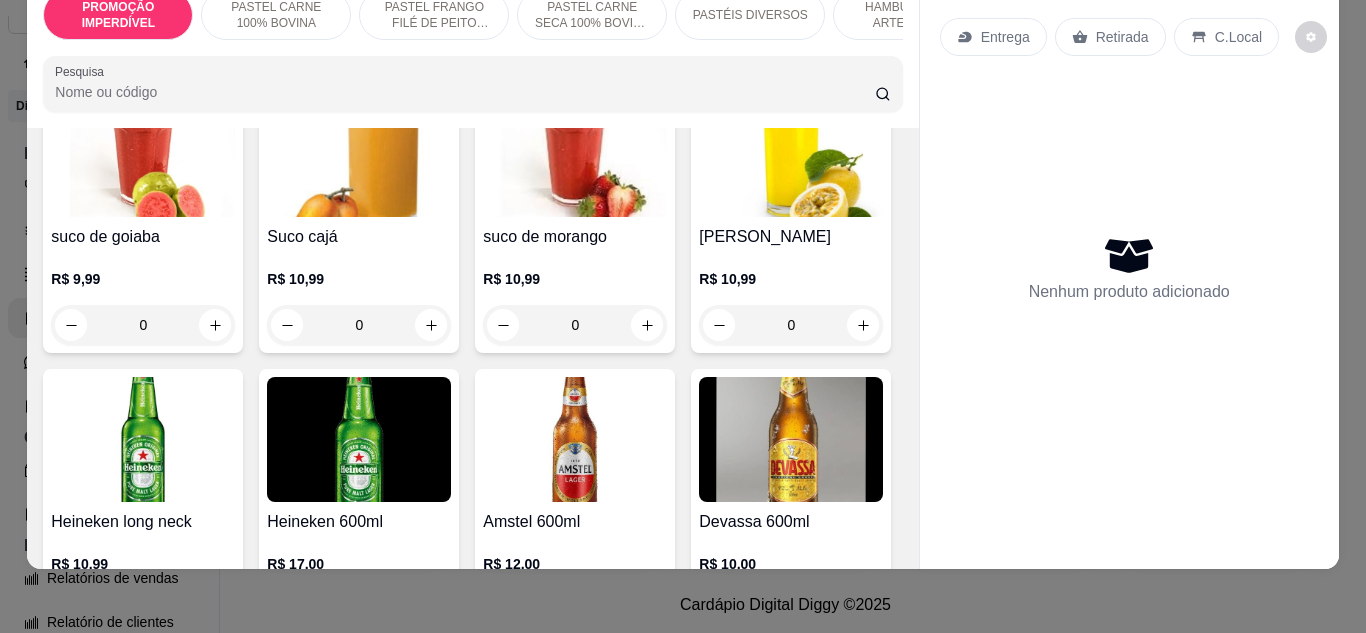 click on "0" at bounding box center (143, -1180) 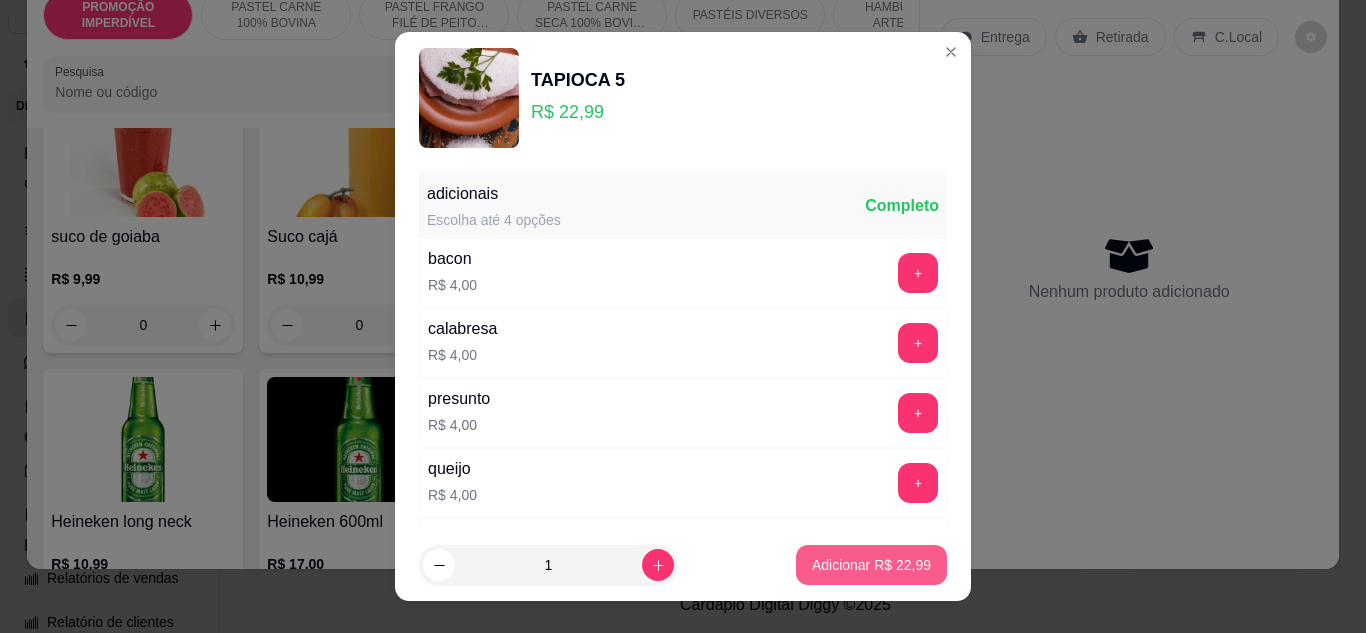 click on "Adicionar   R$ 22,99" at bounding box center (871, 565) 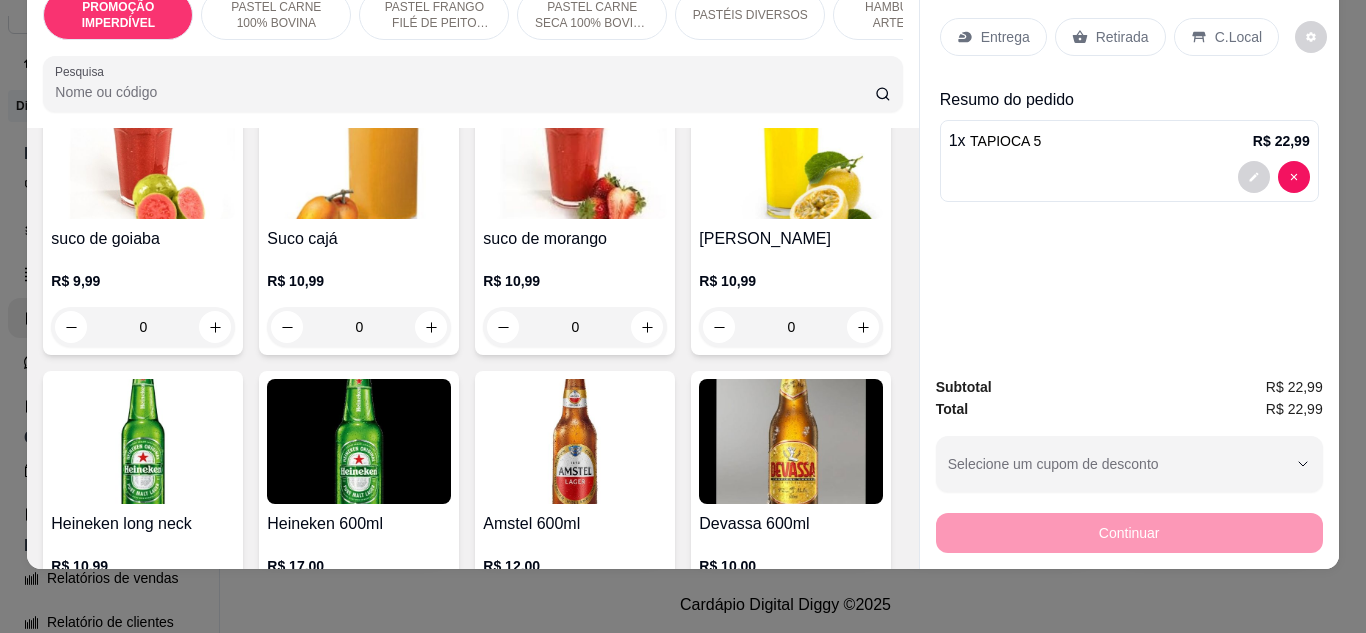 click on "C.Local" at bounding box center [1226, 37] 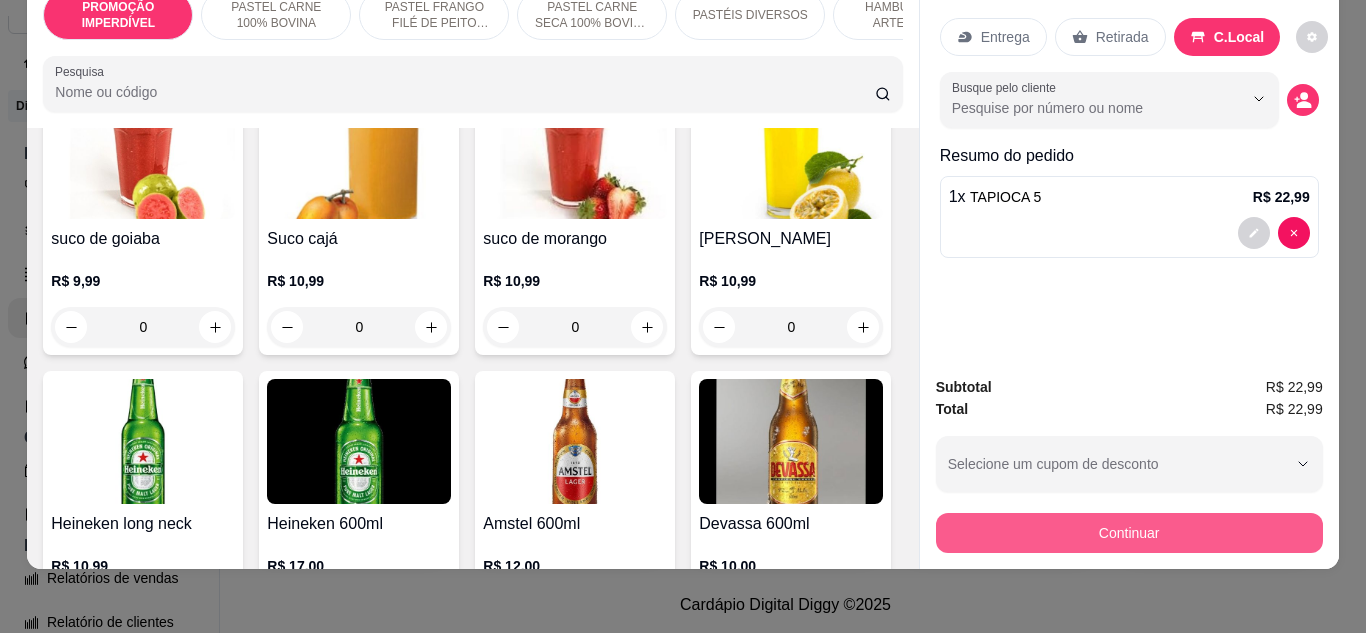 click on "Continuar" at bounding box center [1129, 533] 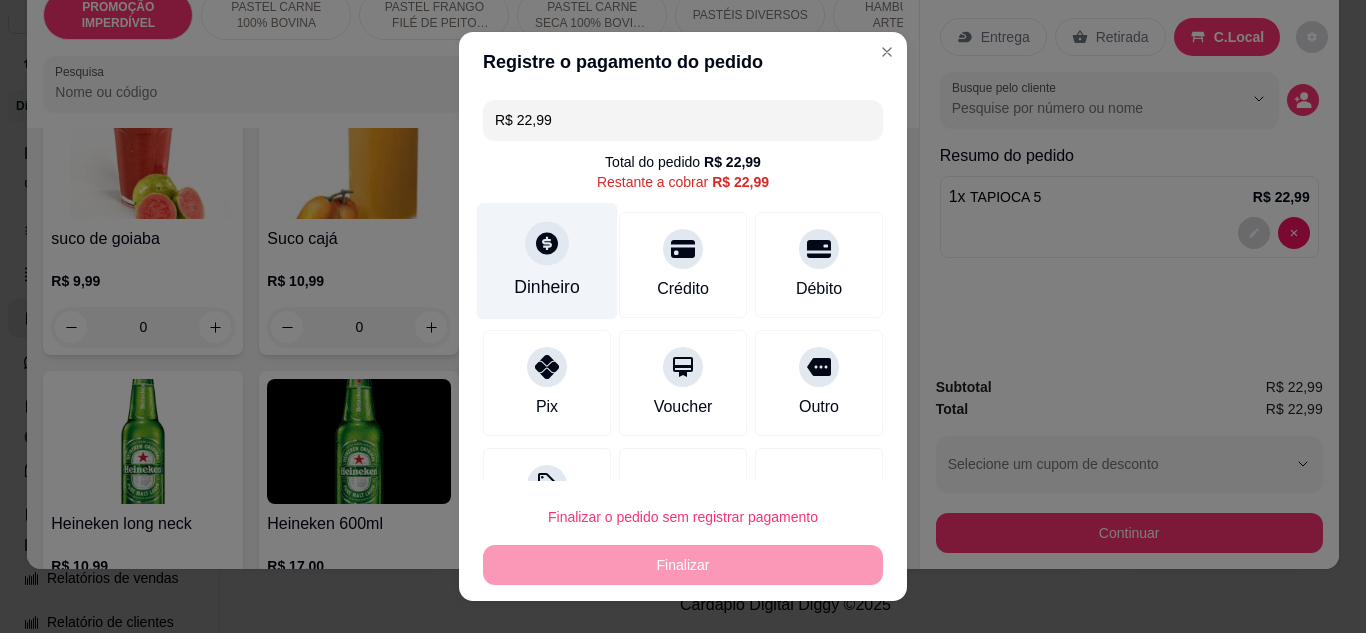 click on "Dinheiro" at bounding box center (547, 287) 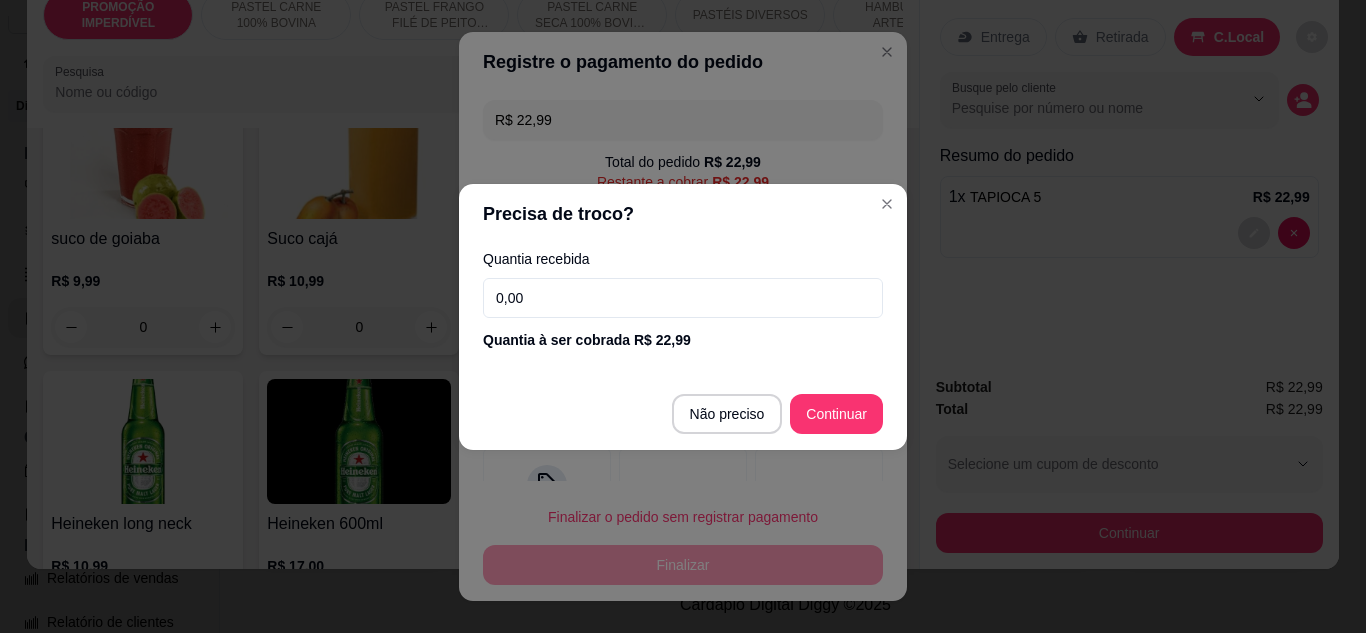 click on "0,00" at bounding box center (683, 298) 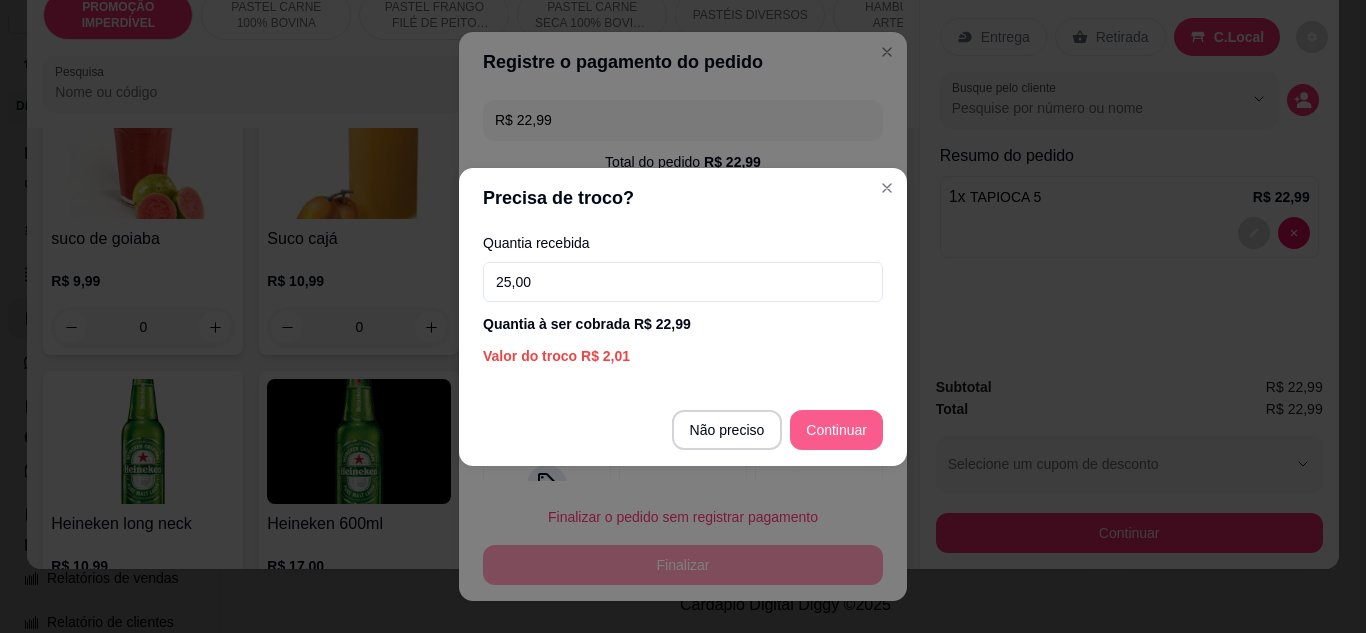 type on "25,00" 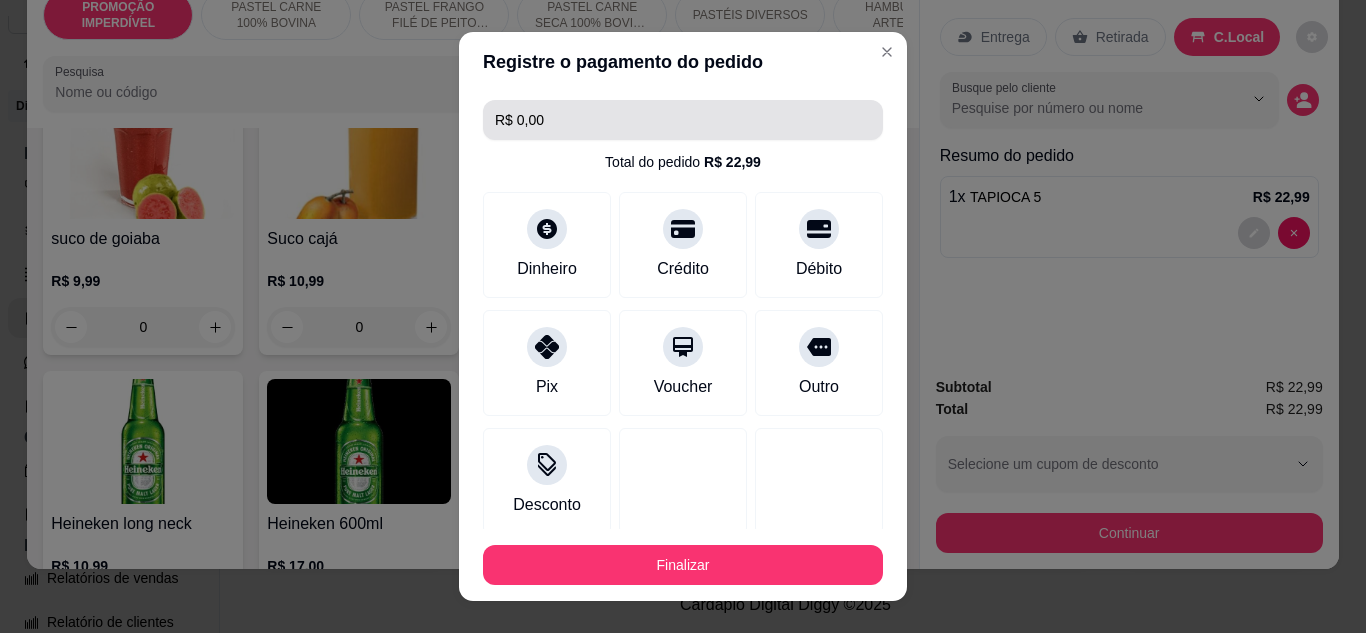 click on "R$ 0,00" at bounding box center (683, 120) 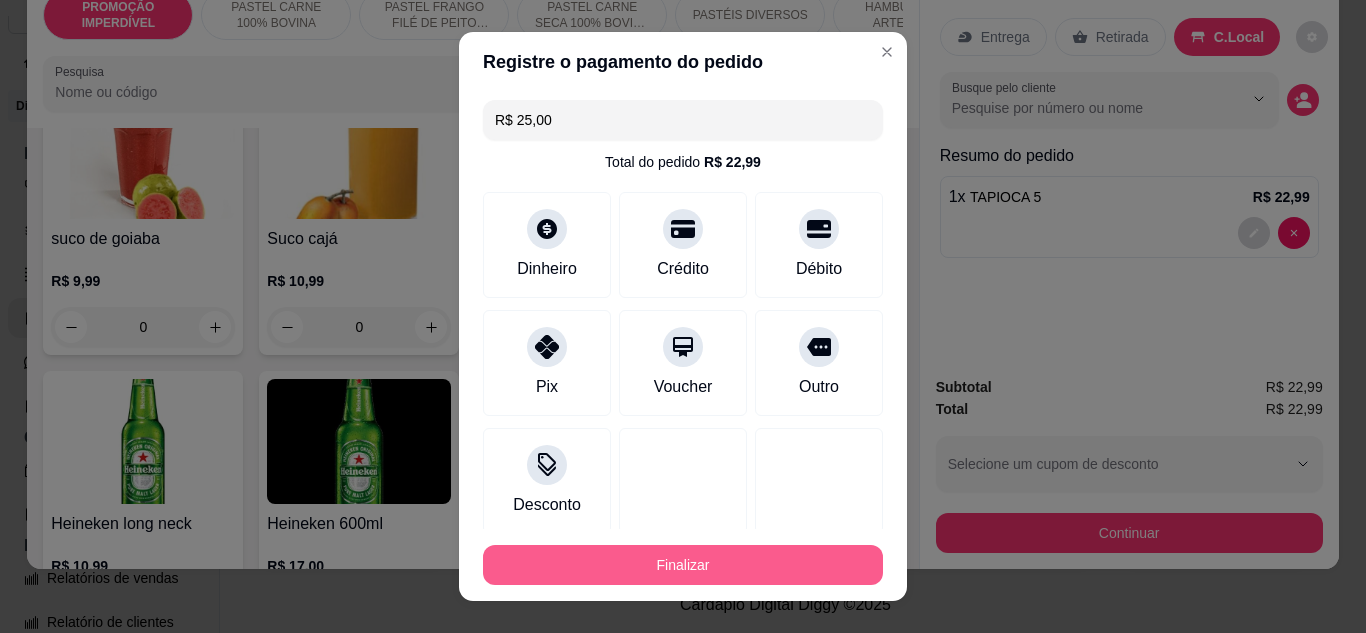 type on "R$ 25,00" 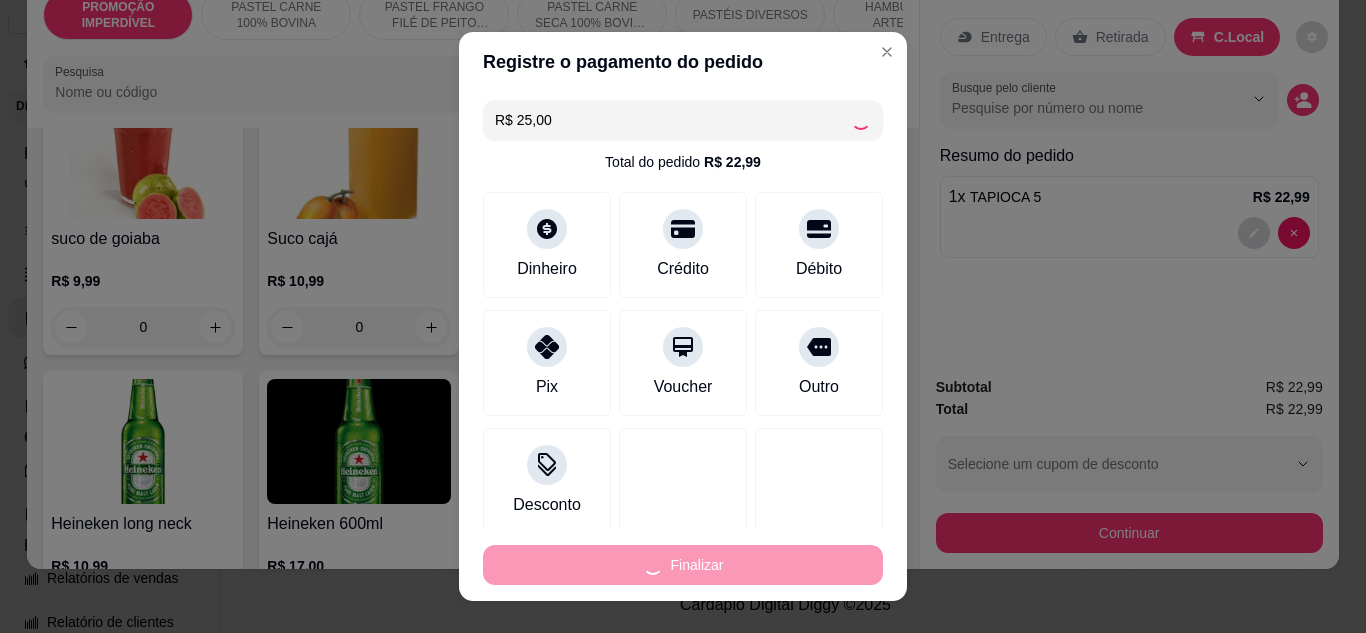 type on "0" 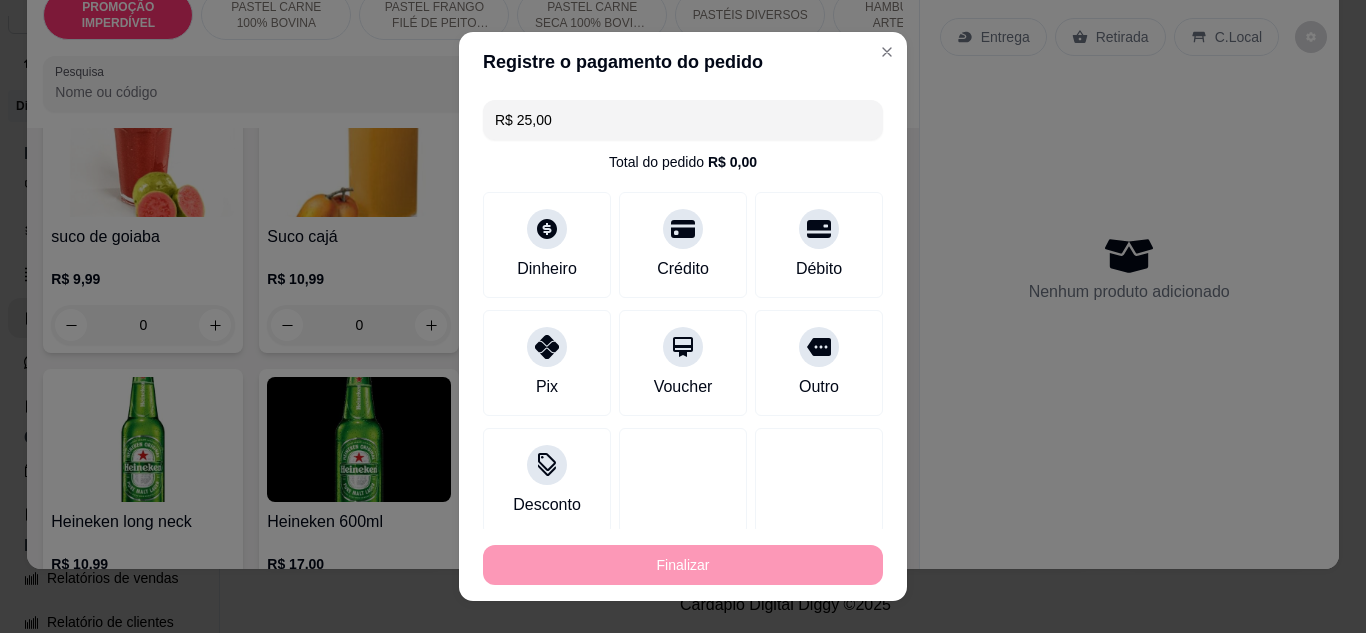 type on "-R$ 22,99" 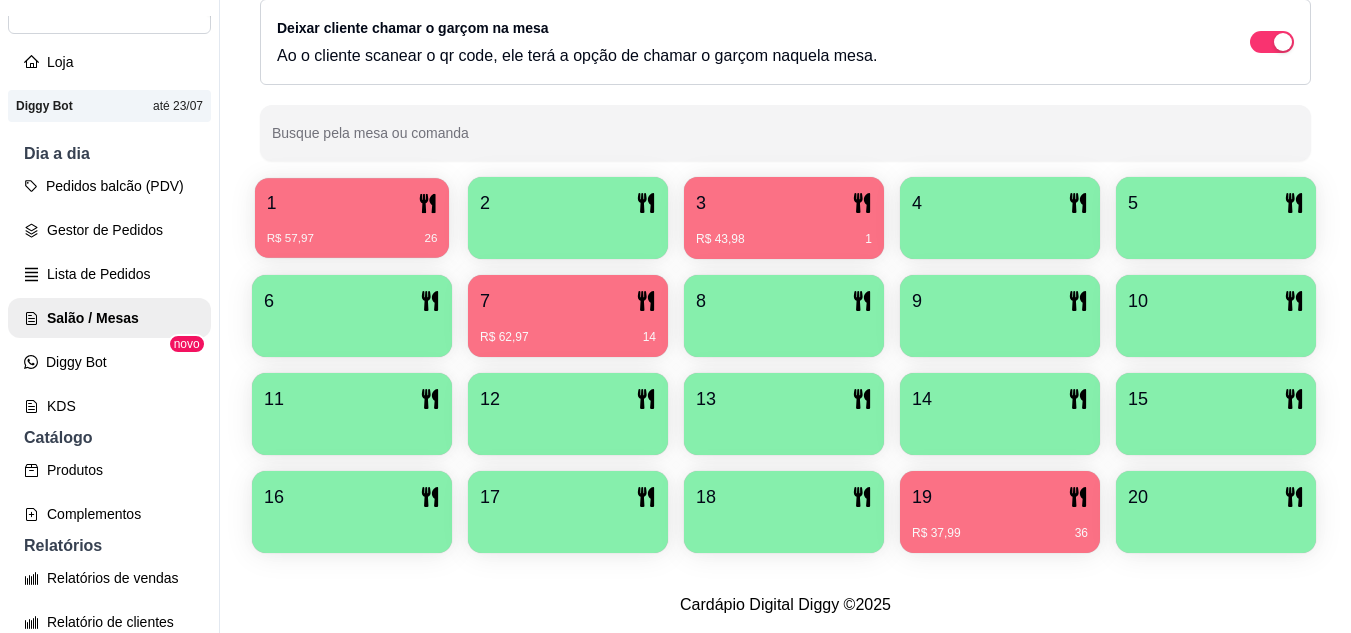 click on "R$ 57,97 26" at bounding box center (352, 231) 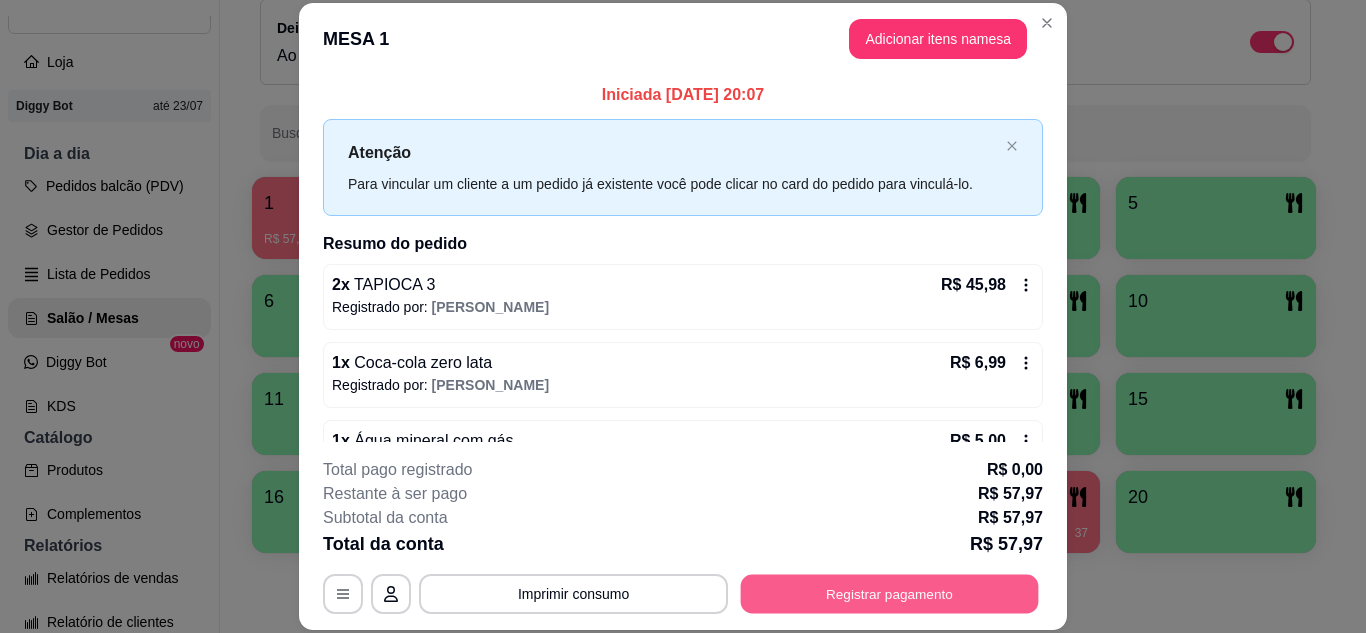 click on "Registrar pagamento" at bounding box center (890, 593) 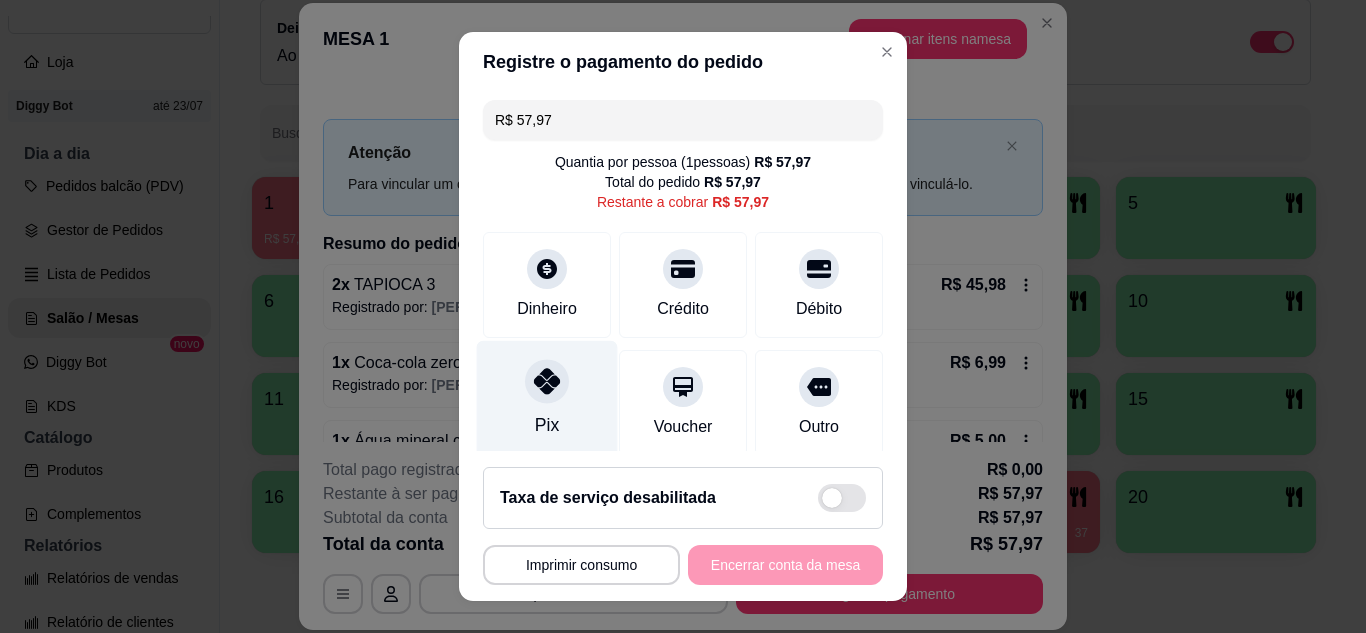 click on "Pix" at bounding box center (547, 398) 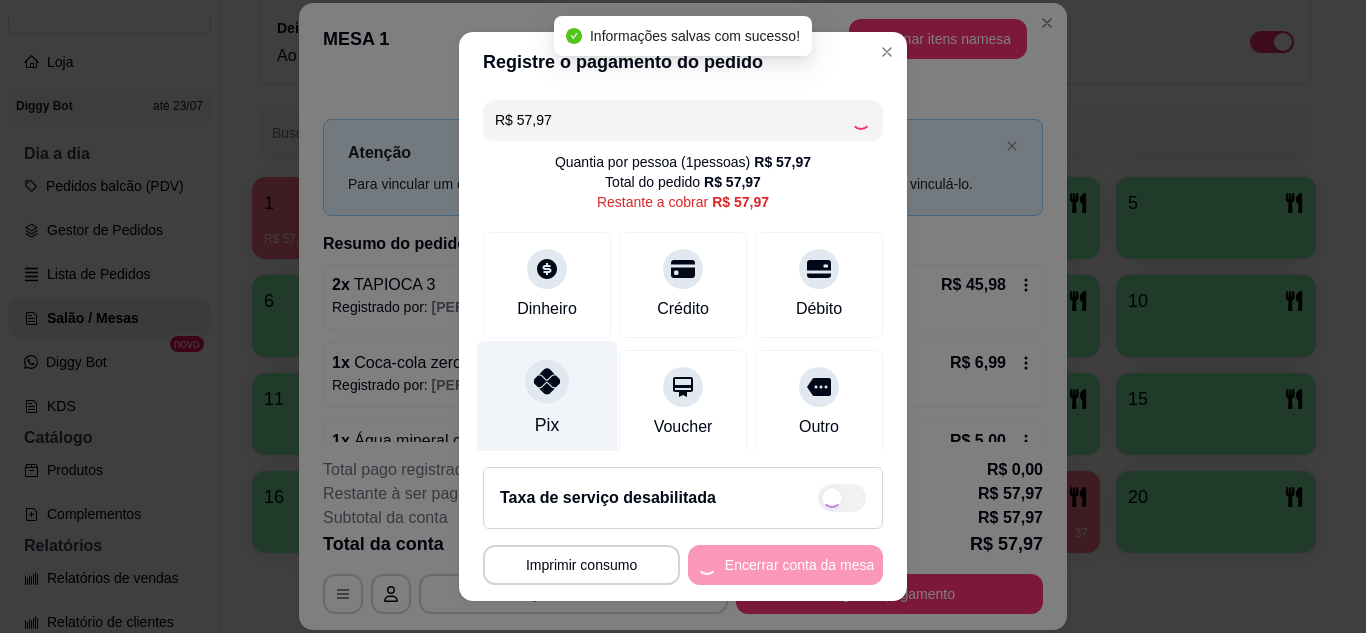 type on "R$ 0,00" 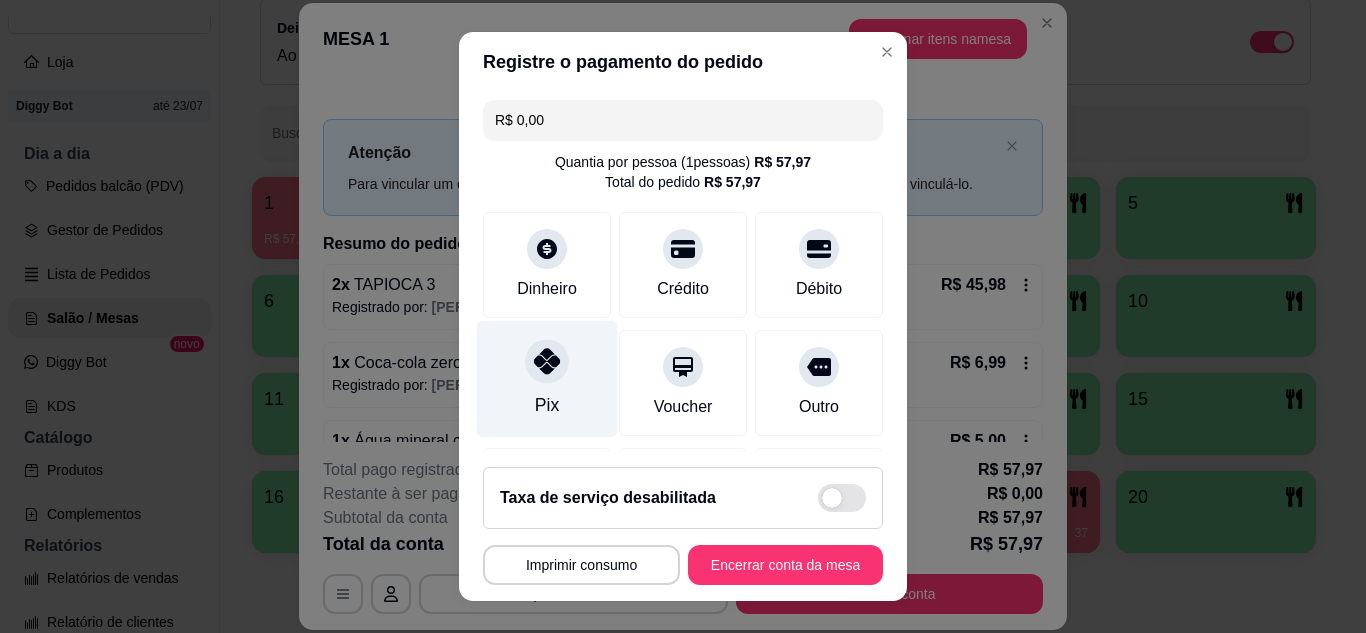 click 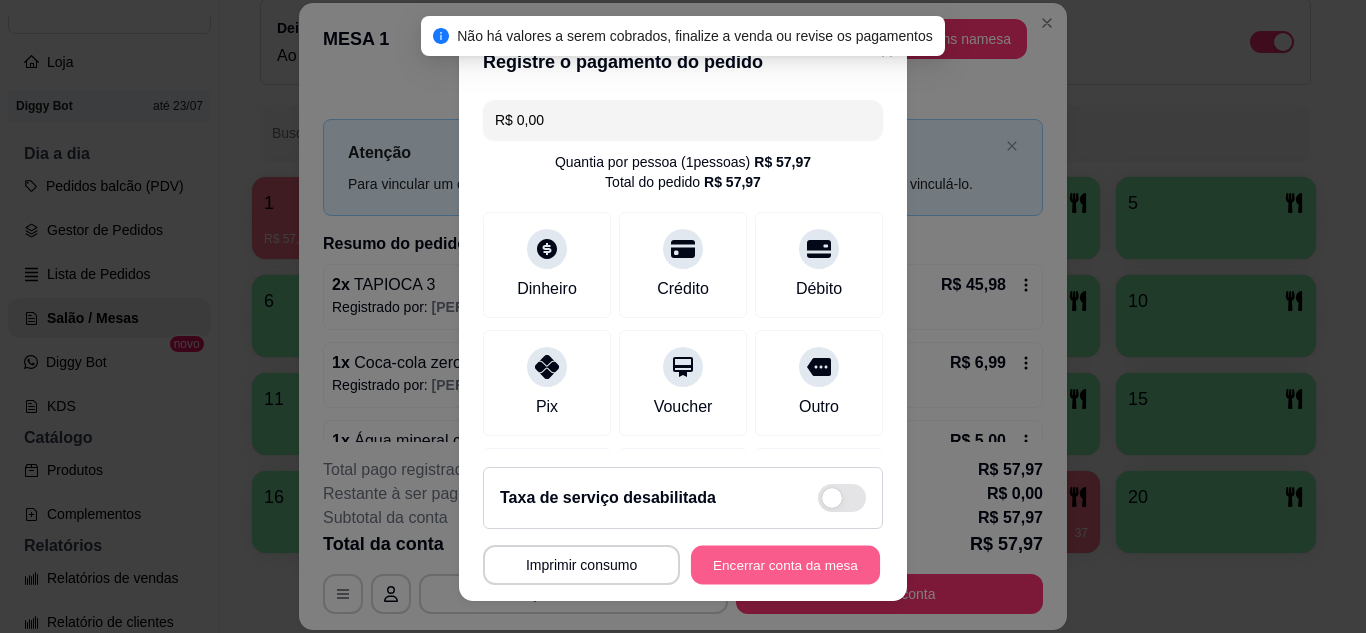 click on "Encerrar conta da mesa" at bounding box center [785, 565] 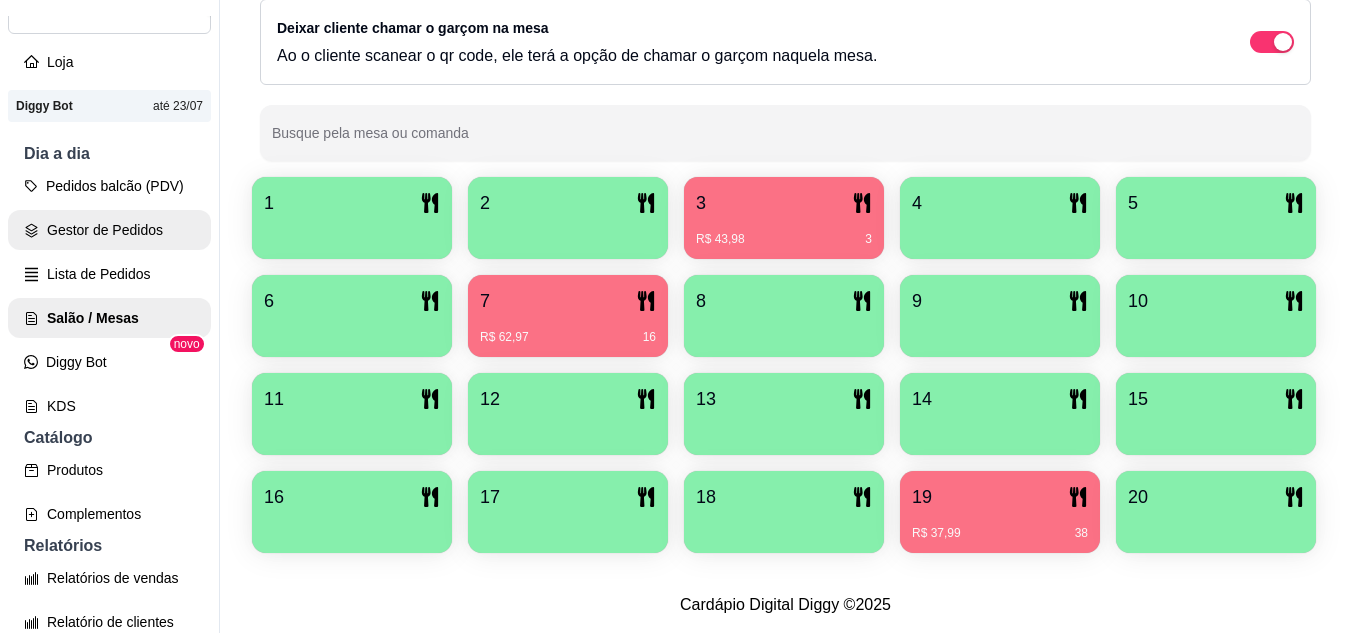 click on "Gestor de Pedidos" at bounding box center [109, 230] 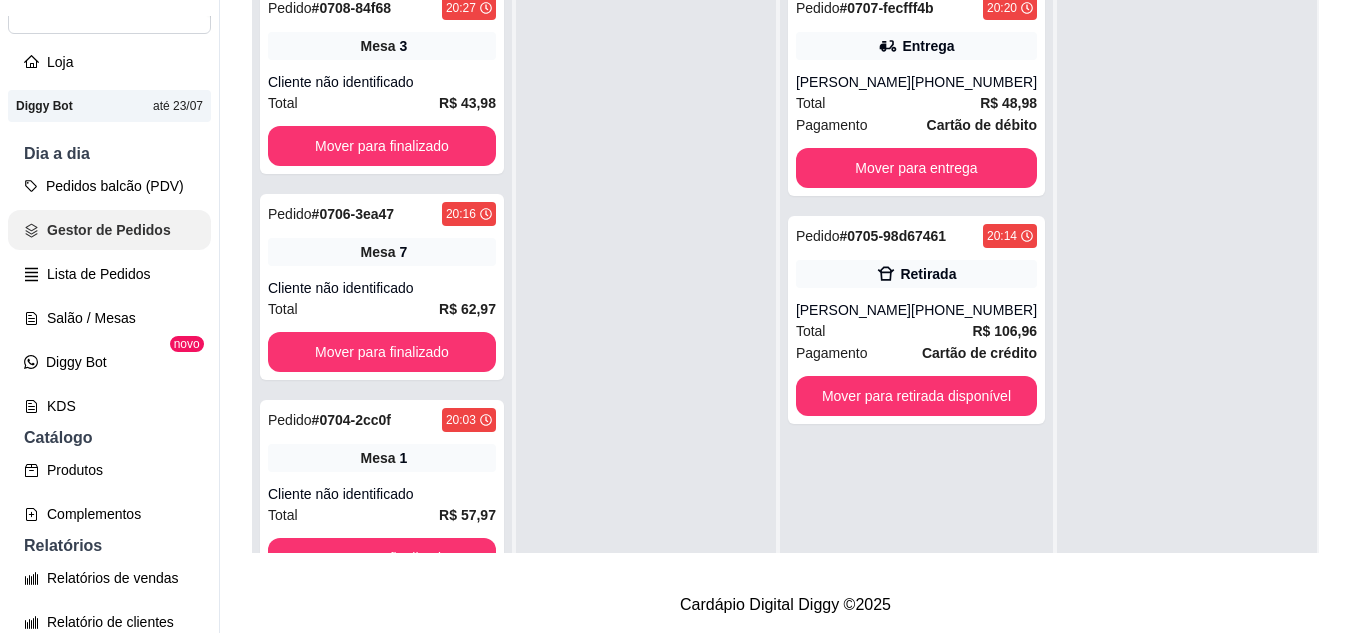 scroll, scrollTop: 0, scrollLeft: 0, axis: both 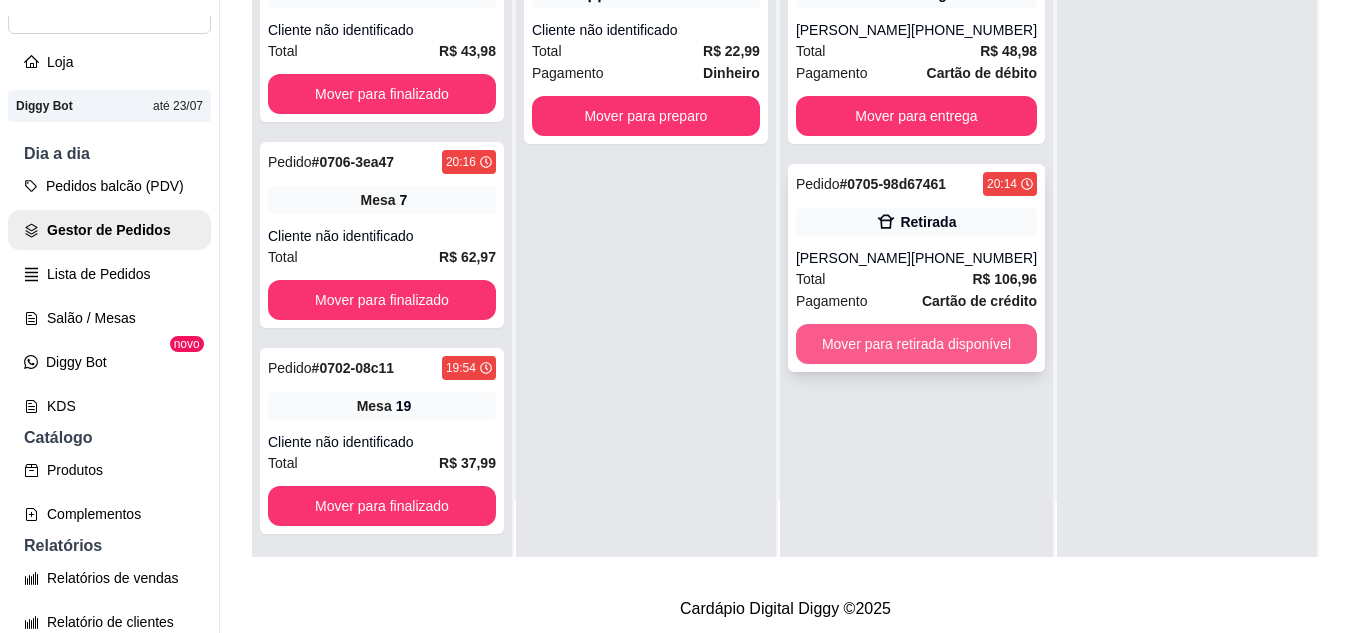 click on "Mover para retirada disponível" at bounding box center (916, 344) 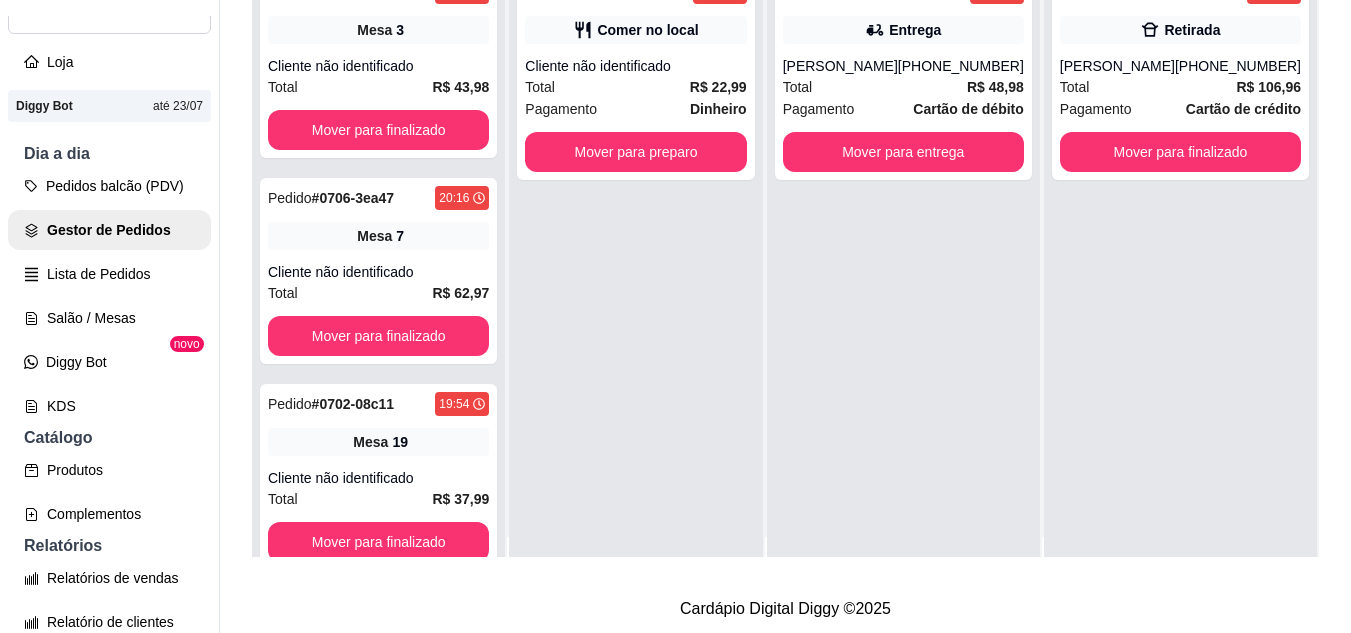 scroll, scrollTop: 0, scrollLeft: 0, axis: both 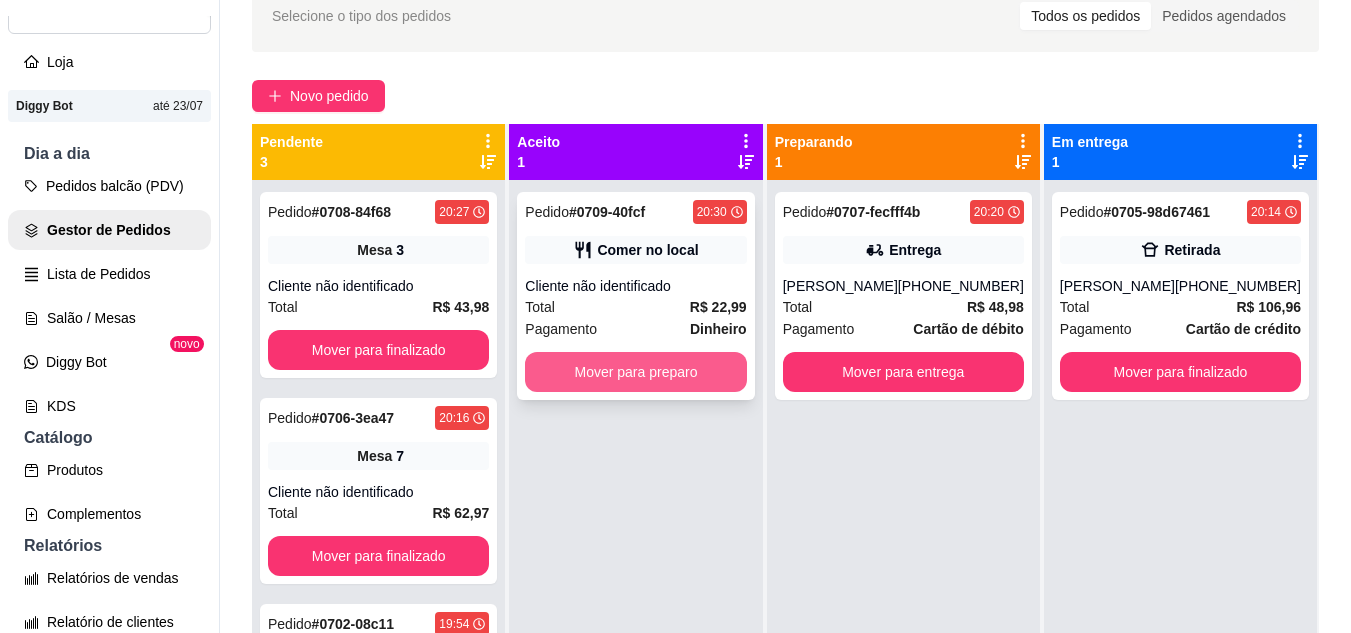 click on "Mover para preparo" at bounding box center (635, 372) 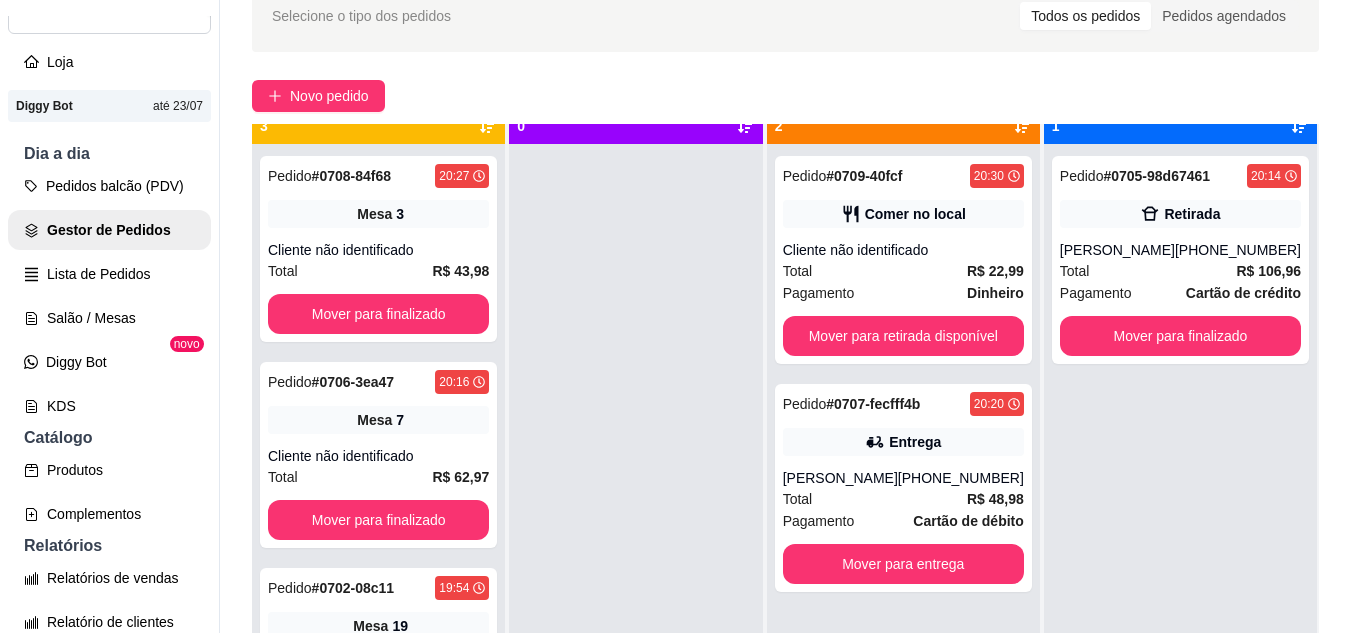 scroll, scrollTop: 56, scrollLeft: 0, axis: vertical 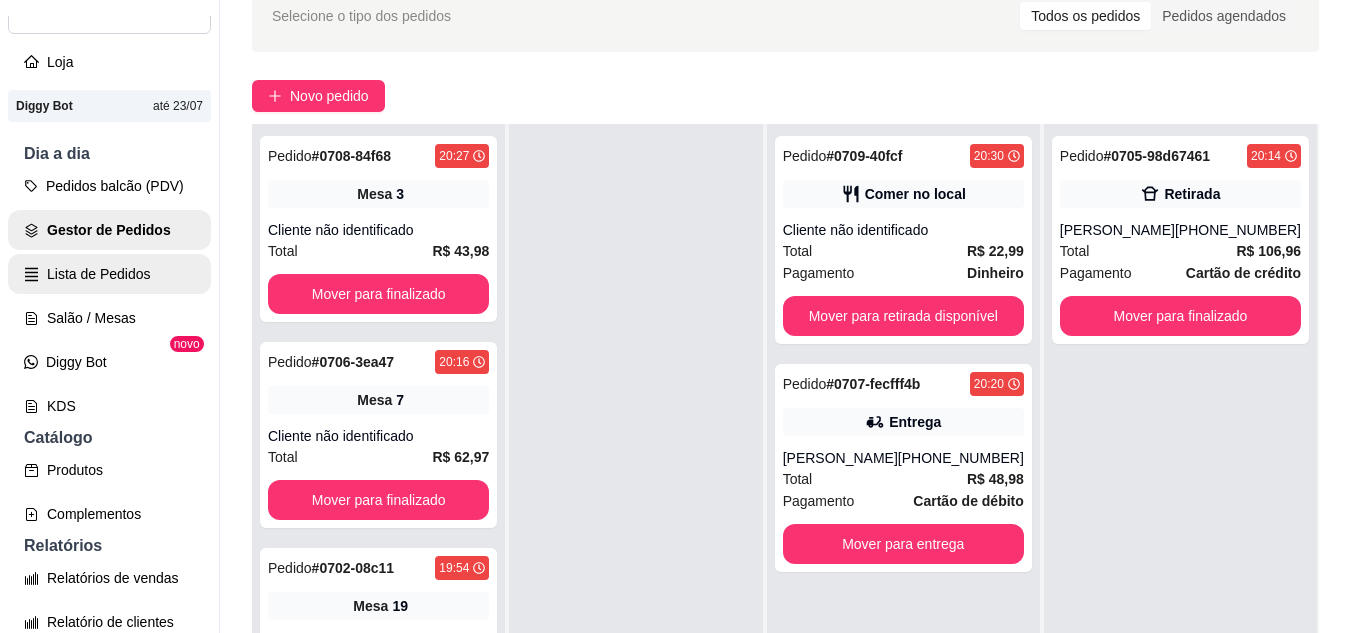 click on "Lista de Pedidos" at bounding box center [109, 274] 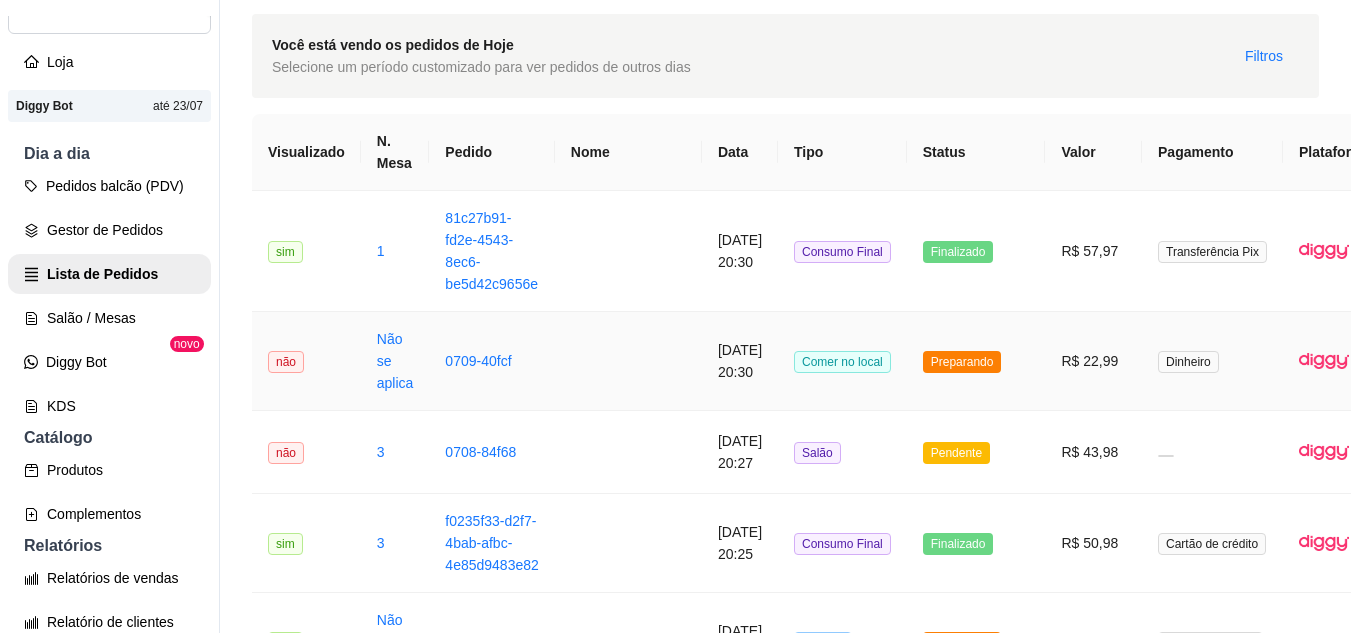 scroll, scrollTop: 100, scrollLeft: 0, axis: vertical 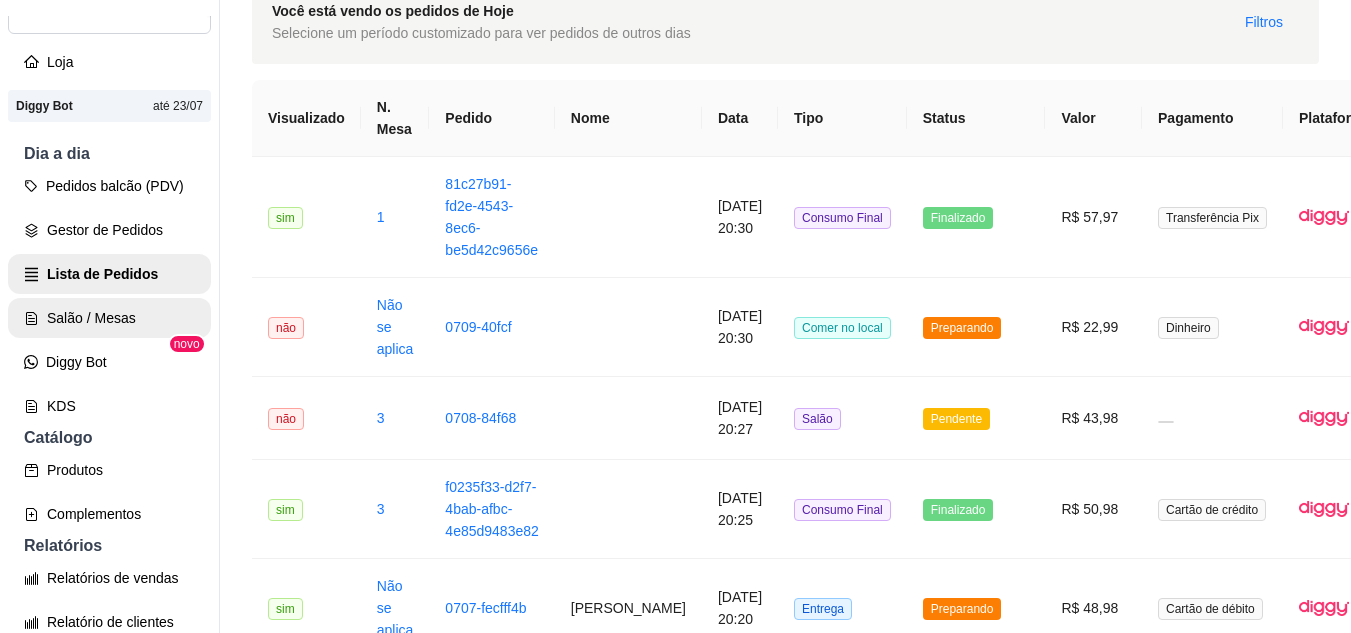 click on "Salão / Mesas" at bounding box center [109, 318] 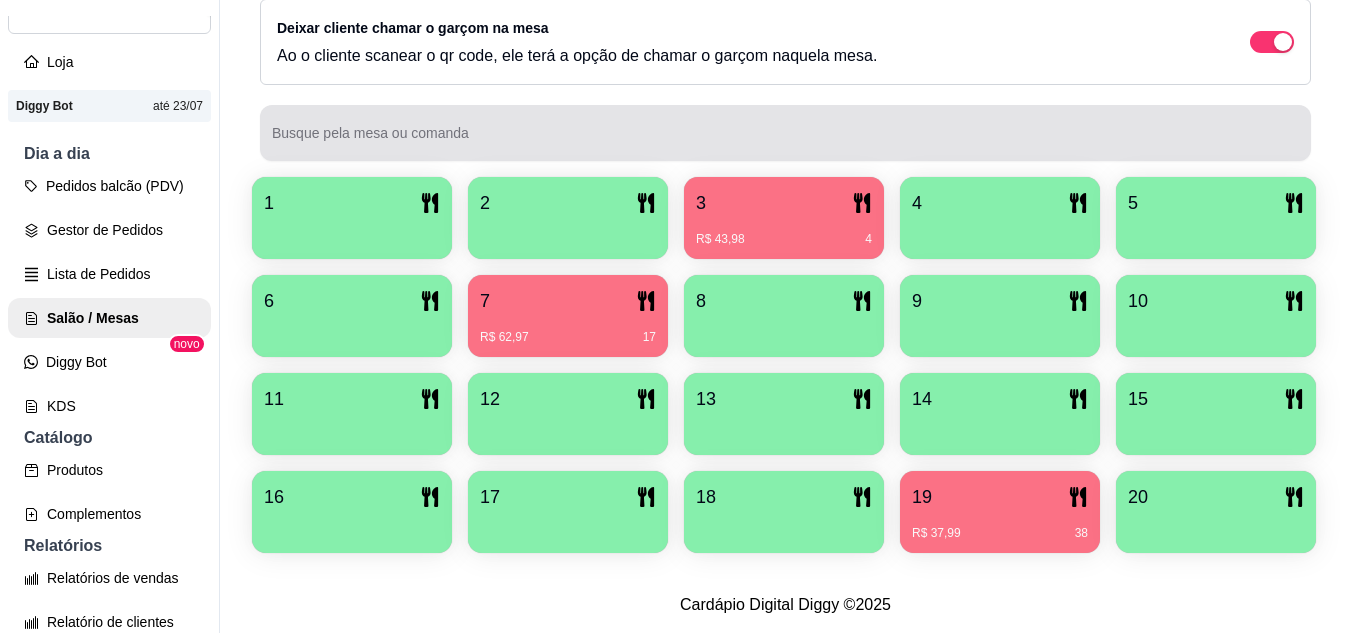 scroll, scrollTop: 425, scrollLeft: 0, axis: vertical 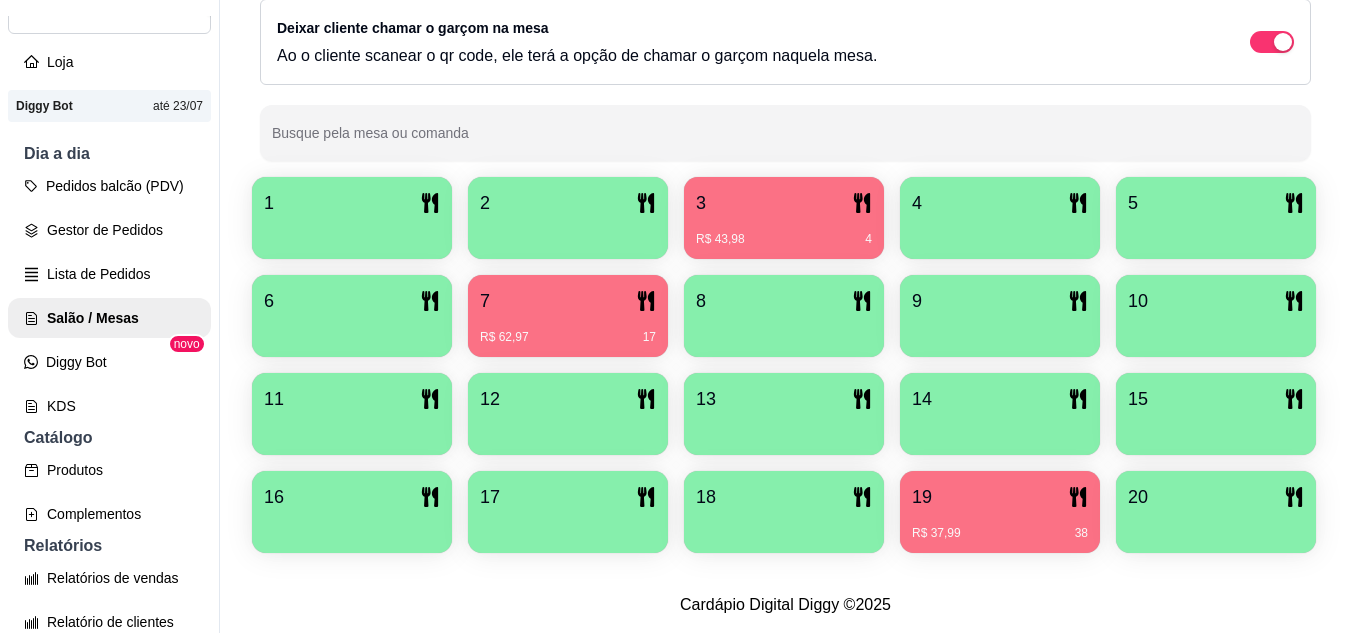 click on "Pedidos balcão (PDV) Gestor de Pedidos Lista de Pedidos Salão / Mesas Diggy Bot novo KDS" at bounding box center [109, 296] 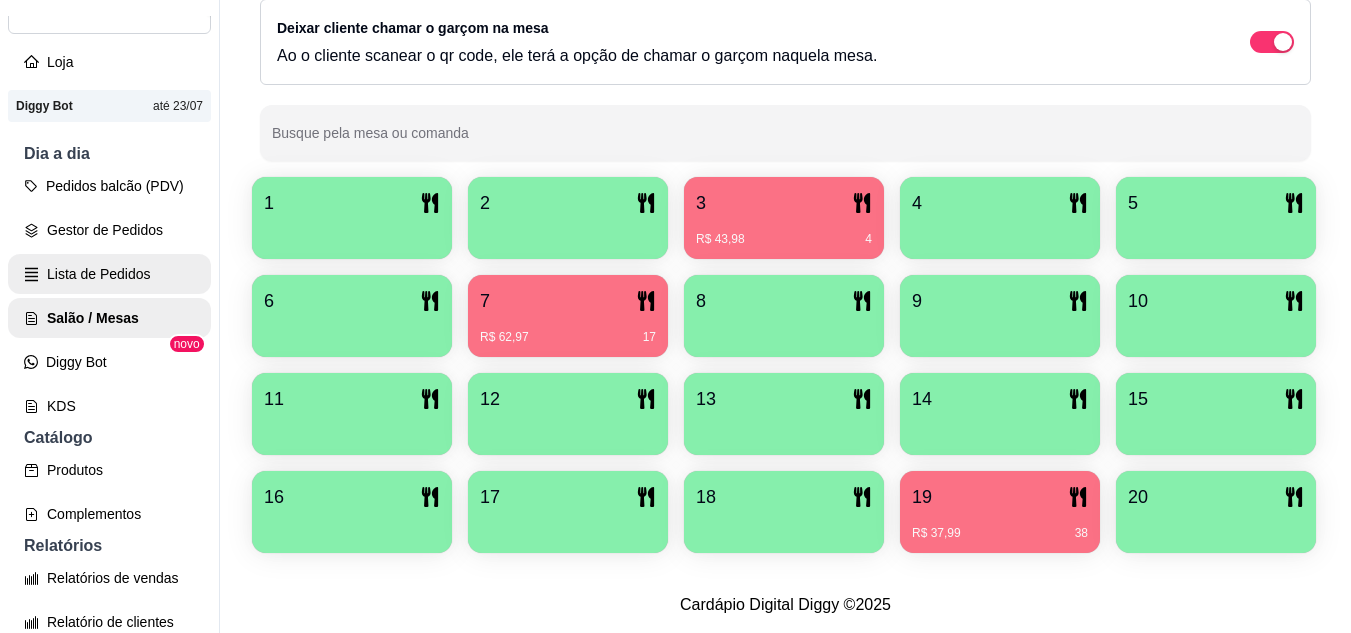 click on "Lista de Pedidos" at bounding box center [109, 274] 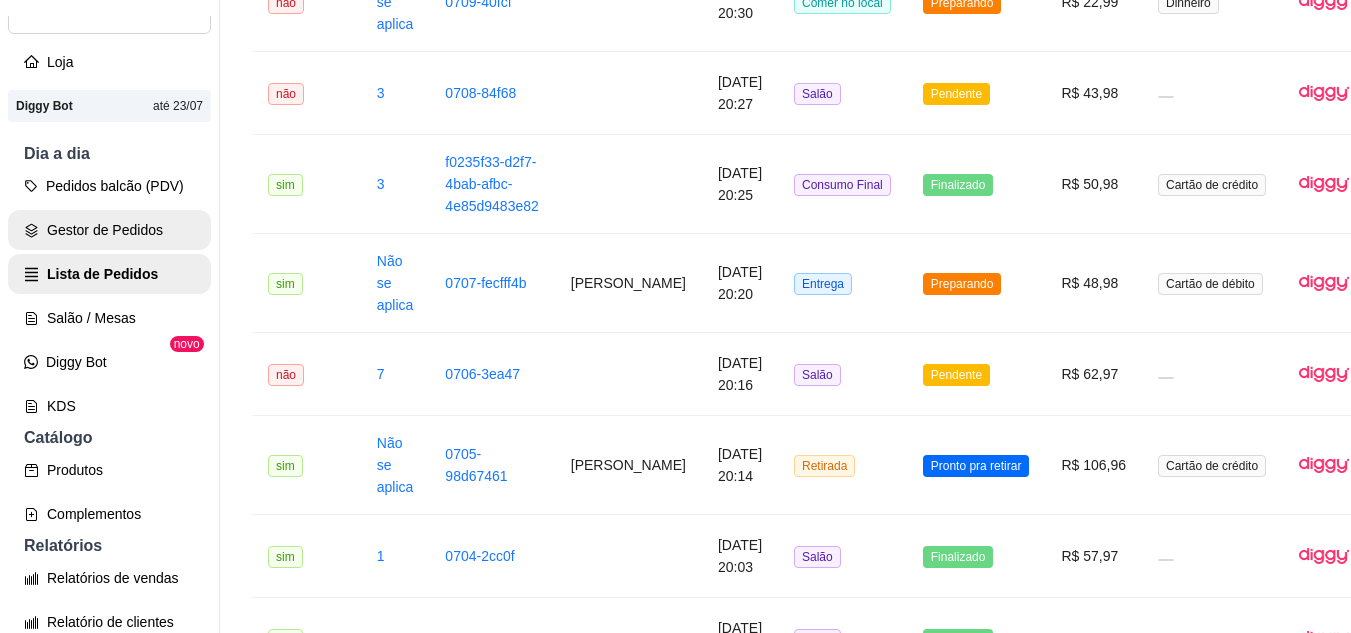 scroll, scrollTop: 0, scrollLeft: 0, axis: both 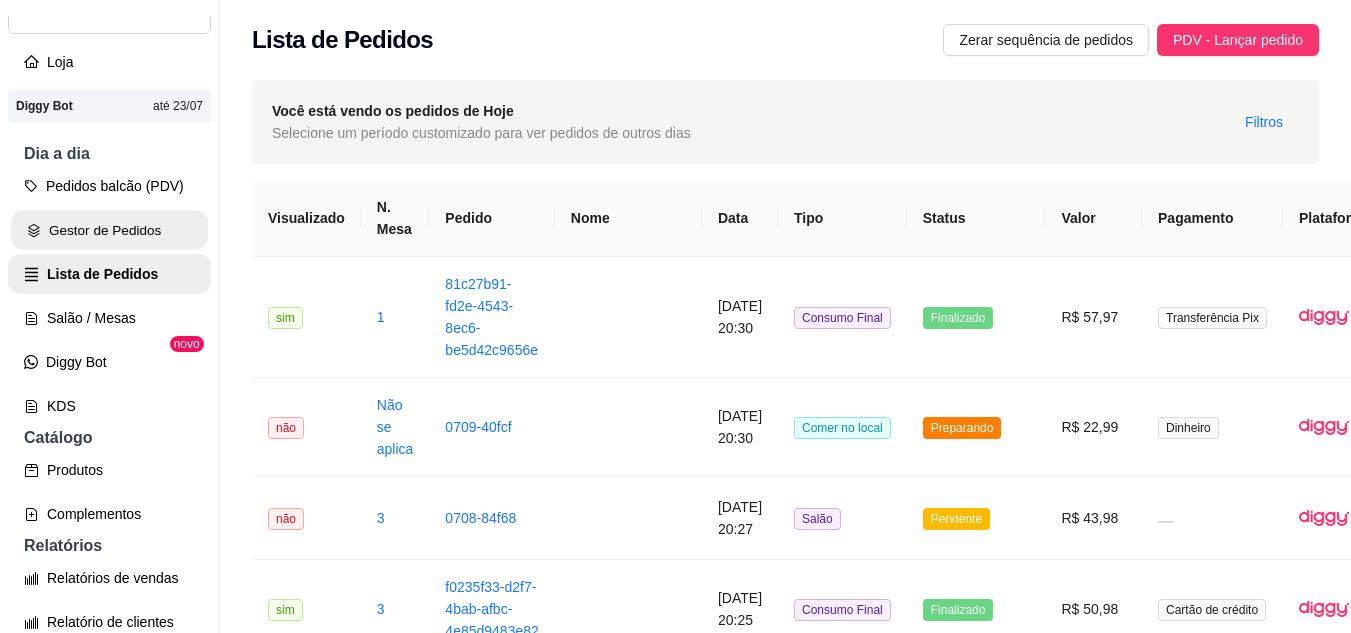 click on "Gestor de Pedidos" at bounding box center [109, 230] 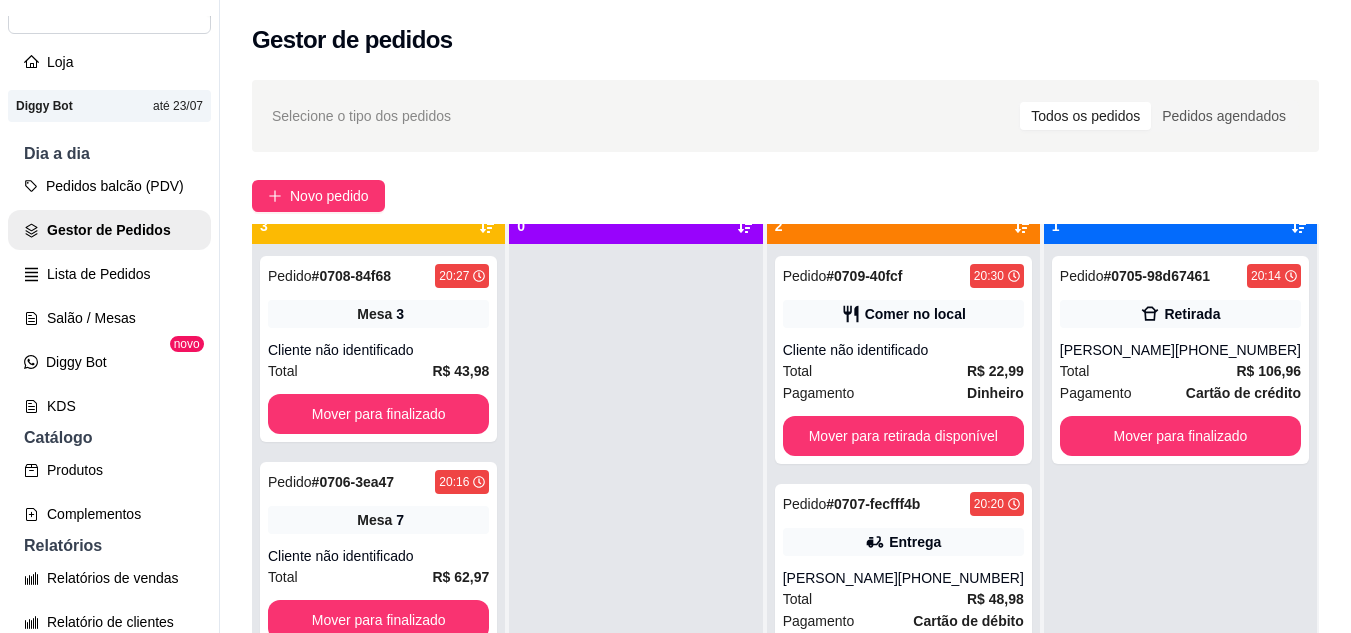 scroll, scrollTop: 56, scrollLeft: 0, axis: vertical 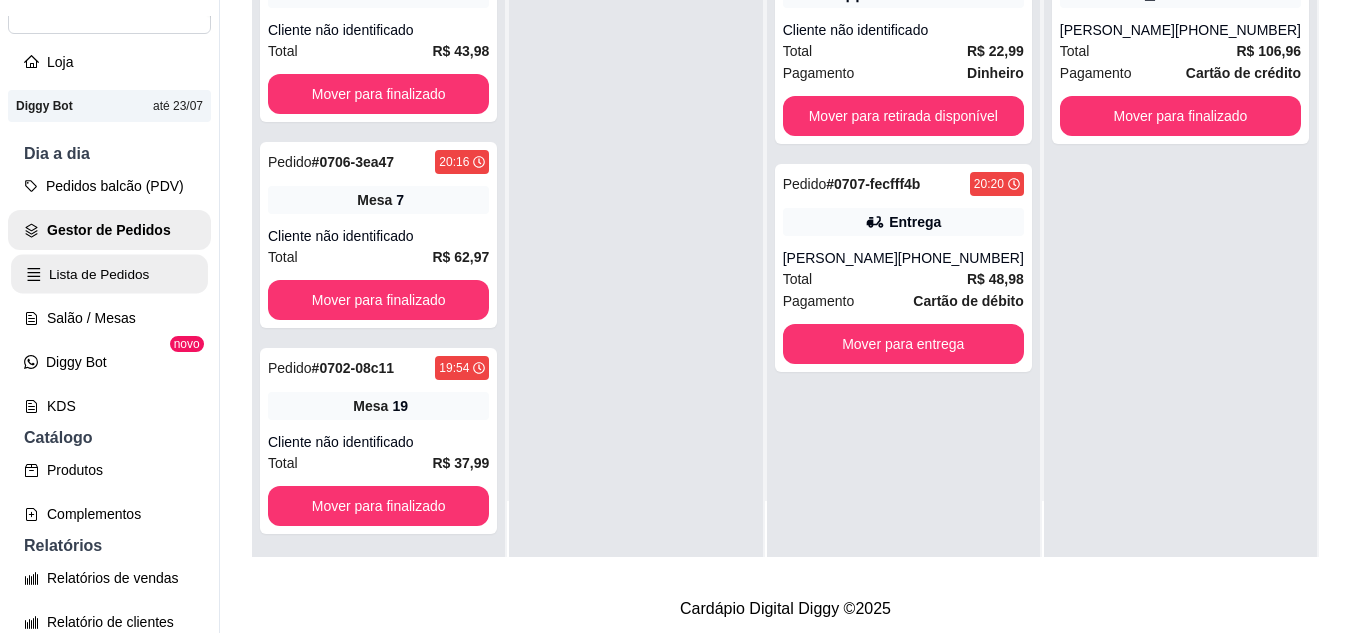 click on "Lista de Pedidos" at bounding box center [109, 274] 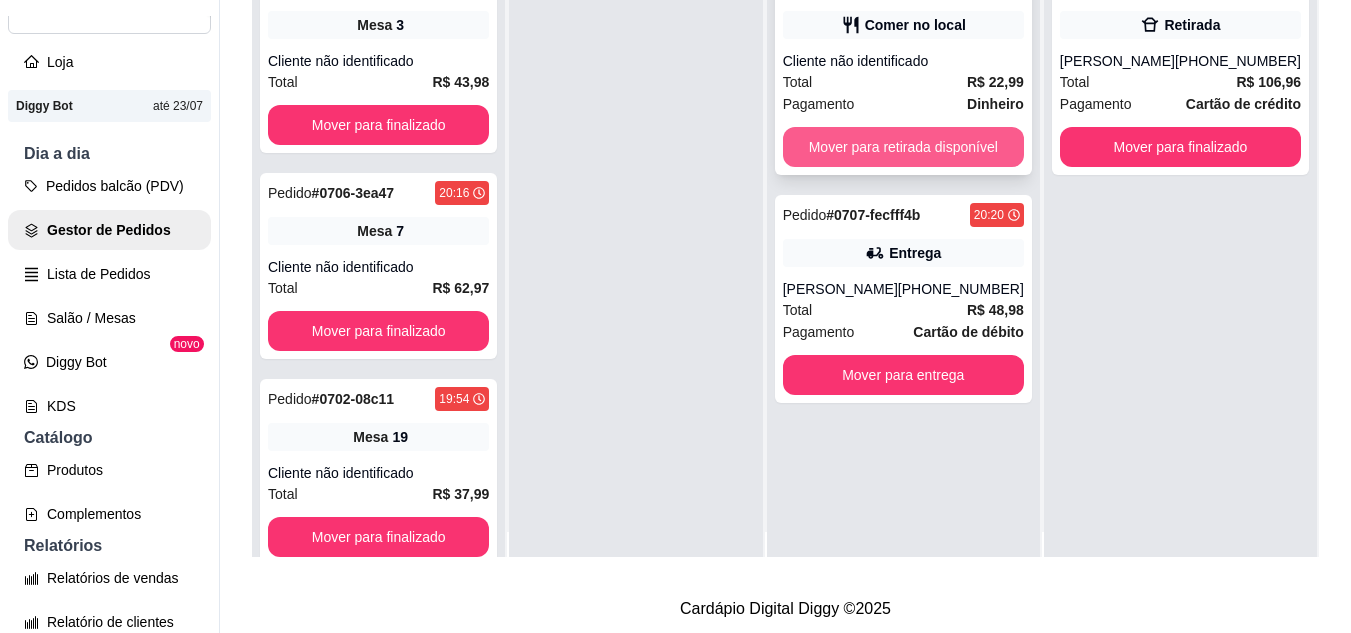 scroll, scrollTop: 0, scrollLeft: 0, axis: both 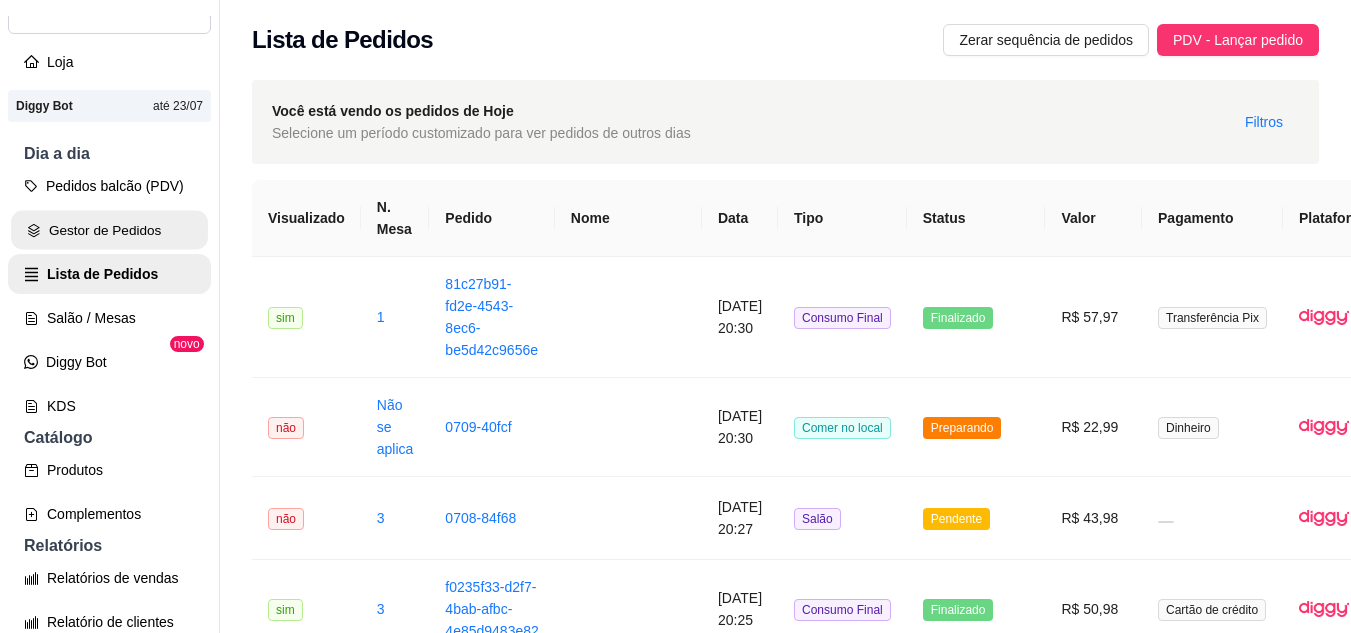 click on "Gestor de Pedidos" at bounding box center [109, 230] 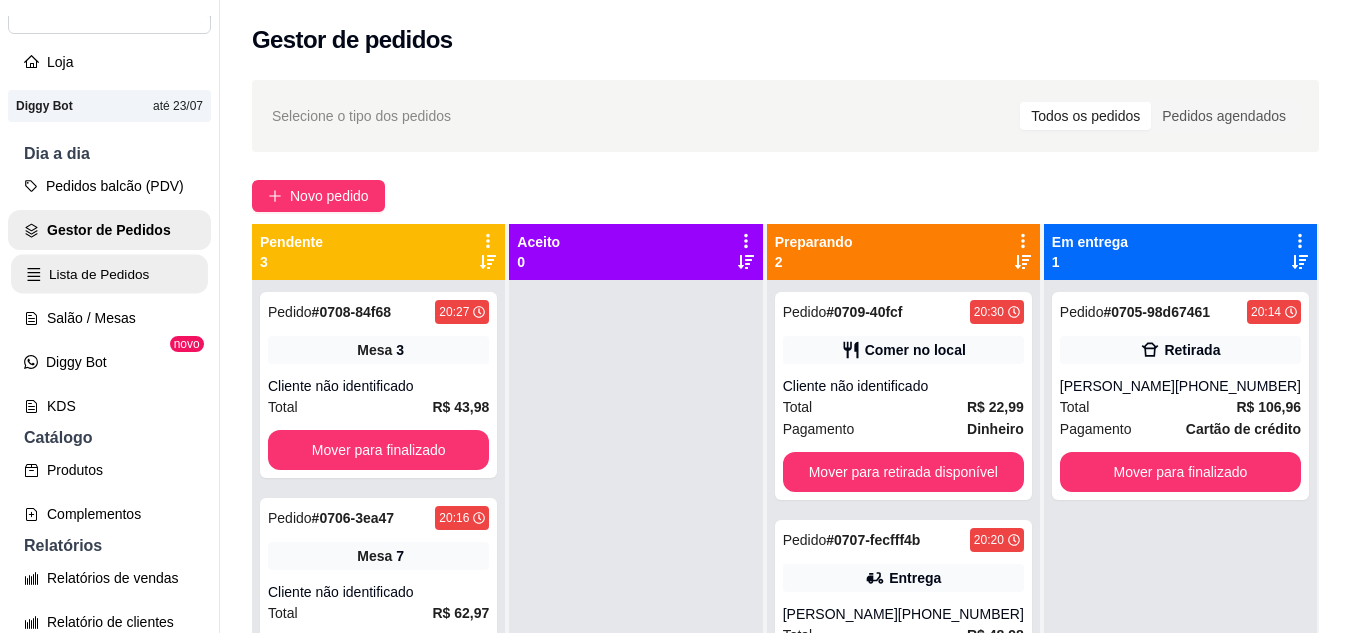 click on "Lista de Pedidos" at bounding box center [109, 274] 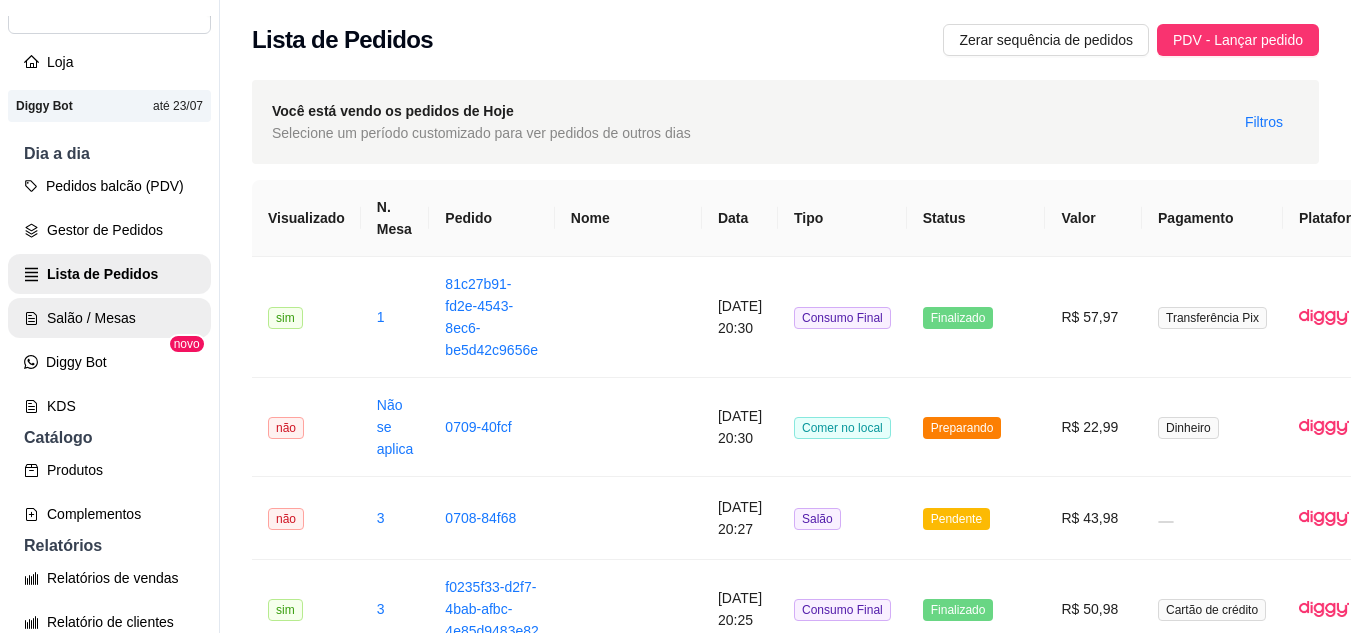 click on "Salão / Mesas" at bounding box center (109, 318) 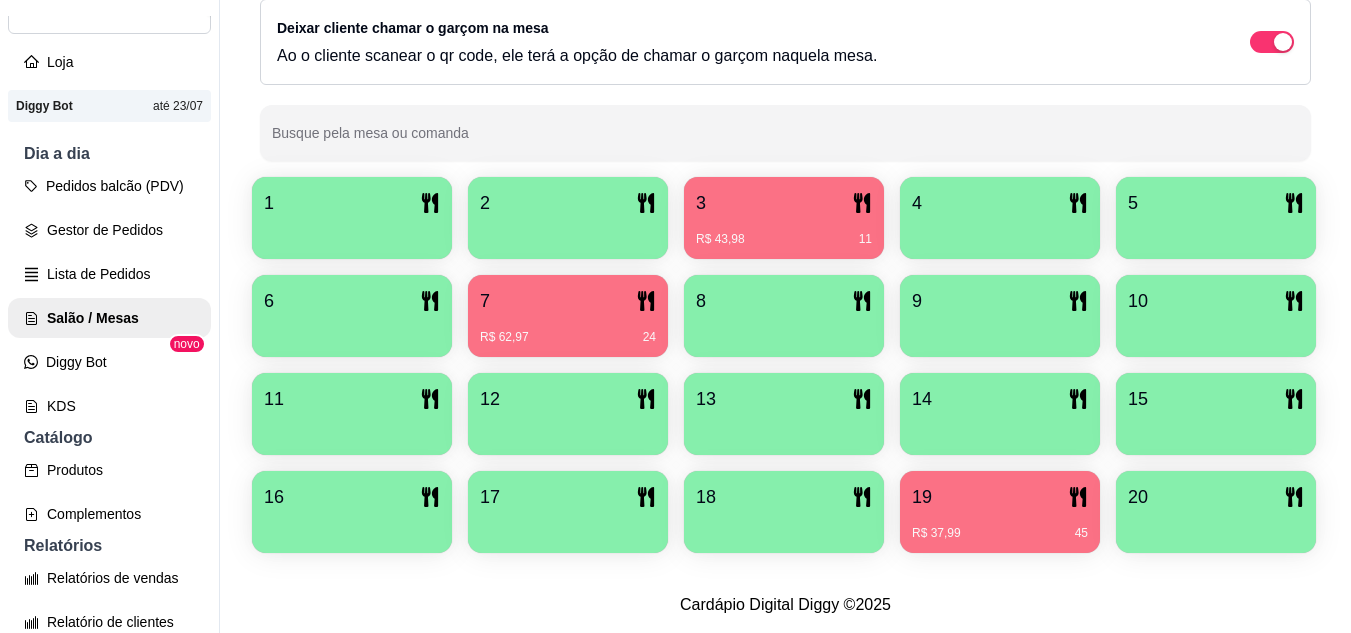 scroll, scrollTop: 400, scrollLeft: 0, axis: vertical 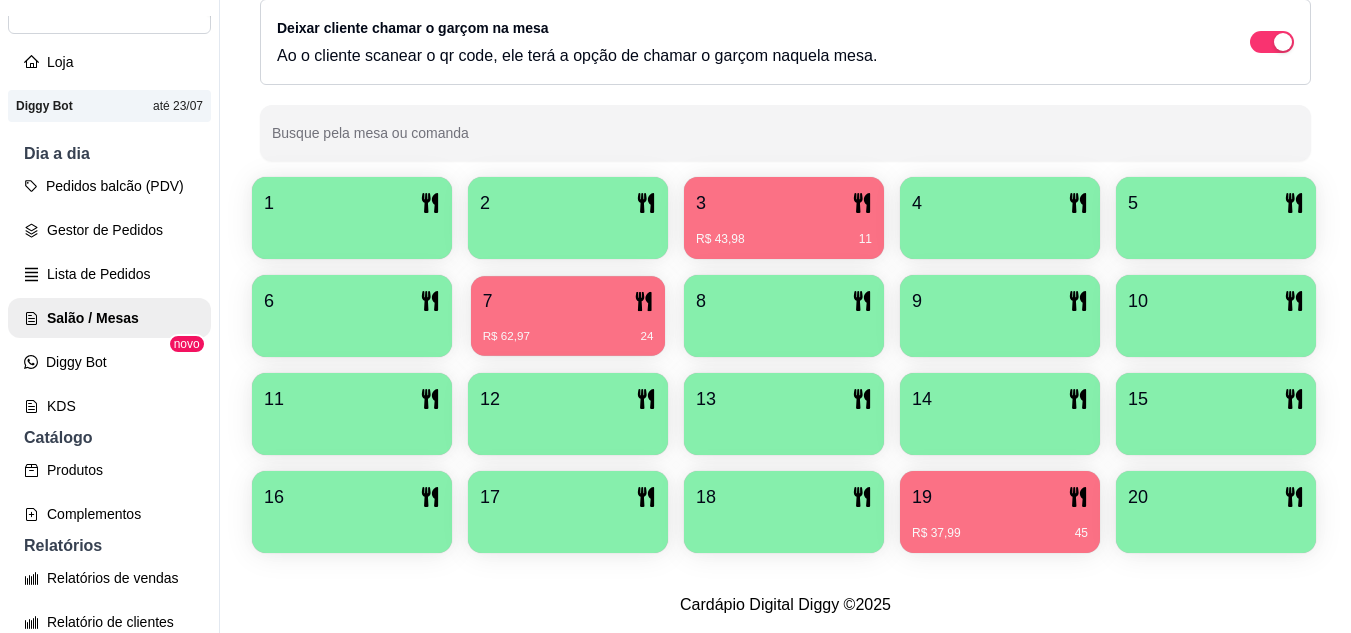 click on "7" at bounding box center (568, 301) 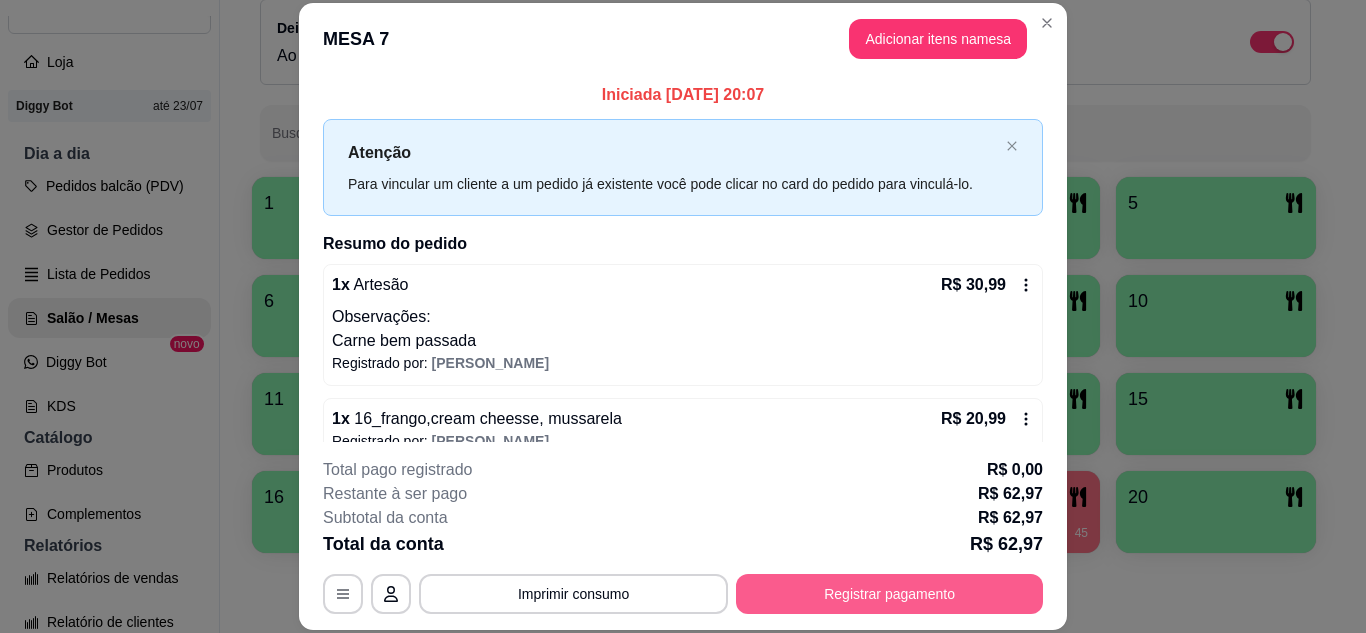 click on "Registrar pagamento" at bounding box center [889, 594] 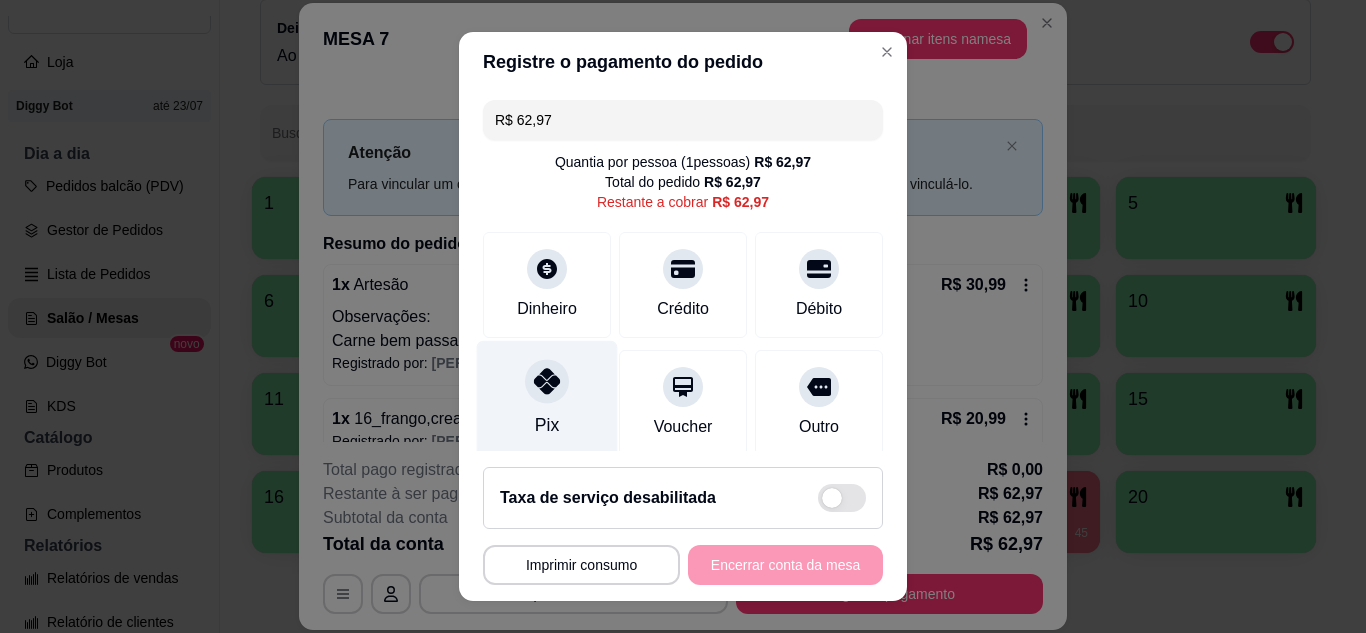 click on "Pix" at bounding box center [547, 398] 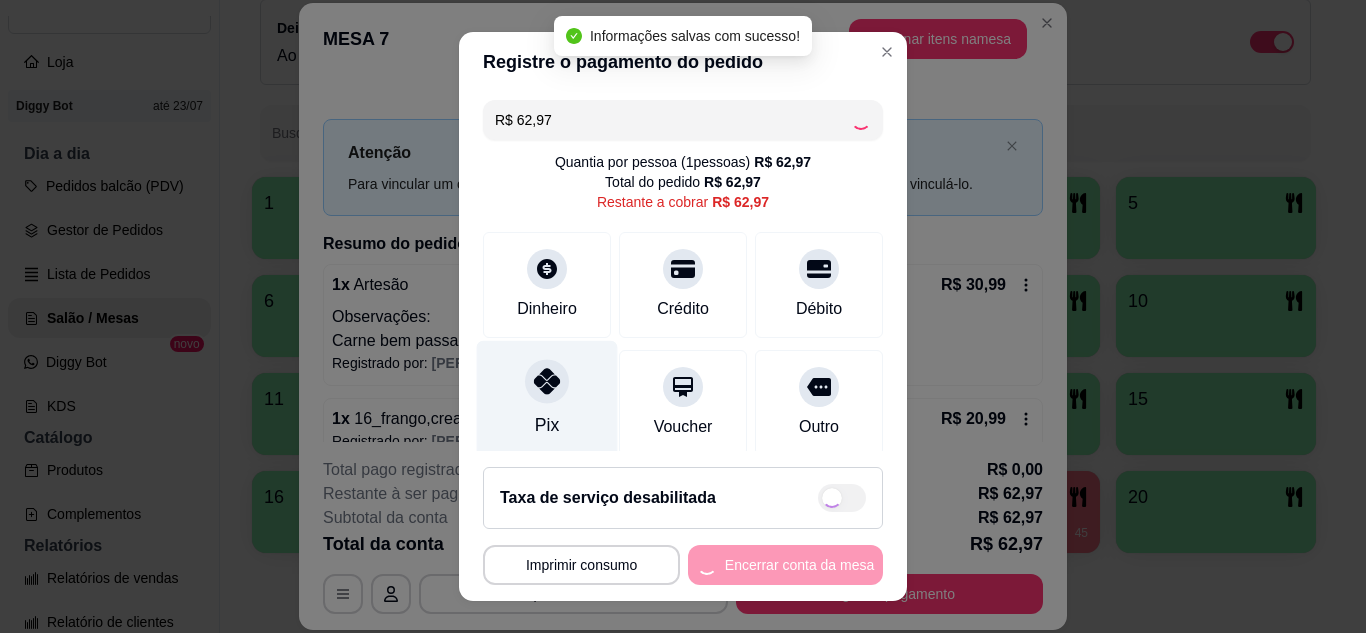 type on "R$ 0,00" 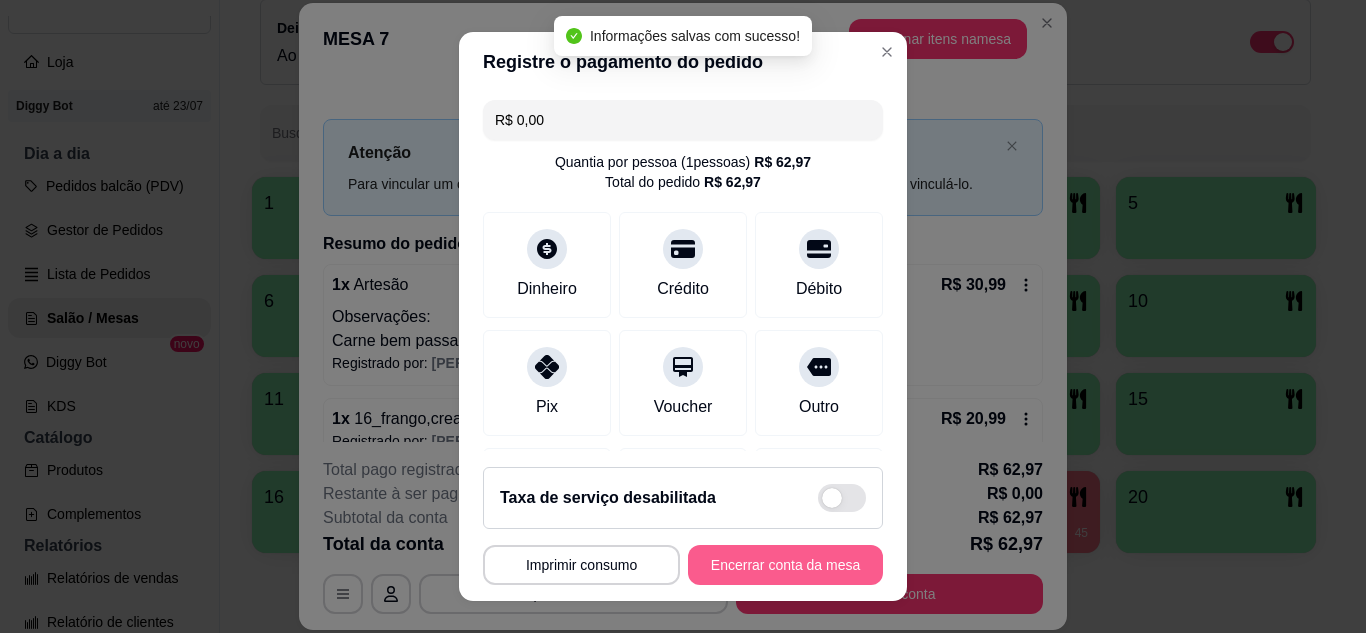 click on "Encerrar conta da mesa" at bounding box center [785, 565] 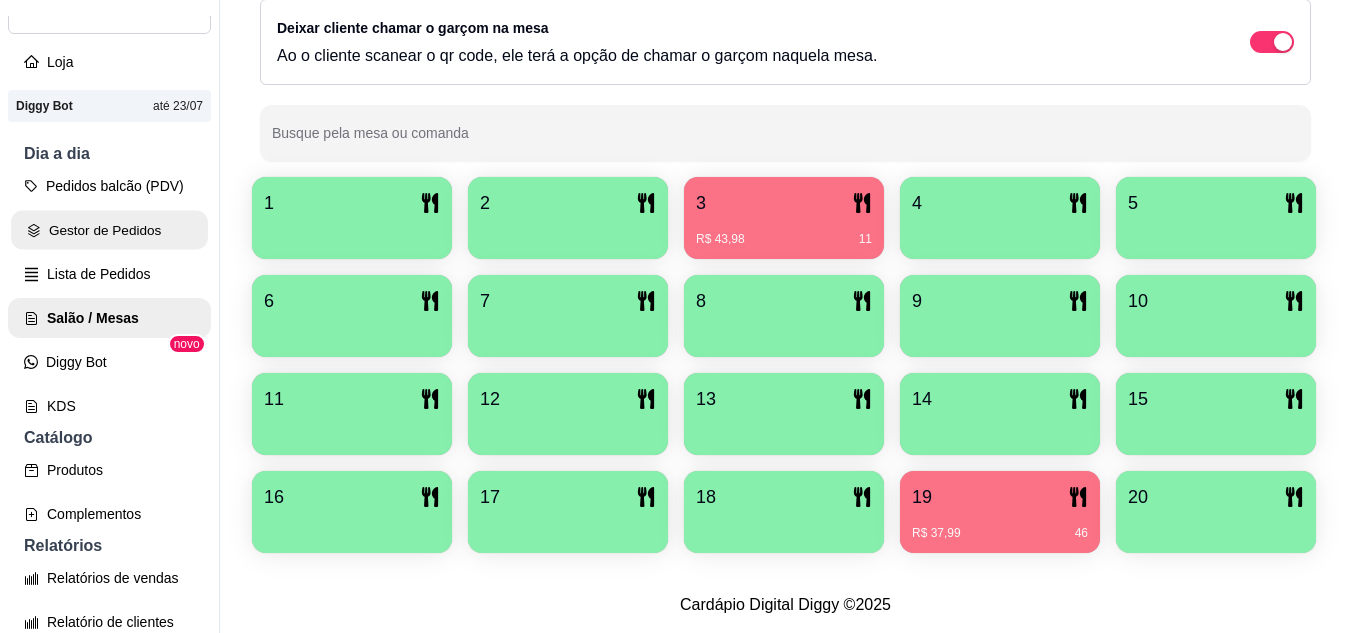 click on "Gestor de Pedidos" at bounding box center [109, 230] 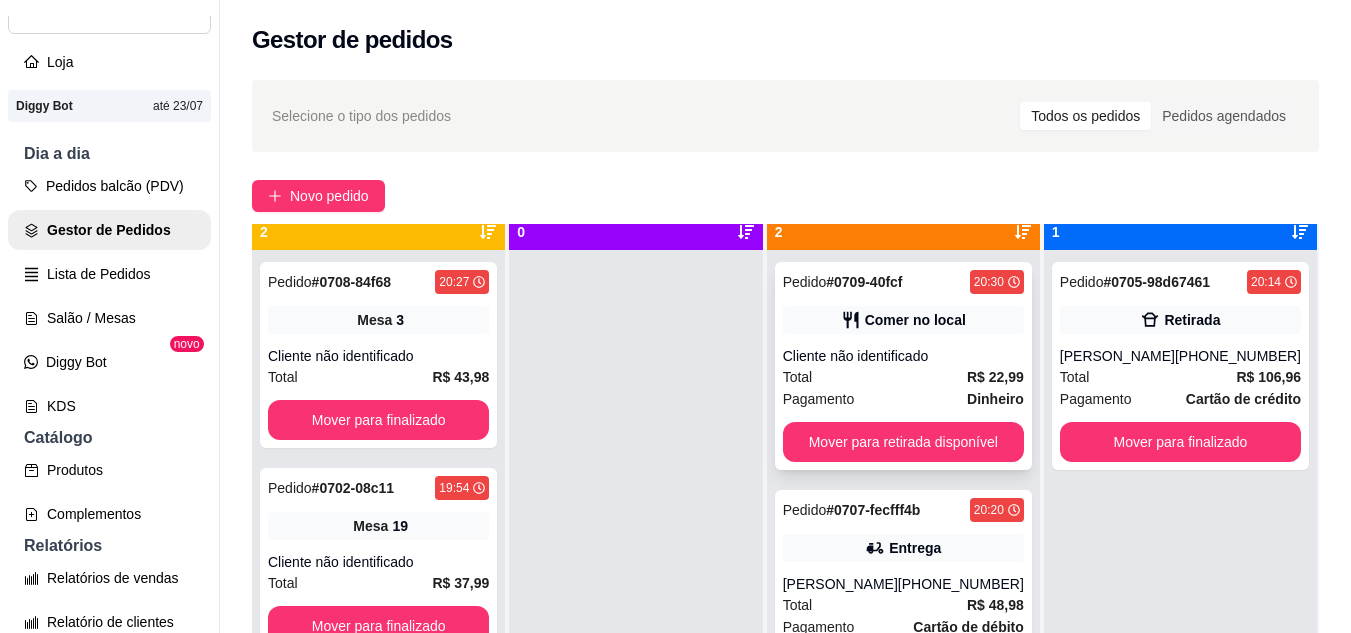 scroll, scrollTop: 56, scrollLeft: 0, axis: vertical 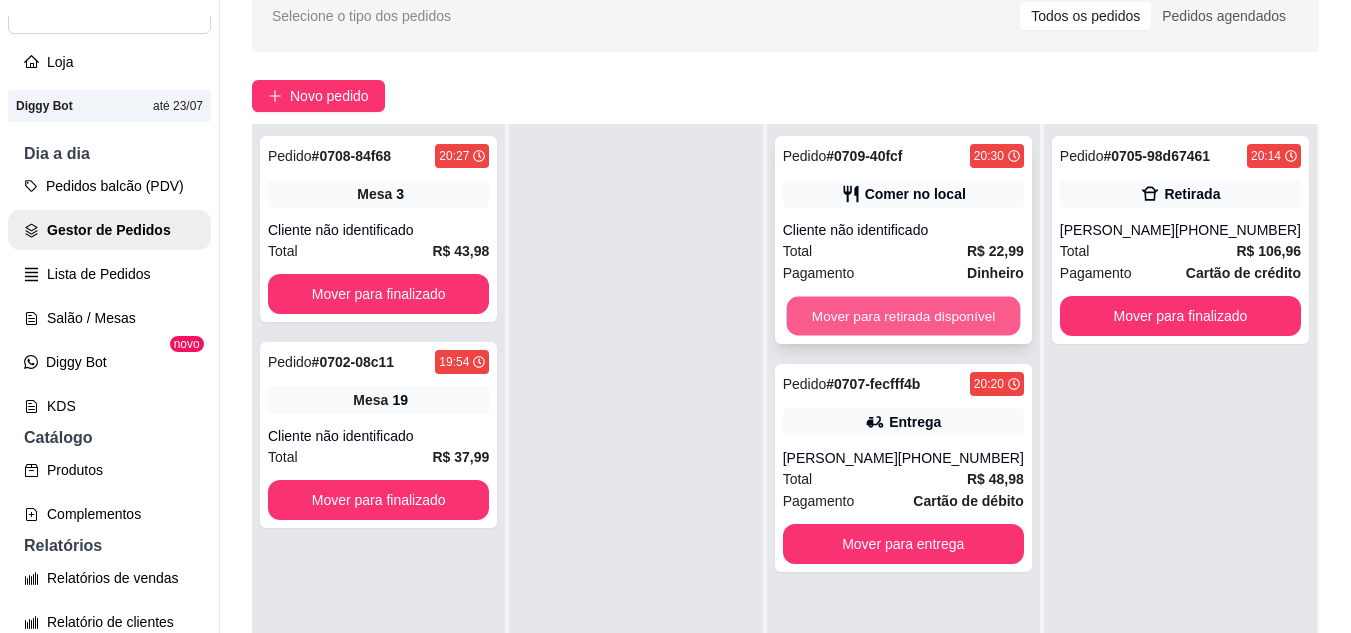click on "Mover para retirada disponível" at bounding box center [903, 316] 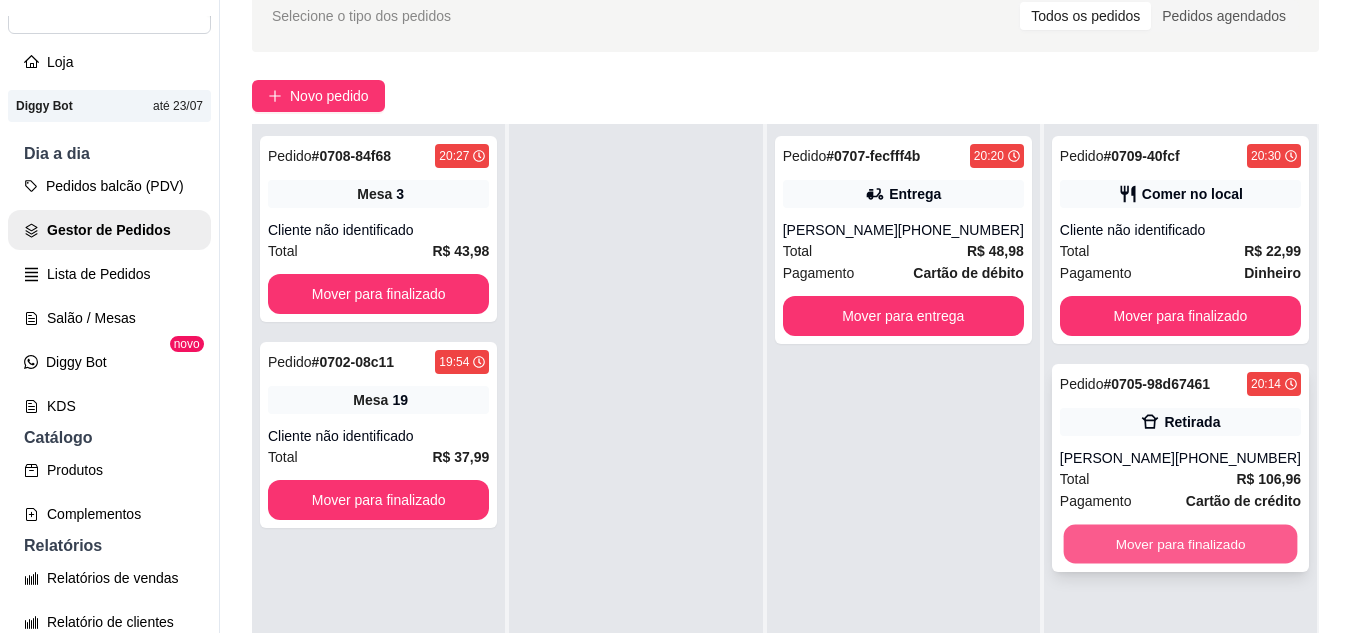 click on "Mover para finalizado" at bounding box center [1180, 544] 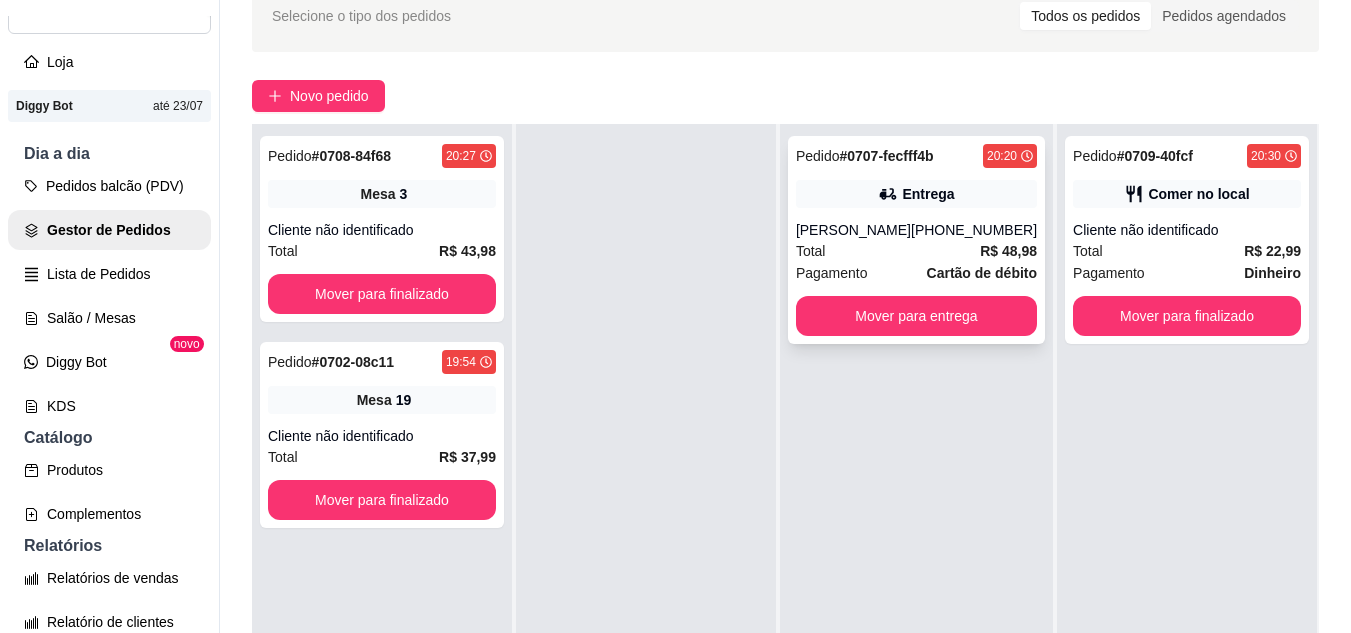 click on "Total R$ 48,98" at bounding box center [916, 251] 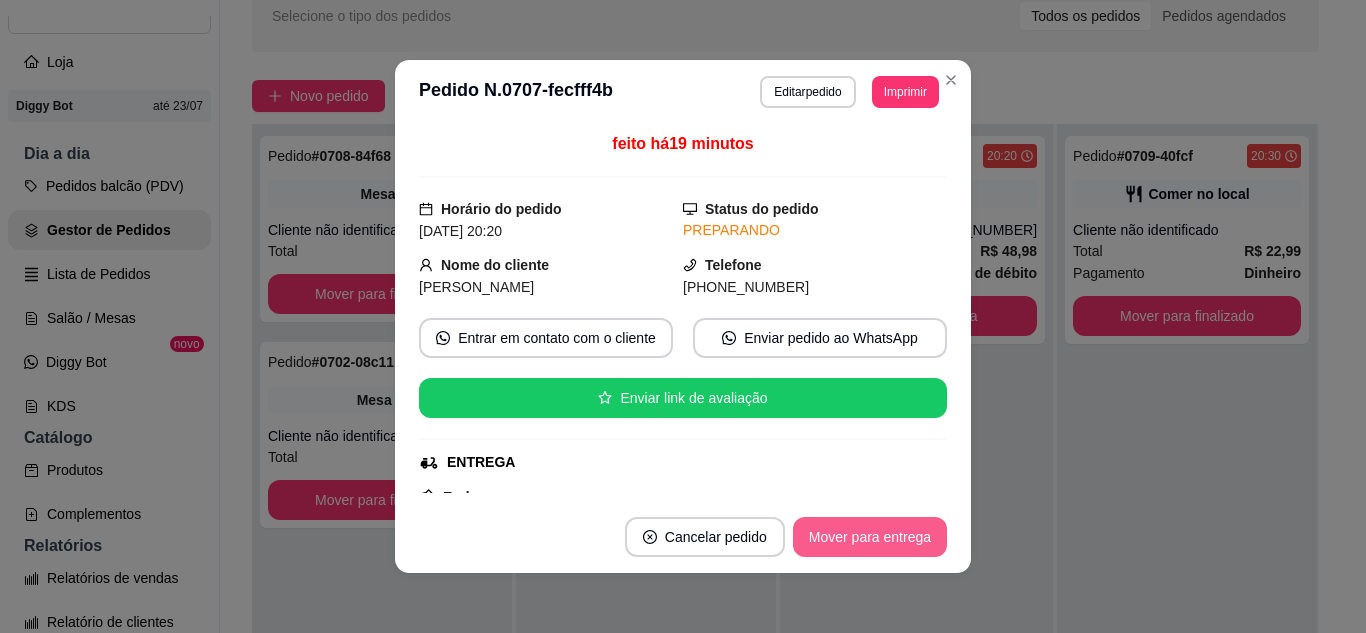 click on "Mover para entrega" at bounding box center [870, 537] 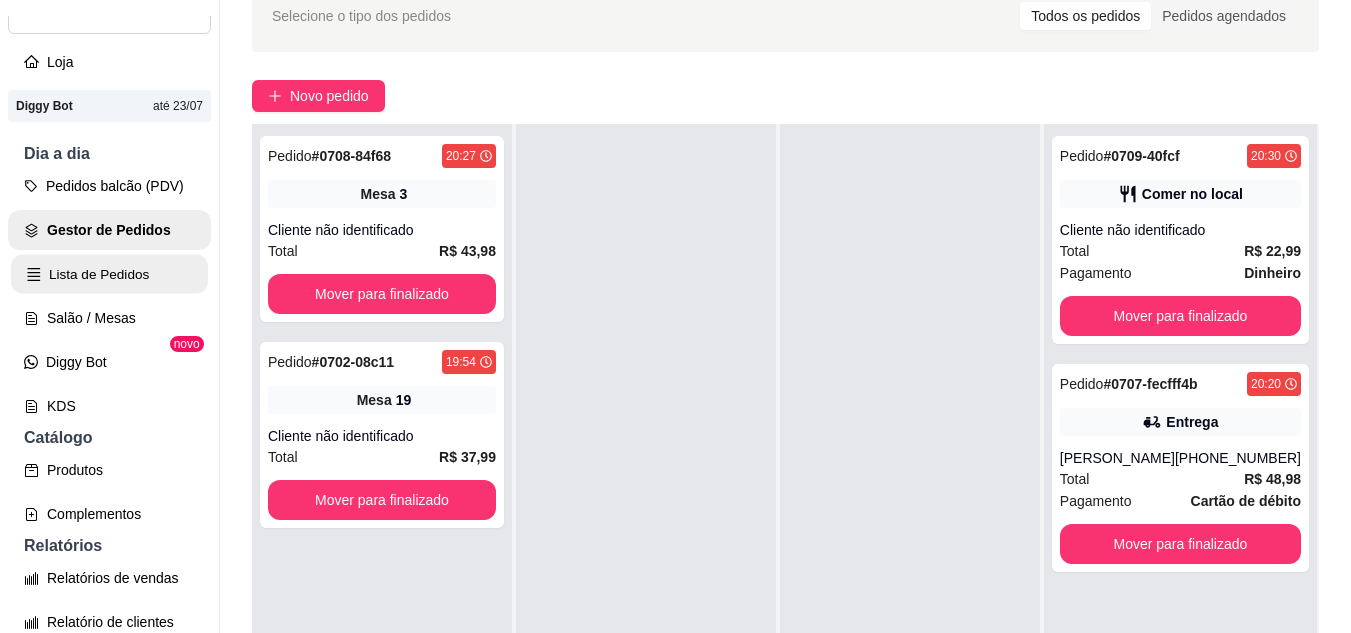 click on "Lista de Pedidos" at bounding box center [109, 274] 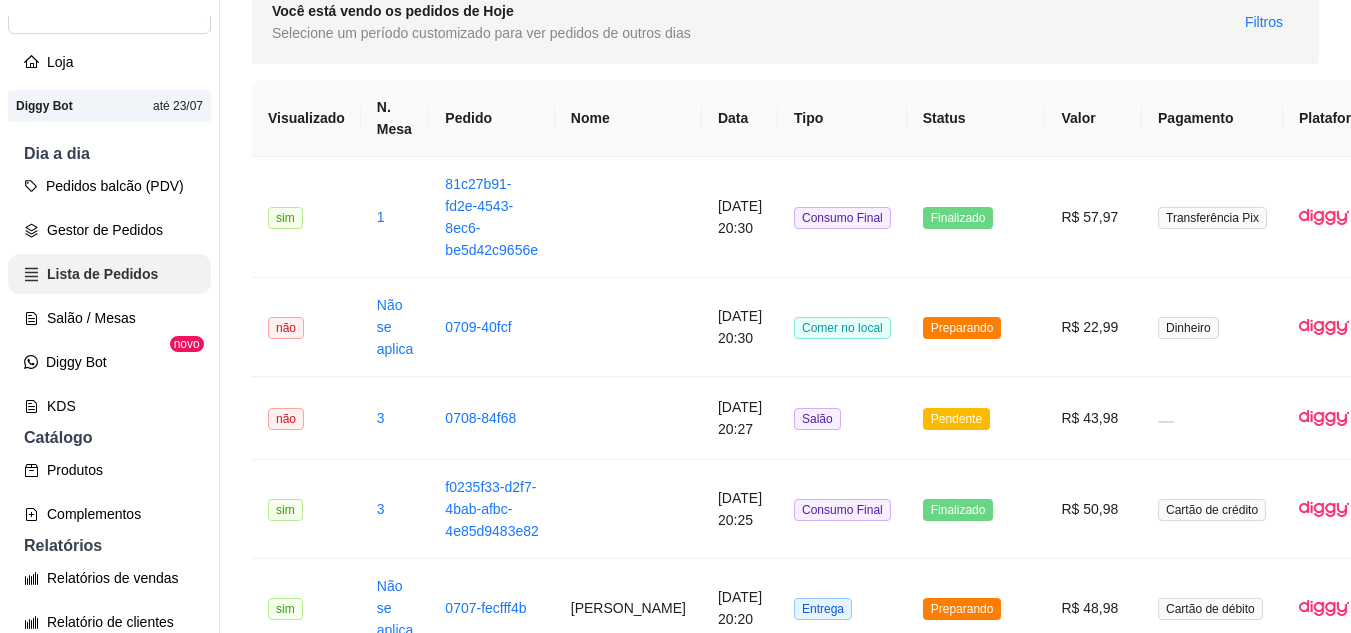 scroll, scrollTop: 0, scrollLeft: 0, axis: both 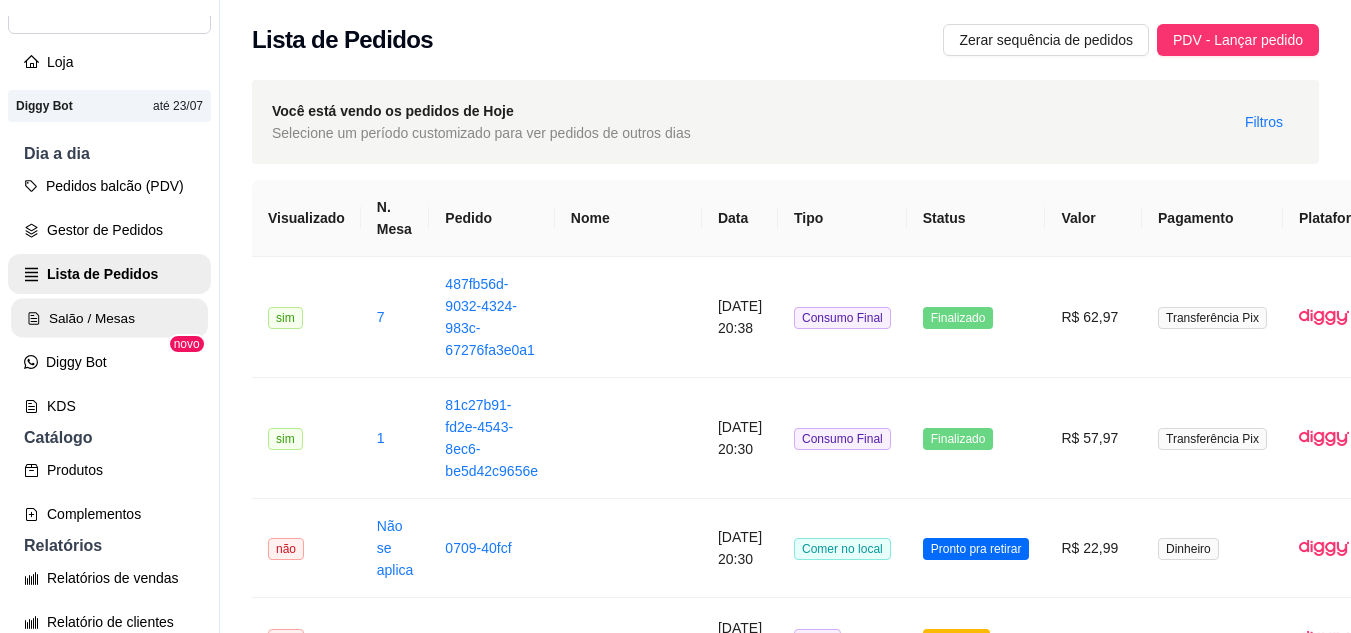 click on "Salão / Mesas" at bounding box center [109, 318] 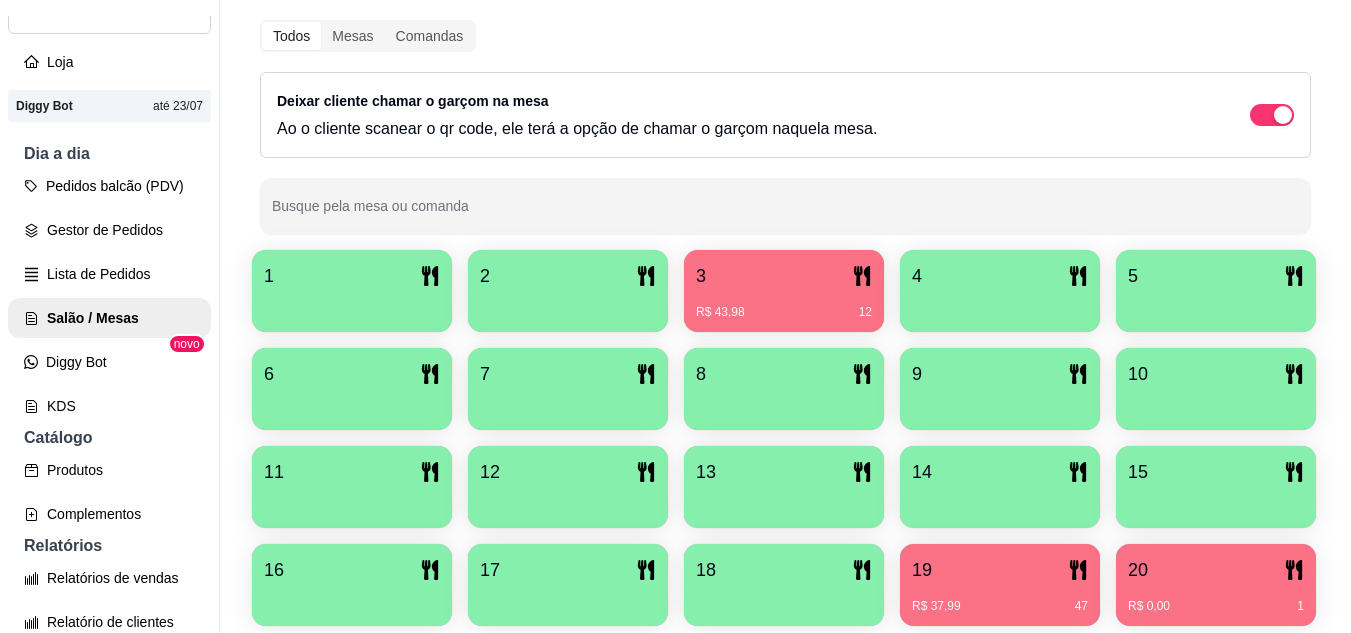 scroll, scrollTop: 400, scrollLeft: 0, axis: vertical 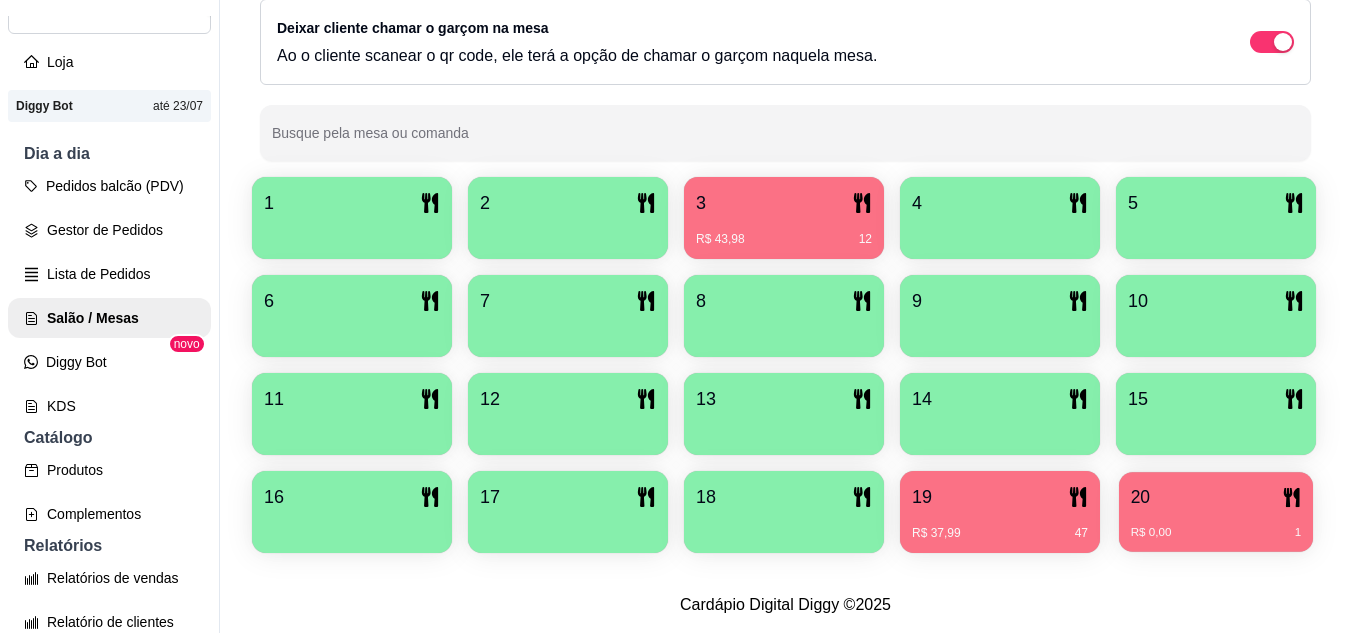 click on "R$ 0,00 1" at bounding box center (1216, 533) 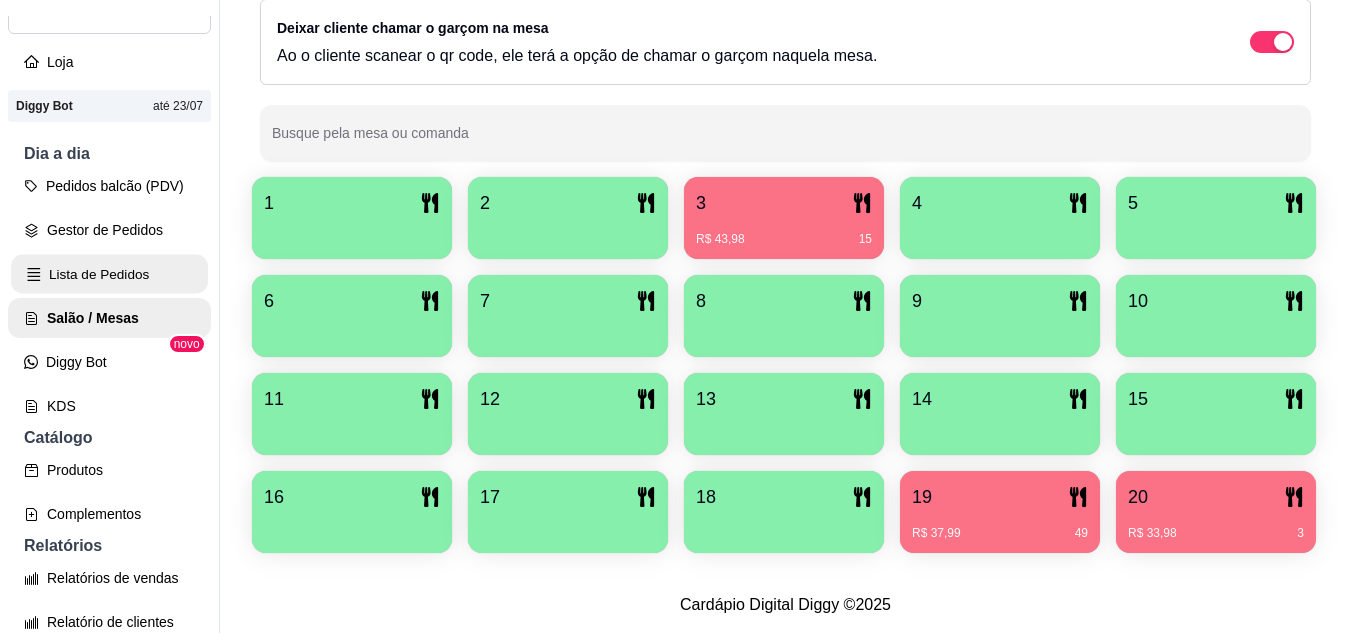 click on "Lista de Pedidos" at bounding box center (109, 274) 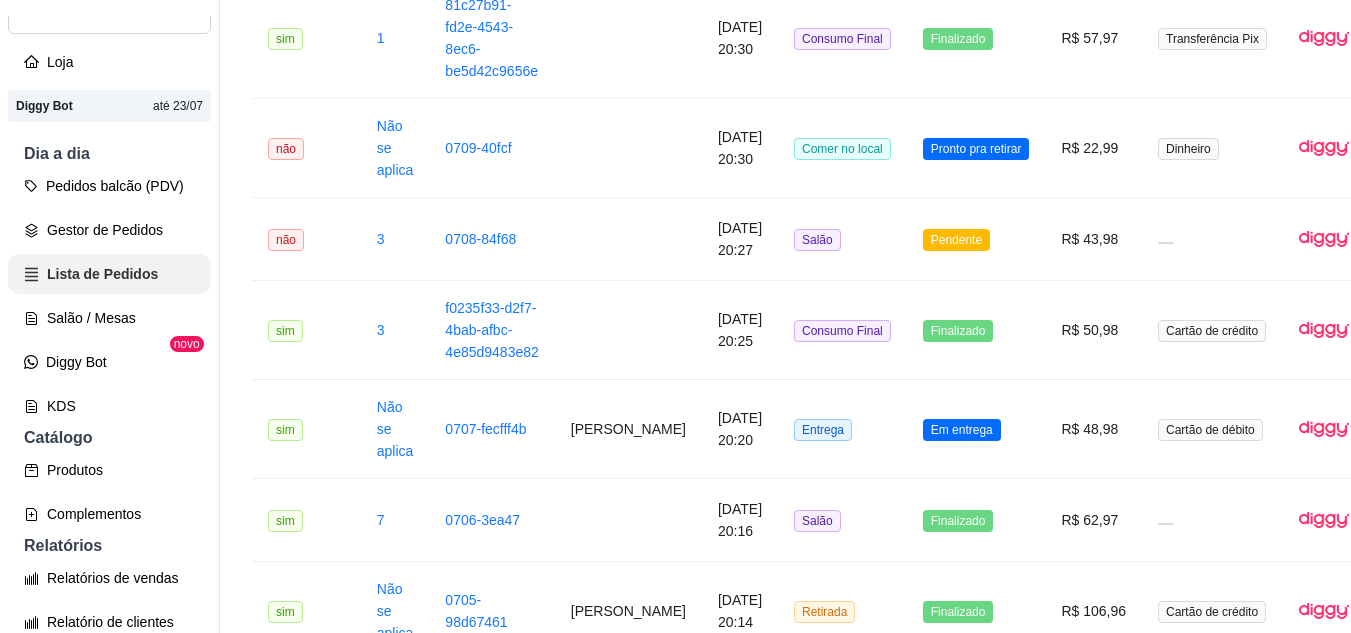 scroll, scrollTop: 0, scrollLeft: 0, axis: both 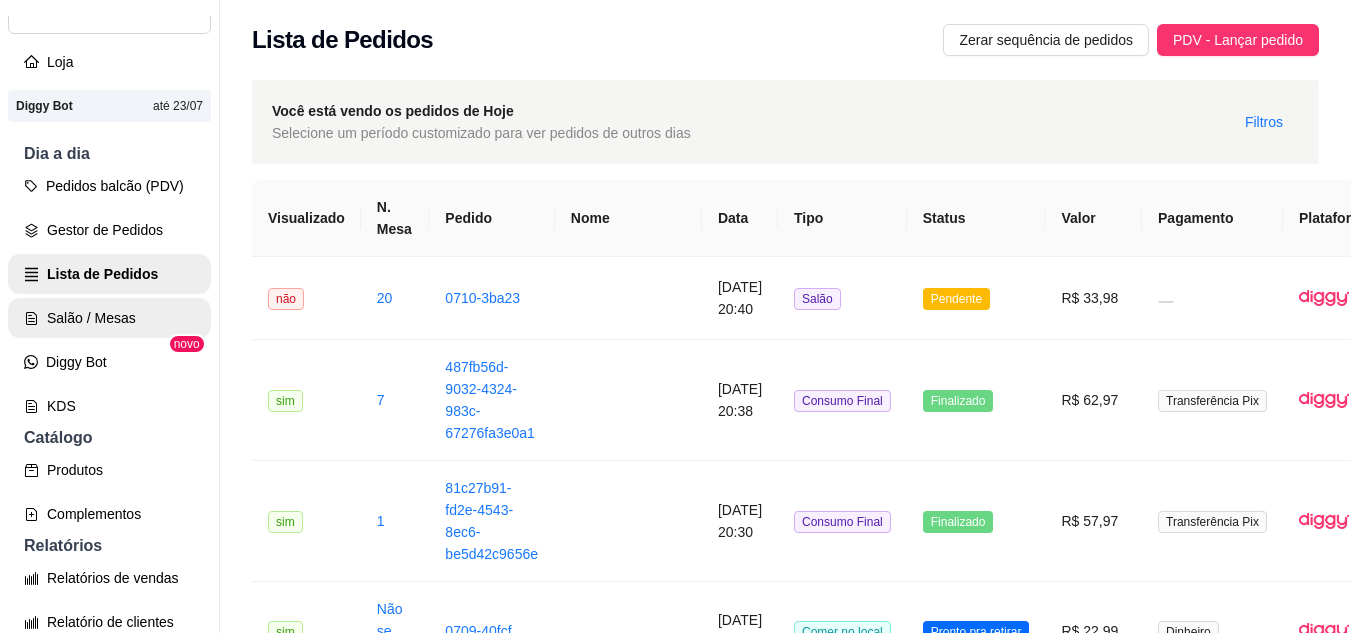 click on "Salão / Mesas" at bounding box center (109, 318) 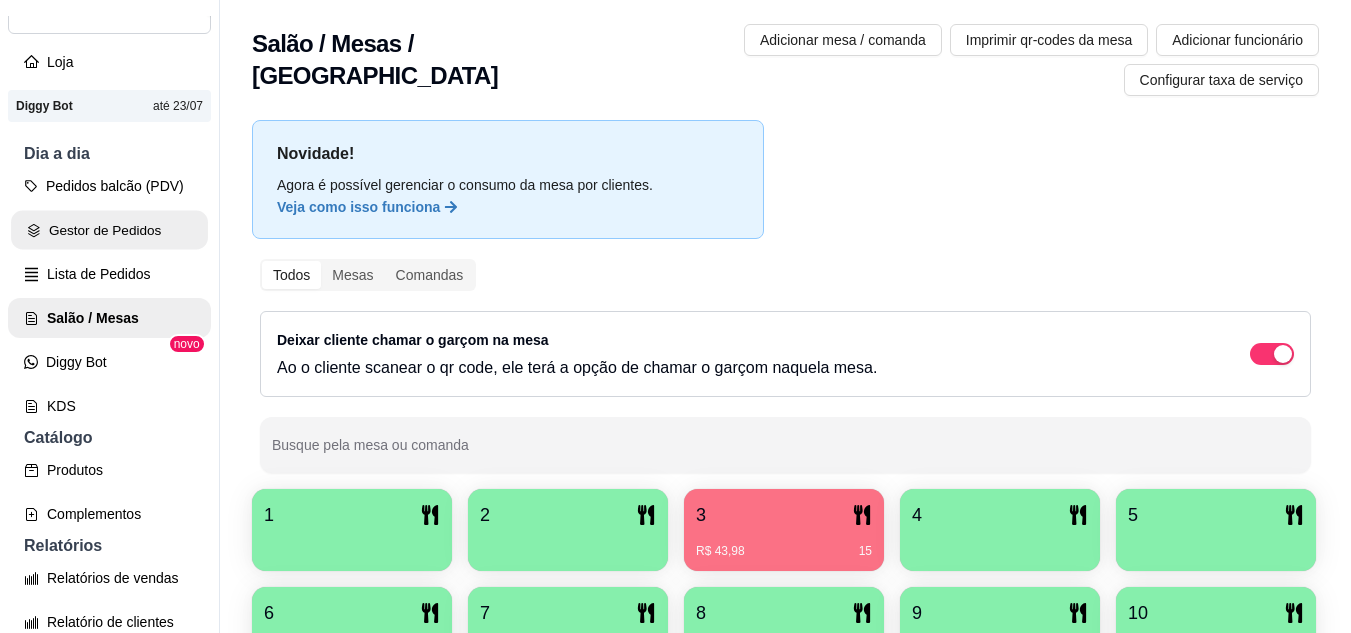 click on "Gestor de Pedidos" at bounding box center [109, 230] 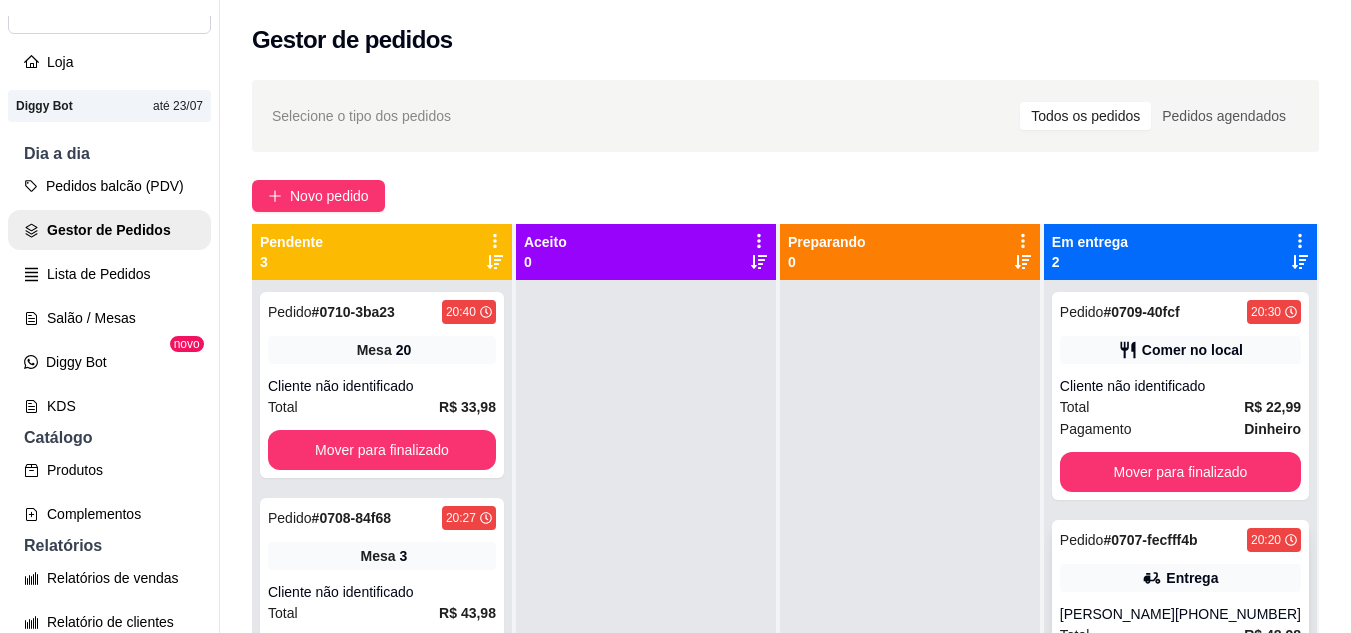 scroll, scrollTop: 100, scrollLeft: 0, axis: vertical 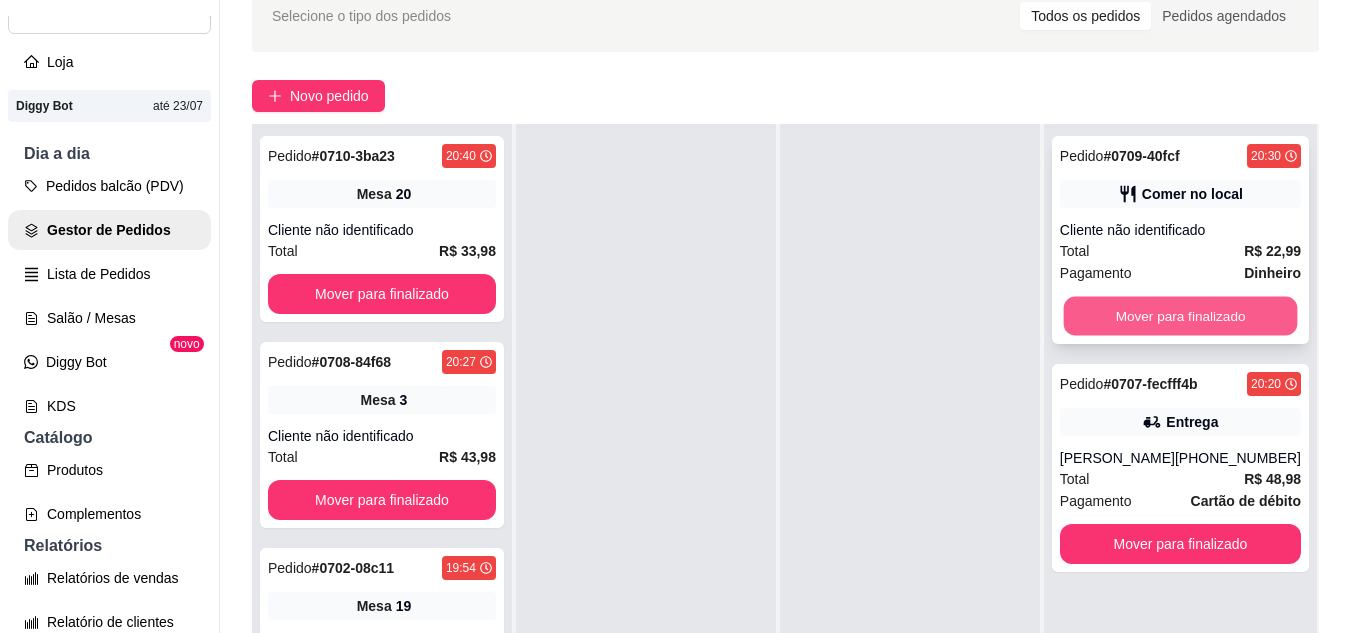 click on "Mover para finalizado" at bounding box center (1180, 316) 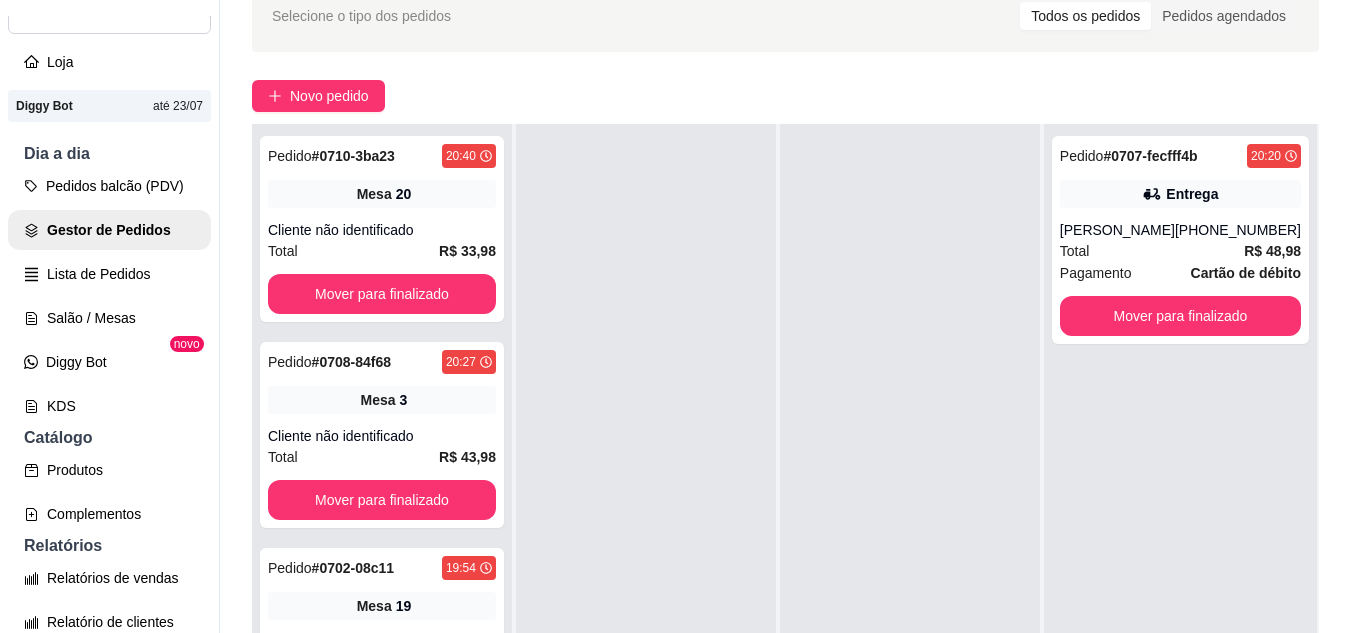 drag, startPoint x: 1096, startPoint y: 402, endPoint x: 1114, endPoint y: 399, distance: 18.248287 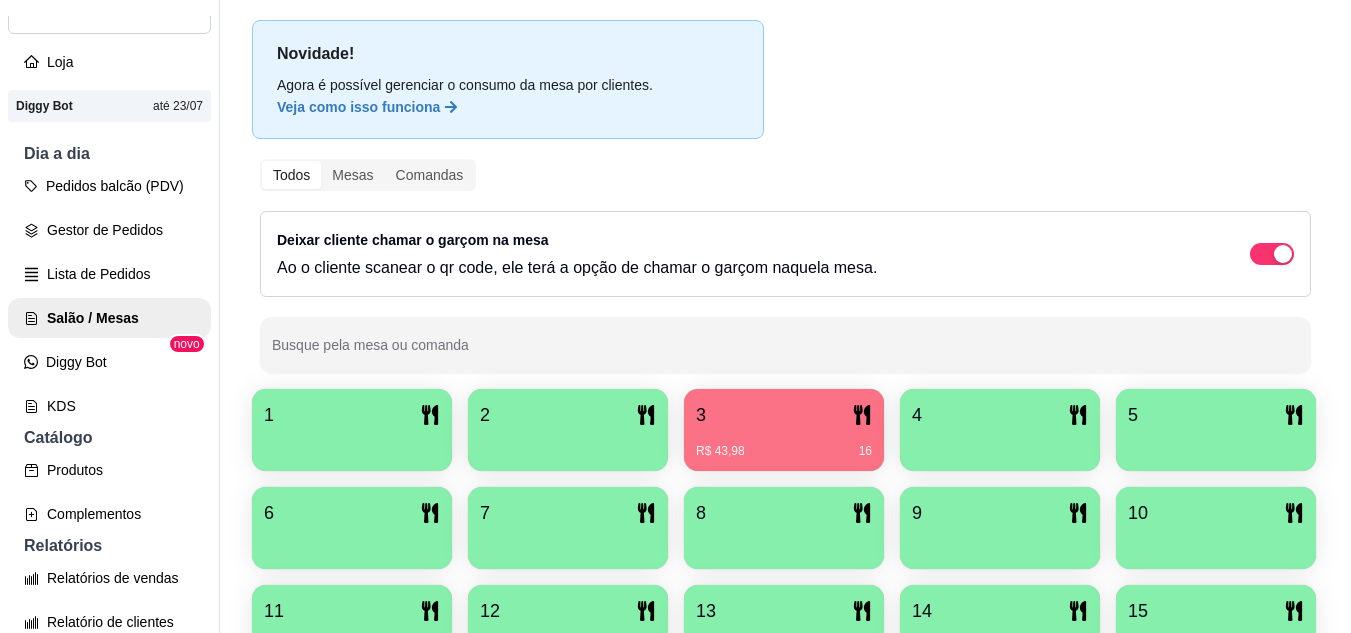click on "1 2 3 R$ 43,98 16 4 5 6 7 8 9 10 11 12 13 14 15 16 17 18 19 R$ 37,99 51 20 R$ 33,98 5" at bounding box center (785, 577) 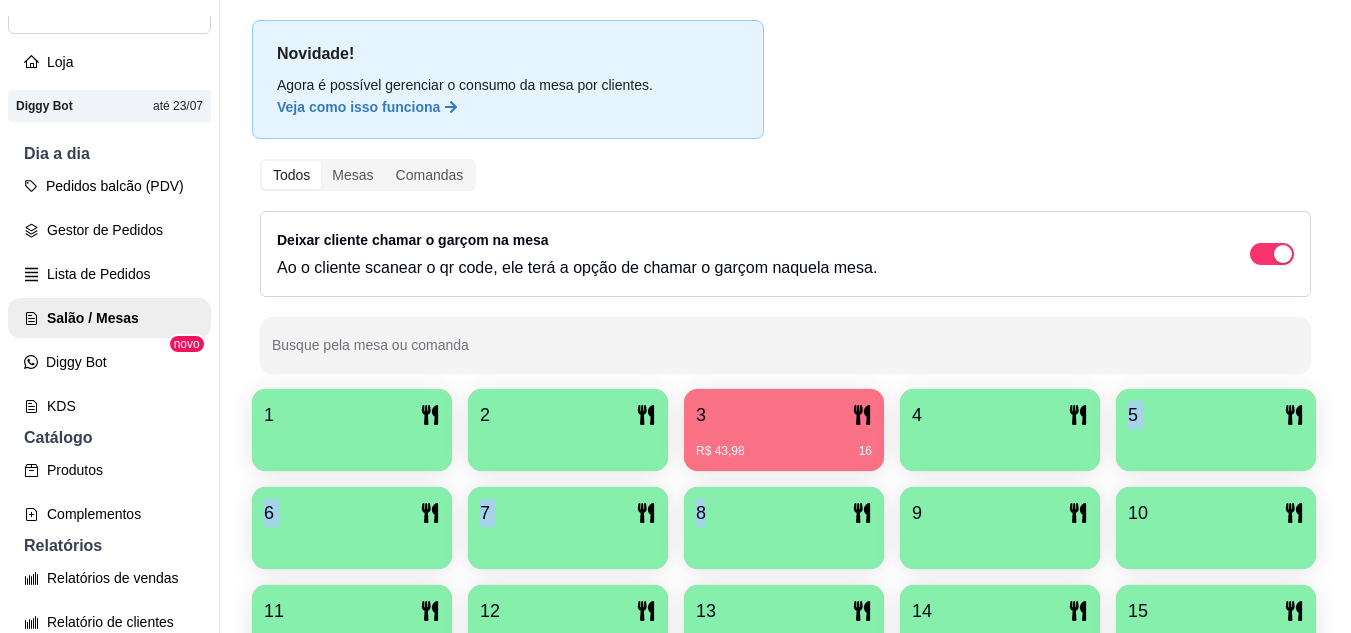 drag, startPoint x: 1284, startPoint y: 423, endPoint x: 1211, endPoint y: 466, distance: 84.723076 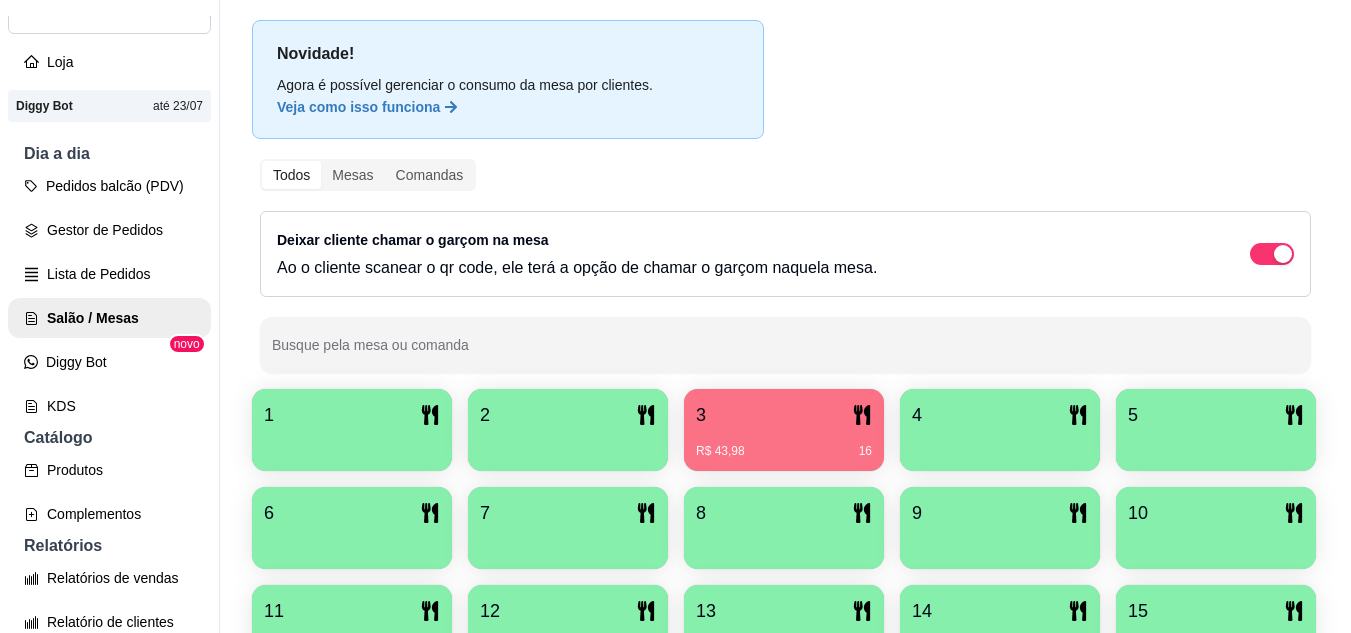 click on "1 2 3 R$ 43,98 16 4 5 6 7 8 9 10 11 12 13 14 15 16 17 18 19 R$ 37,99 51 20 R$ 33,98 5" at bounding box center [785, 577] 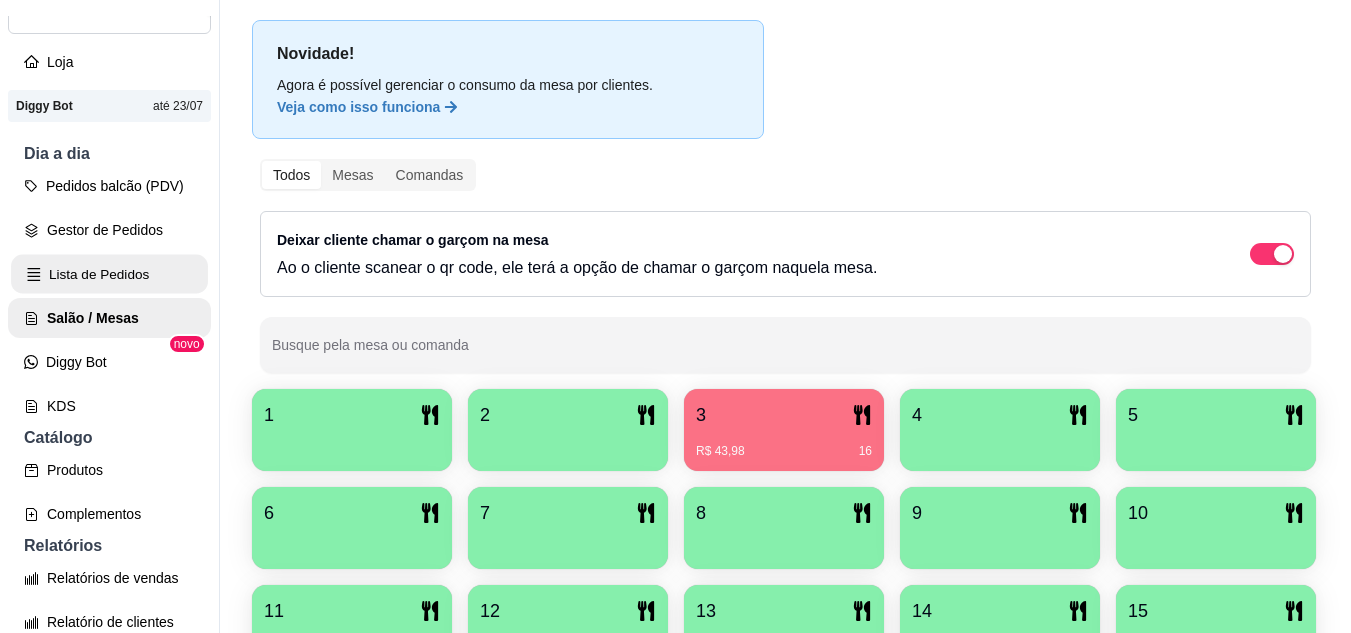 click on "Lista de Pedidos" at bounding box center [109, 274] 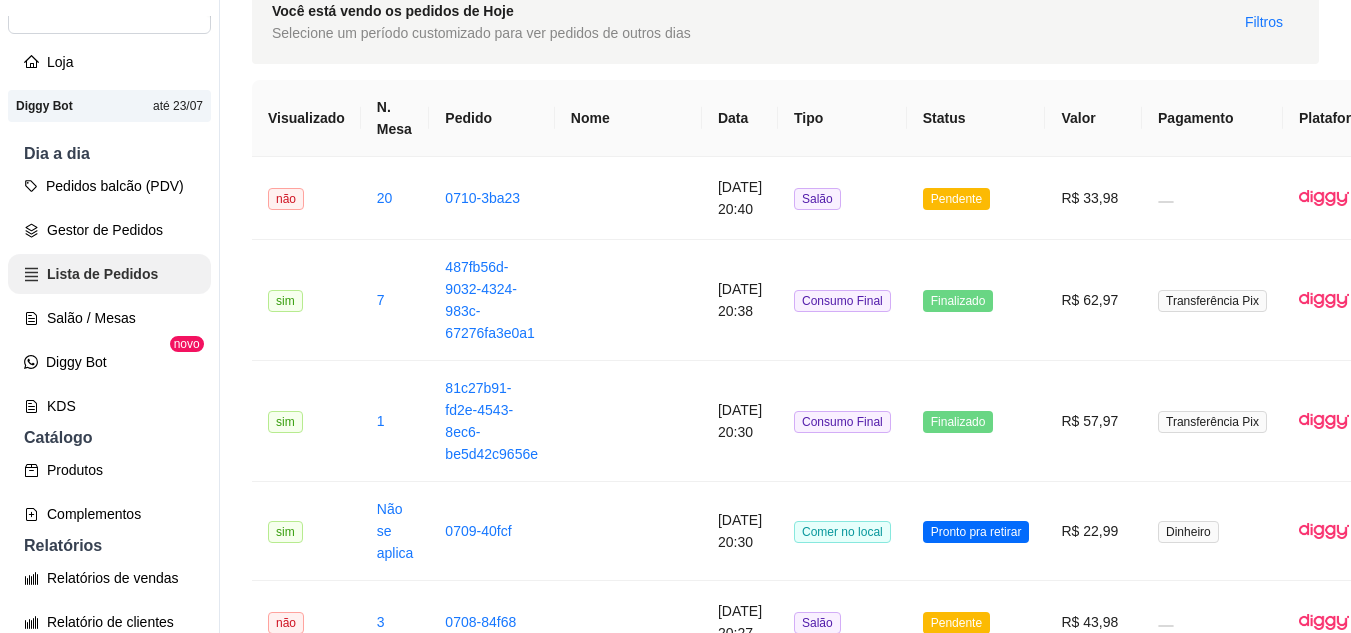 scroll, scrollTop: 0, scrollLeft: 0, axis: both 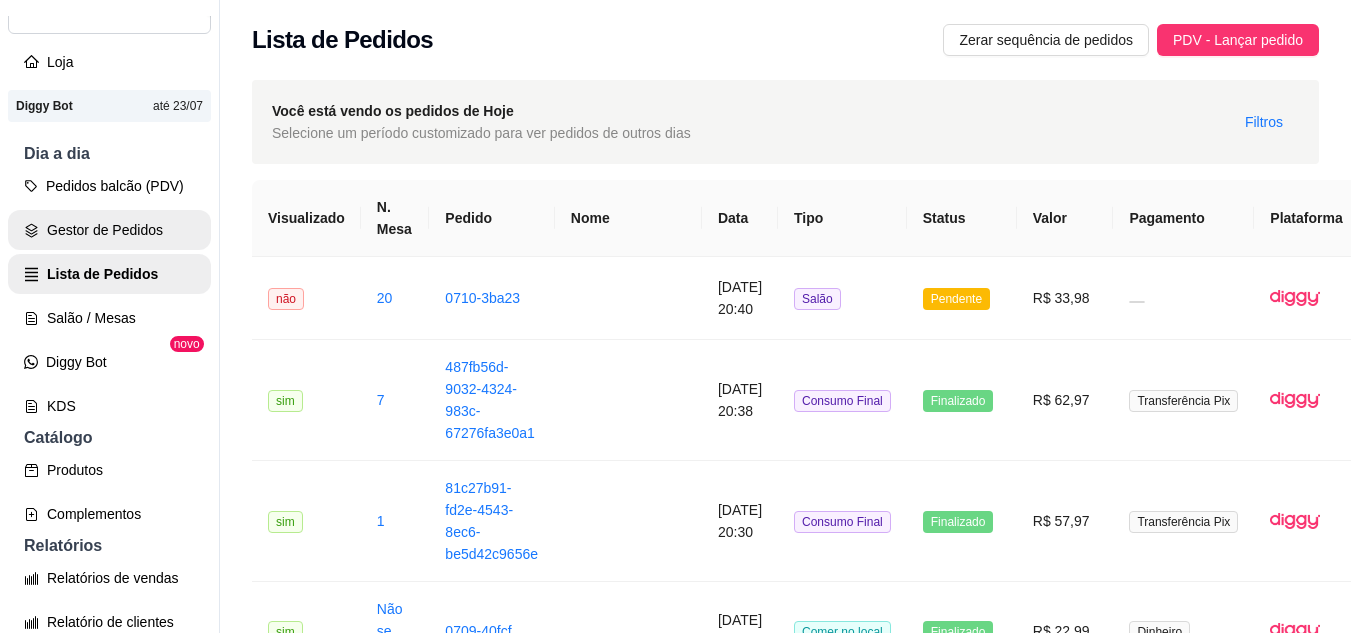 click on "Gestor de Pedidos" at bounding box center [109, 230] 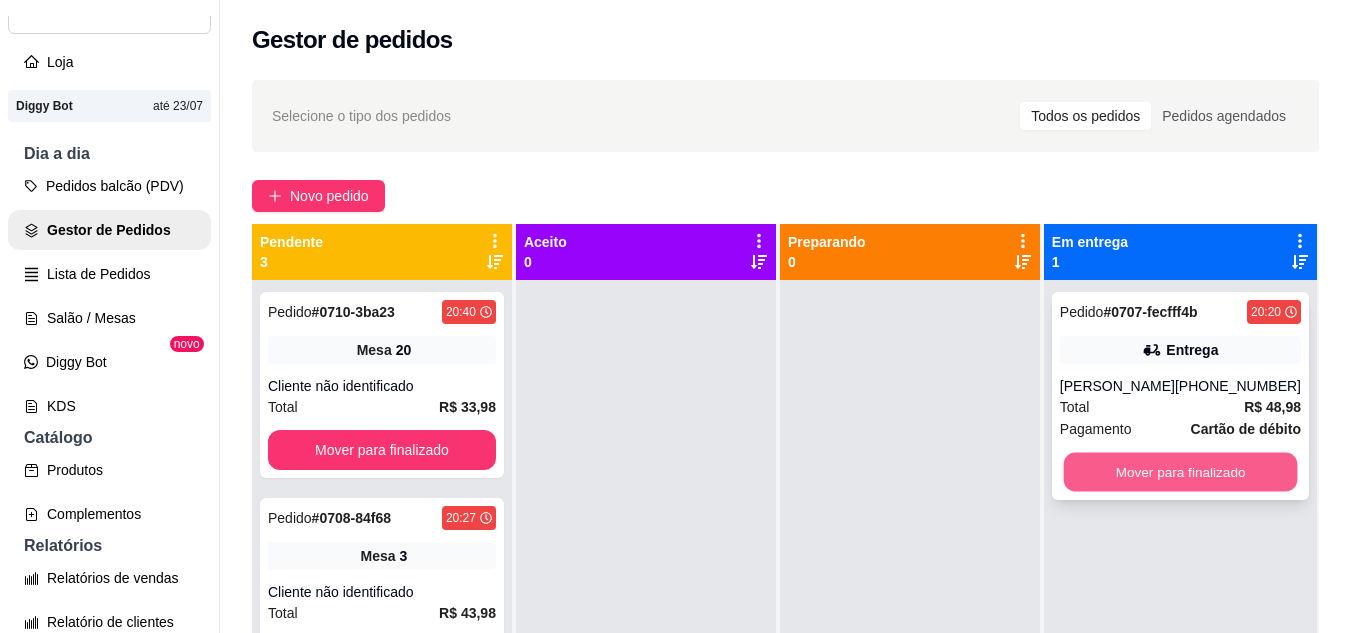 click on "Mover para finalizado" at bounding box center [1180, 472] 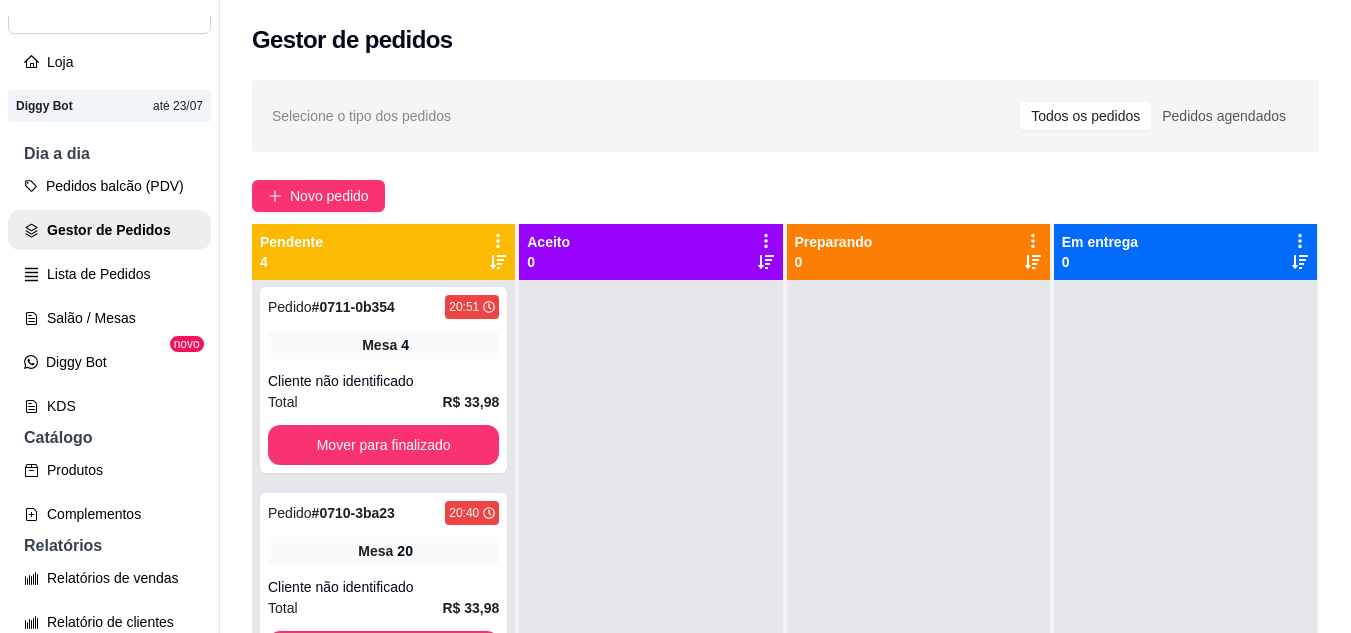 scroll, scrollTop: 211, scrollLeft: 0, axis: vertical 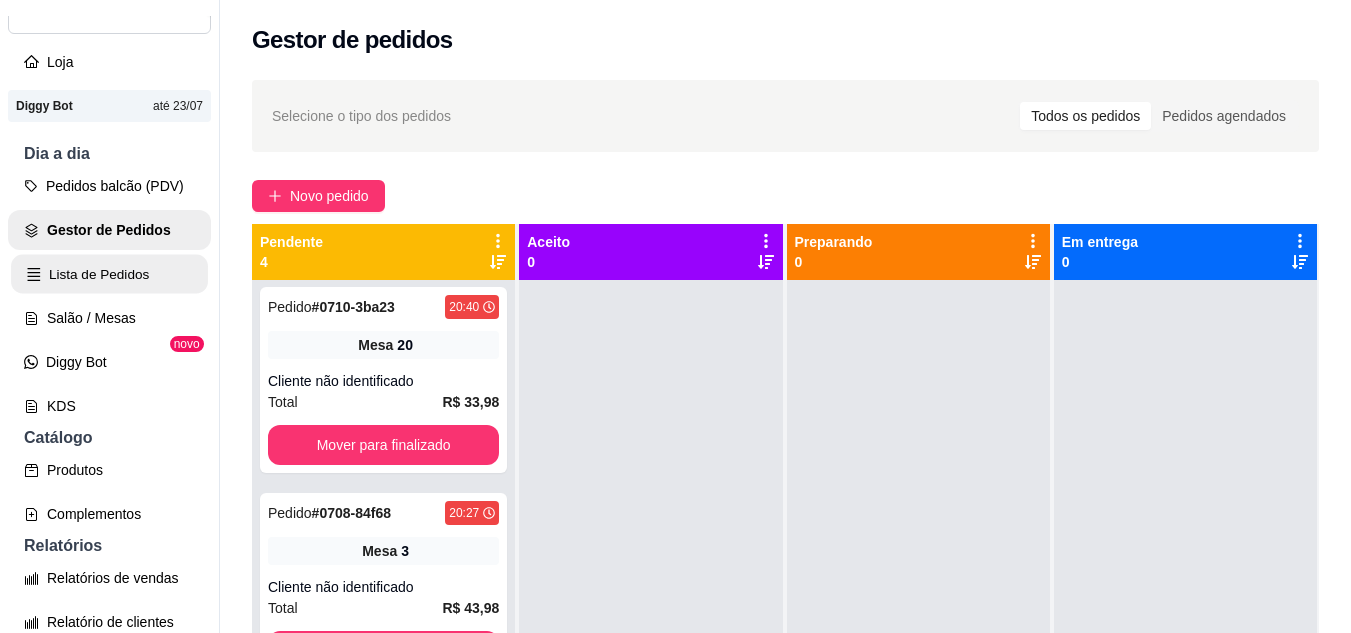 click on "Lista de Pedidos" at bounding box center [109, 274] 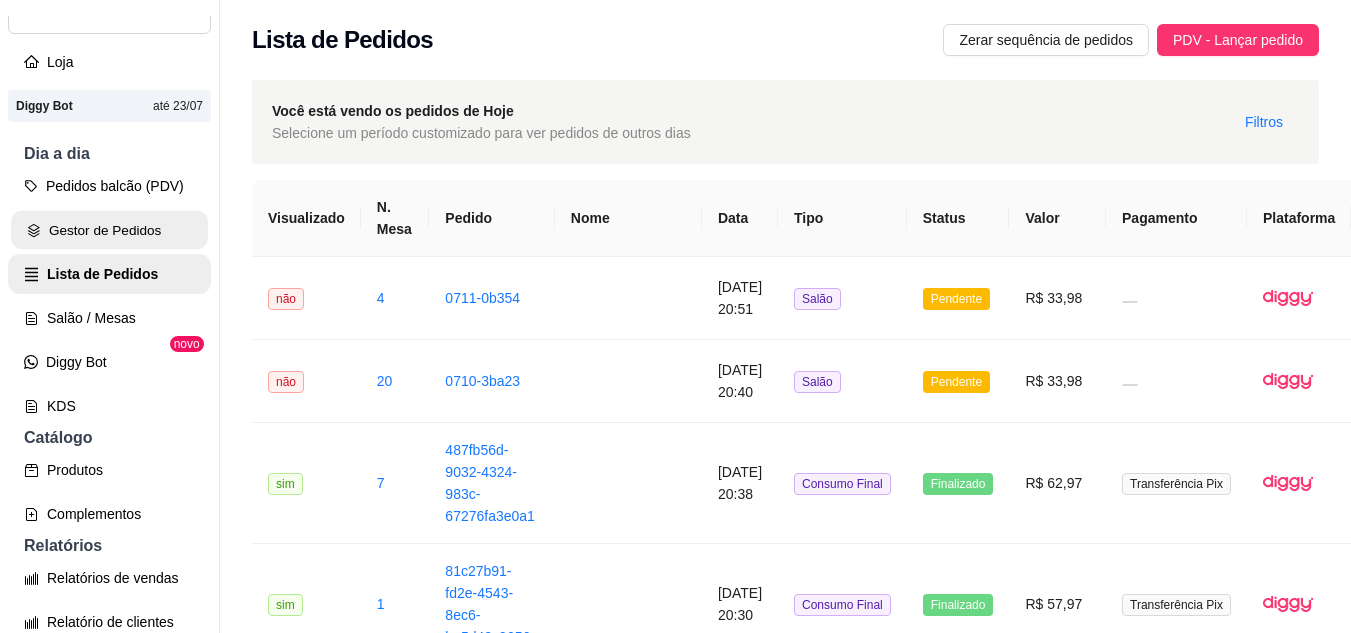 click on "Gestor de Pedidos" at bounding box center (109, 230) 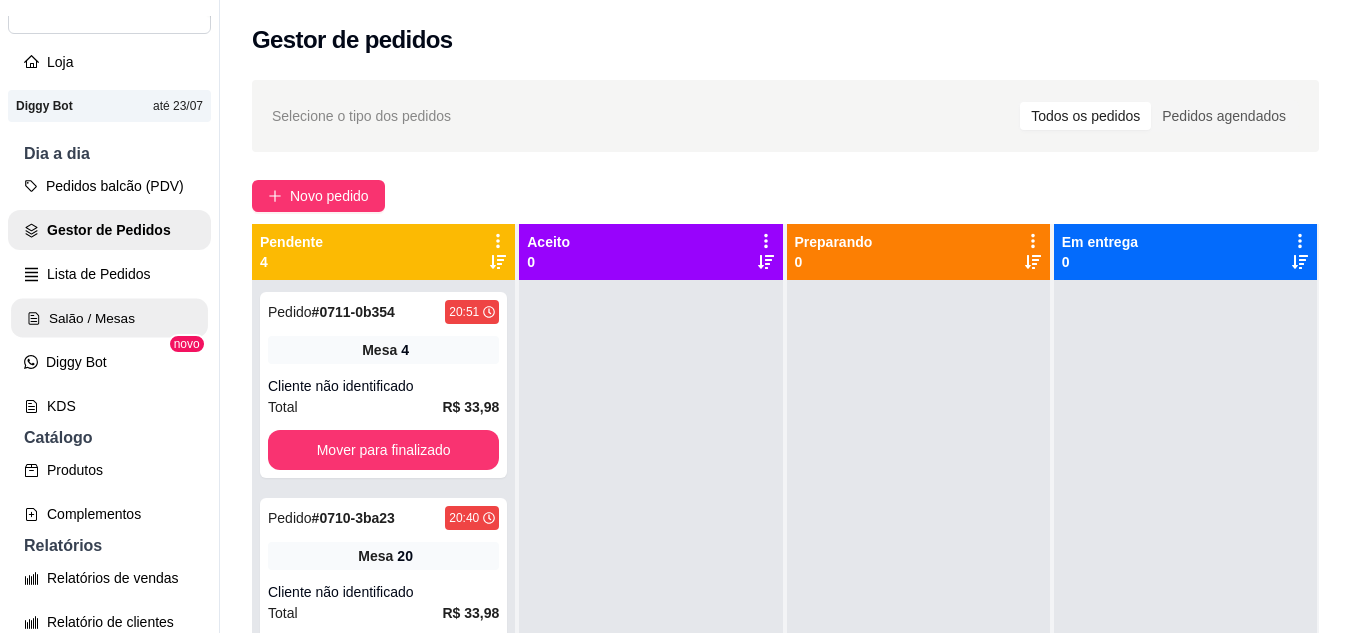 click on "Salão / Mesas" at bounding box center (109, 318) 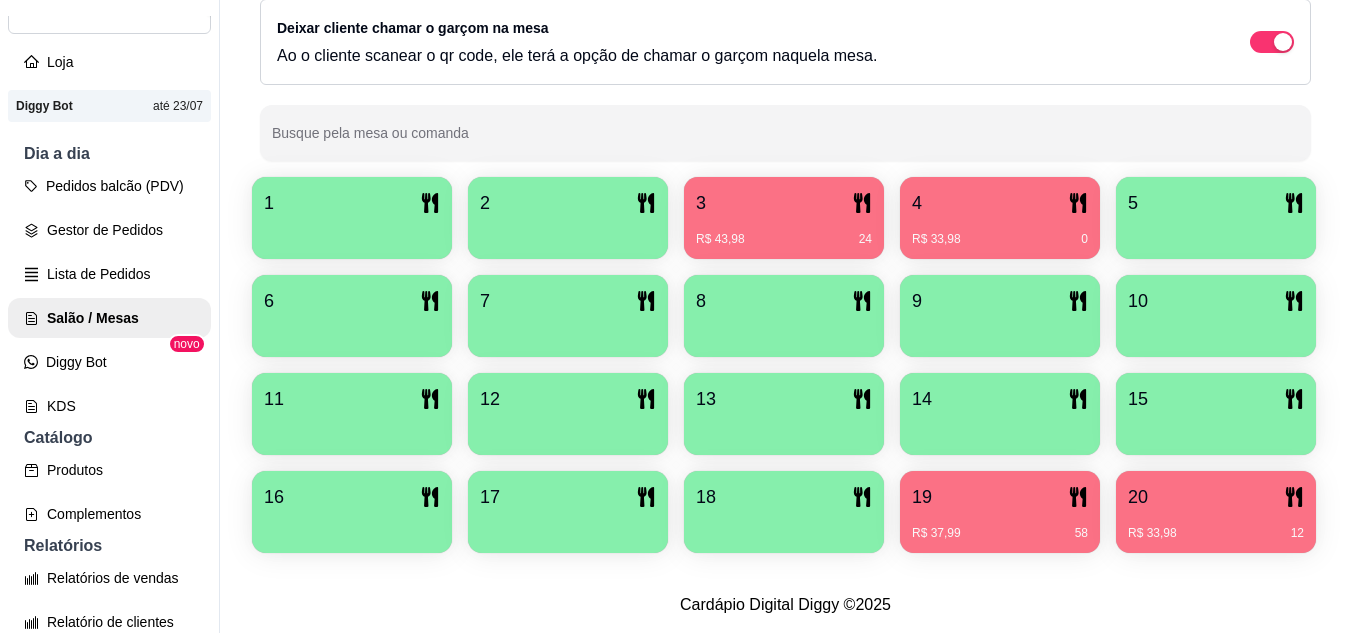 scroll, scrollTop: 425, scrollLeft: 0, axis: vertical 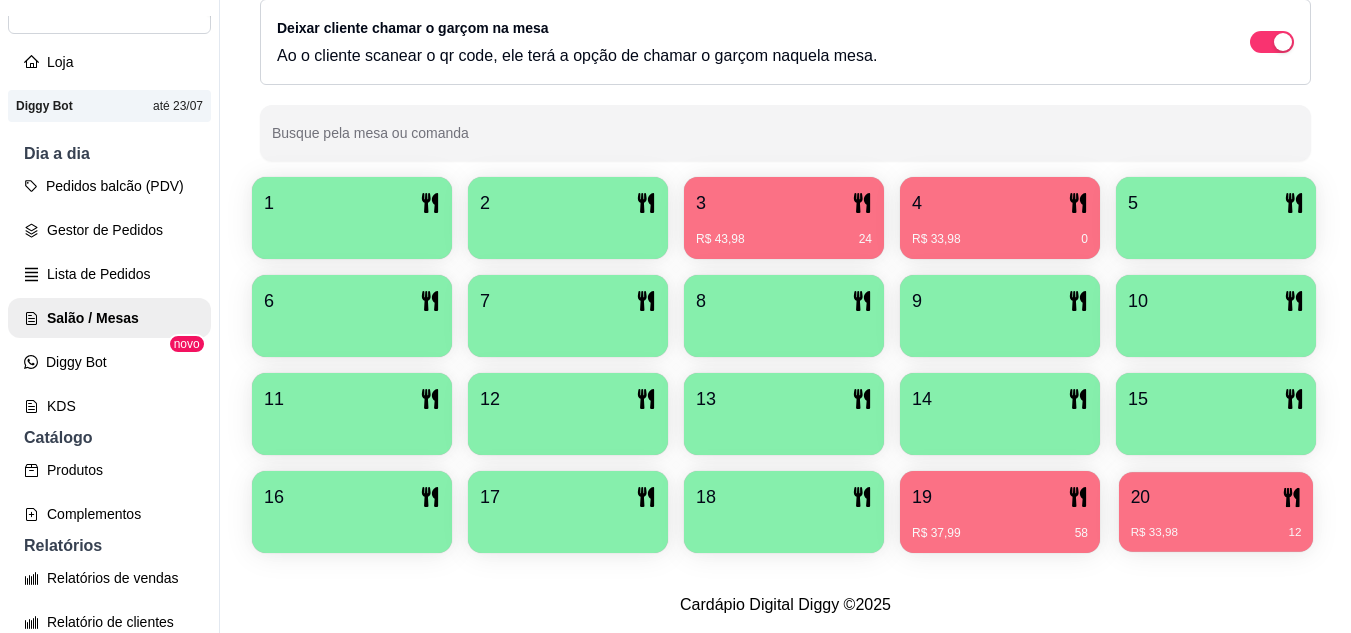 click on "R$ 33,98 12" at bounding box center [1216, 533] 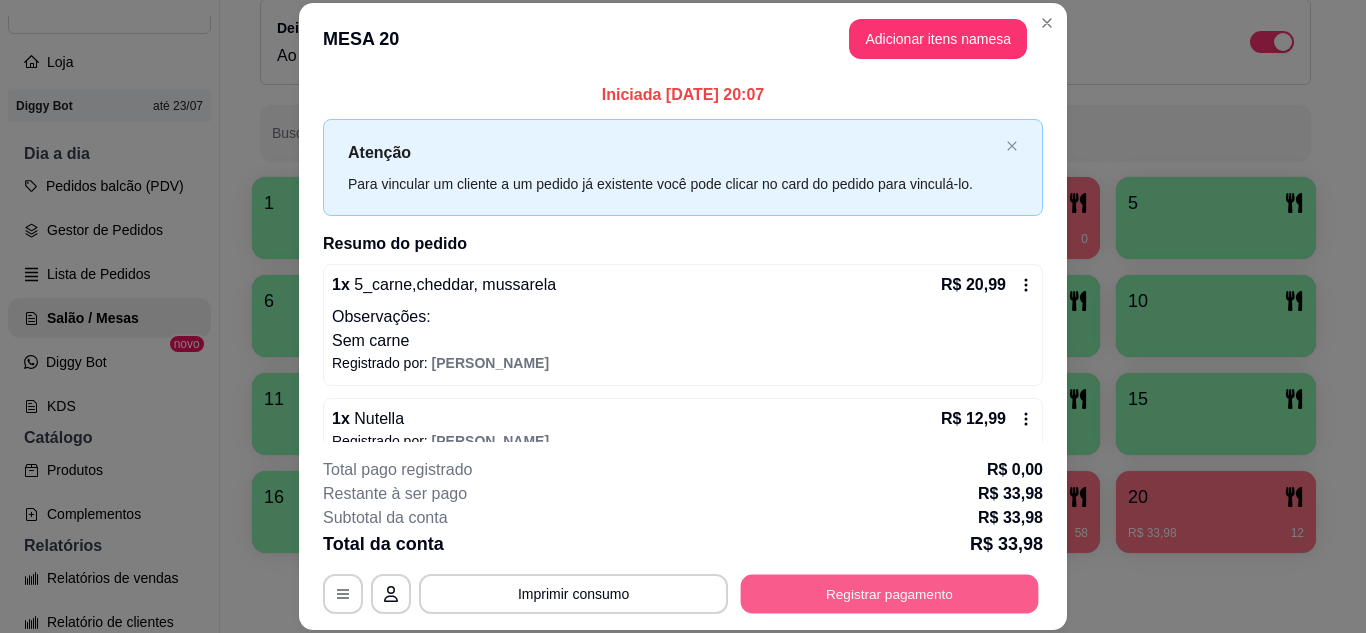 click on "Registrar pagamento" at bounding box center [890, 593] 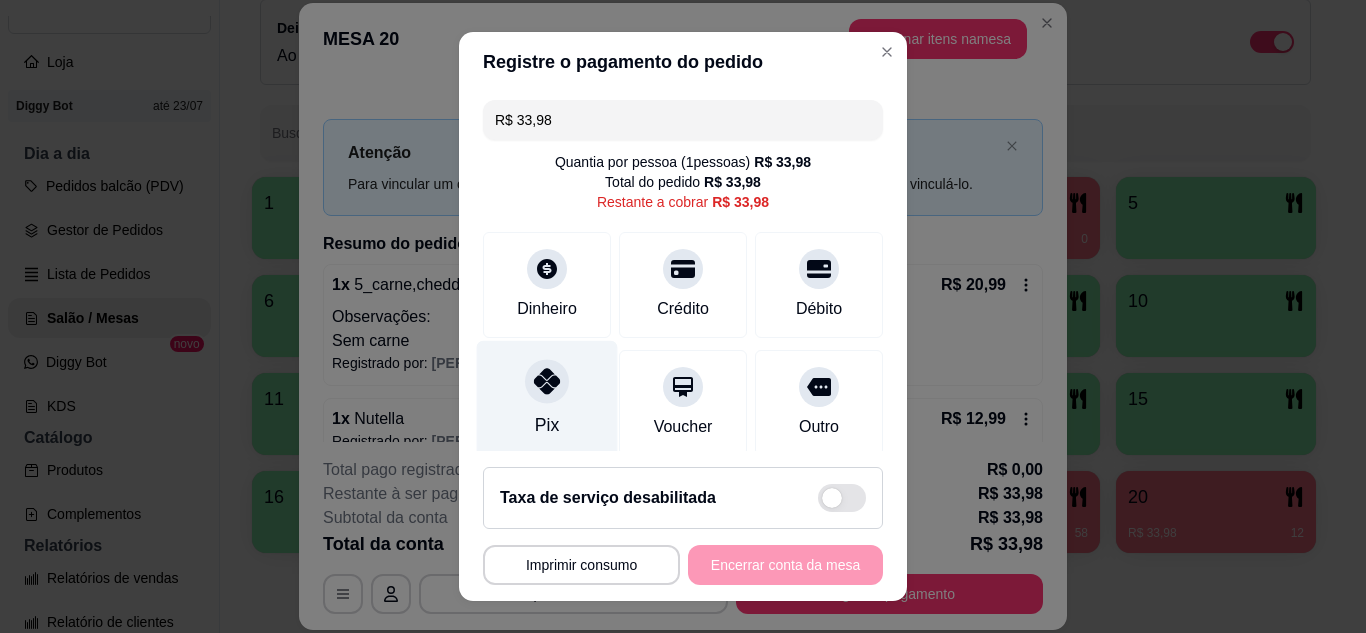 click 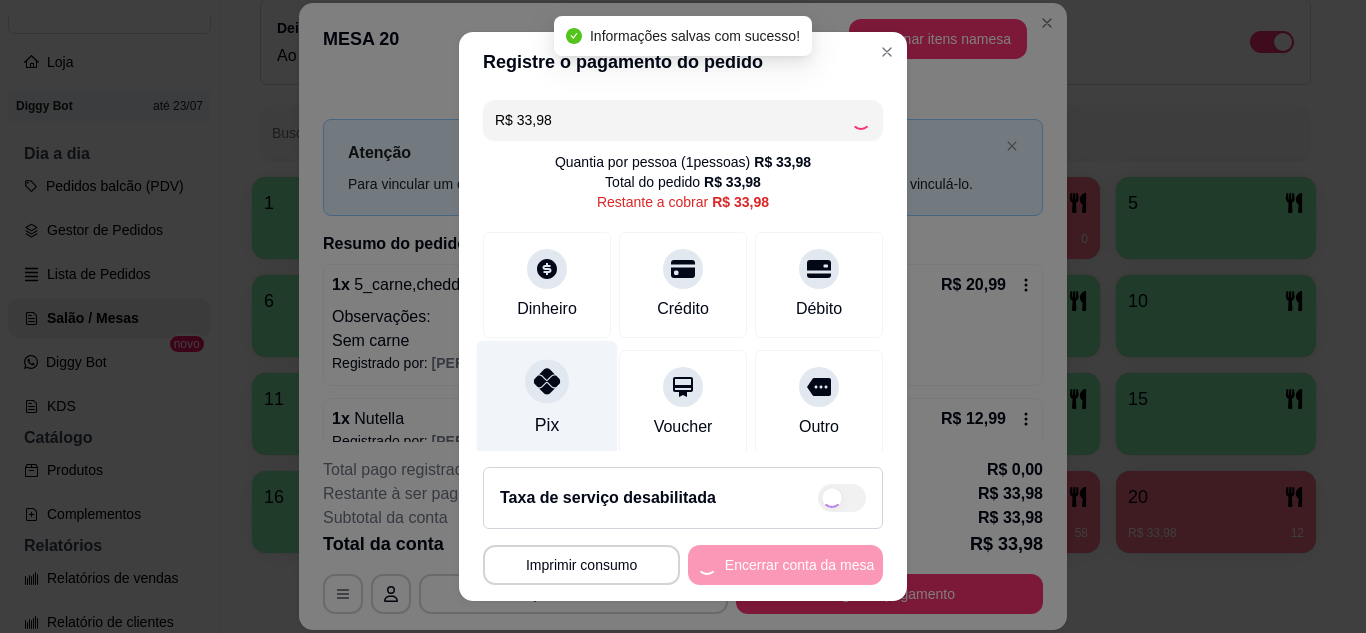 type on "R$ 0,00" 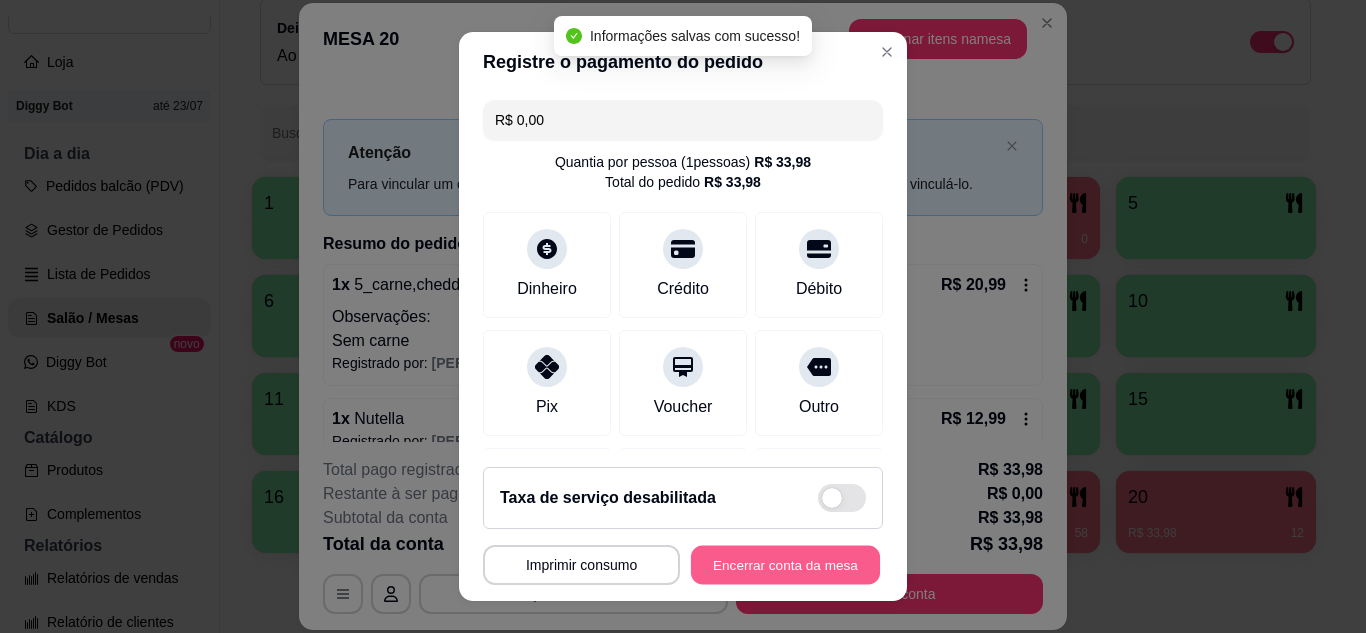 click on "Encerrar conta da mesa" at bounding box center (785, 565) 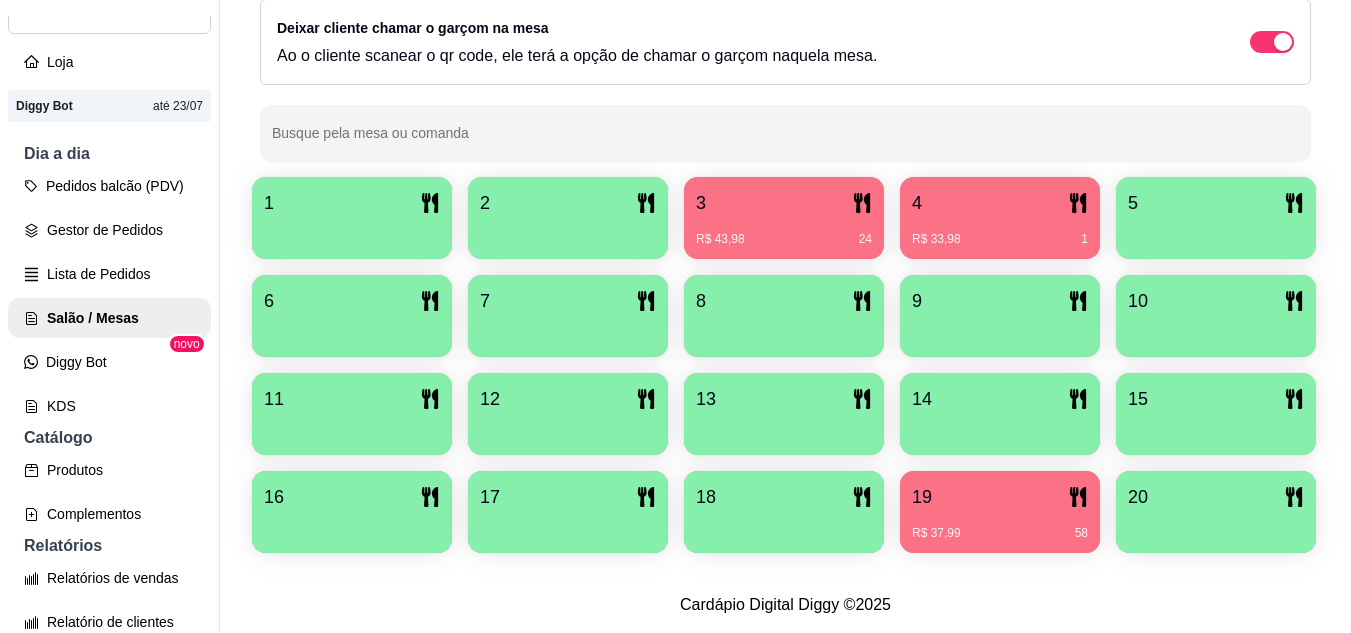 click on "R$ 37,99 58" at bounding box center [1000, 526] 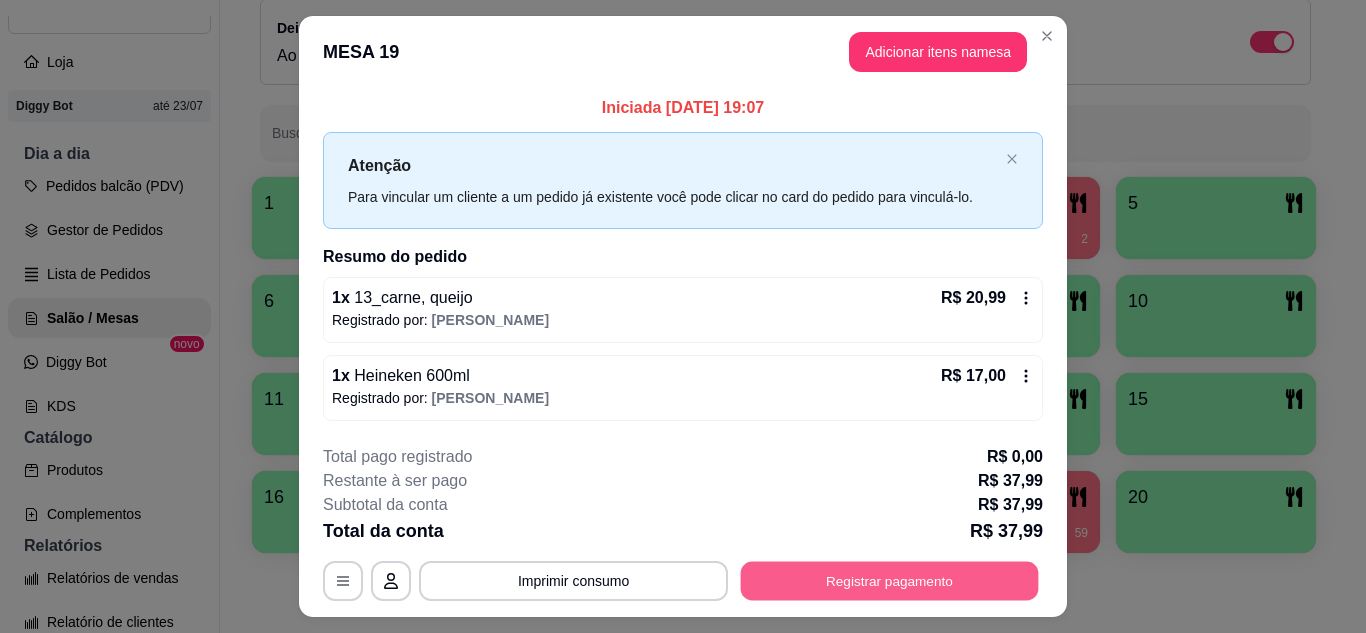 click on "Registrar pagamento" at bounding box center [890, 581] 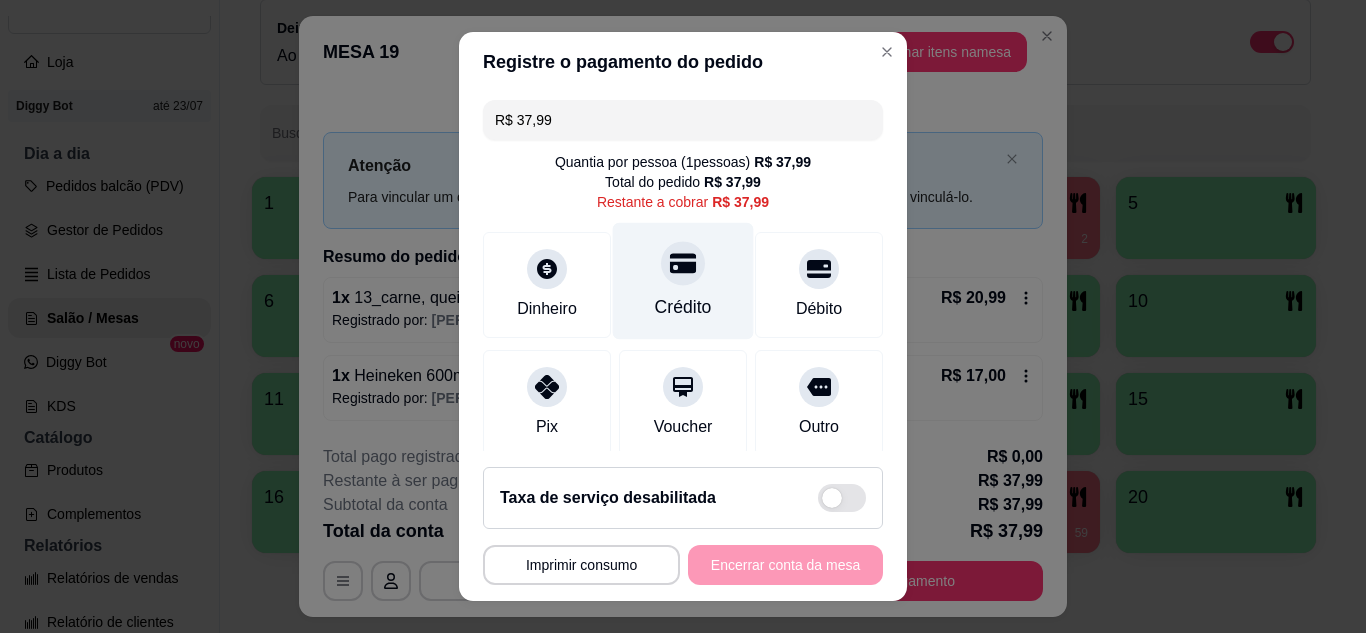 click at bounding box center [683, 263] 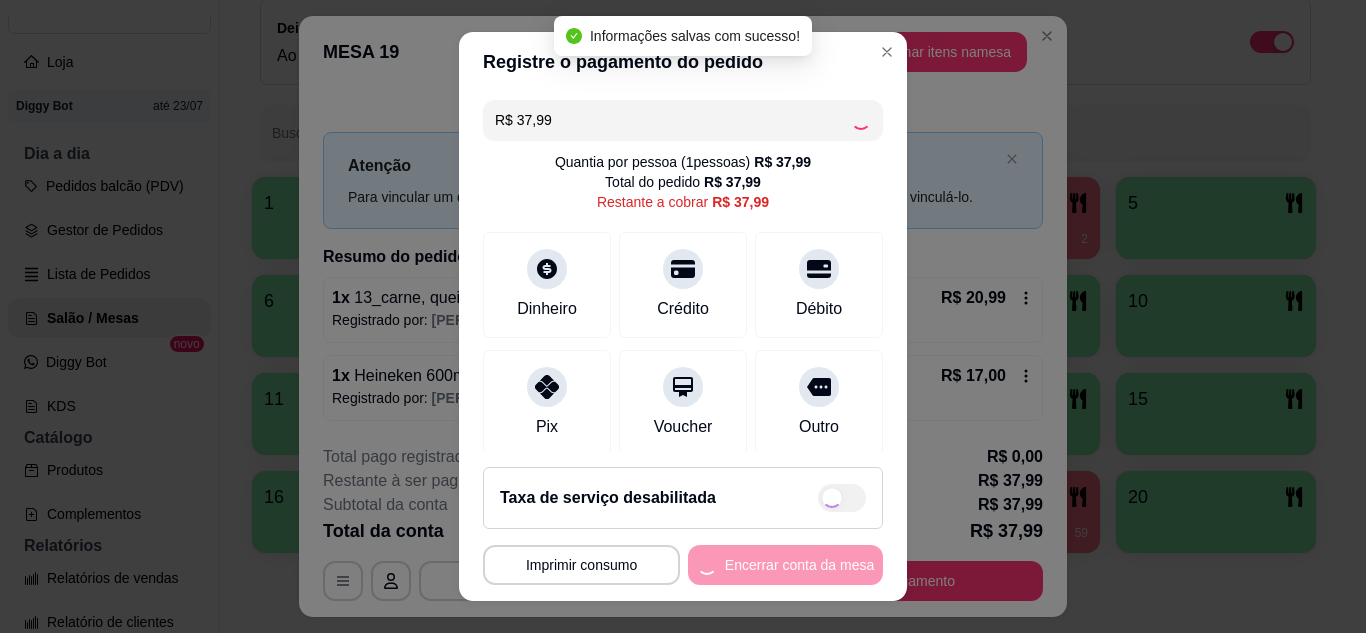 type on "R$ 0,00" 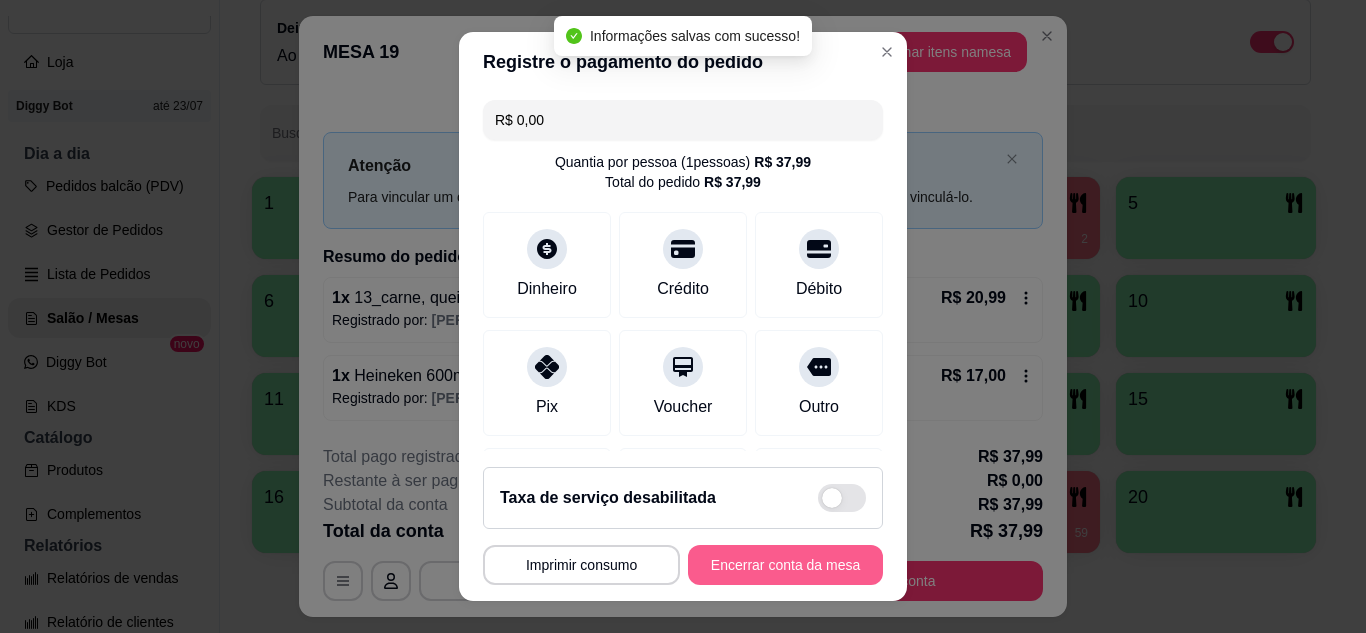 click on "Encerrar conta da mesa" at bounding box center [785, 565] 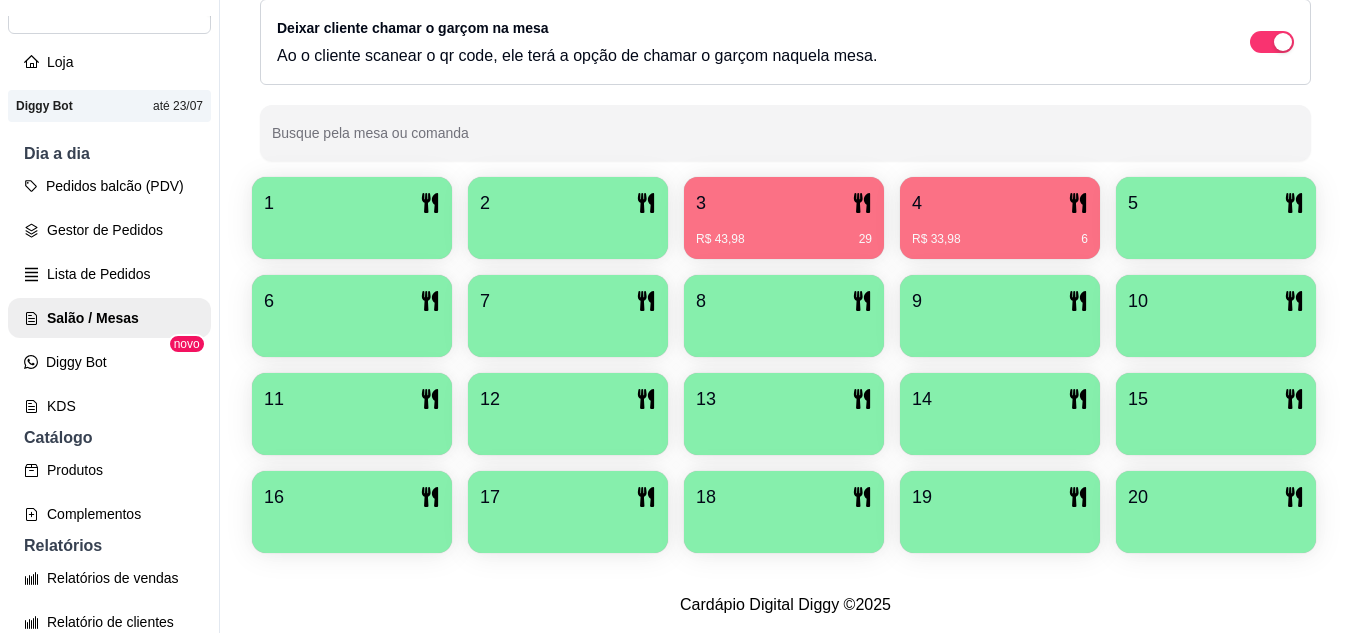 click on "R$ 43,98 29" at bounding box center (784, 232) 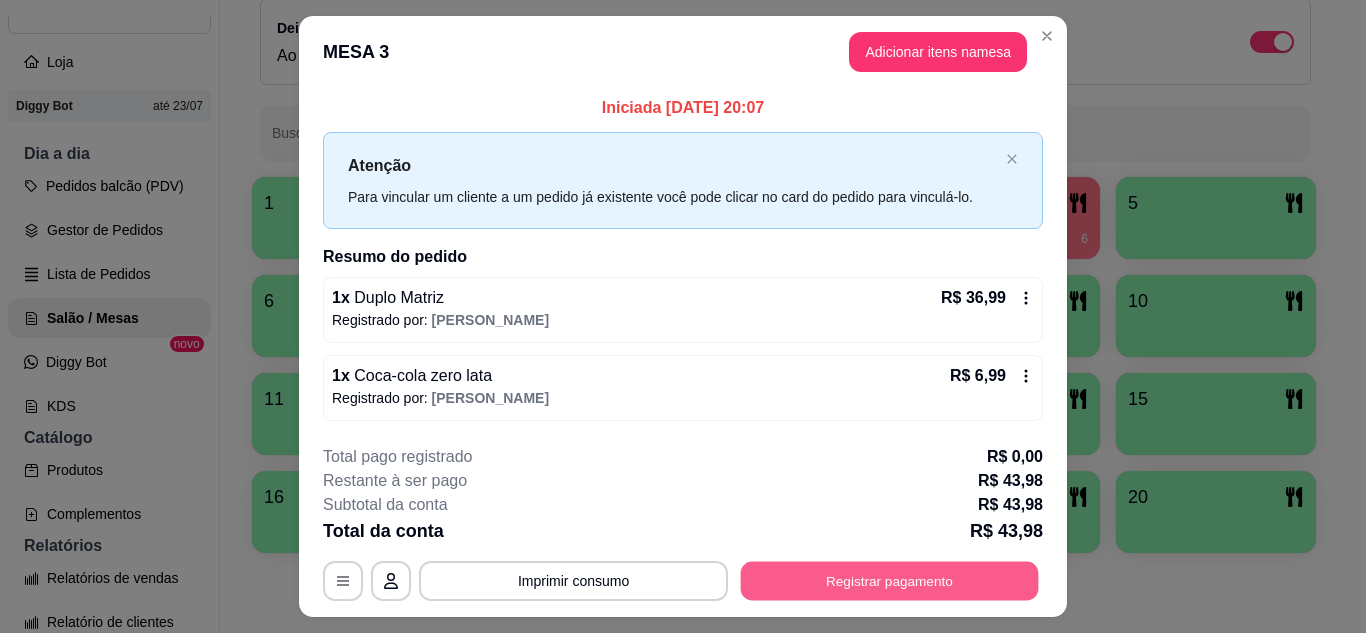 click on "Registrar pagamento" at bounding box center (890, 581) 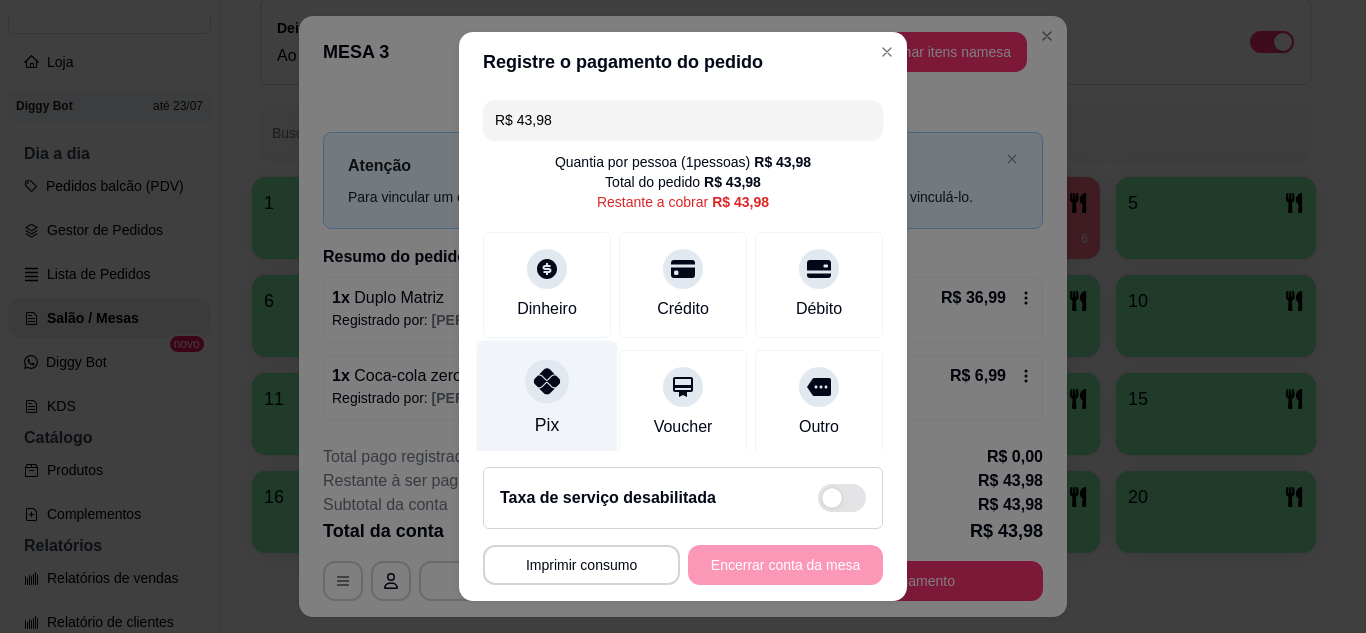 click at bounding box center (547, 381) 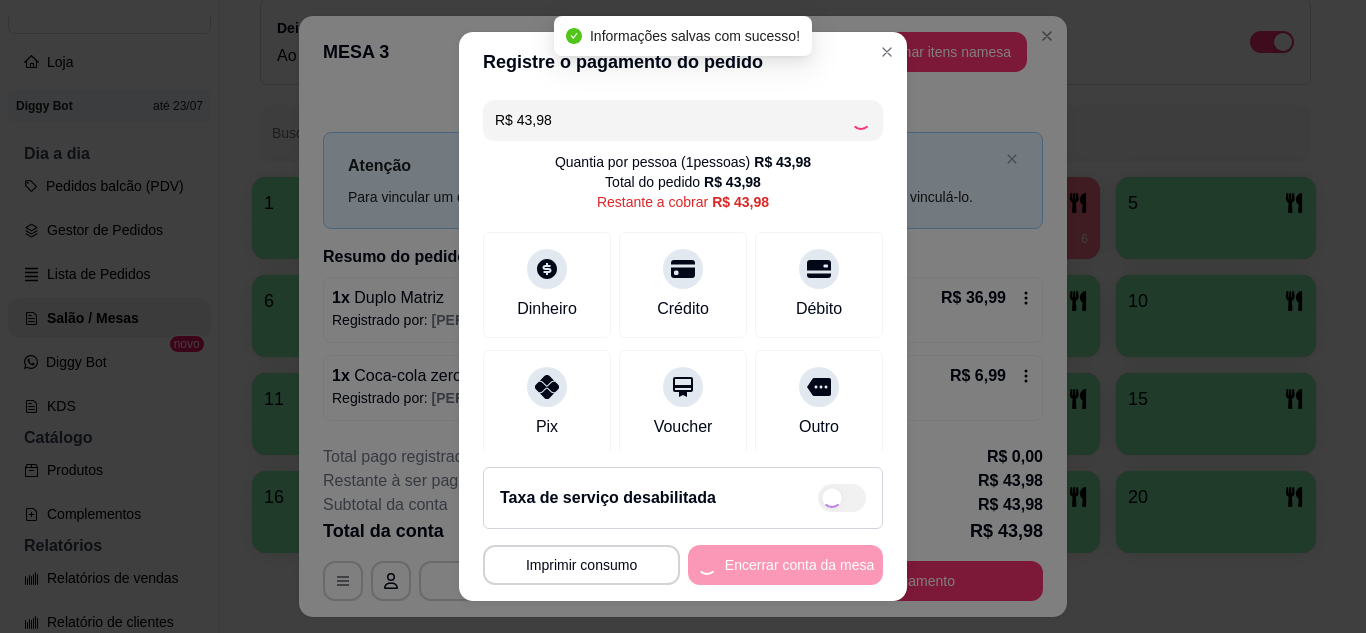 type on "R$ 0,00" 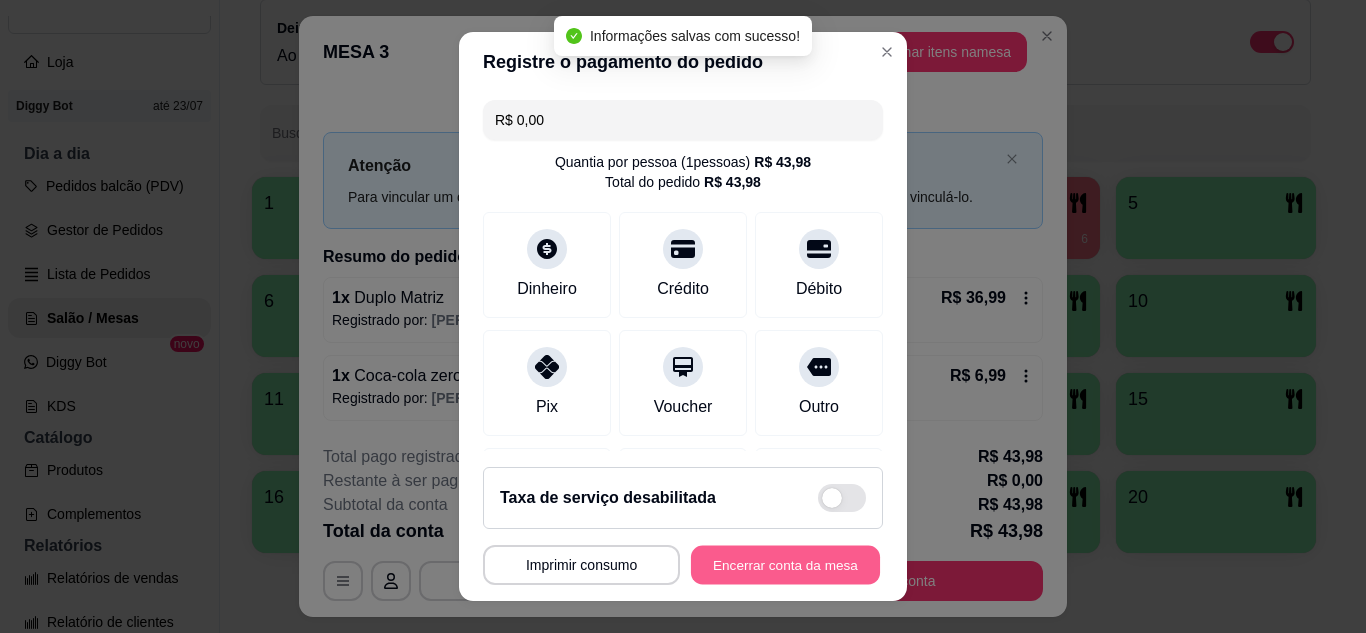 click on "Encerrar conta da mesa" at bounding box center [785, 565] 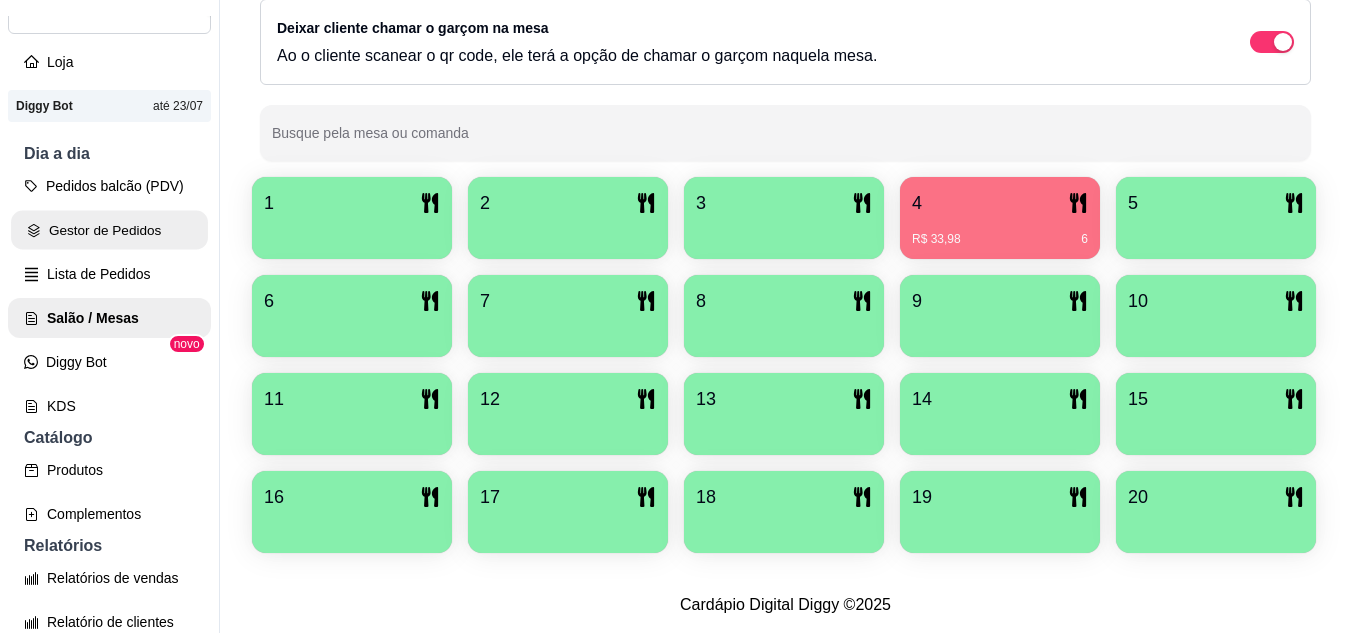 click on "Gestor de Pedidos" at bounding box center (109, 230) 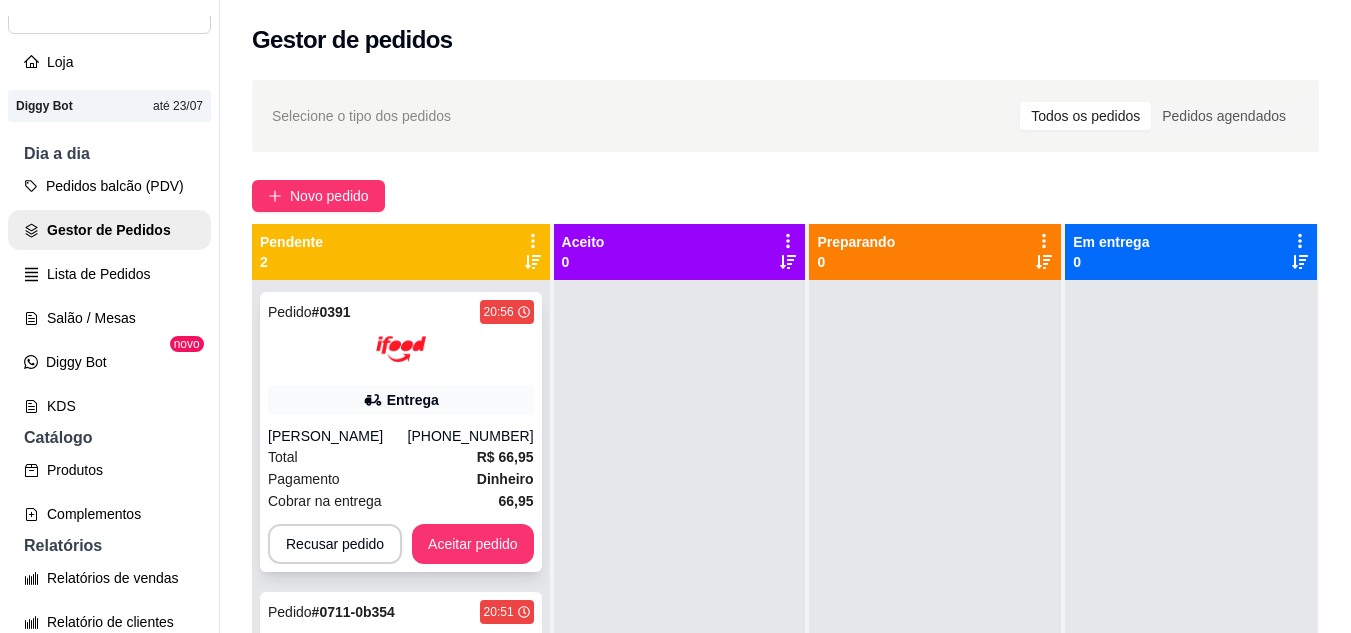 scroll, scrollTop: 71, scrollLeft: 0, axis: vertical 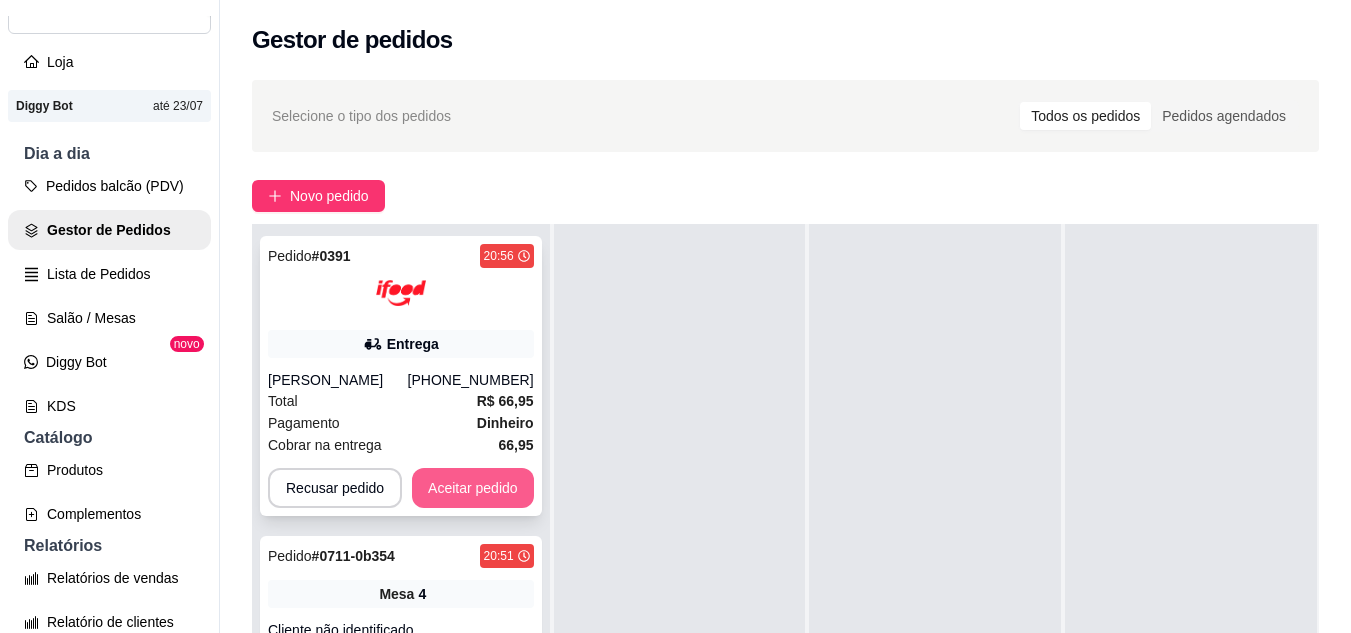 click on "Aceitar pedido" at bounding box center [473, 488] 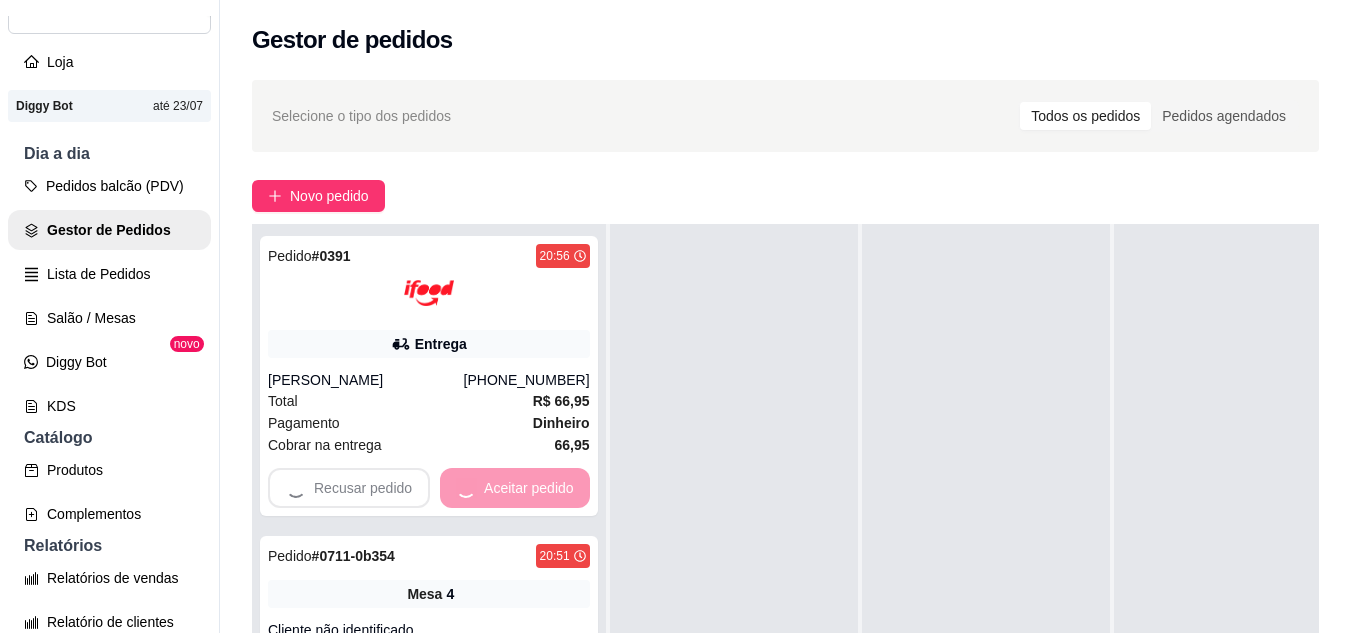 scroll, scrollTop: 0, scrollLeft: 0, axis: both 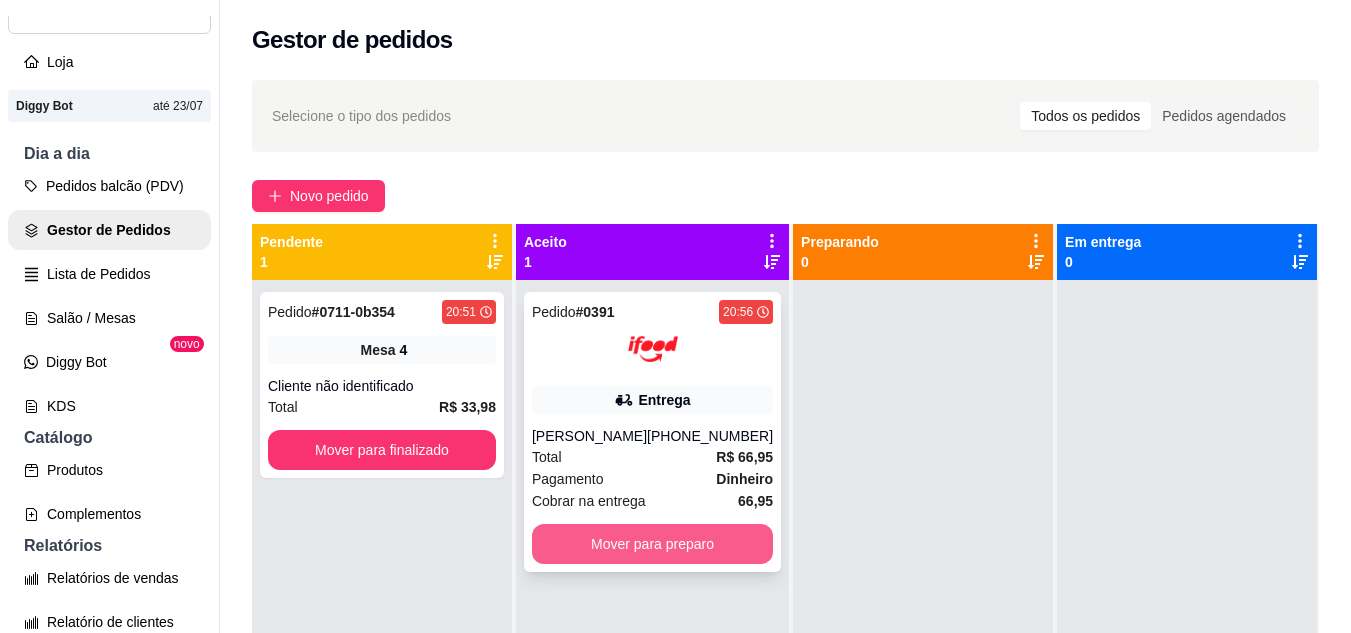 click on "Mover para preparo" at bounding box center (652, 544) 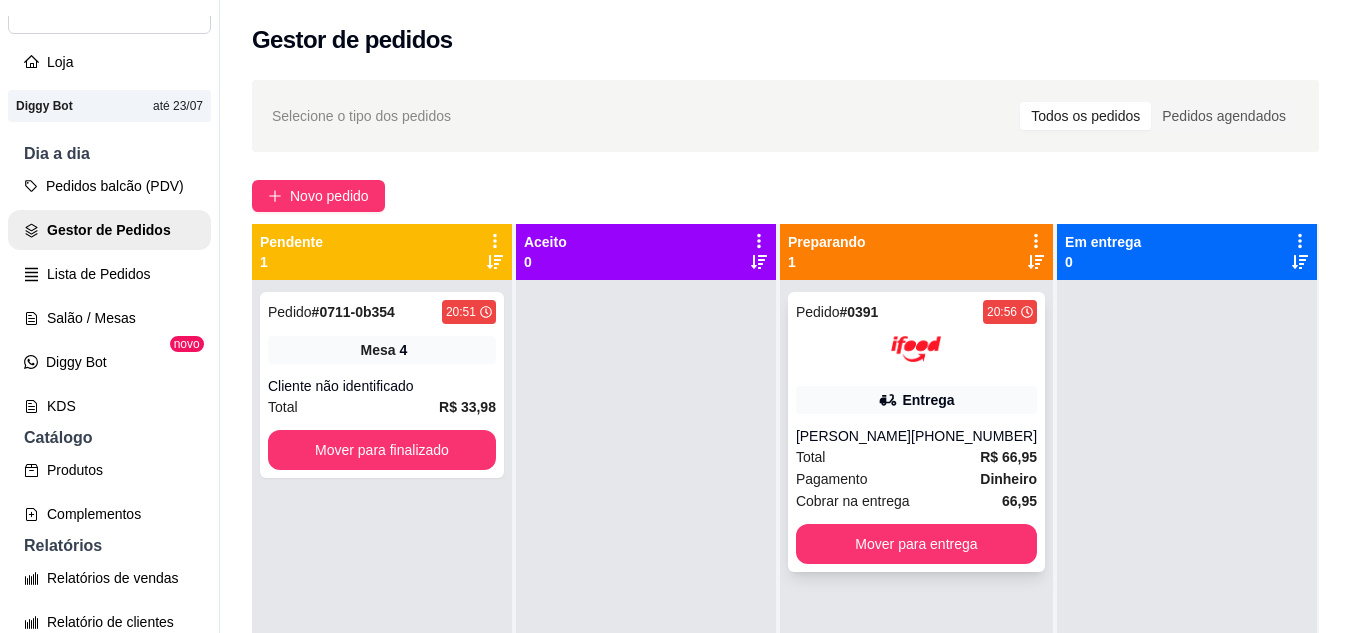 click on "Total R$ 66,95" at bounding box center (916, 457) 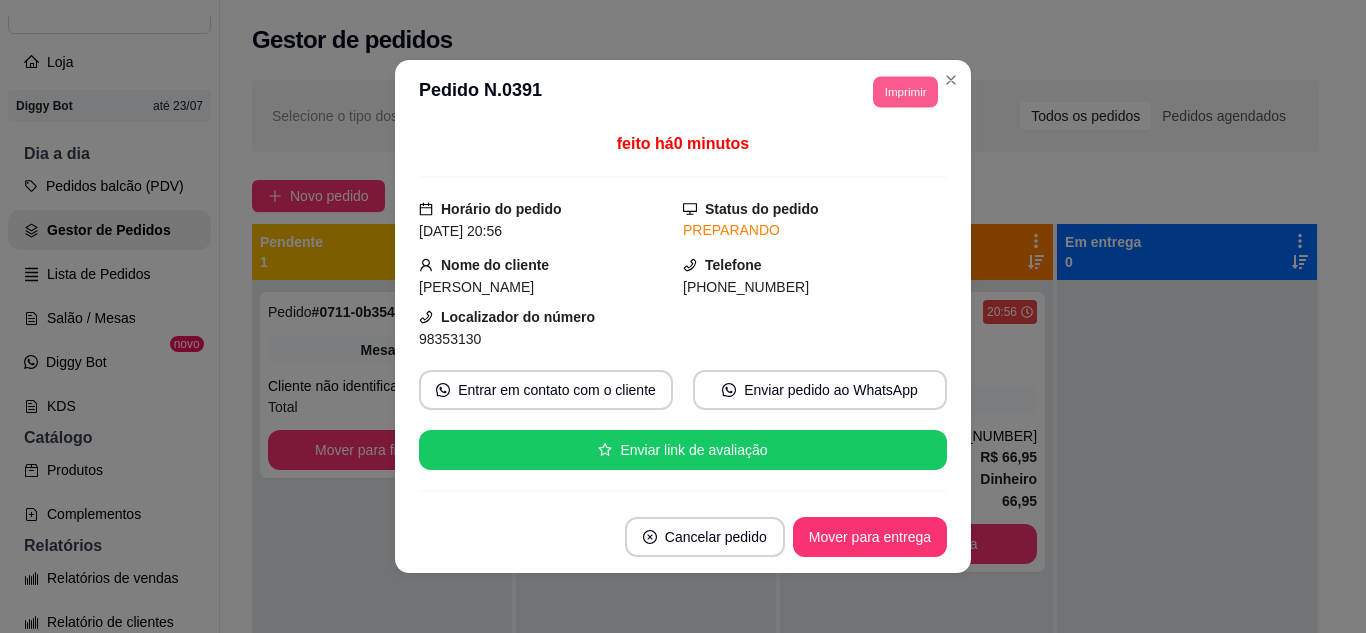 click on "Imprimir" at bounding box center [905, 91] 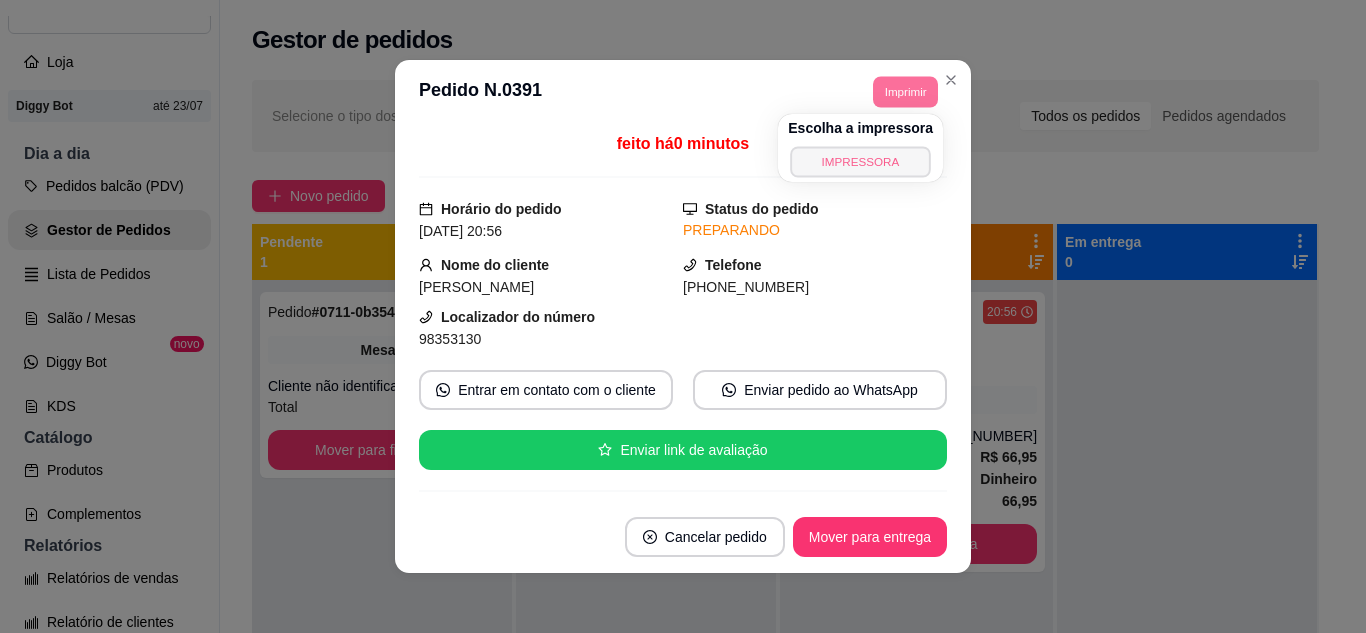 click on "IMPRESSORA" at bounding box center [860, 161] 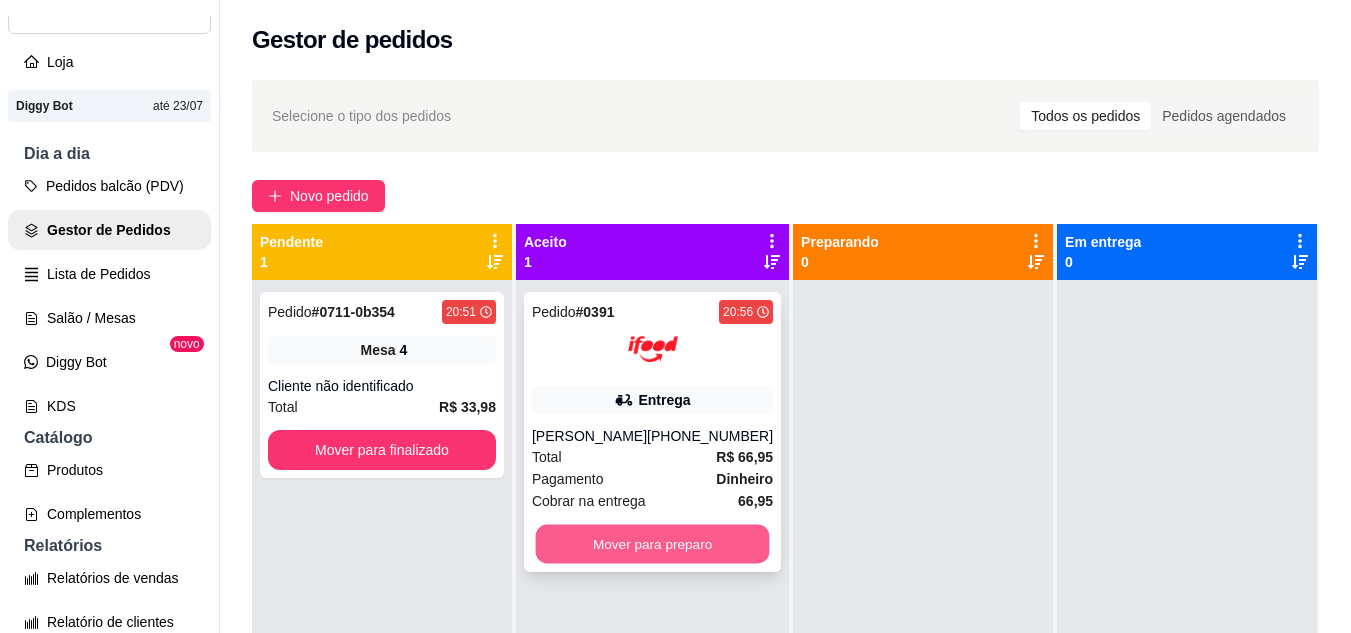 click on "Mover para preparo" at bounding box center [653, 544] 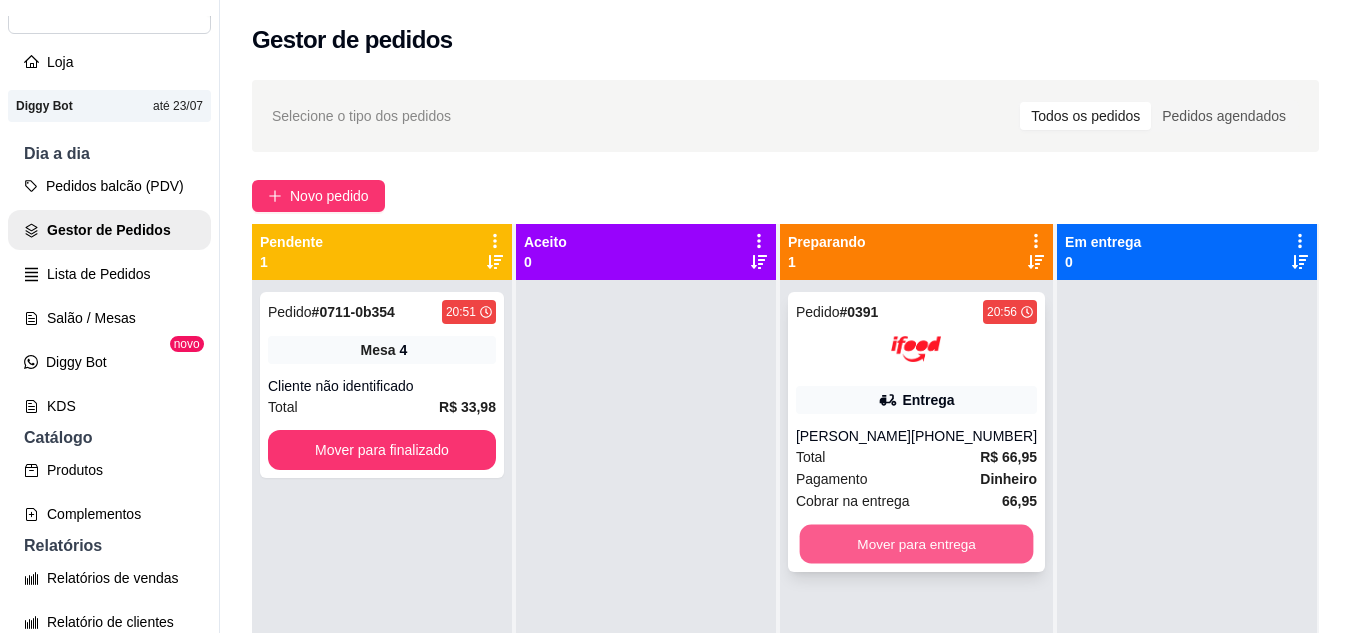 click on "Mover para entrega" at bounding box center [916, 544] 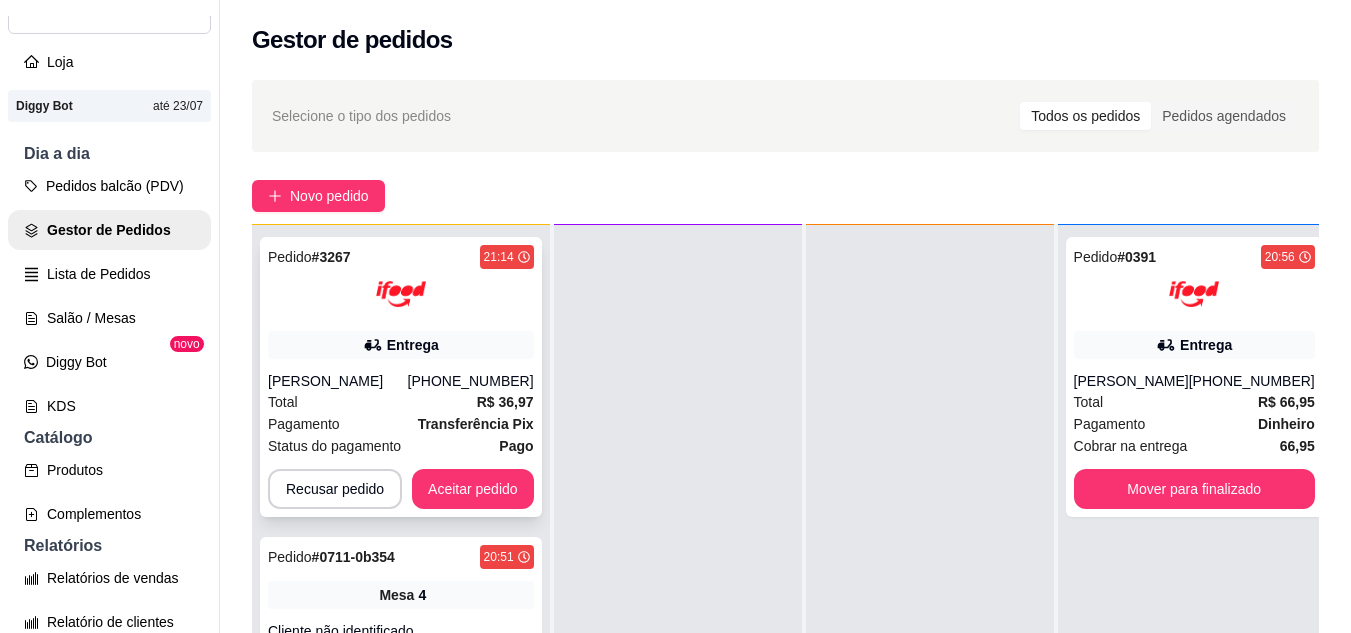 scroll, scrollTop: 71, scrollLeft: 0, axis: vertical 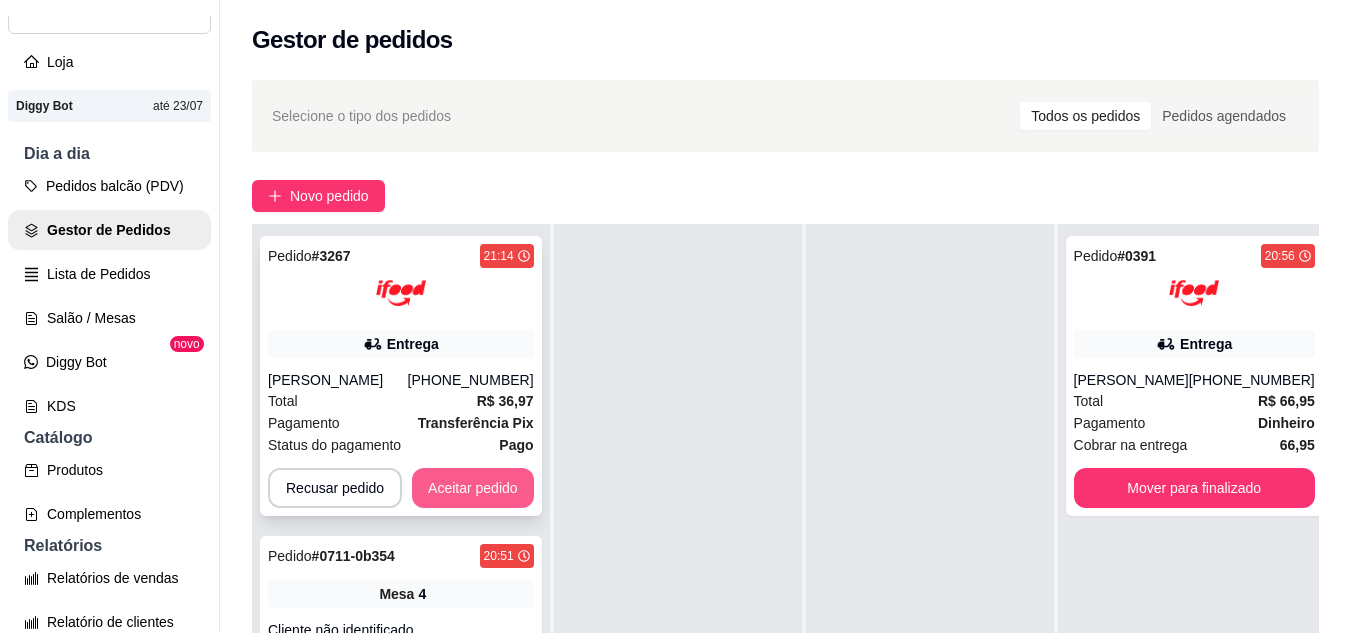 click on "Aceitar pedido" at bounding box center (473, 488) 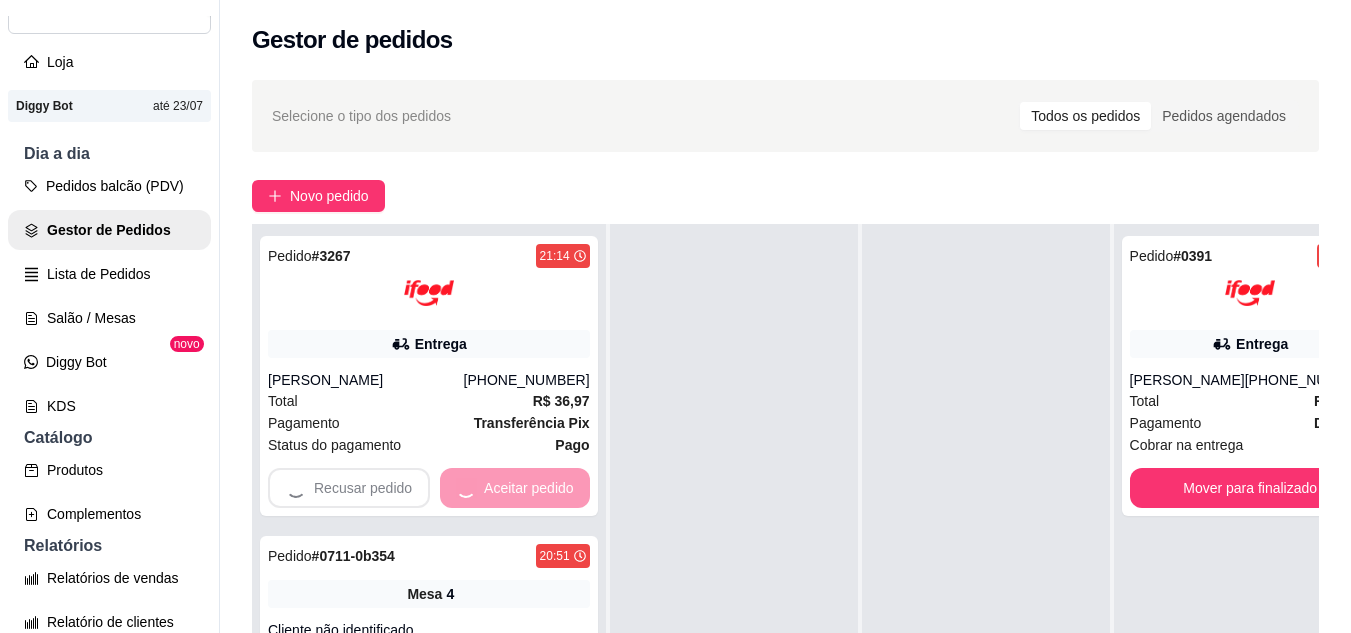 scroll, scrollTop: 0, scrollLeft: 0, axis: both 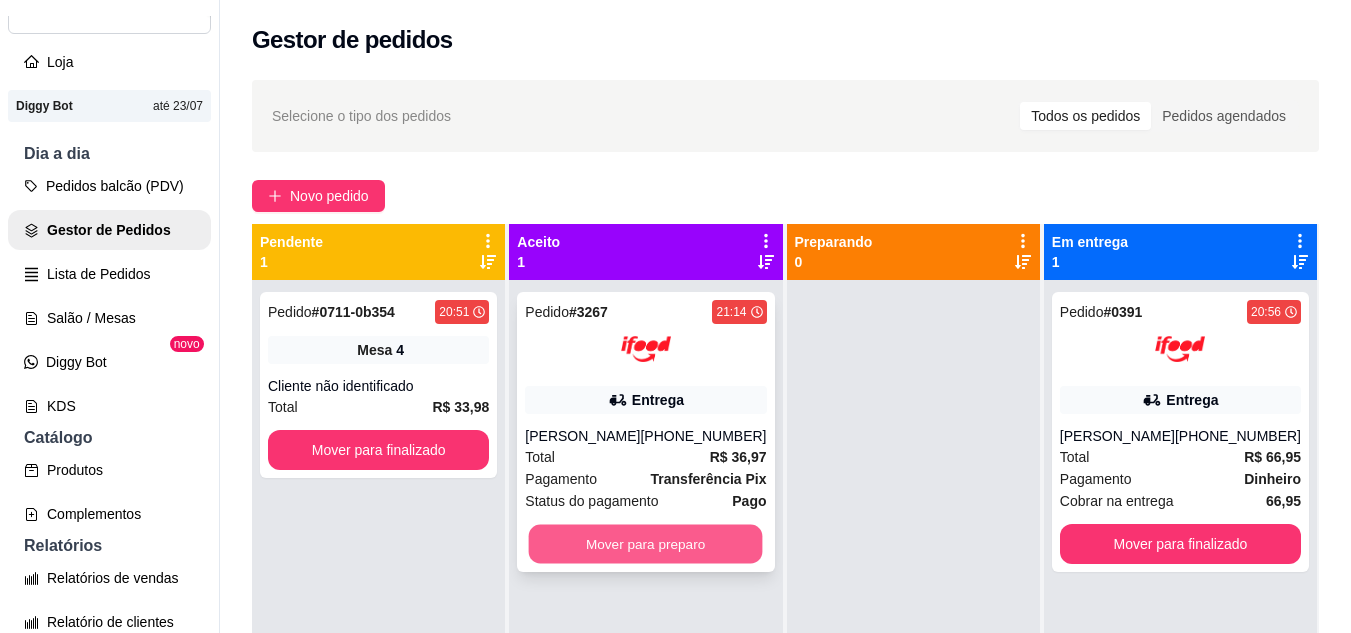 click on "Mover para preparo" at bounding box center [646, 544] 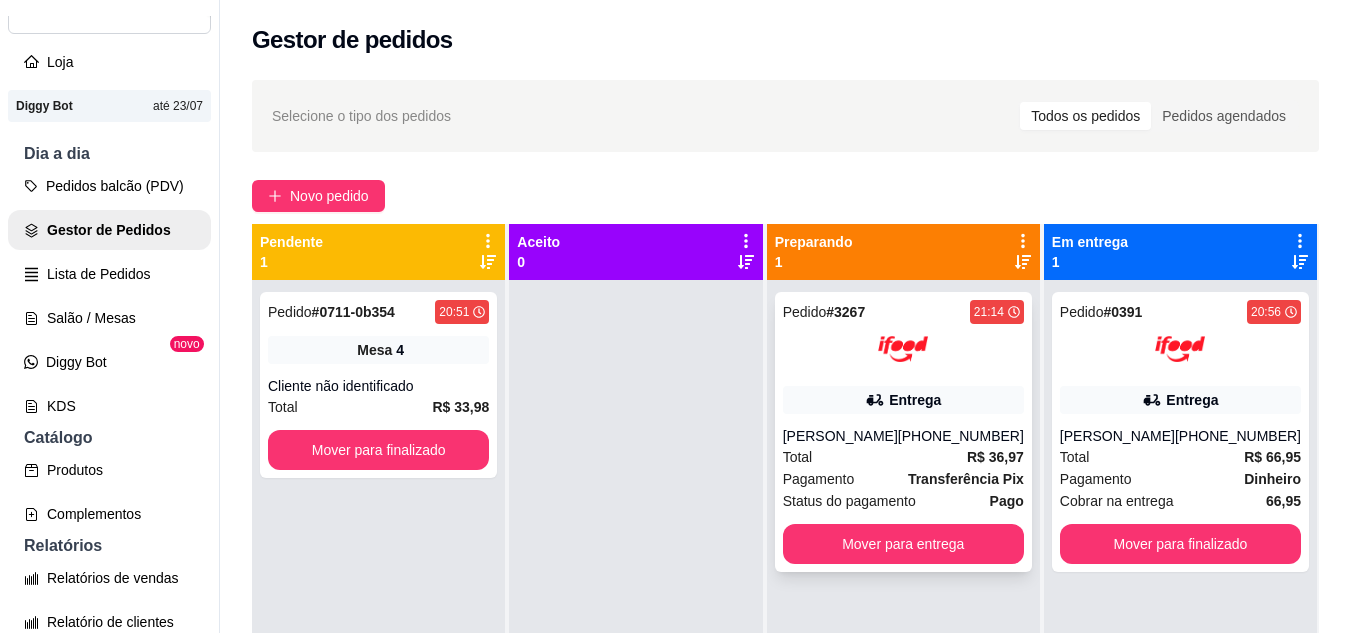 click at bounding box center [903, 349] 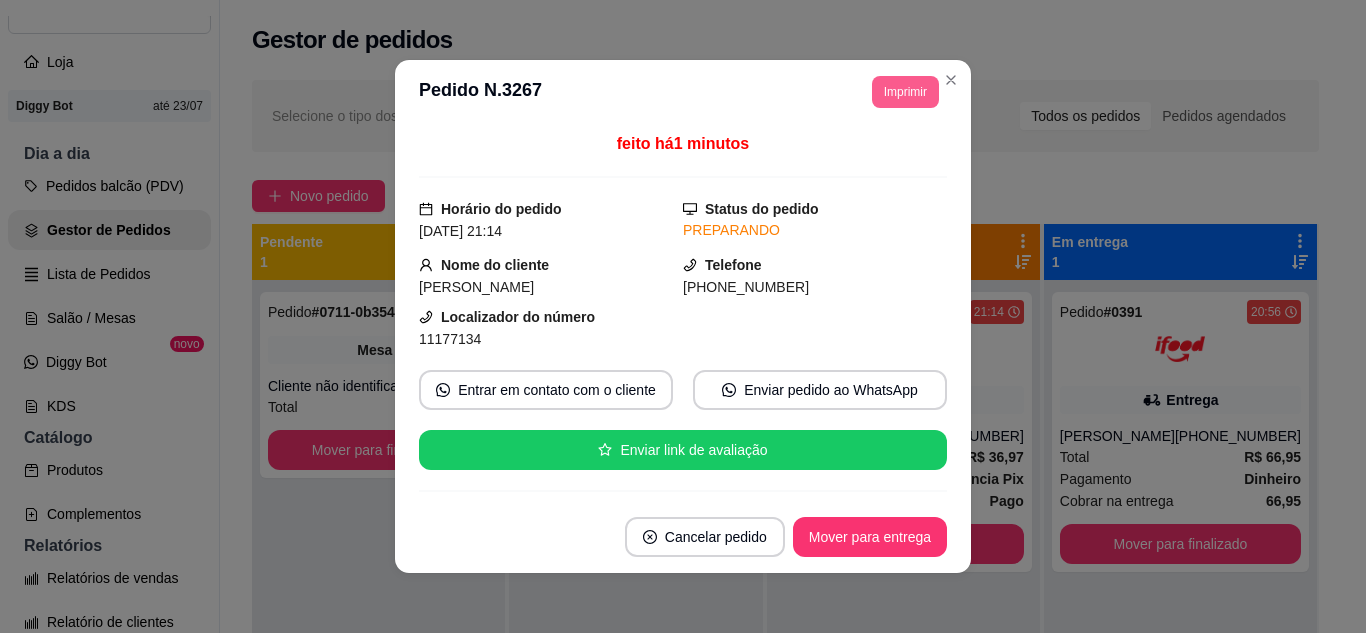 click on "Imprimir" at bounding box center (905, 92) 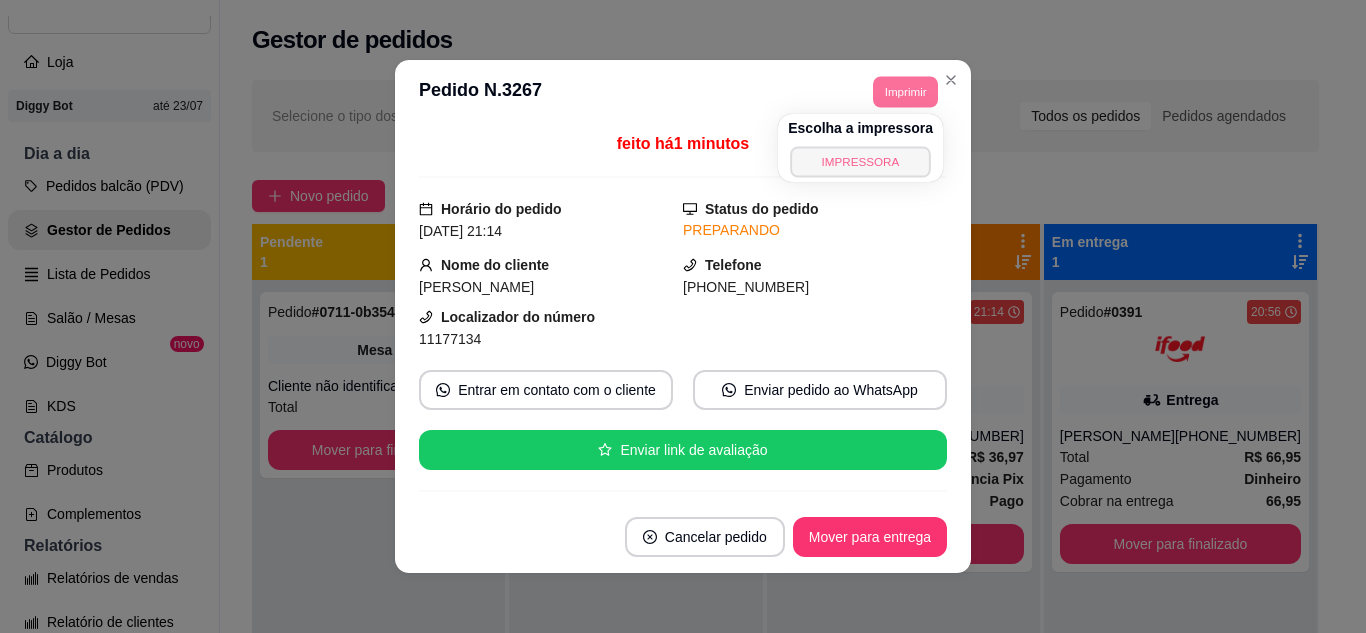 click on "IMPRESSORA" at bounding box center [860, 161] 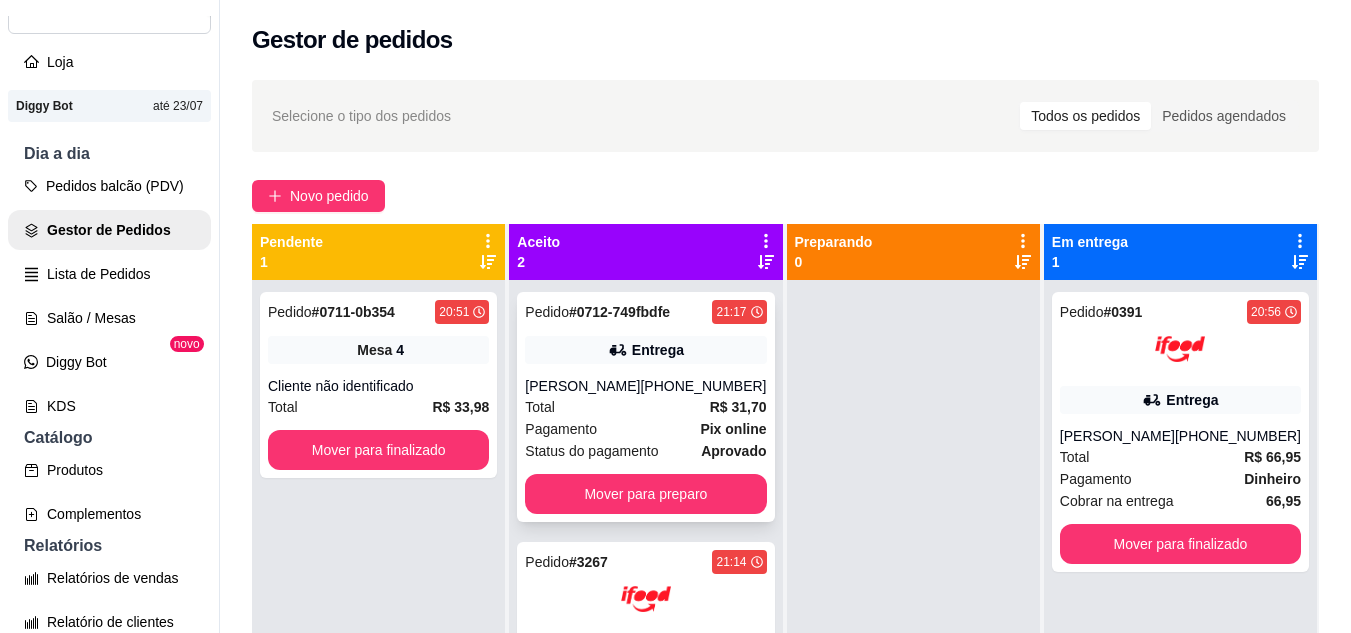 scroll, scrollTop: 56, scrollLeft: 0, axis: vertical 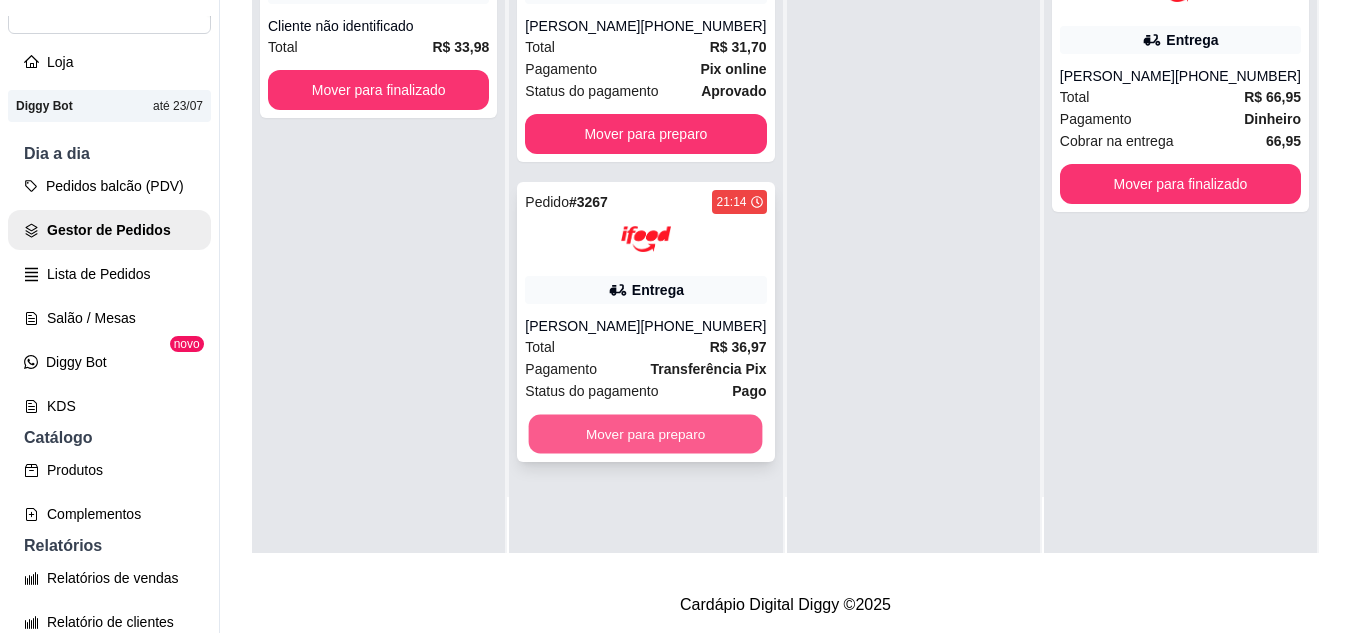 click on "Mover para preparo" at bounding box center [646, 434] 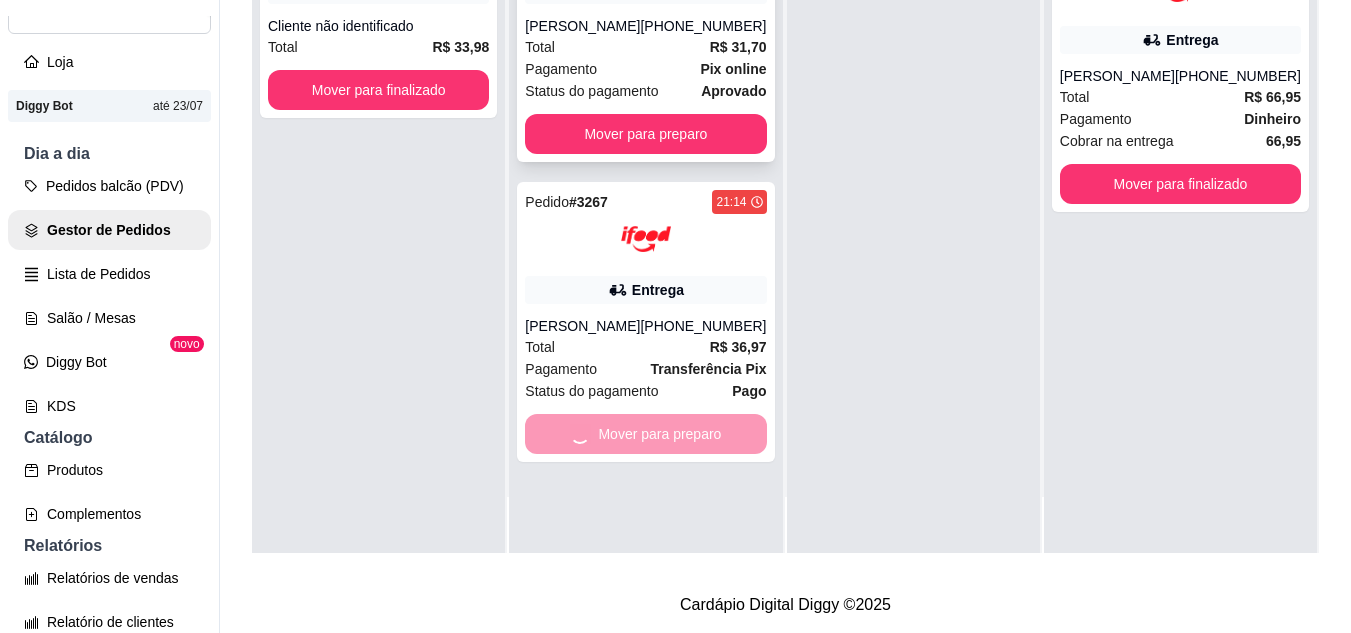 click on "Pedido  # 0712-749fbdfe 21:17 Entrega Vana [PHONE_NUMBER] Total R$ 31,70 Pagamento Pix online Status do pagamento aprovado Mover para preparo" at bounding box center (645, 47) 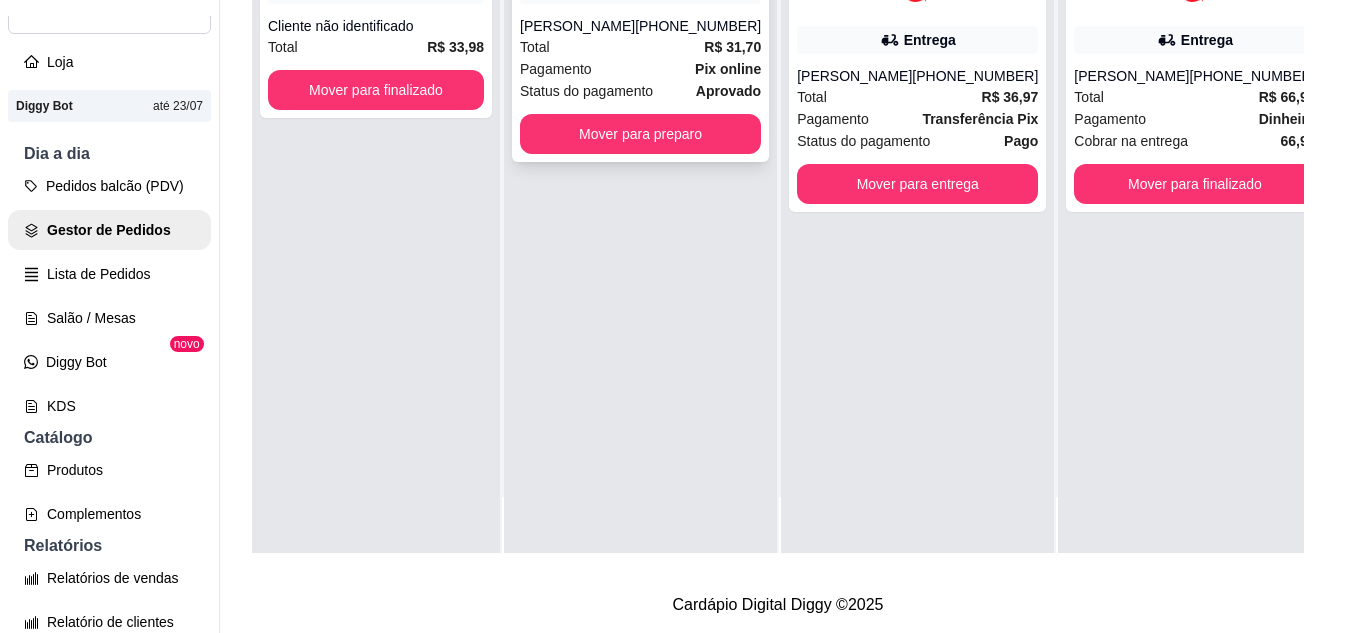 click on "**********" at bounding box center (676, 92) 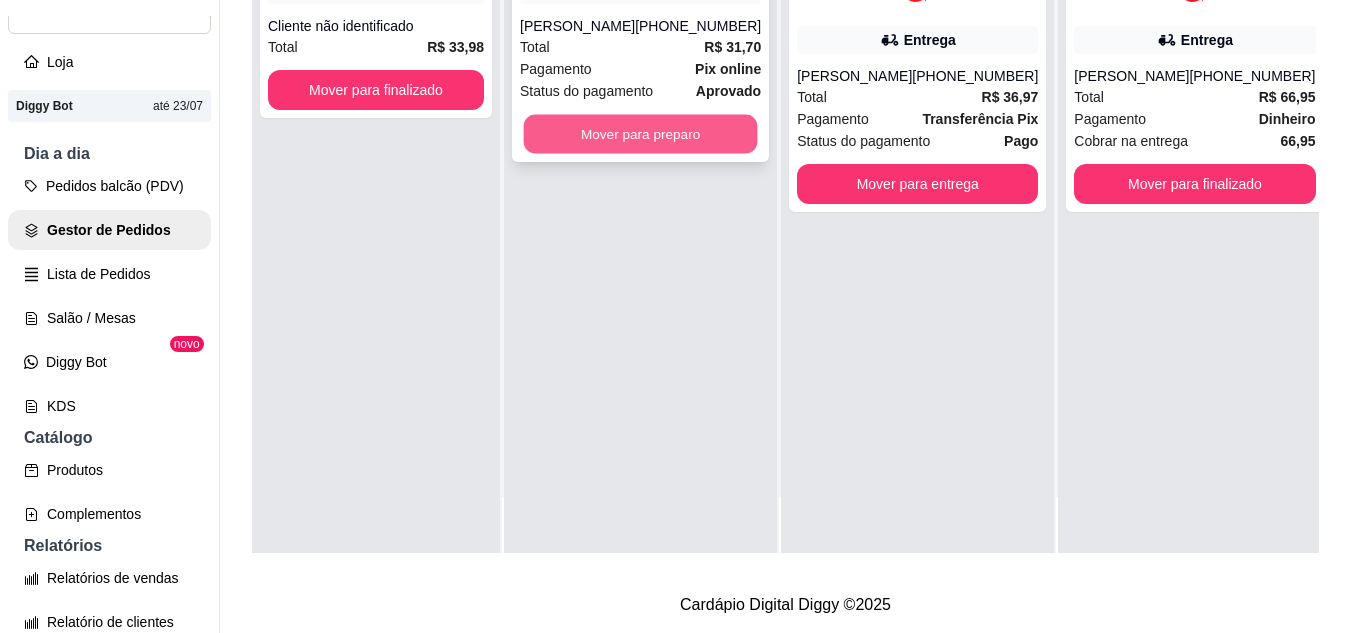 click on "Mover para preparo" at bounding box center (641, 134) 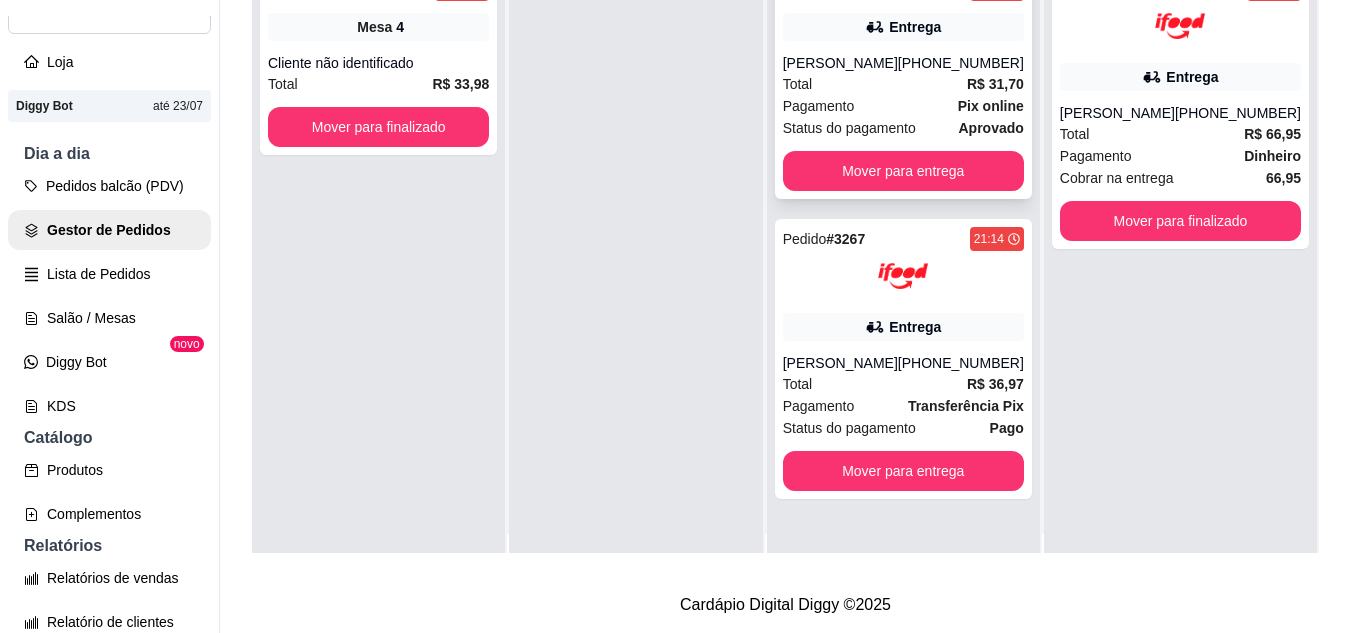 scroll, scrollTop: 0, scrollLeft: 0, axis: both 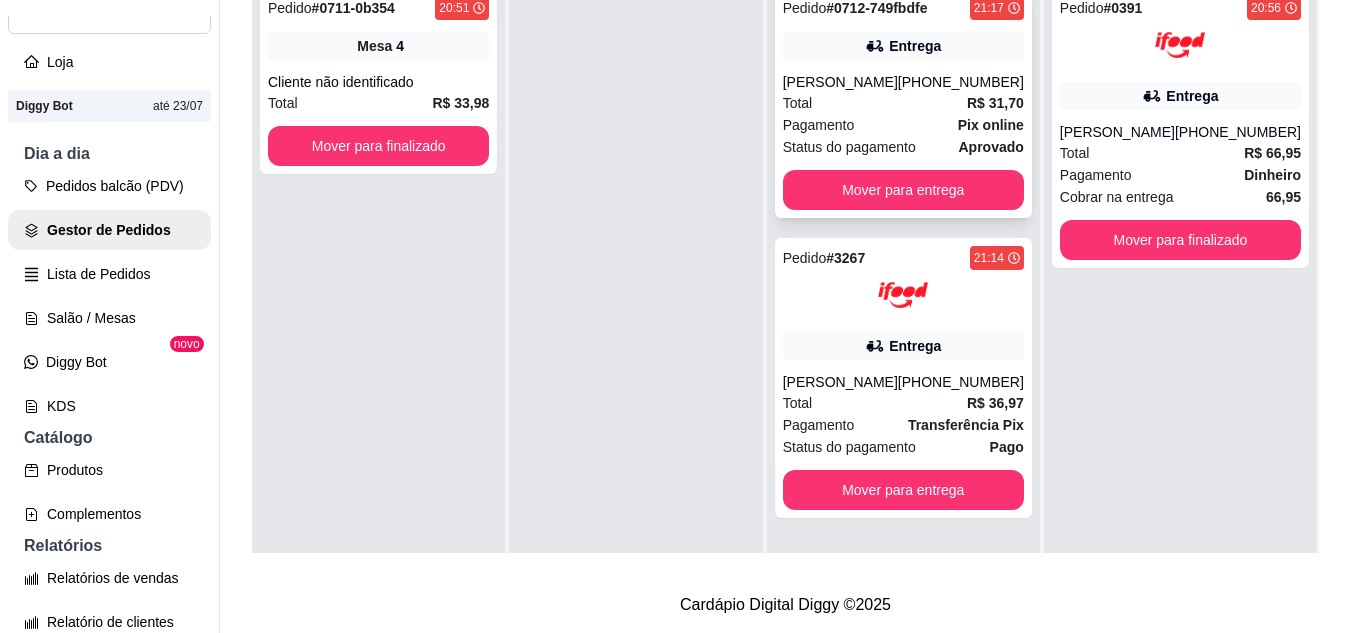 click on "Status do pagamento" at bounding box center (849, 147) 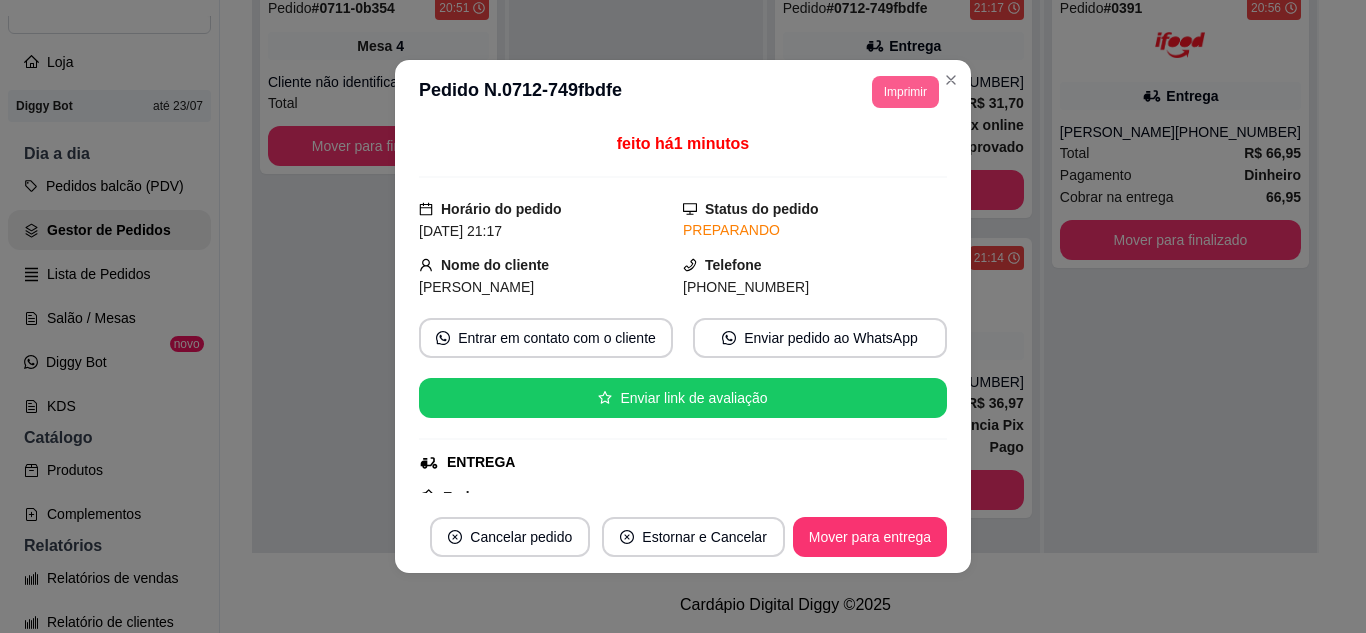 click on "Imprimir" at bounding box center (905, 92) 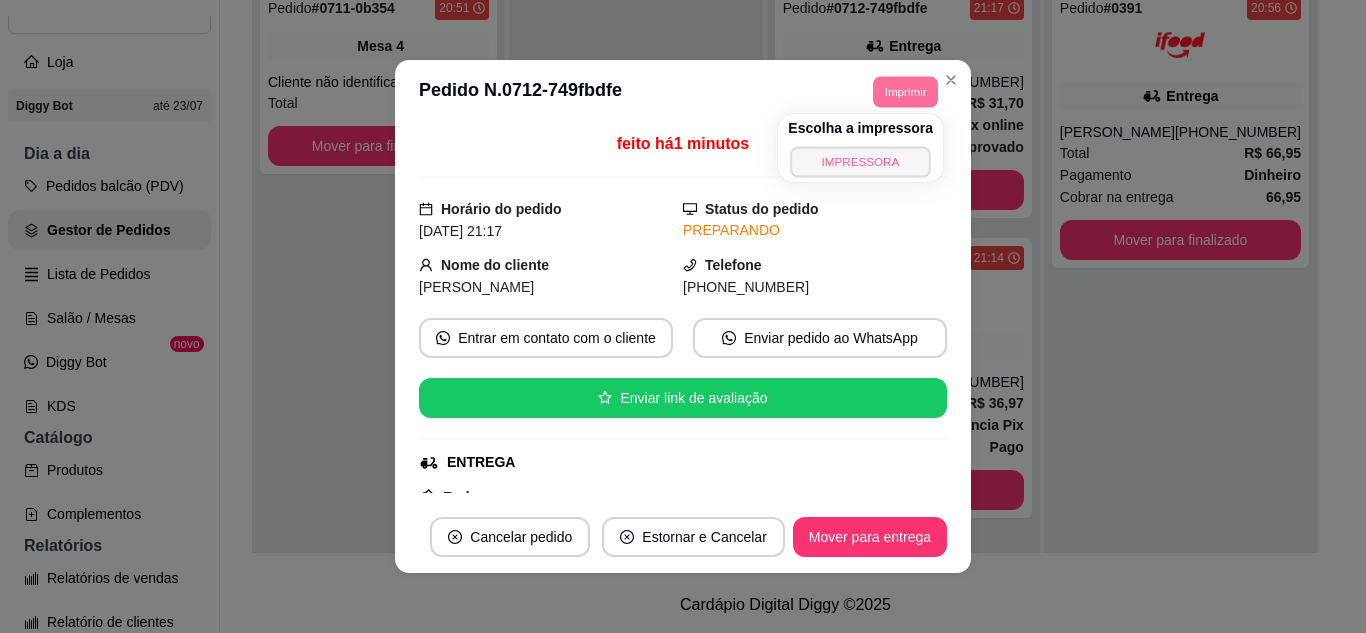 click on "IMPRESSORA" at bounding box center [861, 161] 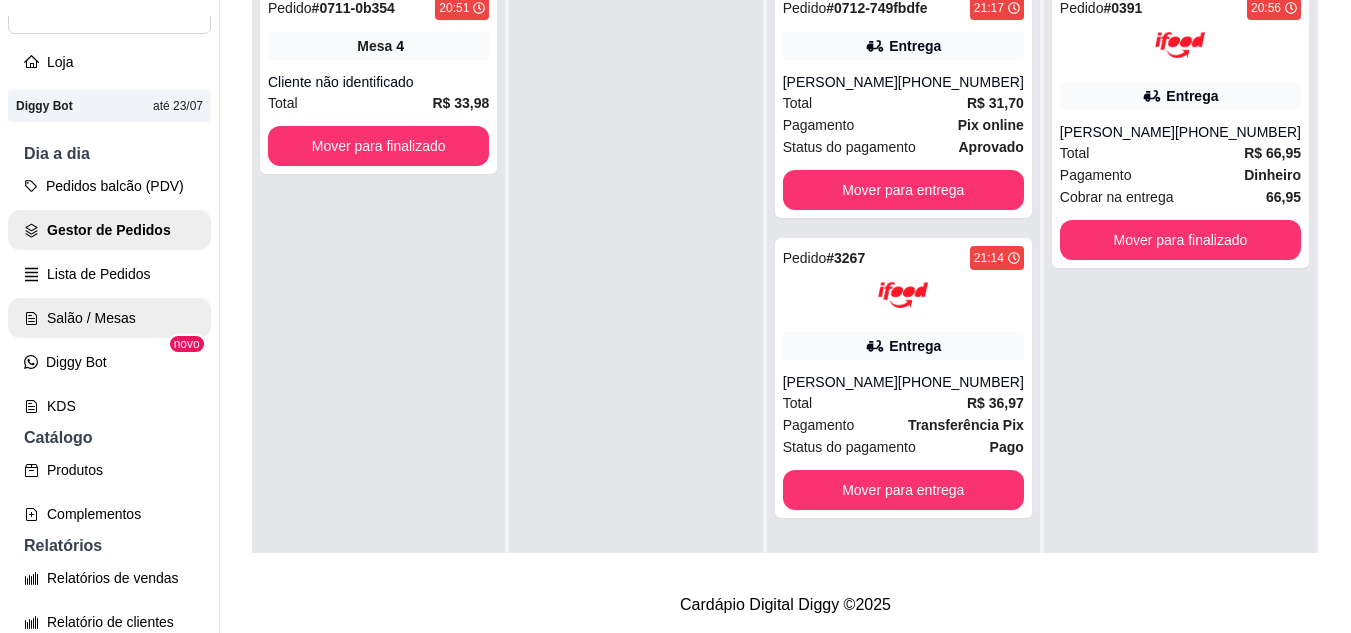 click on "Salão / Mesas" at bounding box center (109, 318) 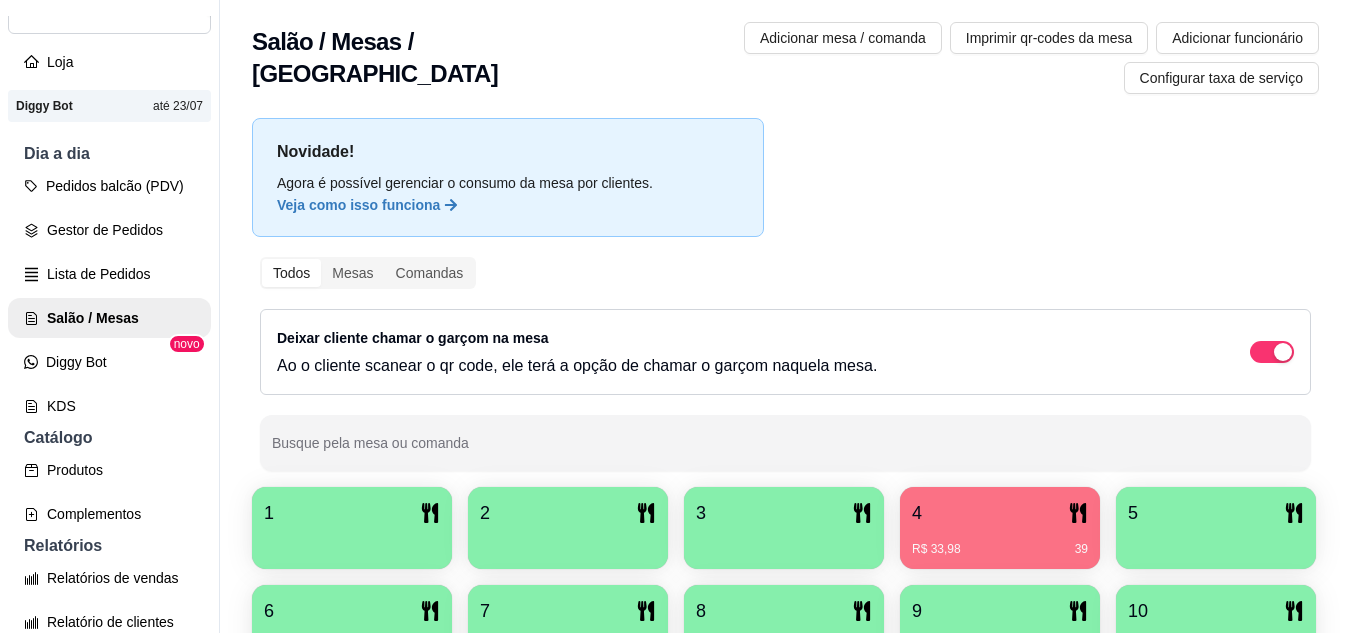 scroll, scrollTop: 0, scrollLeft: 0, axis: both 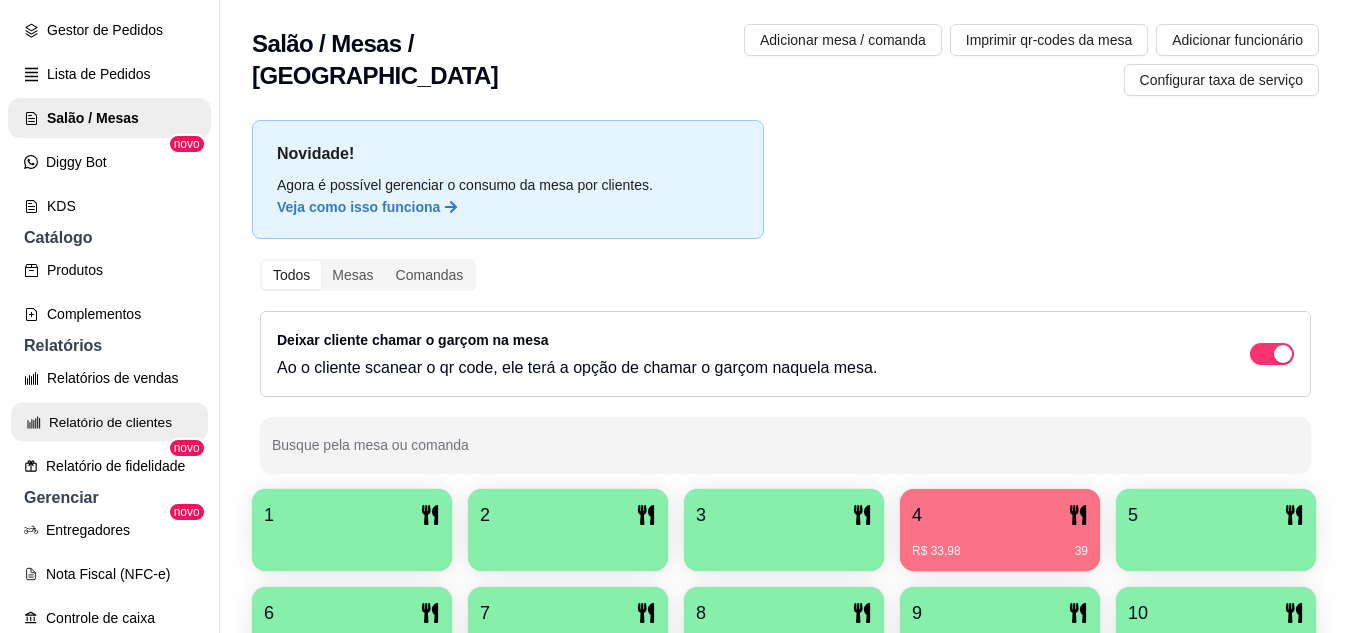 click on "Relatório de clientes" at bounding box center [109, 422] 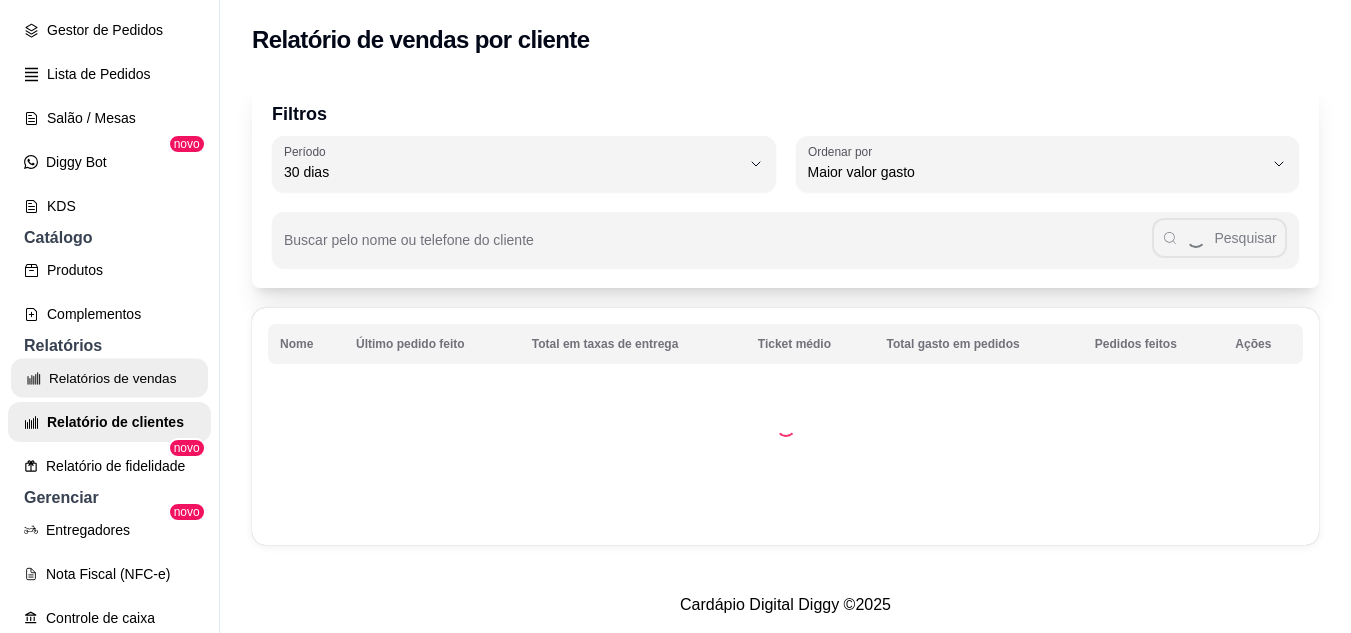 click on "Relatórios de vendas" at bounding box center [109, 378] 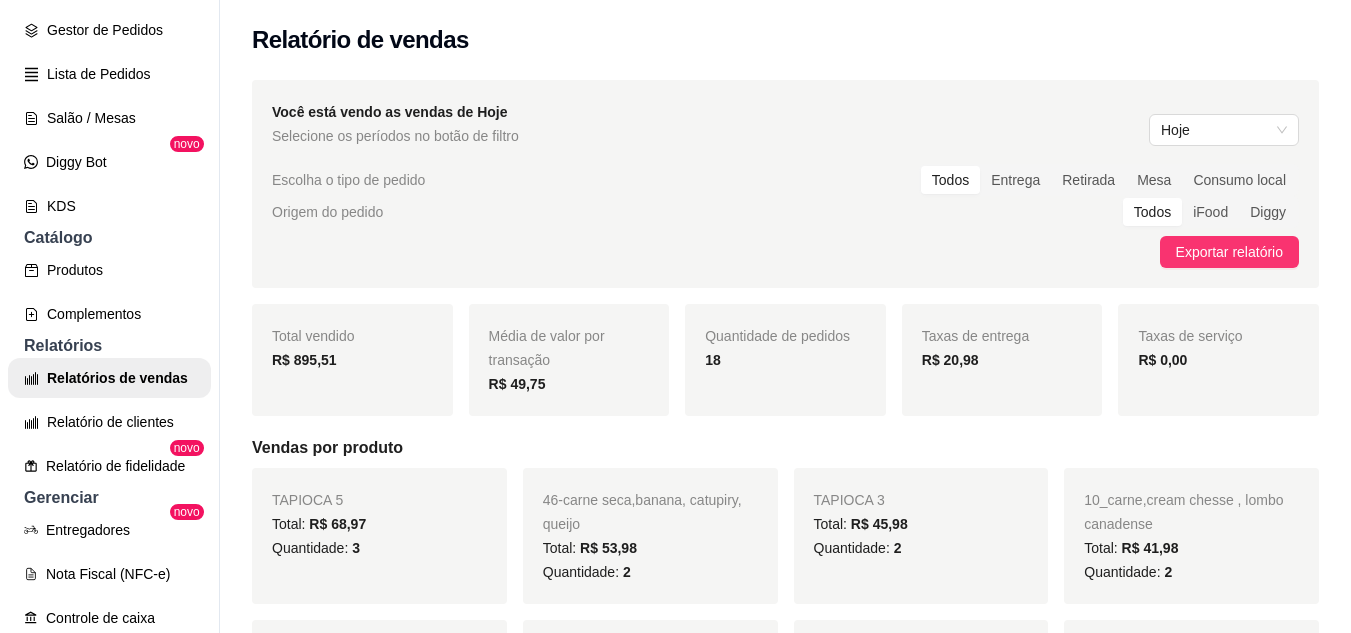 scroll, scrollTop: 100, scrollLeft: 0, axis: vertical 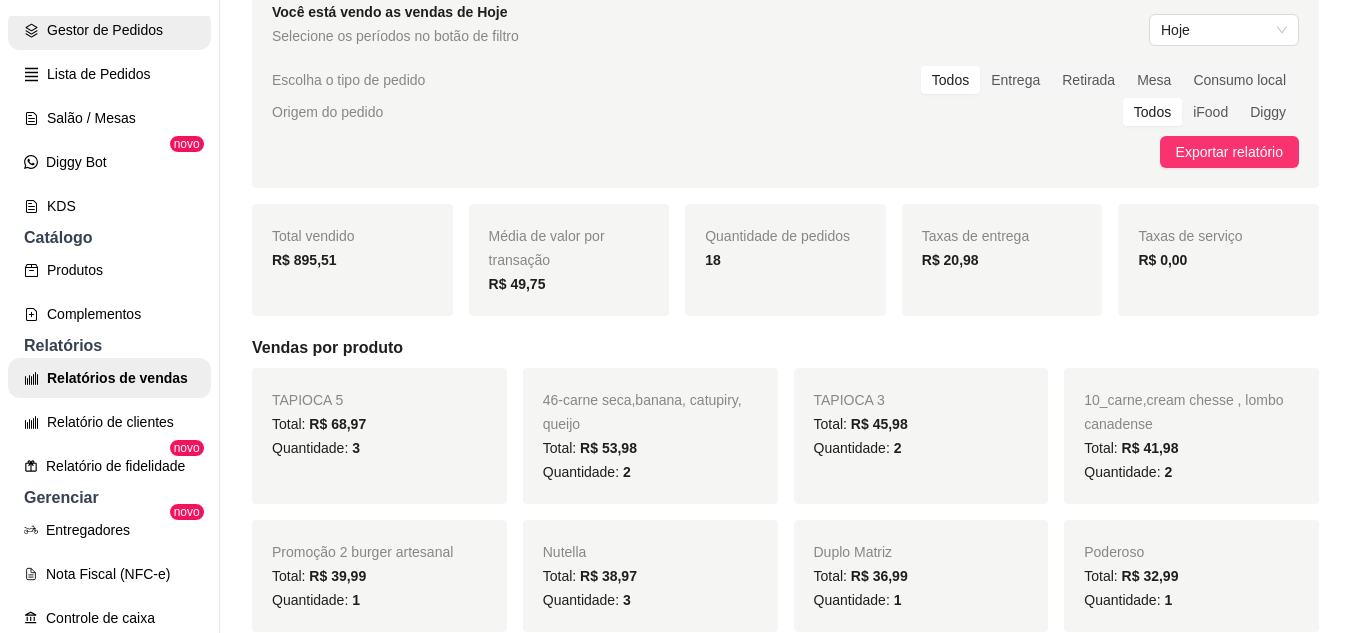 click on "Gestor de Pedidos" at bounding box center [109, 30] 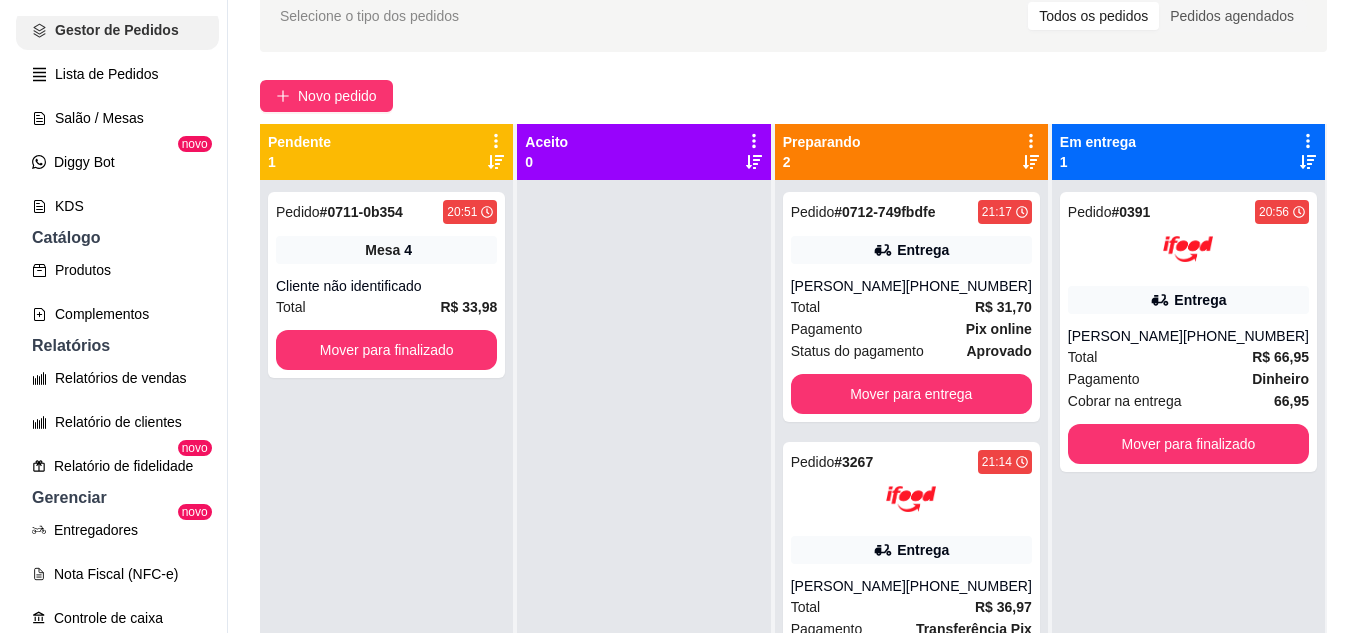 scroll, scrollTop: 0, scrollLeft: 0, axis: both 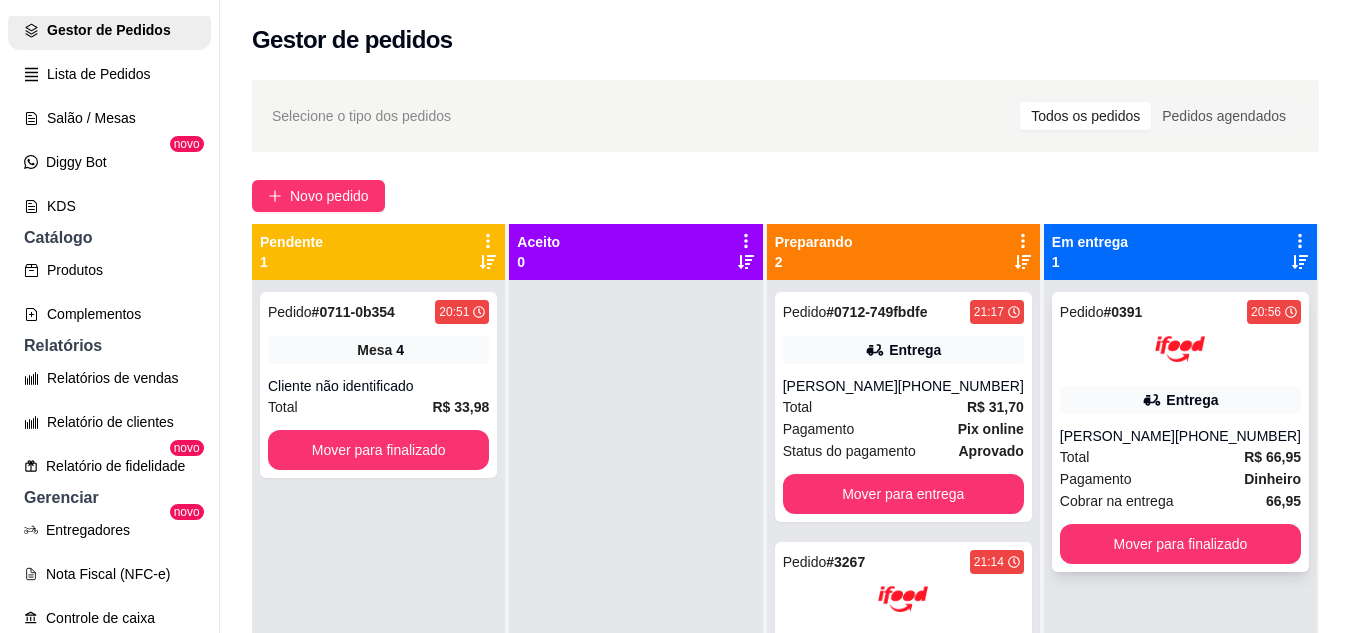 click on "Total R$ 66,95" at bounding box center [1180, 457] 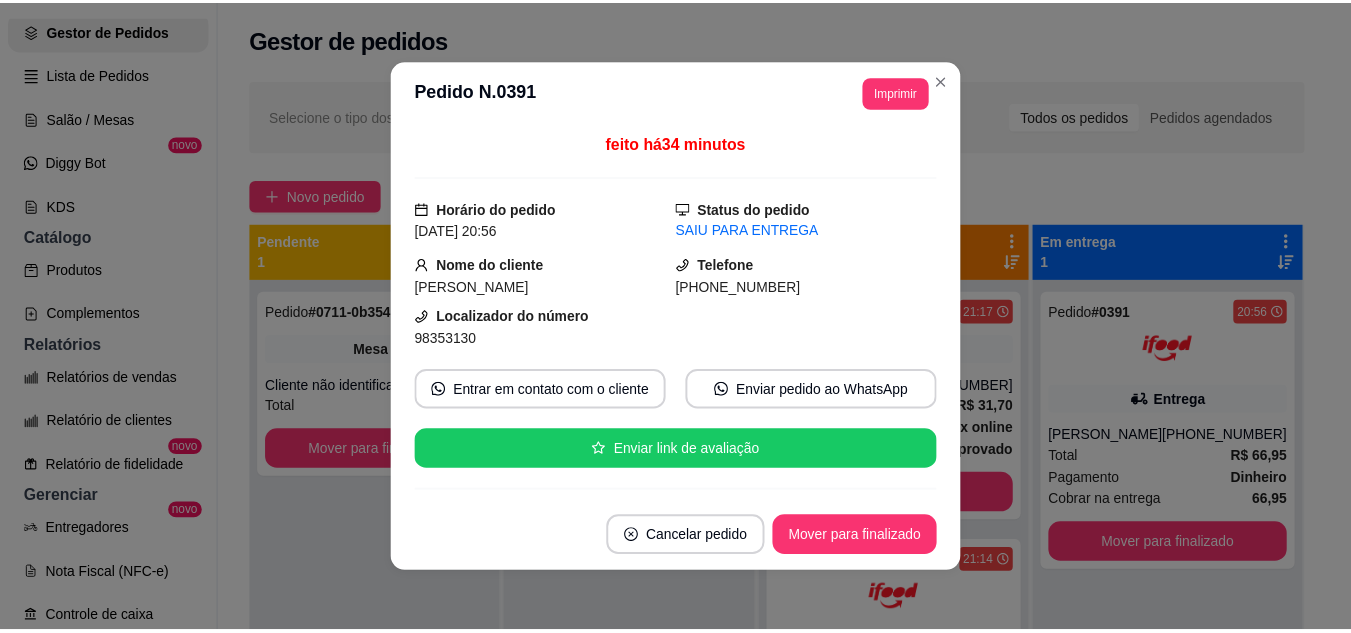 scroll, scrollTop: 200, scrollLeft: 0, axis: vertical 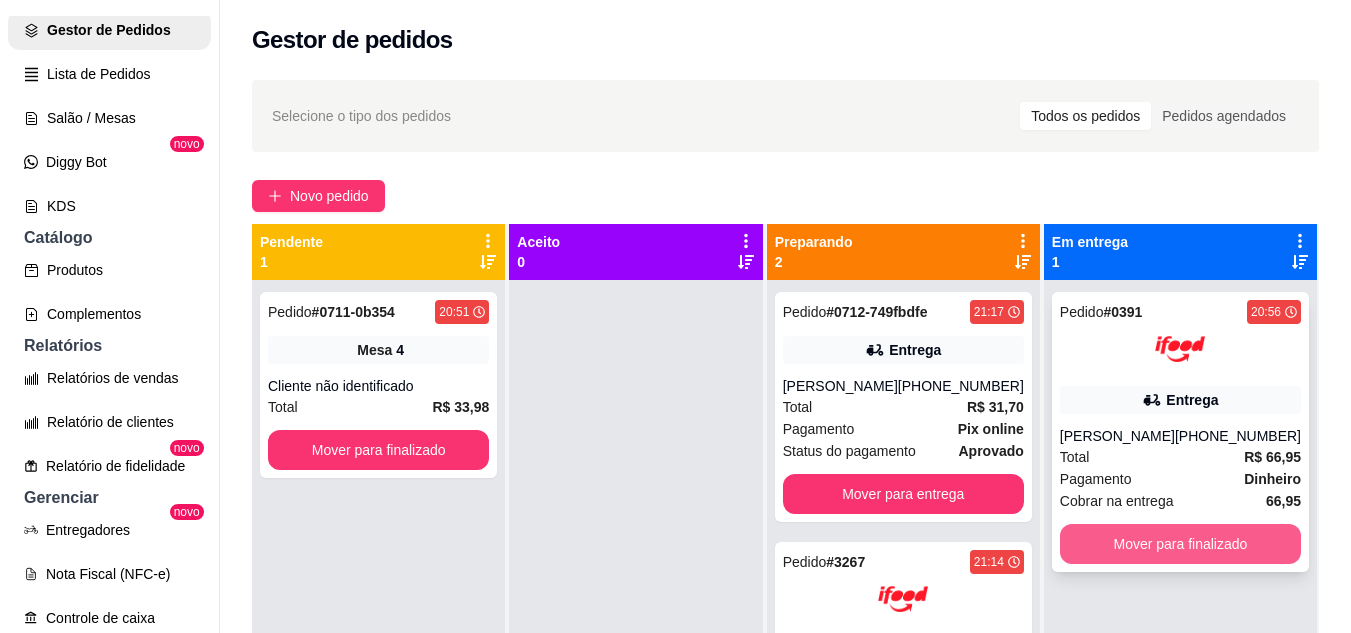 click on "Mover para finalizado" at bounding box center [1180, 544] 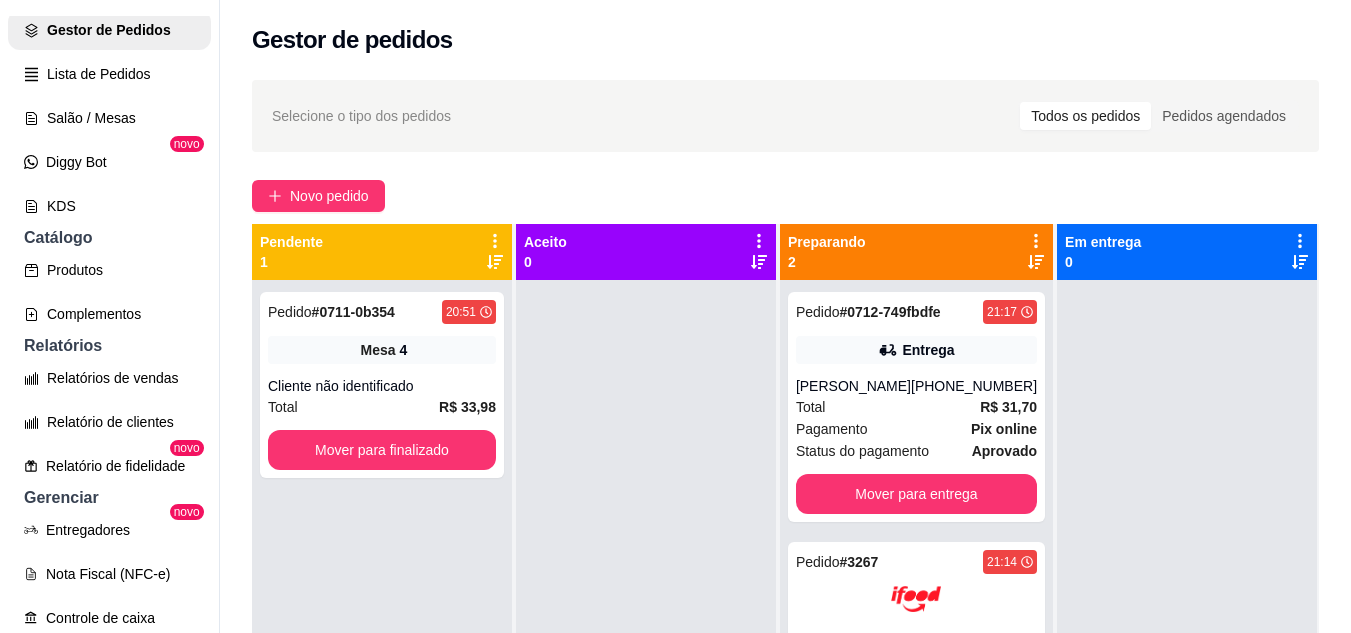 scroll, scrollTop: 56, scrollLeft: 0, axis: vertical 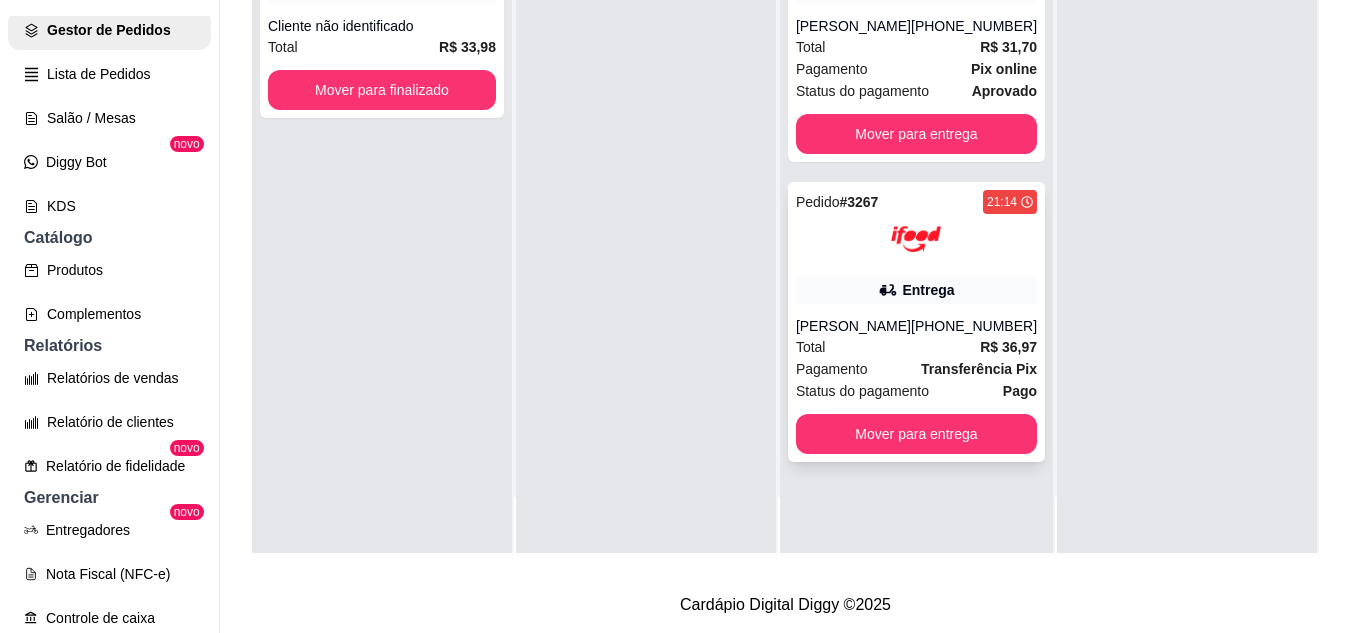 click on "Total R$ 36,97" at bounding box center [916, 347] 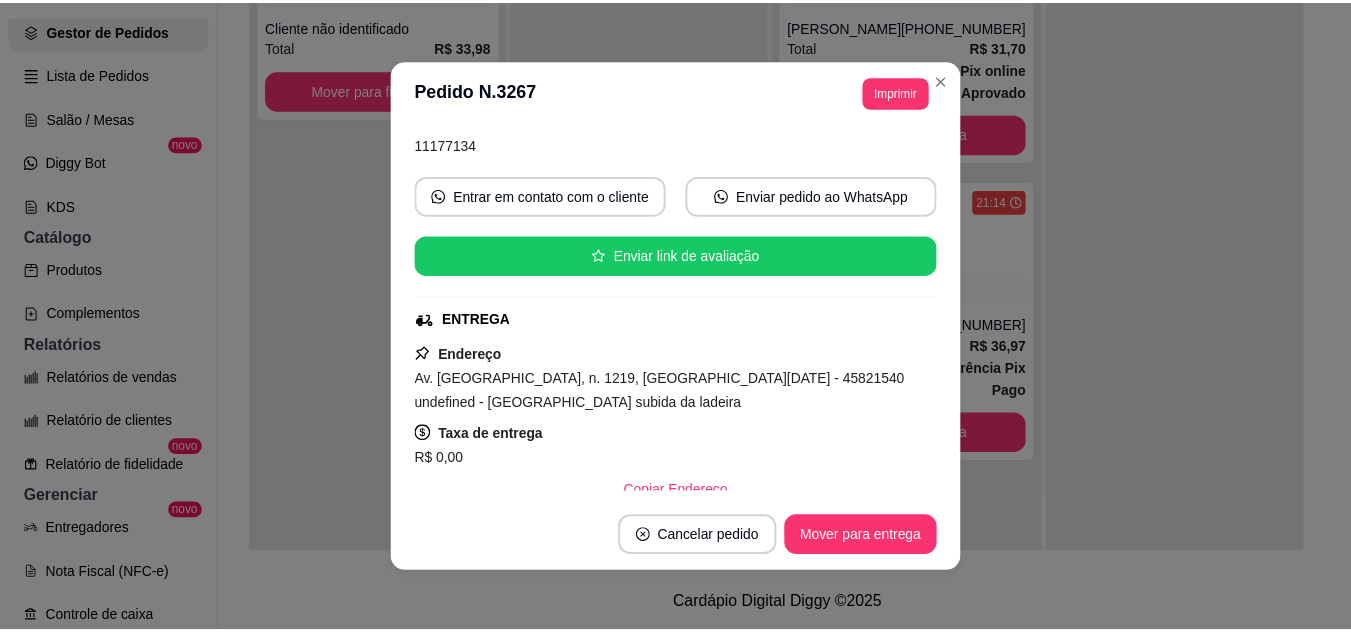 scroll, scrollTop: 200, scrollLeft: 0, axis: vertical 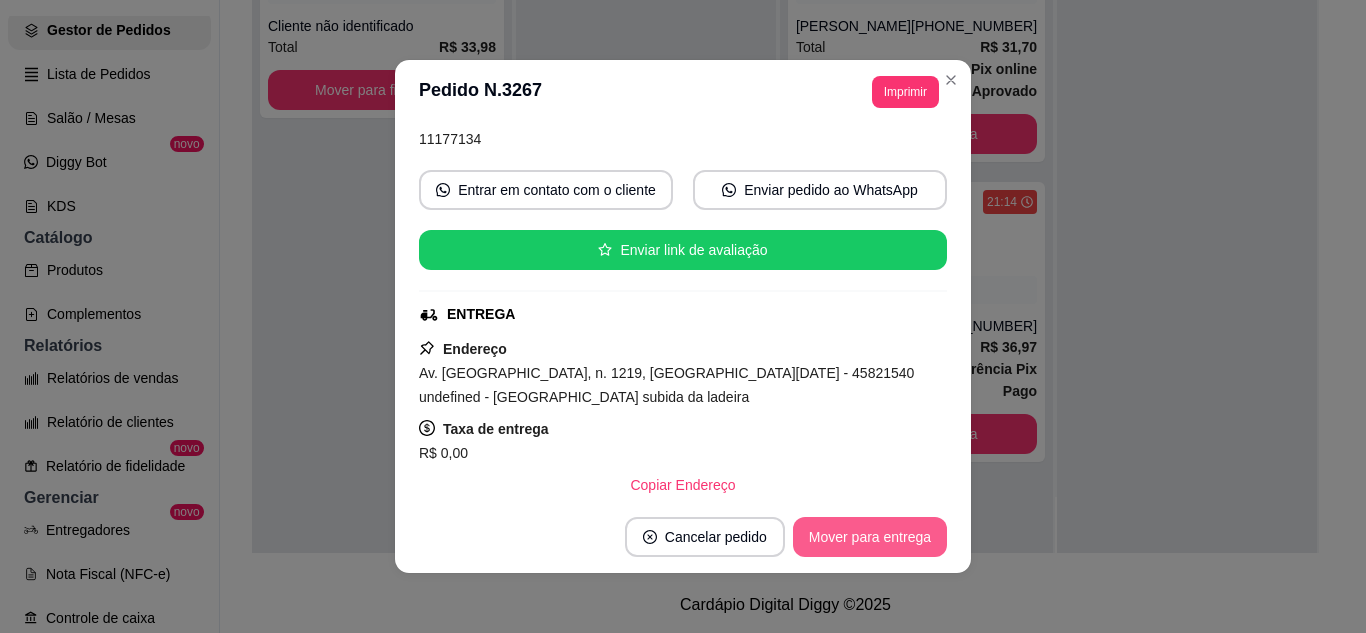 click on "Mover para entrega" at bounding box center (870, 537) 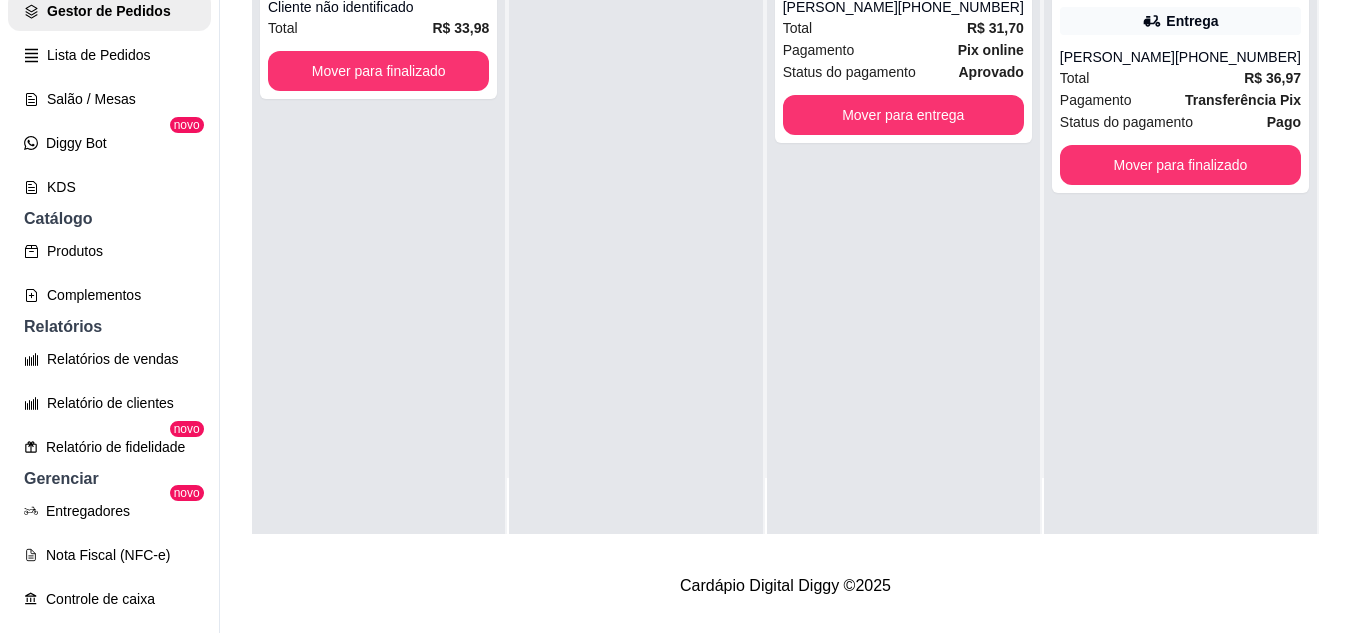 scroll, scrollTop: 32, scrollLeft: 0, axis: vertical 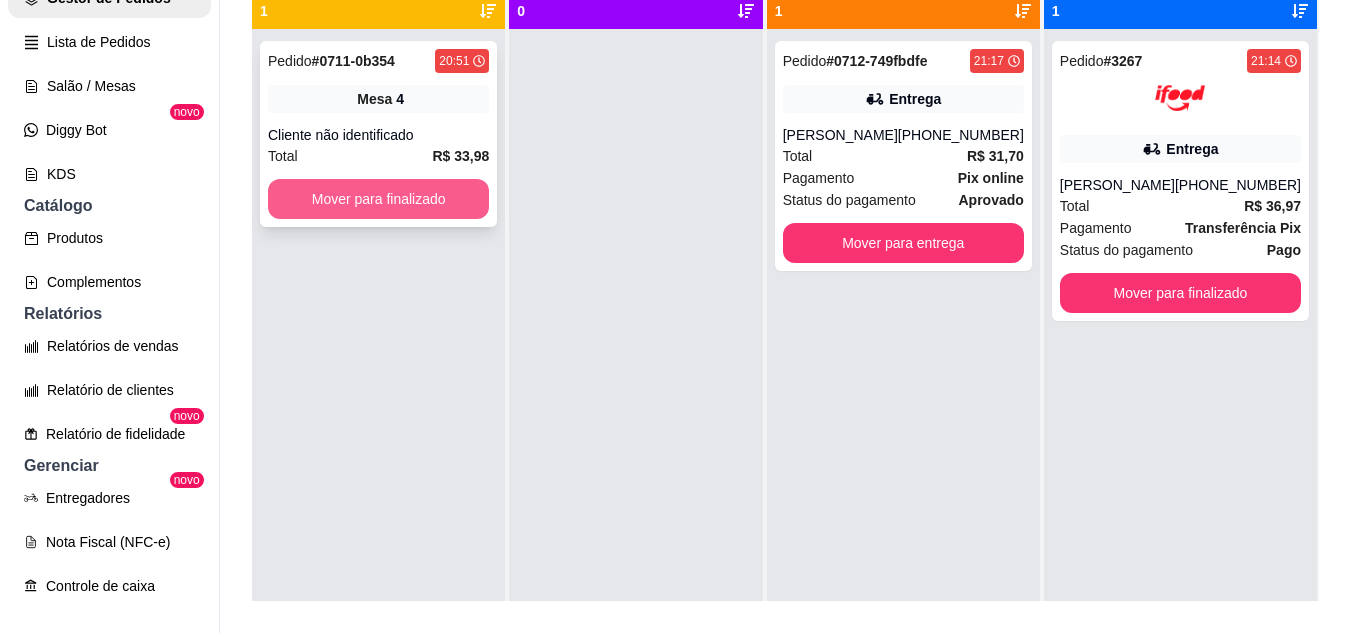 click on "Mover para finalizado" at bounding box center (378, 199) 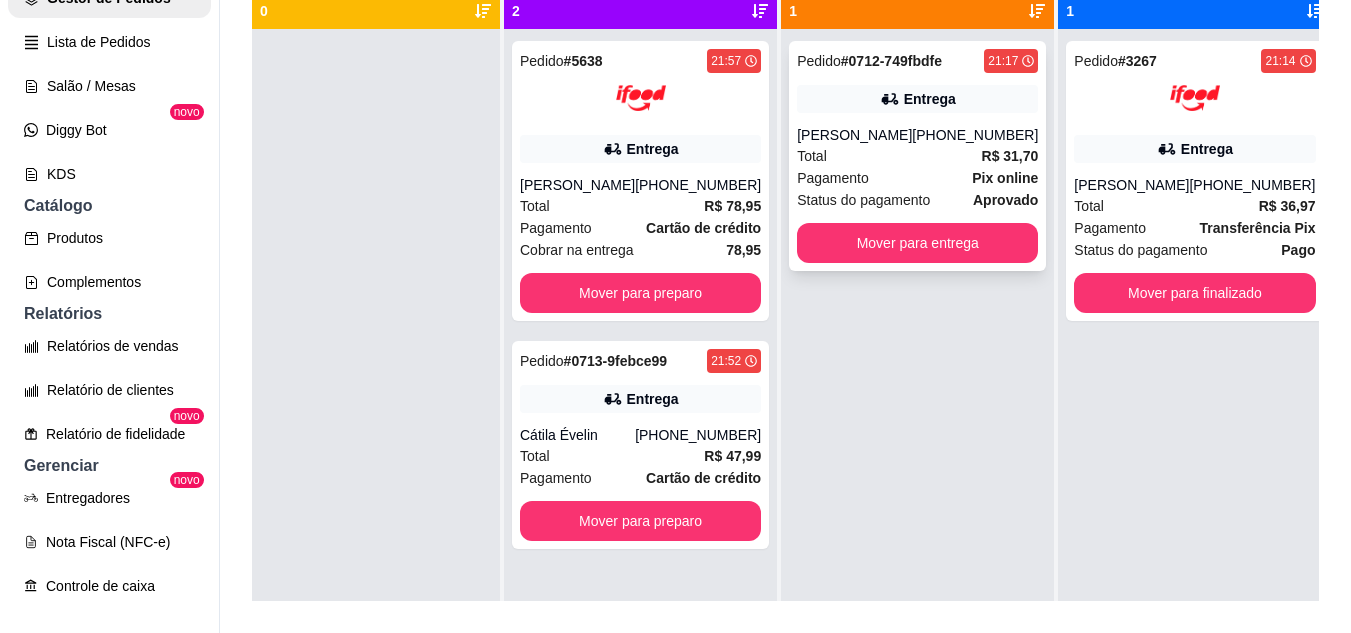 click on "[PERSON_NAME]" at bounding box center [854, 135] 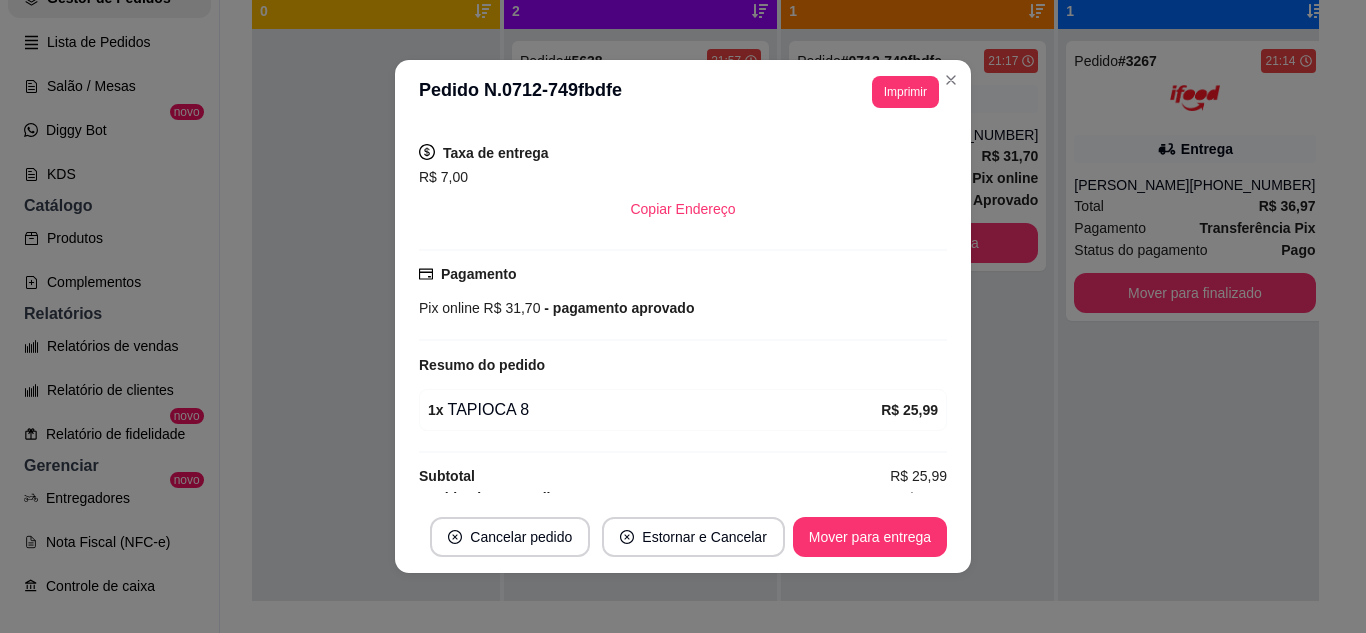 scroll, scrollTop: 460, scrollLeft: 0, axis: vertical 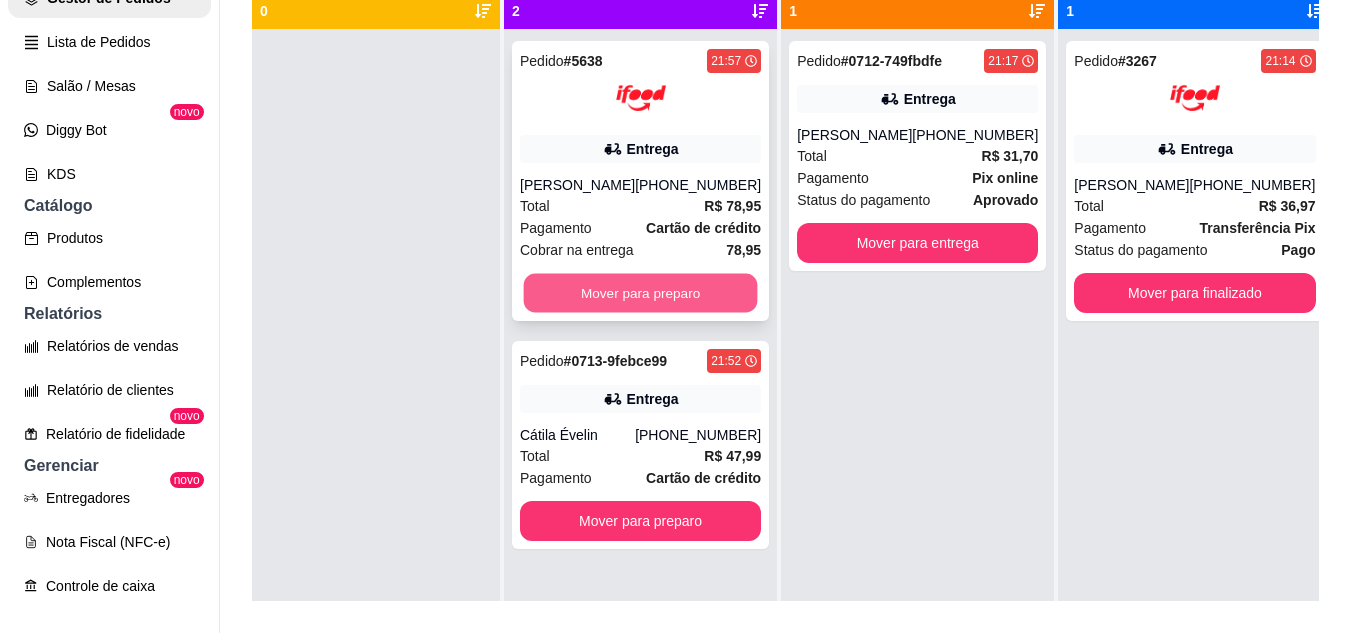 click on "Mover para preparo" at bounding box center [641, 293] 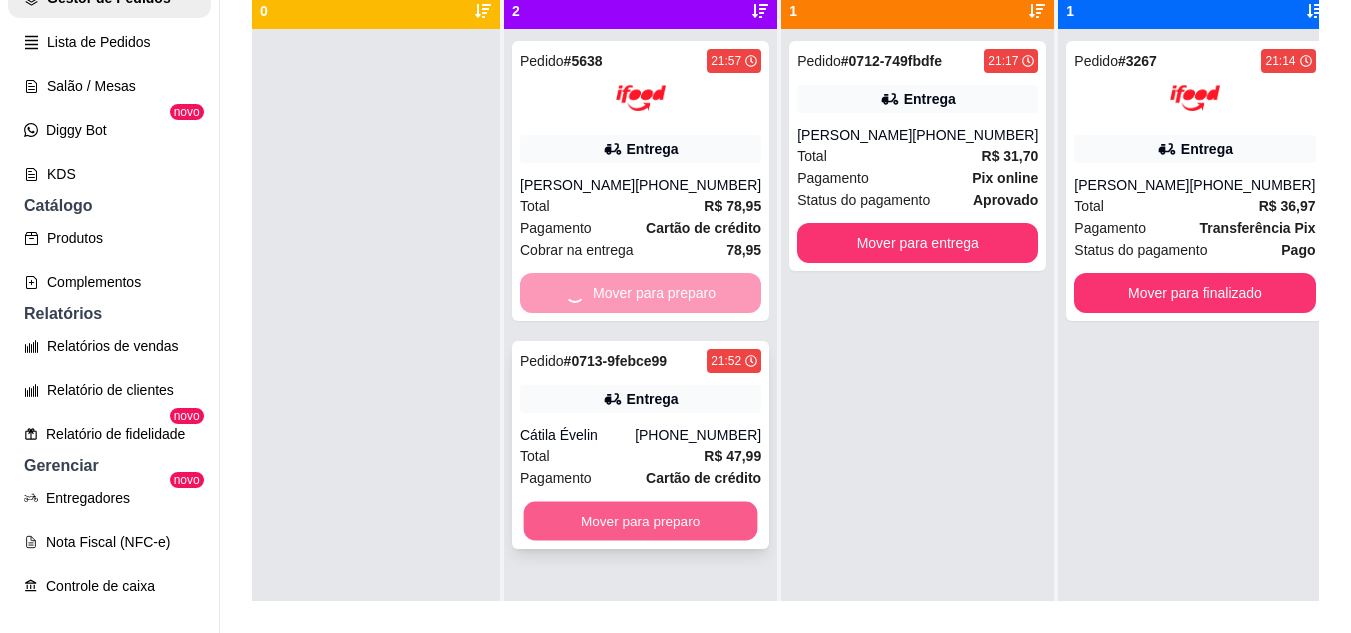 click on "Mover para preparo" at bounding box center (641, 521) 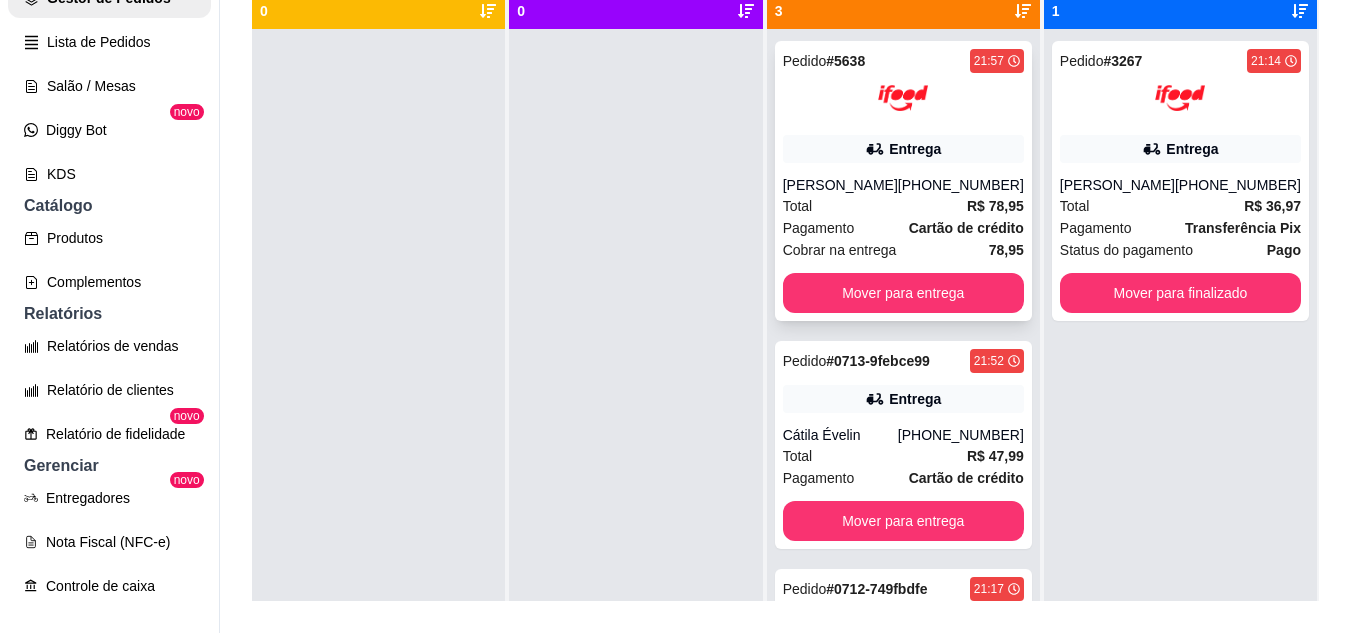 click on "Pagamento Cartão de crédito" at bounding box center (903, 228) 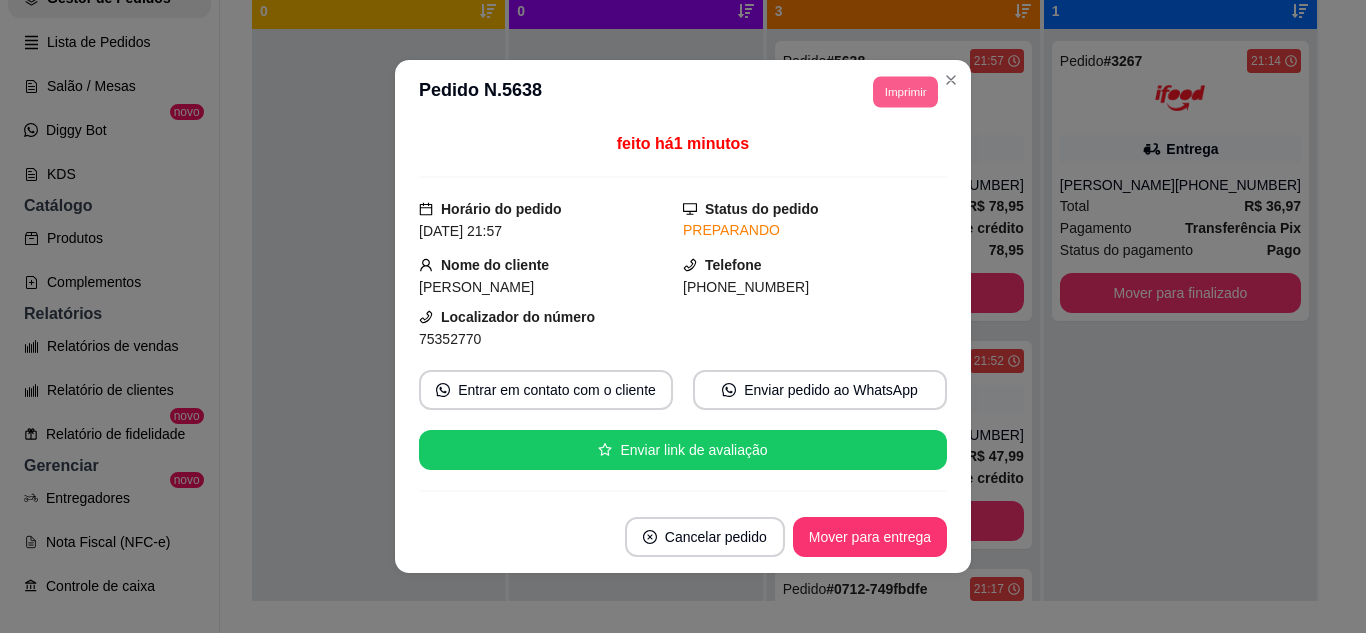 click on "Imprimir" at bounding box center [905, 91] 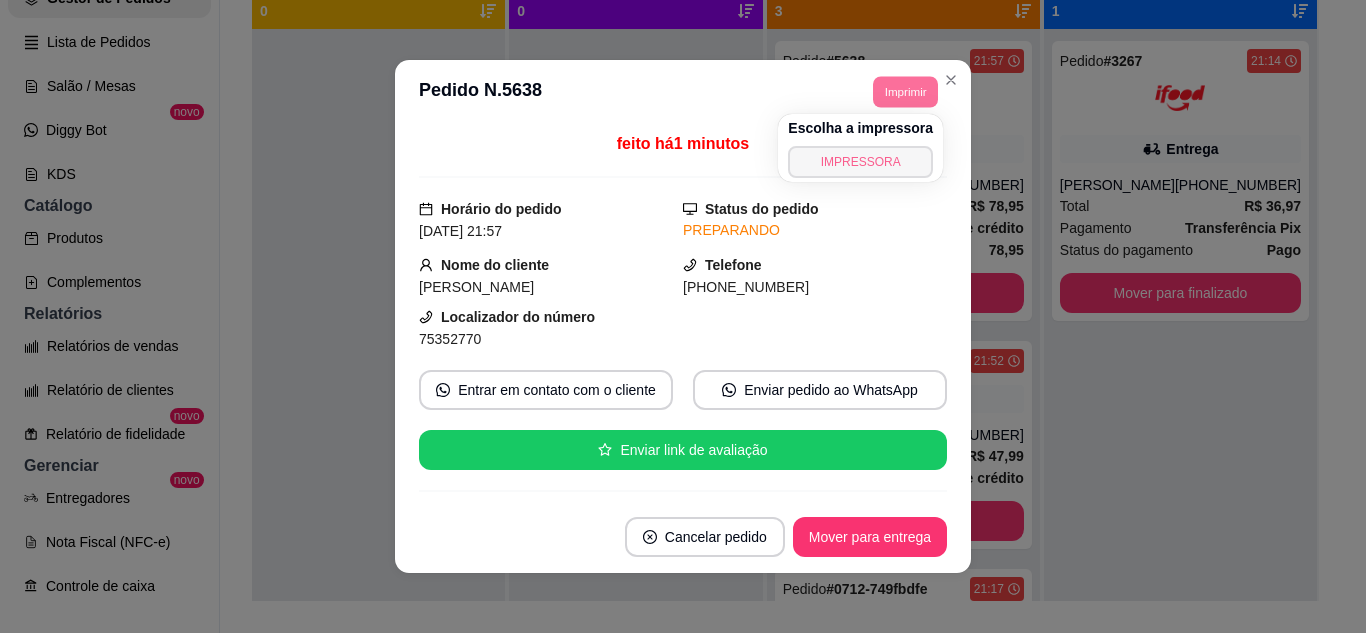 click on "IMPRESSORA" at bounding box center (860, 162) 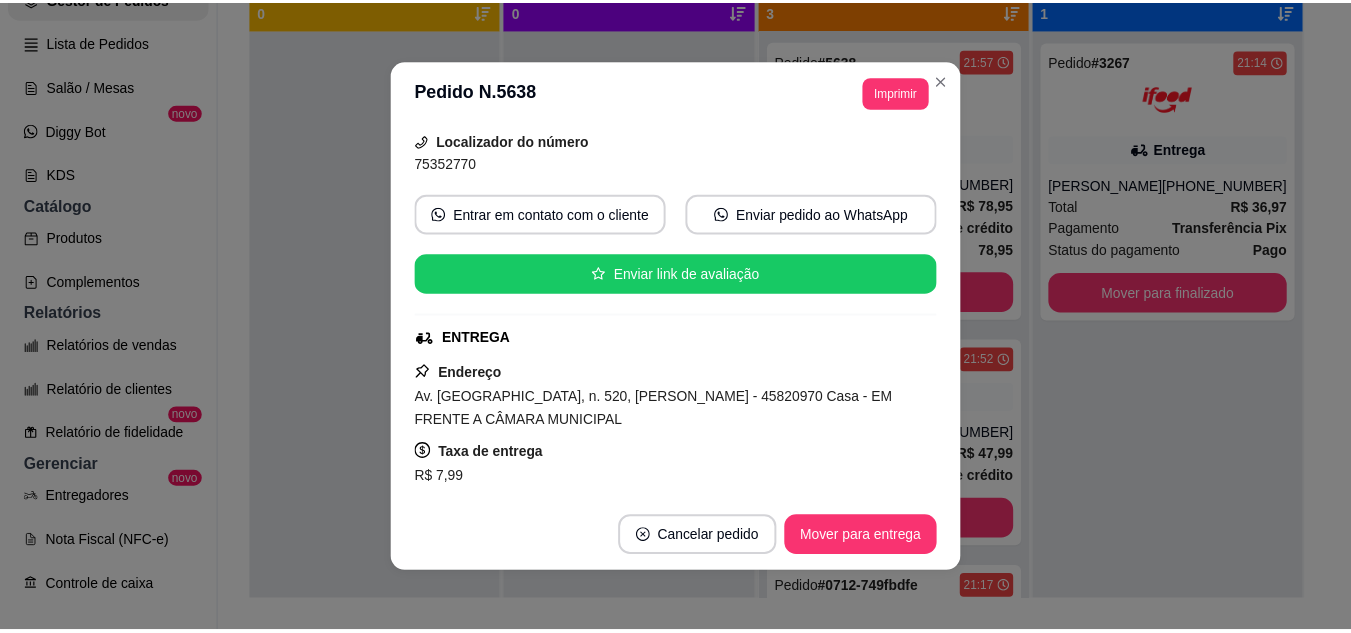 scroll, scrollTop: 200, scrollLeft: 0, axis: vertical 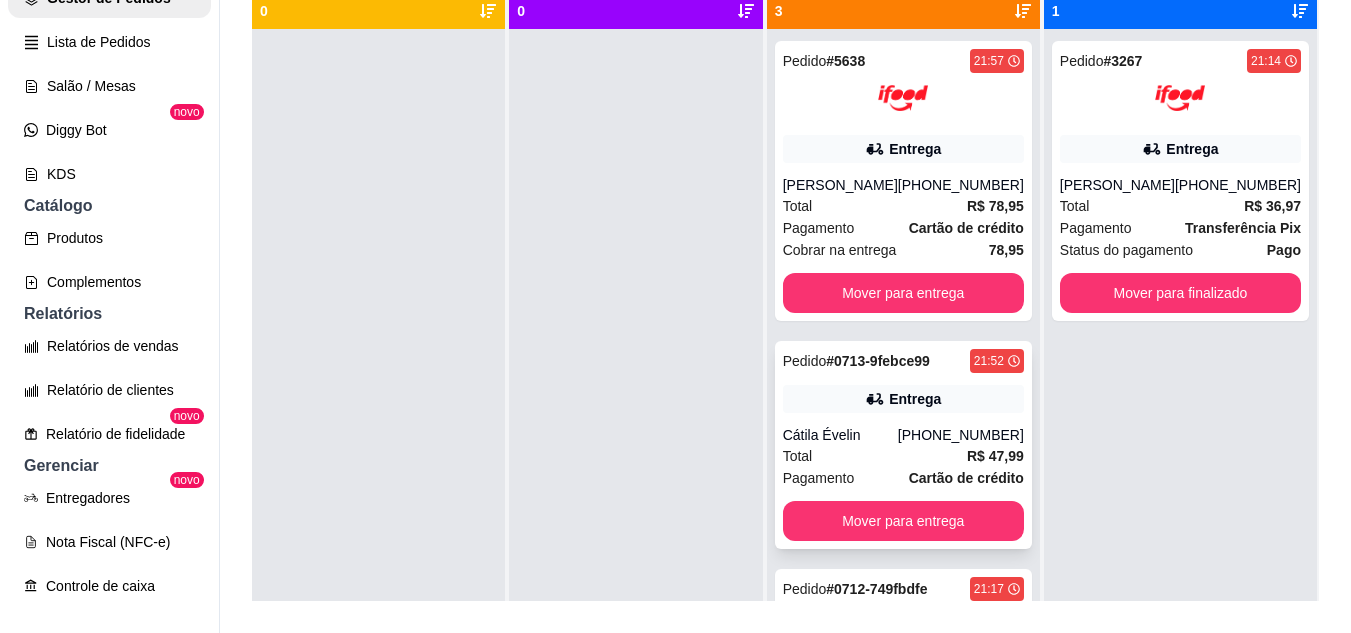 click on "Cátila Évelin" at bounding box center (840, 435) 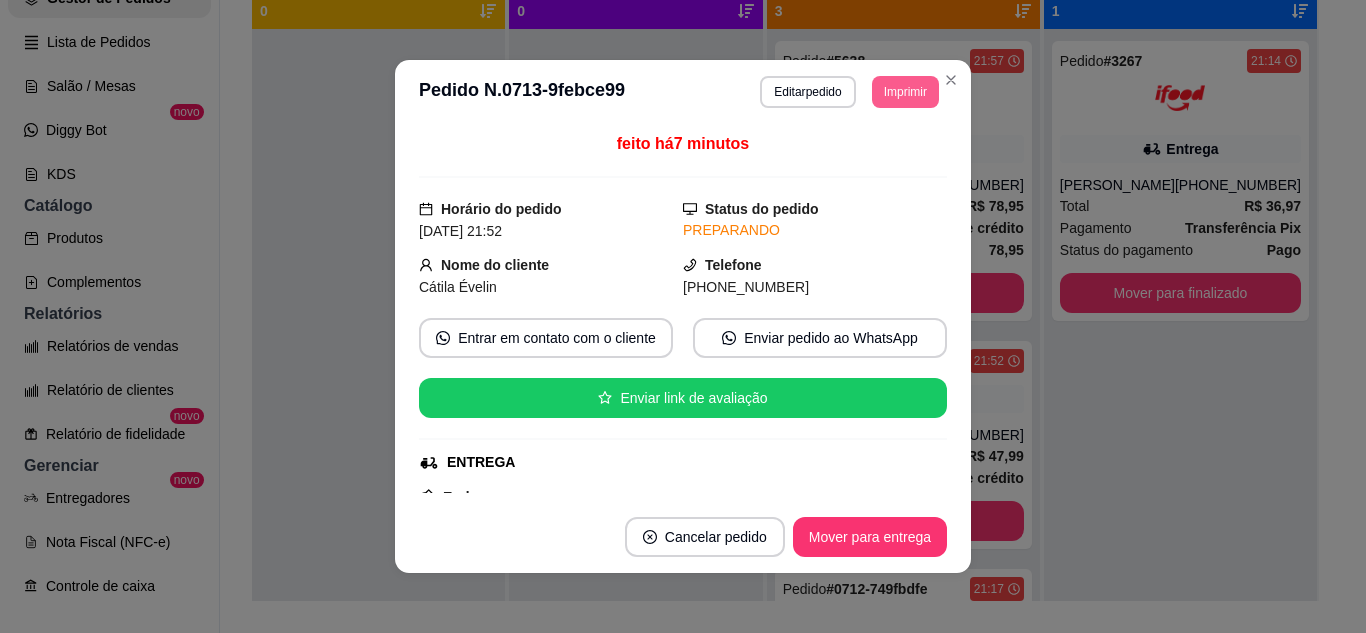 click on "Imprimir" at bounding box center [905, 92] 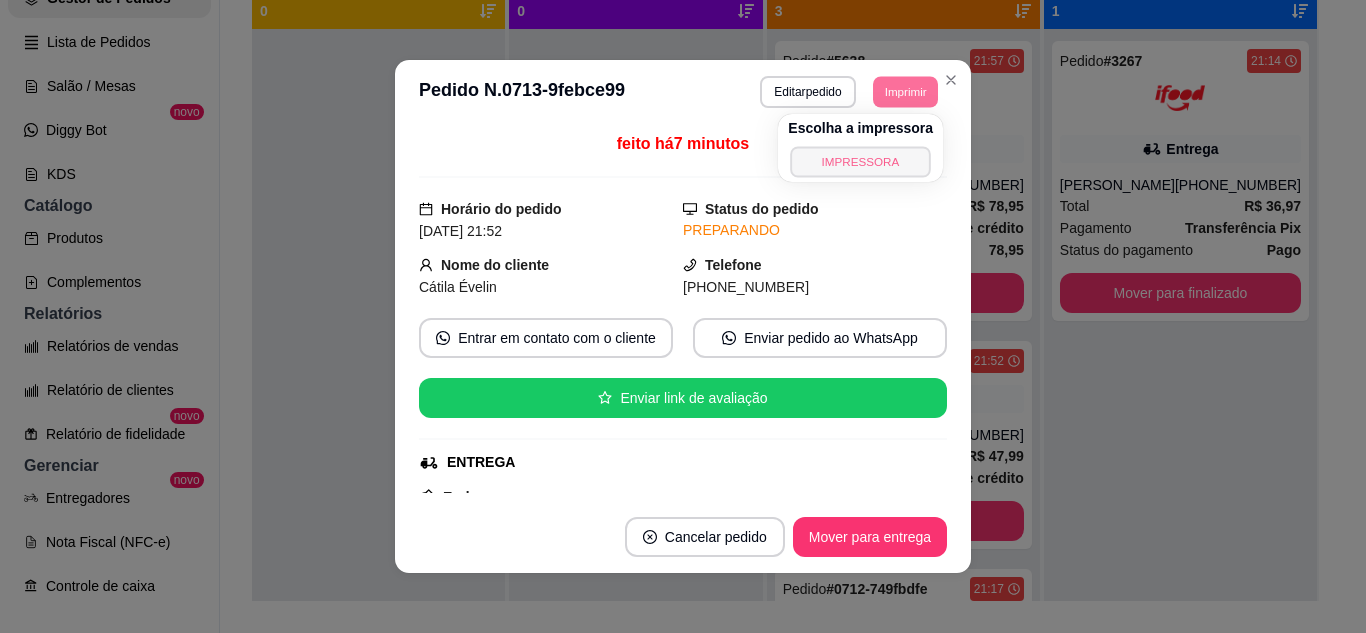 click on "IMPRESSORA" at bounding box center (861, 161) 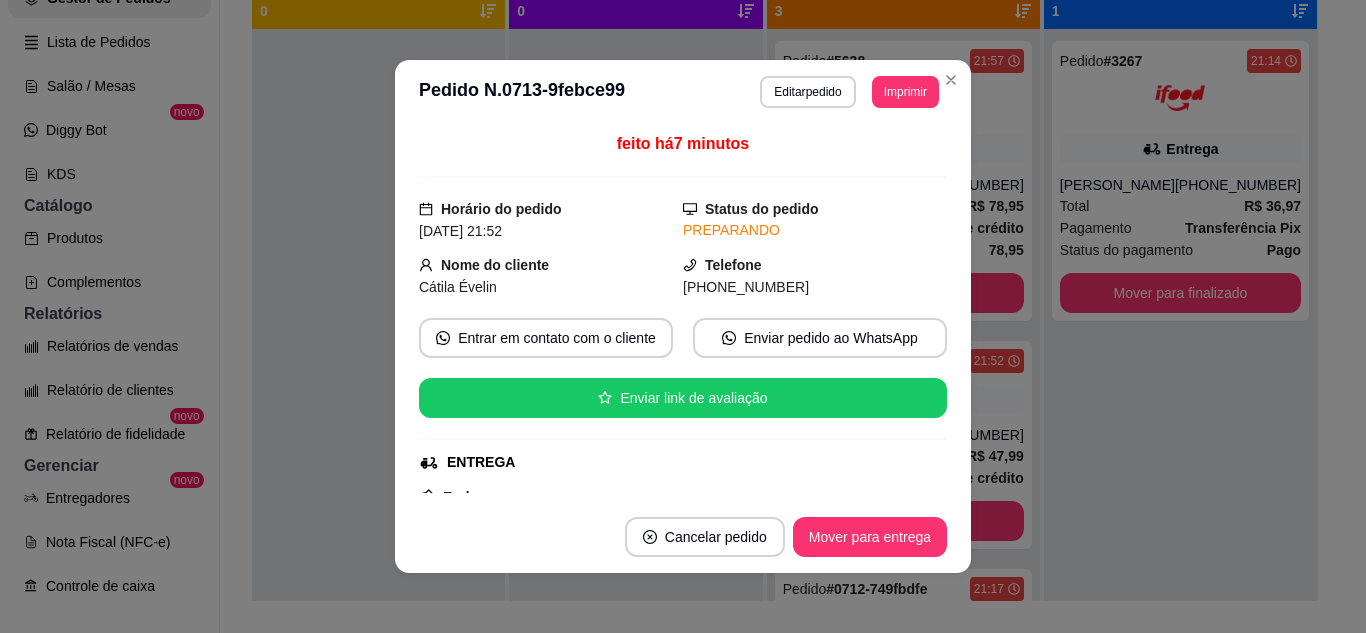 click on "feito há  7   minutos" at bounding box center (683, 155) 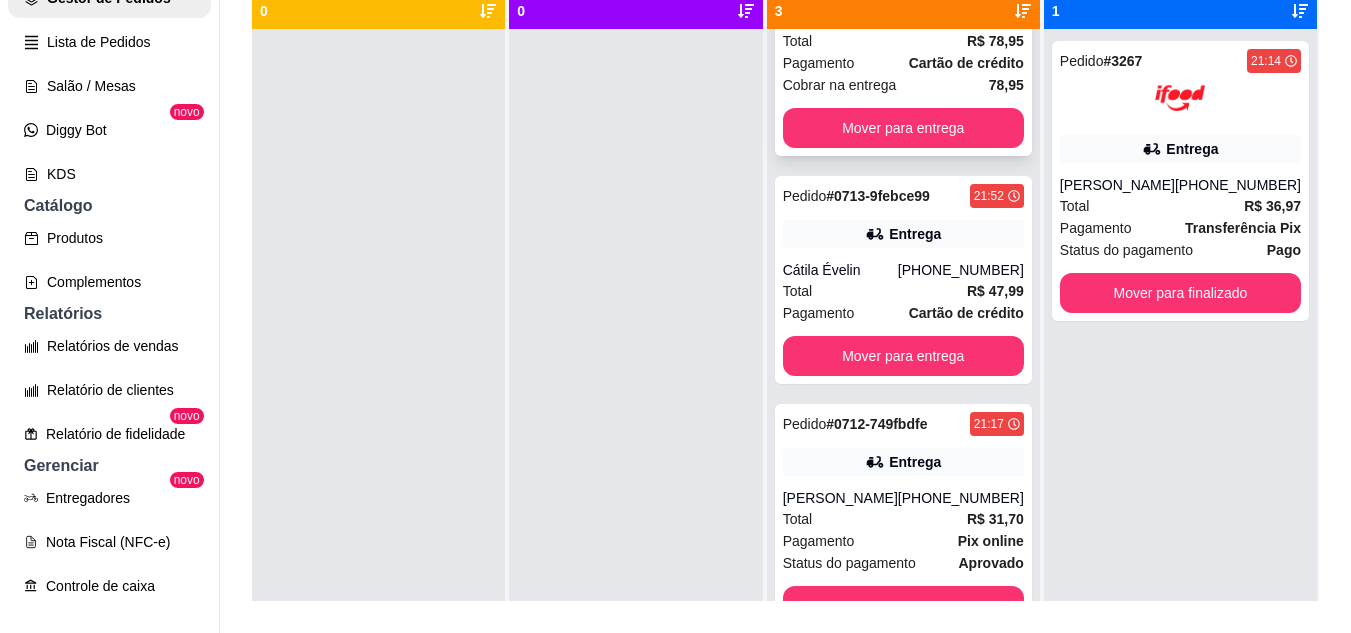 scroll, scrollTop: 185, scrollLeft: 0, axis: vertical 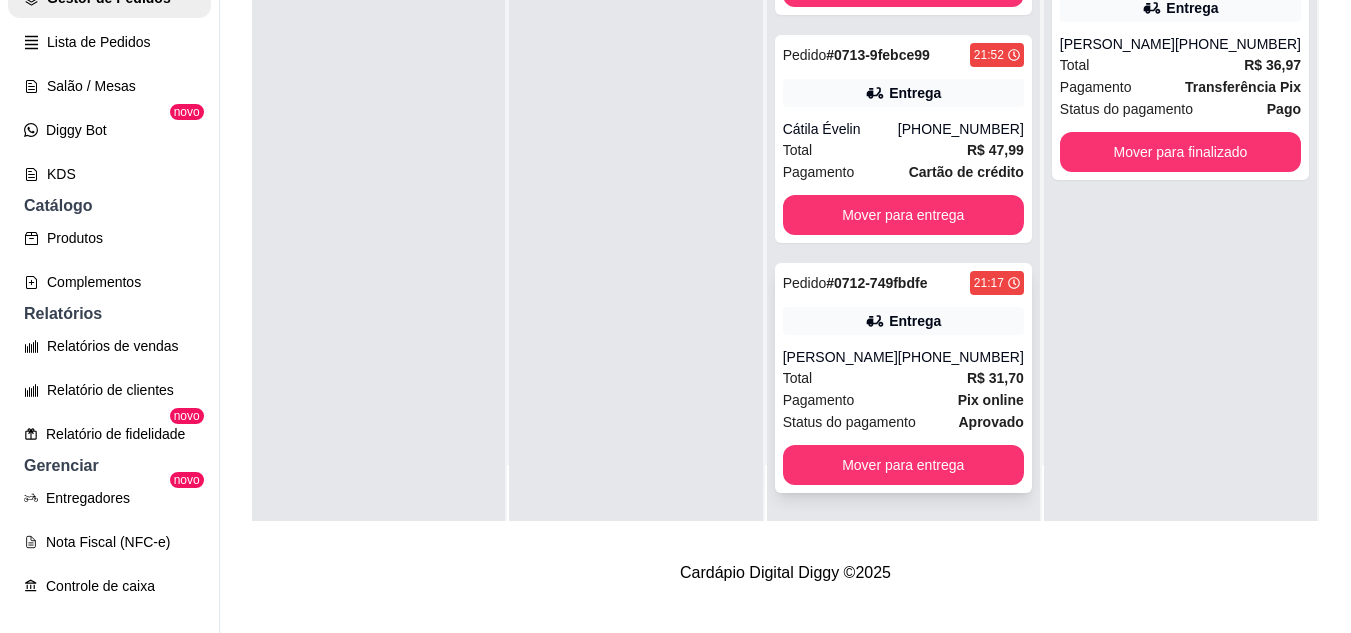 click on "Total R$ 31,70" at bounding box center [903, 378] 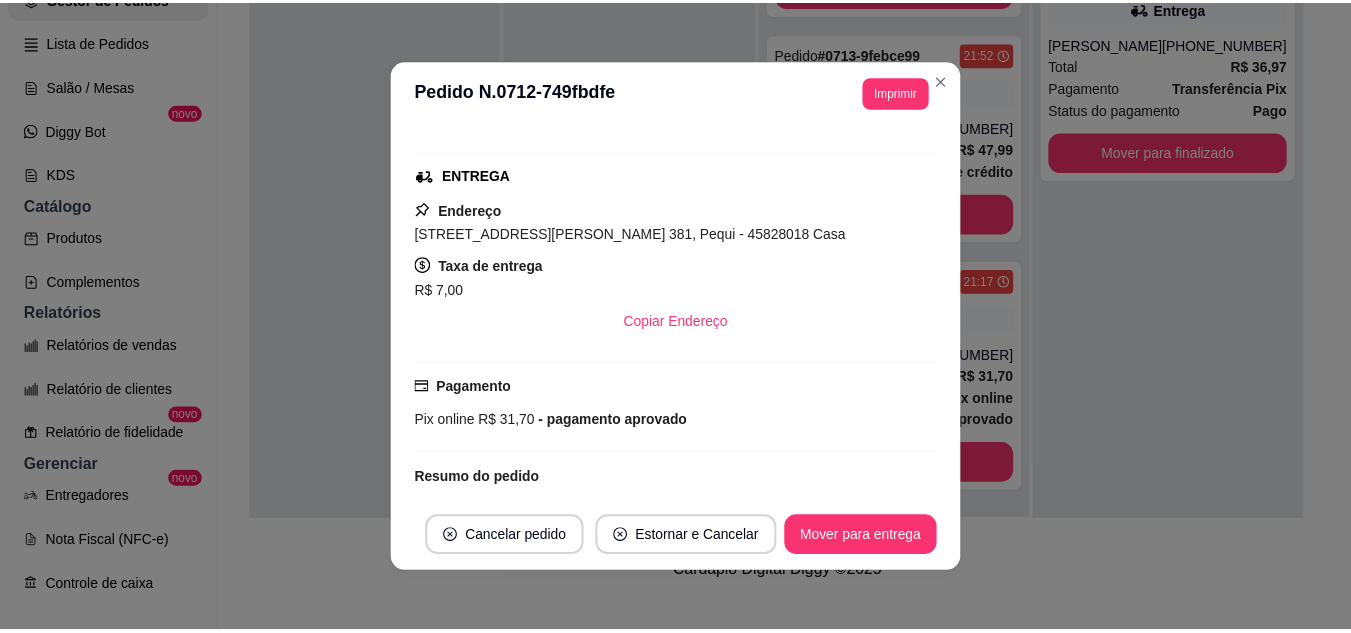 scroll, scrollTop: 300, scrollLeft: 0, axis: vertical 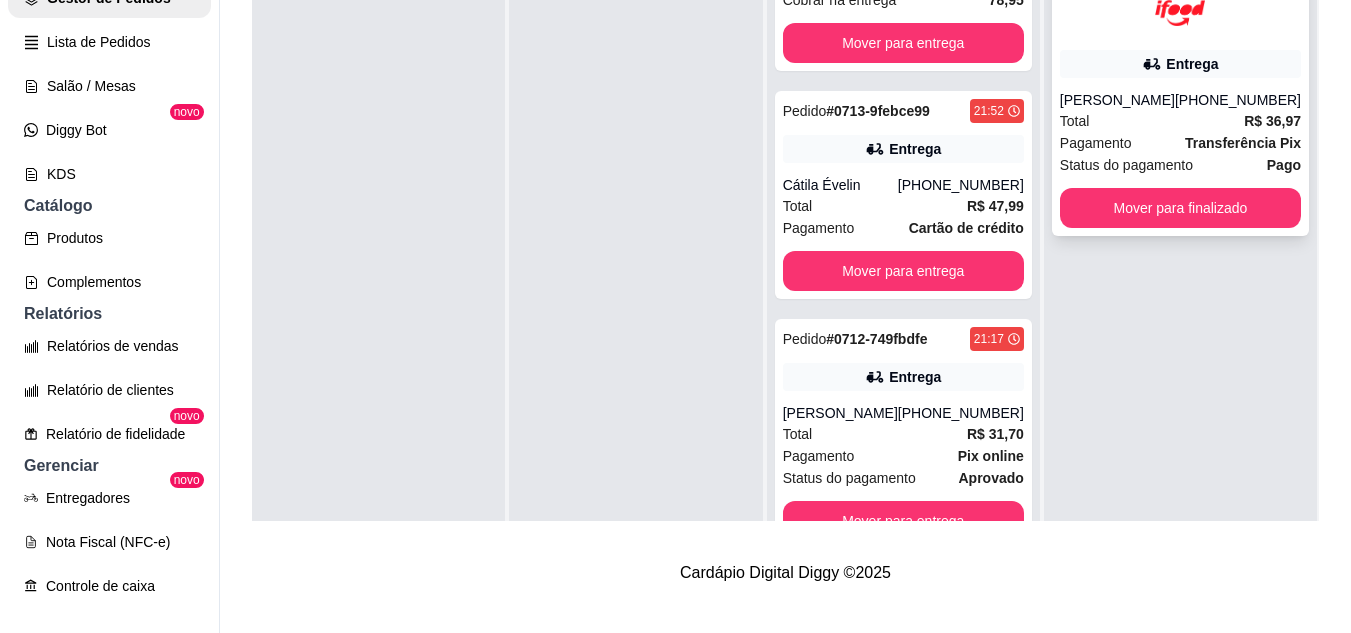 click on "[PERSON_NAME]" at bounding box center (1117, 100) 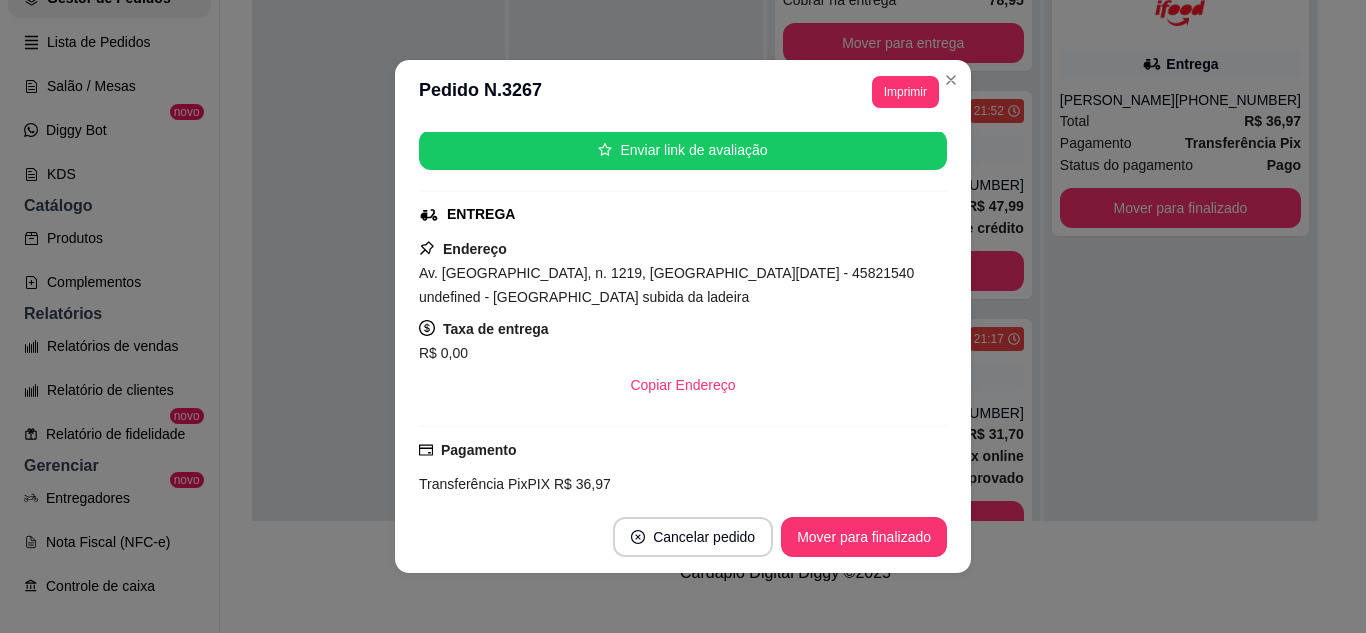 scroll, scrollTop: 0, scrollLeft: 0, axis: both 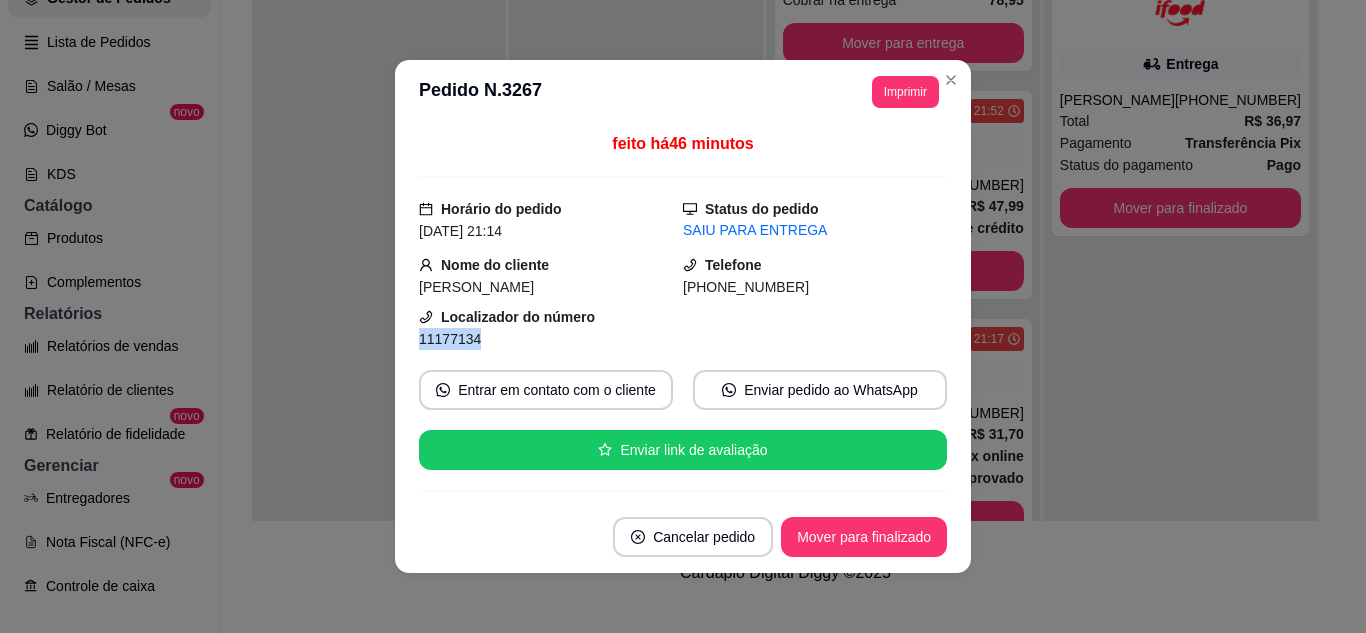 drag, startPoint x: 409, startPoint y: 338, endPoint x: 472, endPoint y: 341, distance: 63.07139 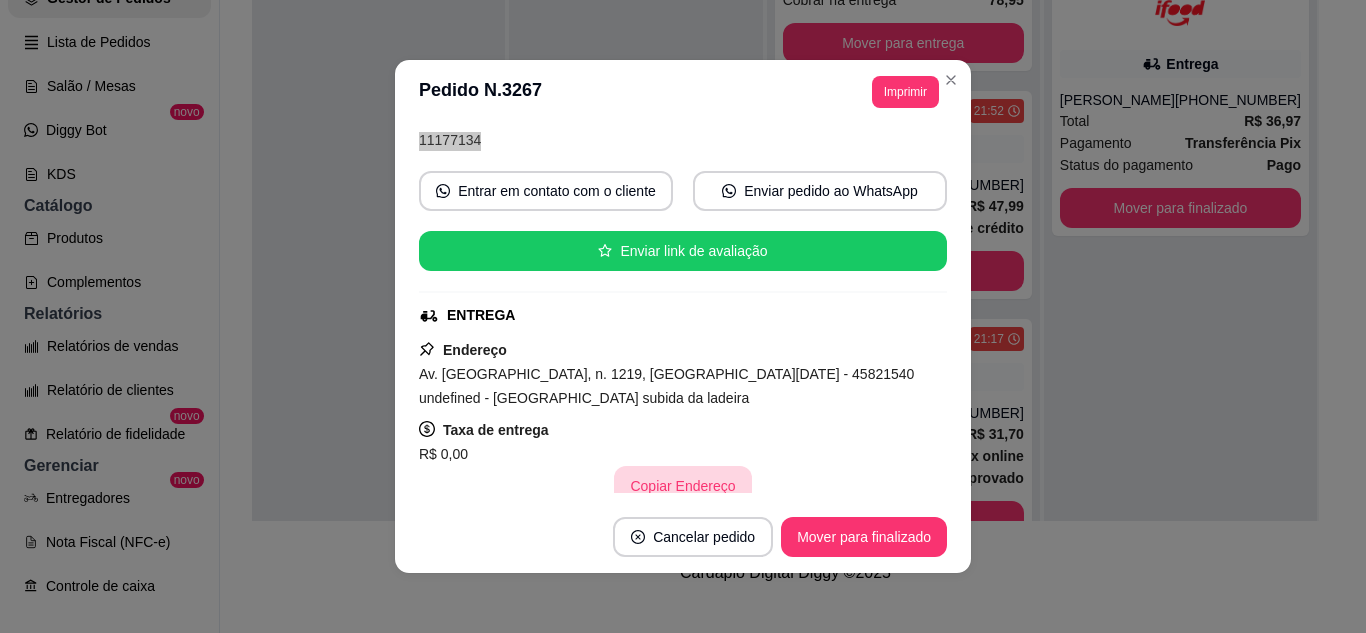 scroll, scrollTop: 200, scrollLeft: 0, axis: vertical 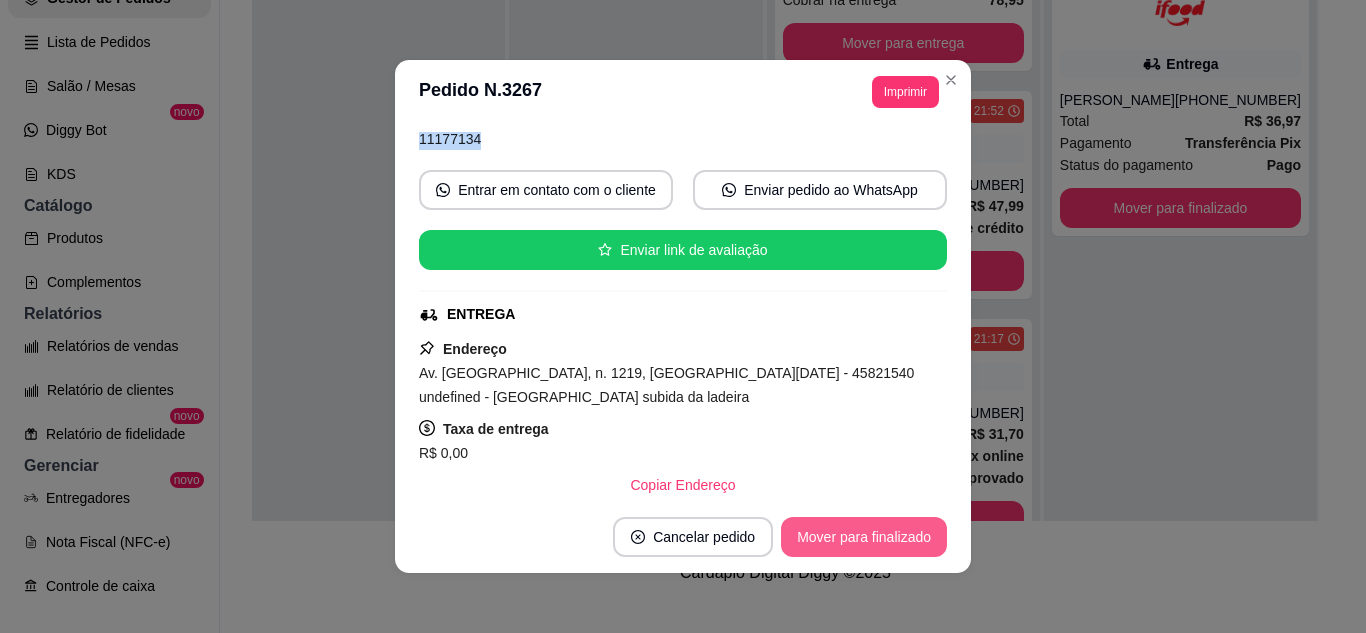 click on "Mover para finalizado" at bounding box center (864, 537) 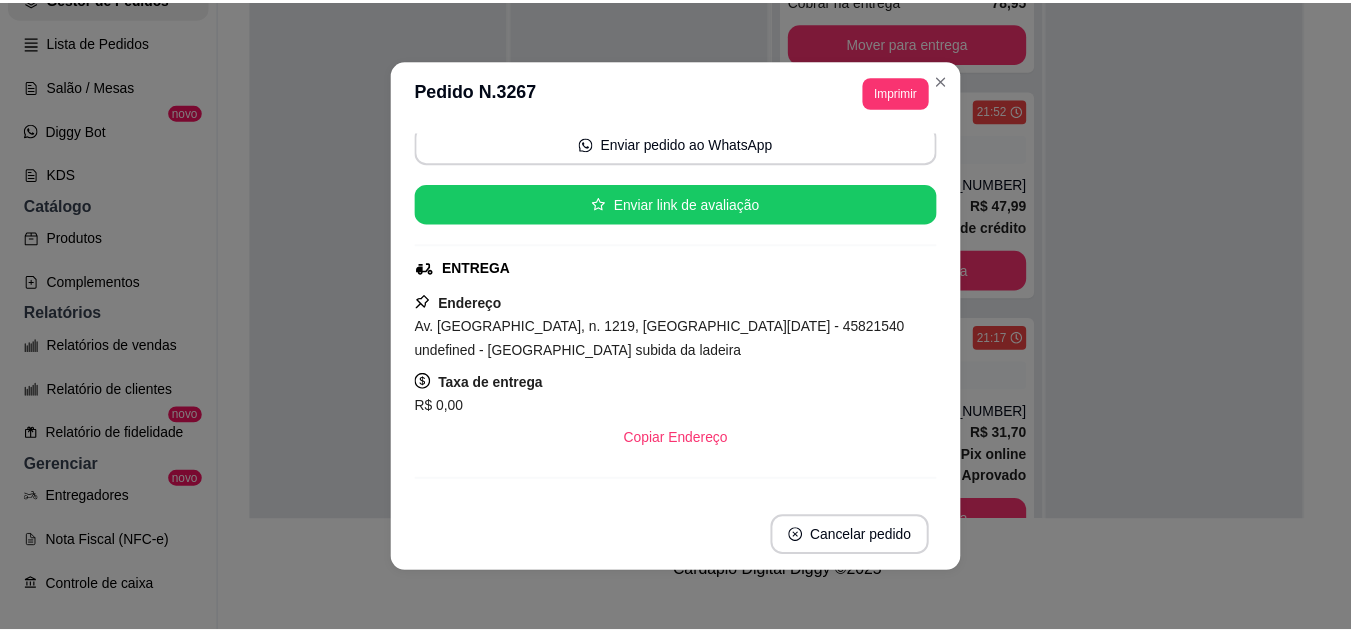 scroll, scrollTop: 154, scrollLeft: 0, axis: vertical 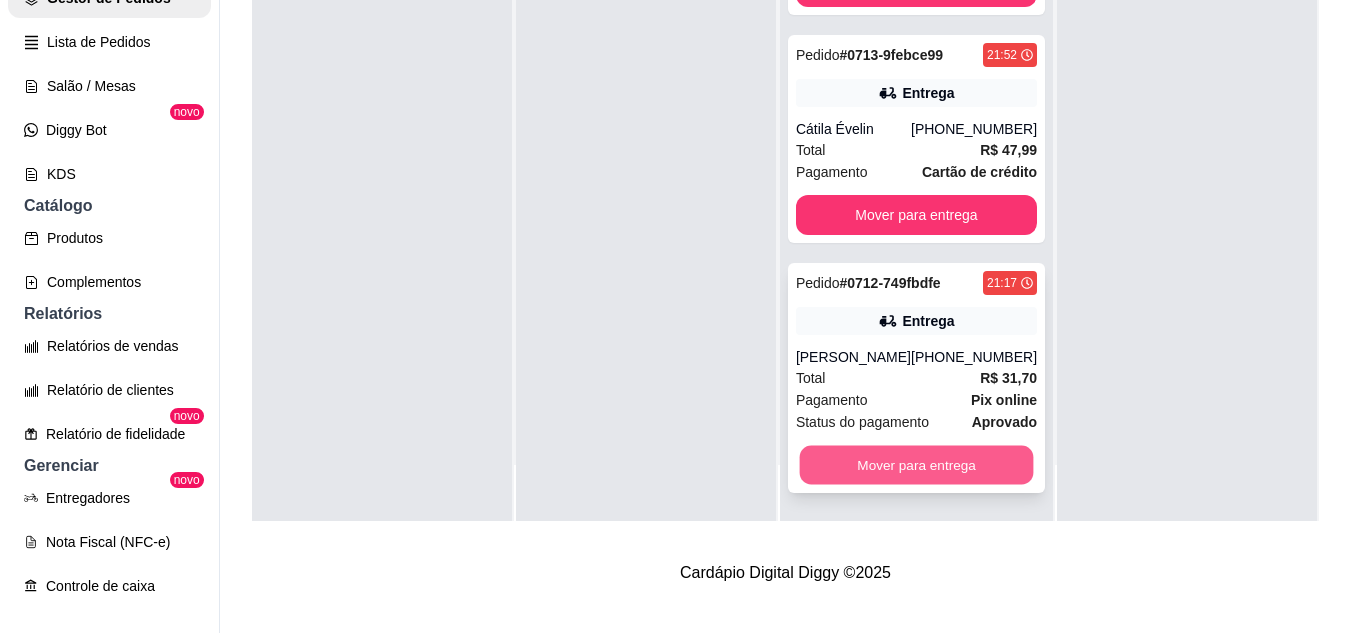 click on "Mover para entrega" at bounding box center [916, 465] 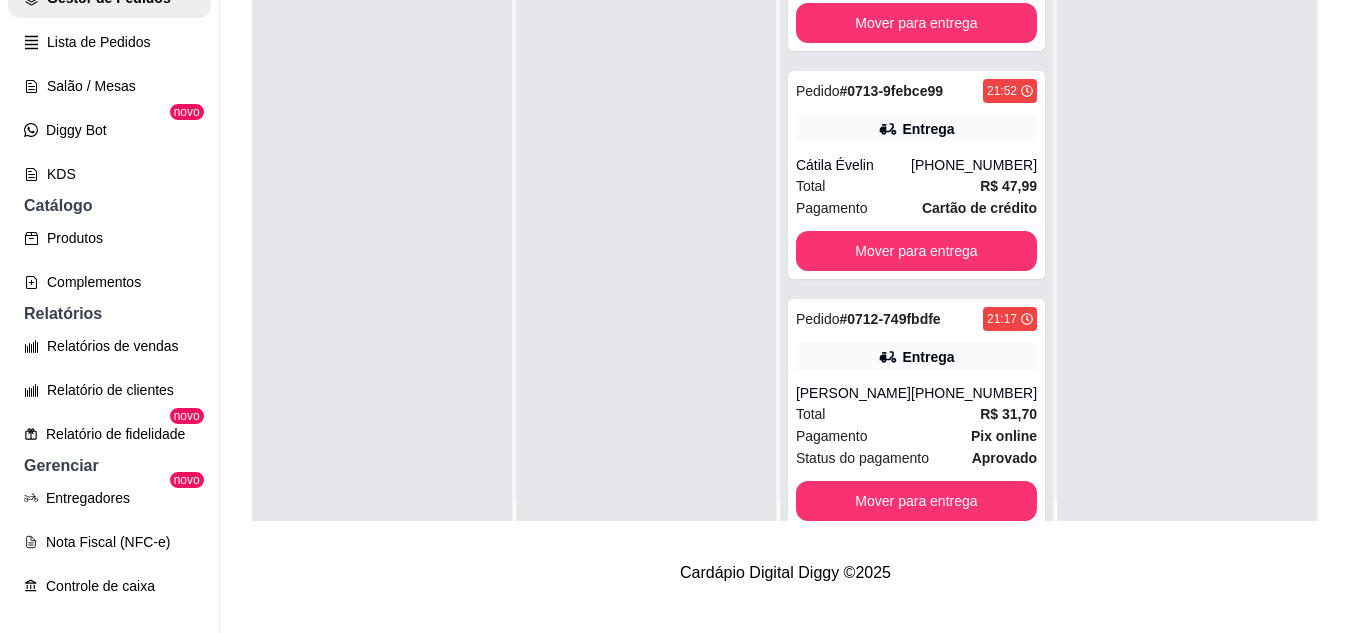 scroll, scrollTop: 0, scrollLeft: 0, axis: both 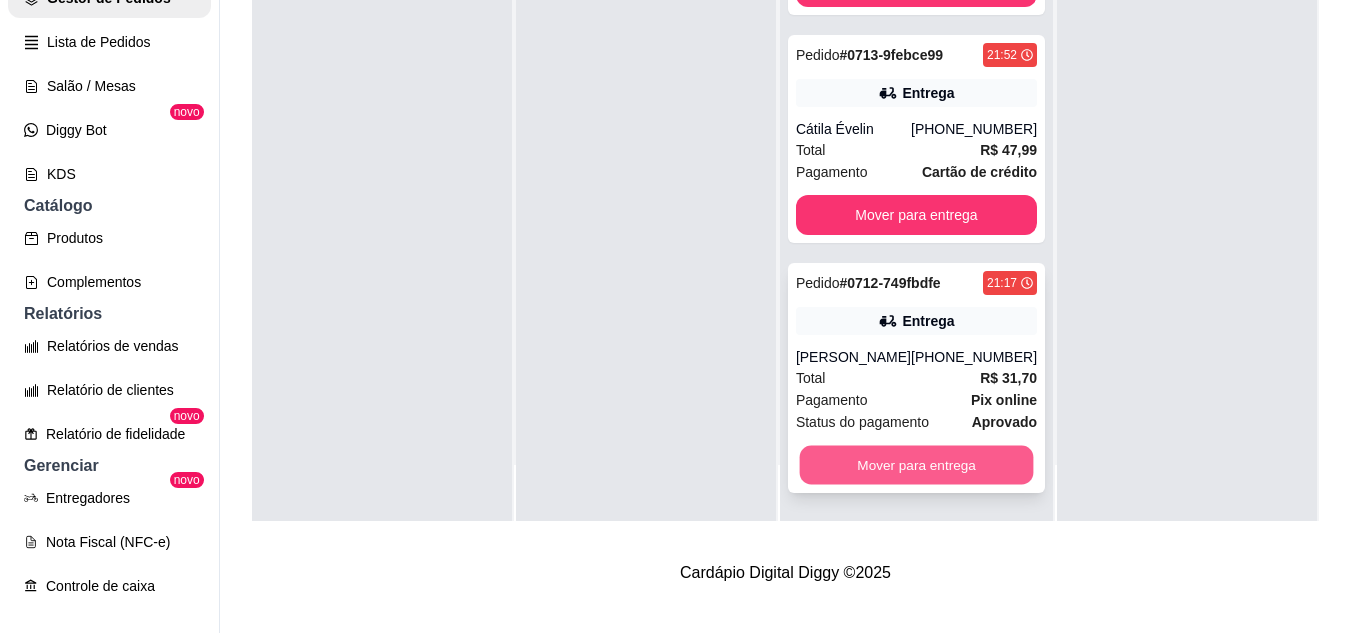 click on "Mover para entrega" at bounding box center (916, 465) 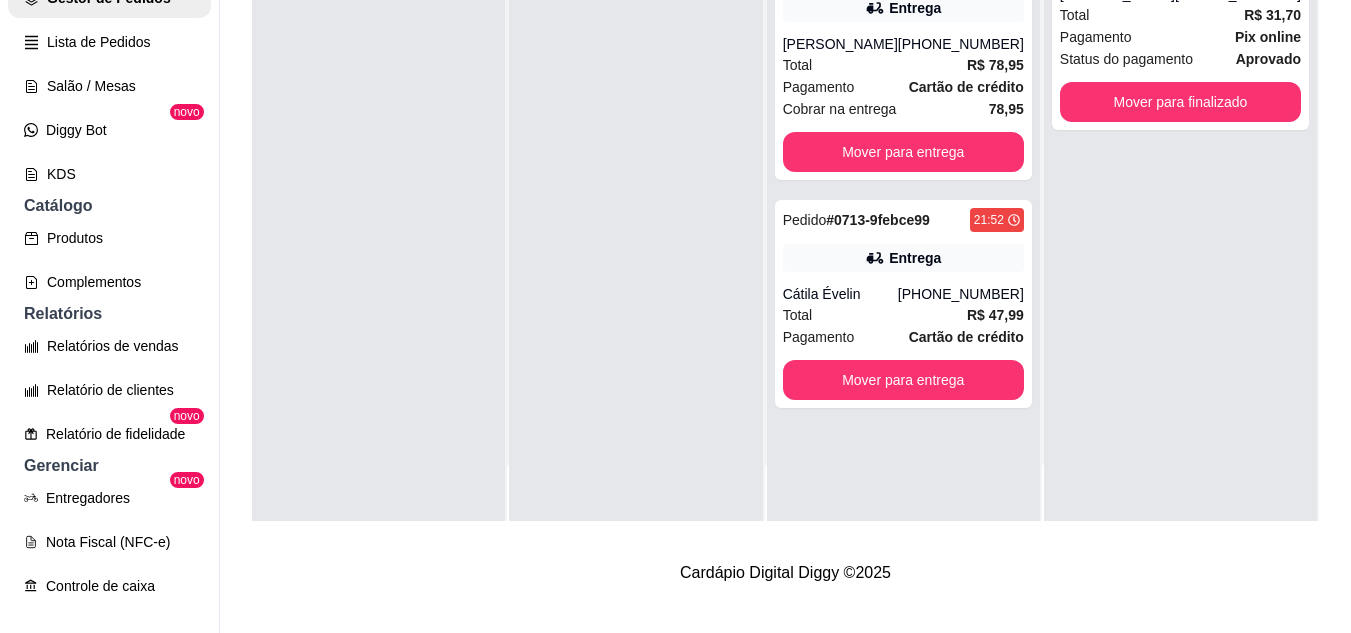 scroll, scrollTop: 0, scrollLeft: 0, axis: both 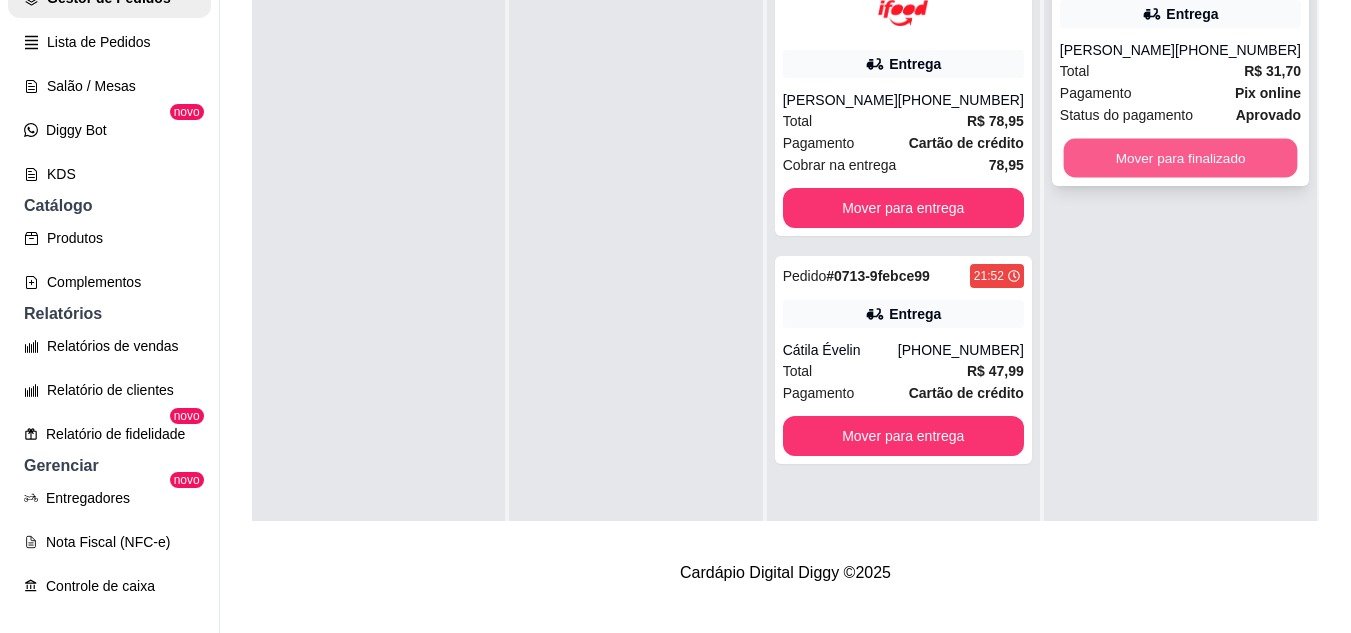 click on "Mover para finalizado" at bounding box center [1180, 158] 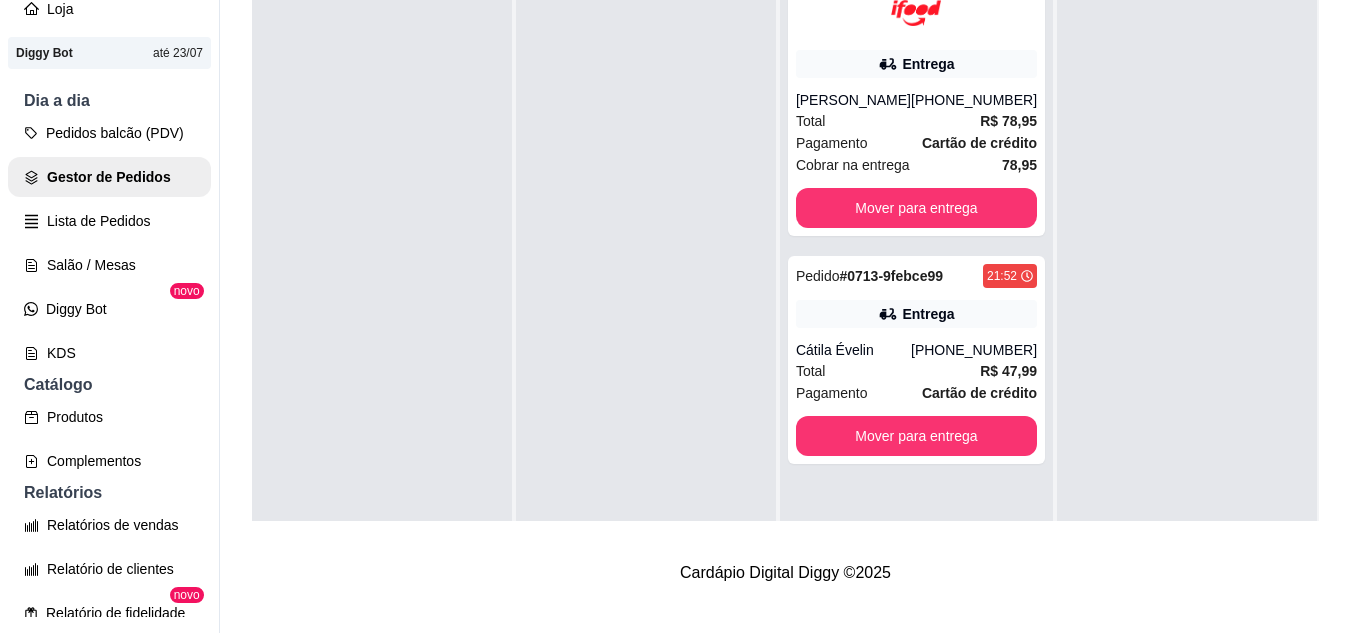 scroll, scrollTop: 100, scrollLeft: 0, axis: vertical 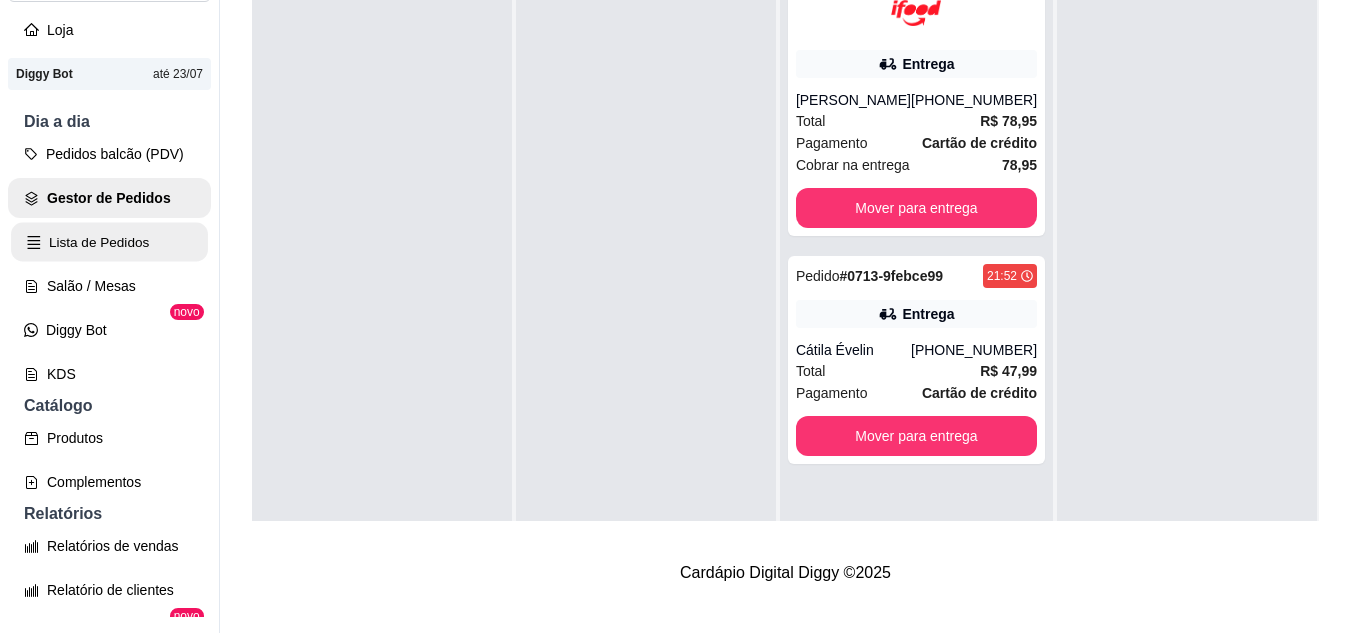 click on "Lista de Pedidos" at bounding box center [109, 242] 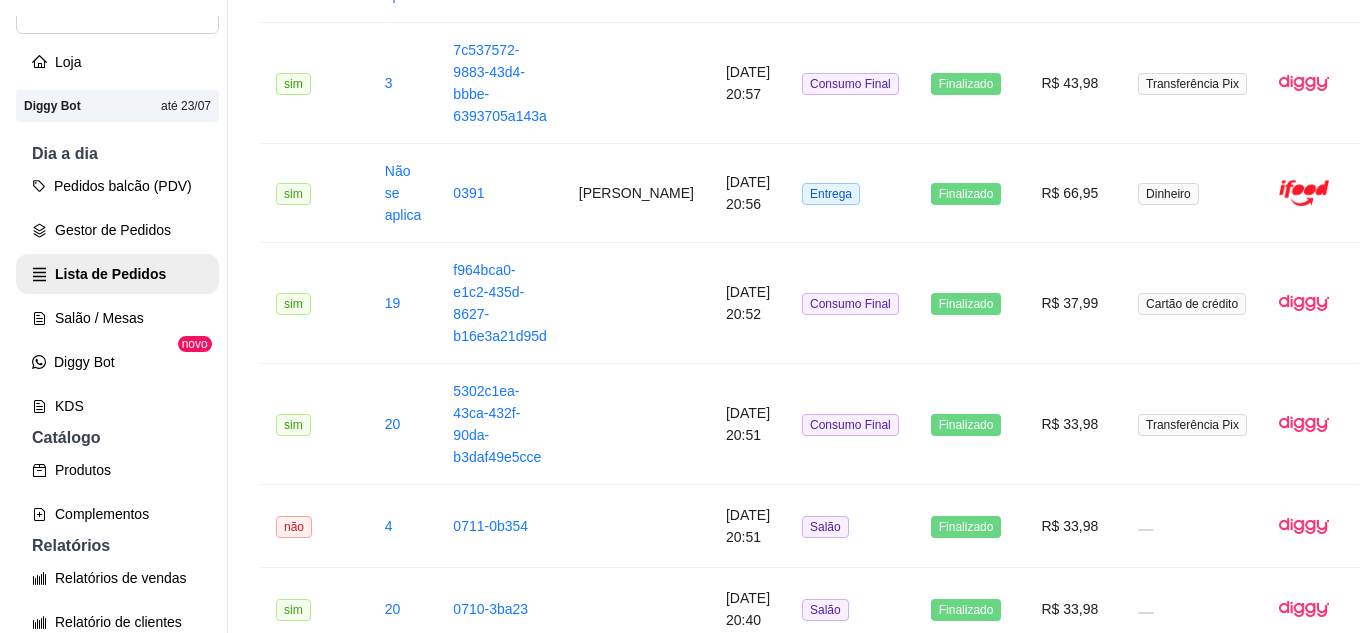scroll, scrollTop: 600, scrollLeft: 0, axis: vertical 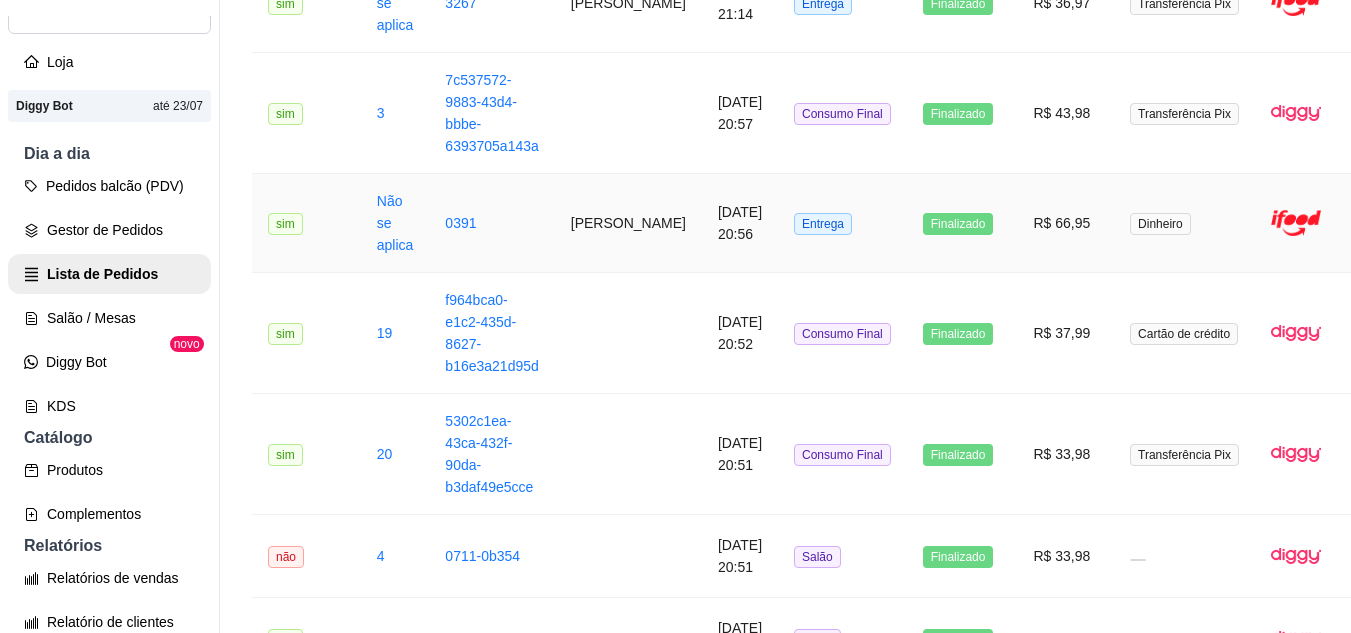 click on "[PERSON_NAME]" at bounding box center (628, 223) 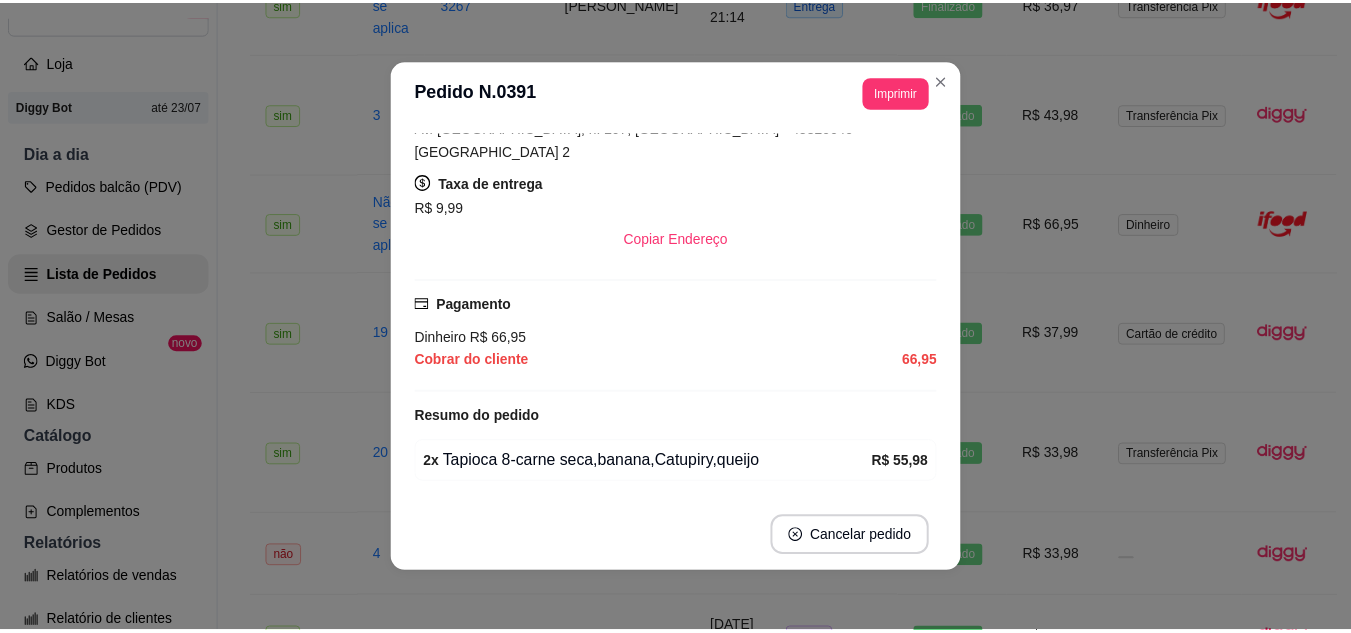 scroll, scrollTop: 444, scrollLeft: 0, axis: vertical 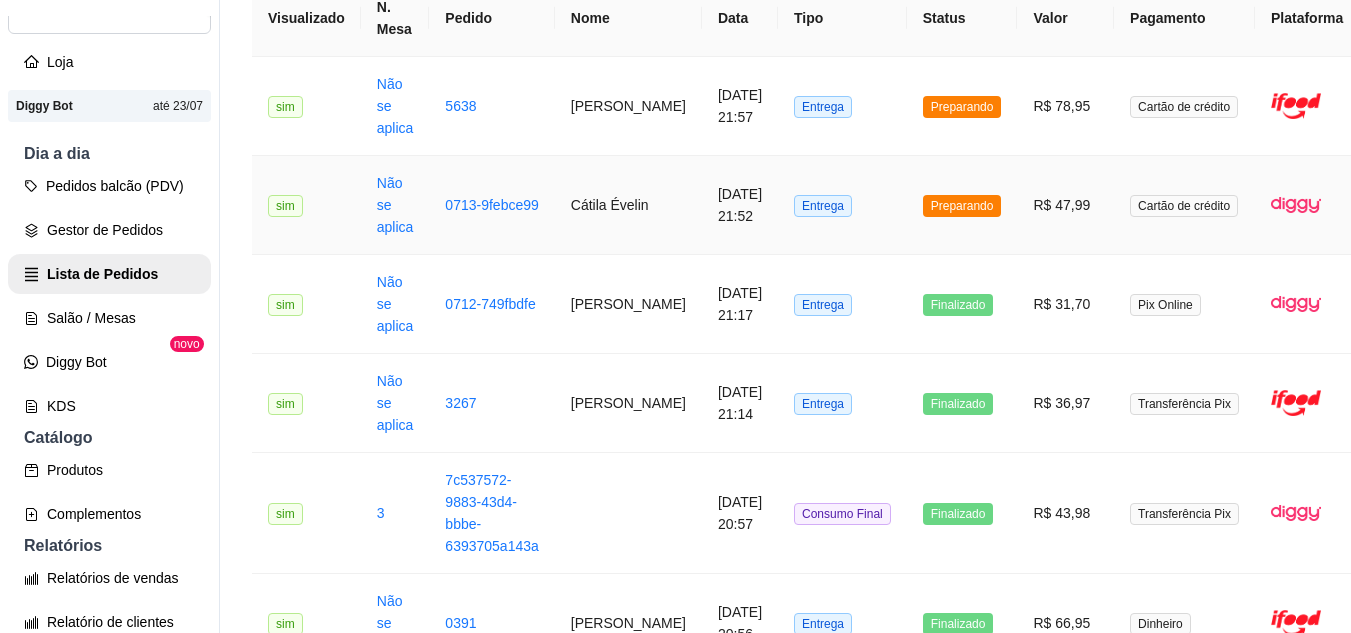 click on "Entrega" at bounding box center (842, 205) 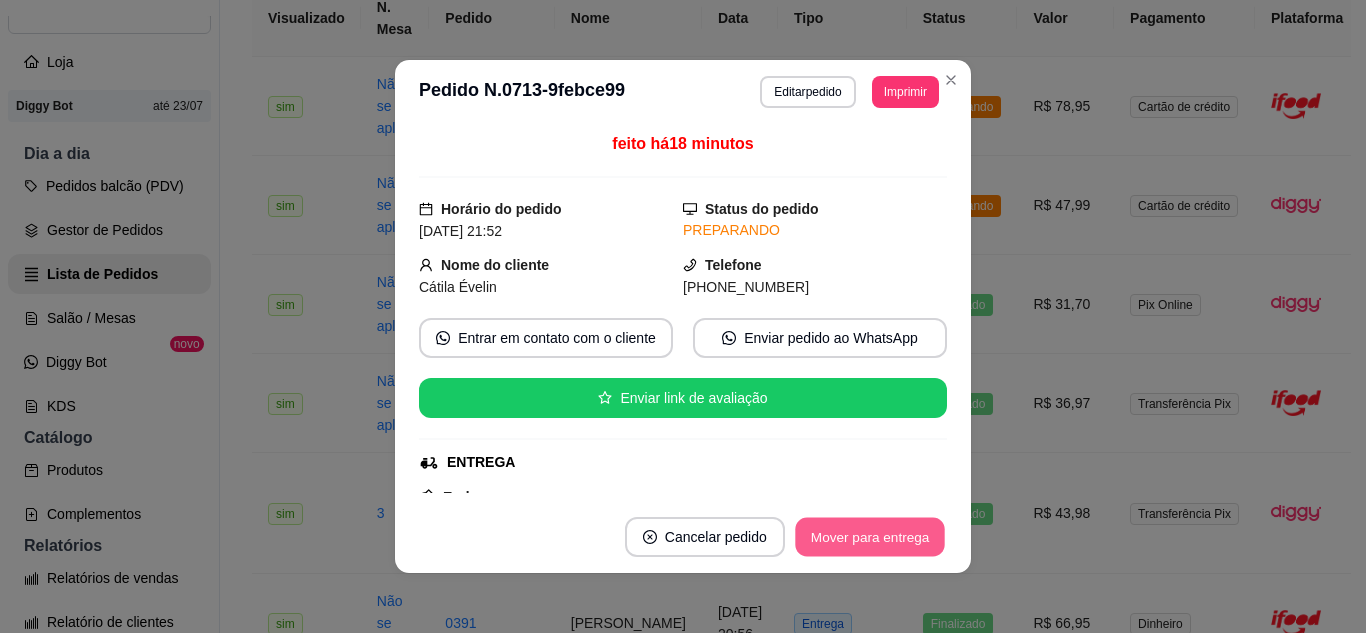 click on "Mover para entrega" at bounding box center (870, 537) 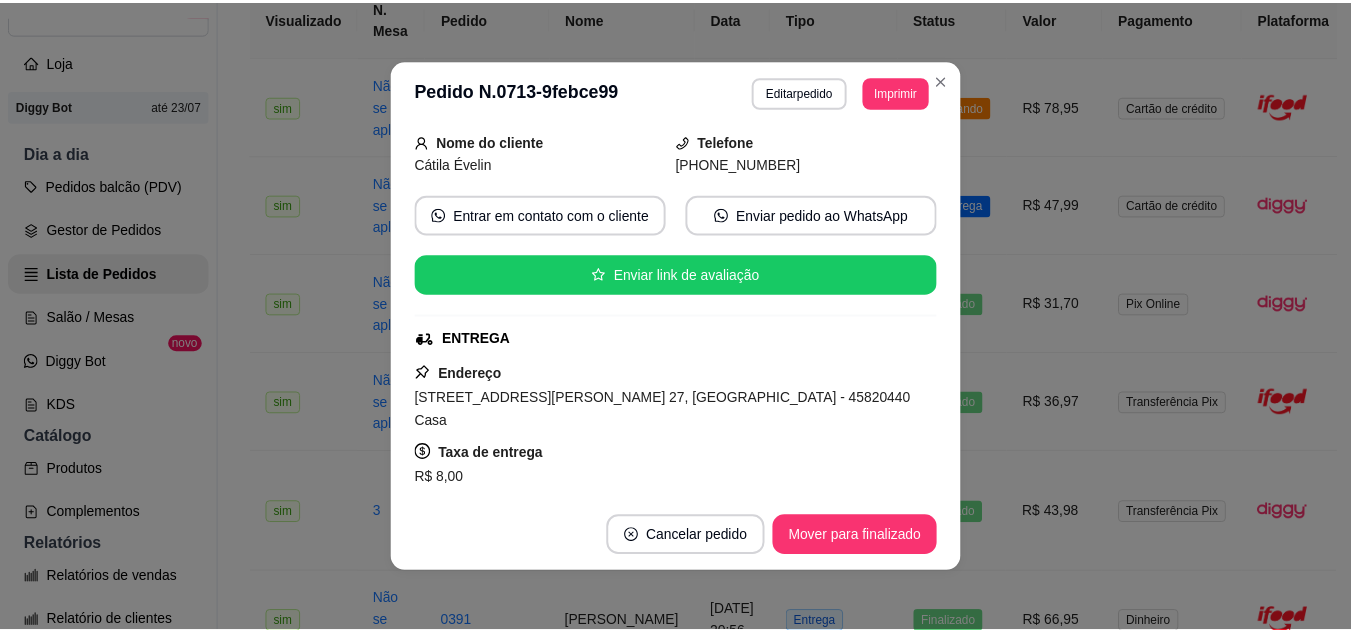 scroll, scrollTop: 90, scrollLeft: 0, axis: vertical 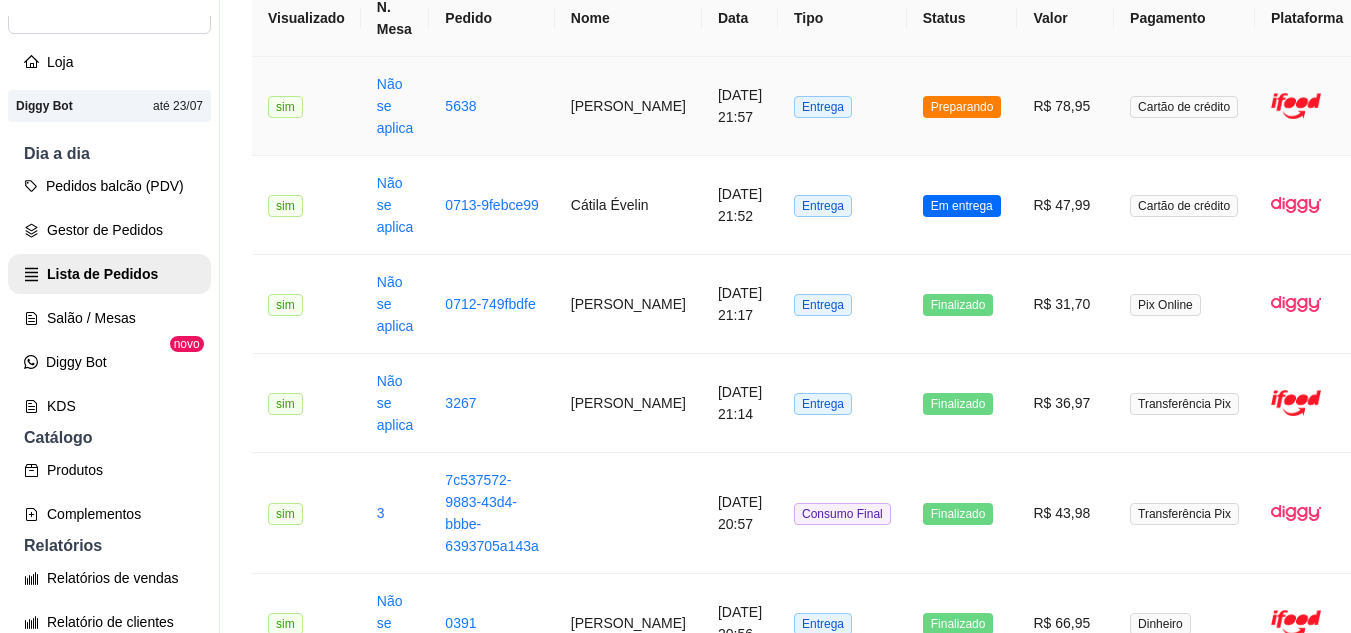click on "[DATE] 21:57" at bounding box center [740, 106] 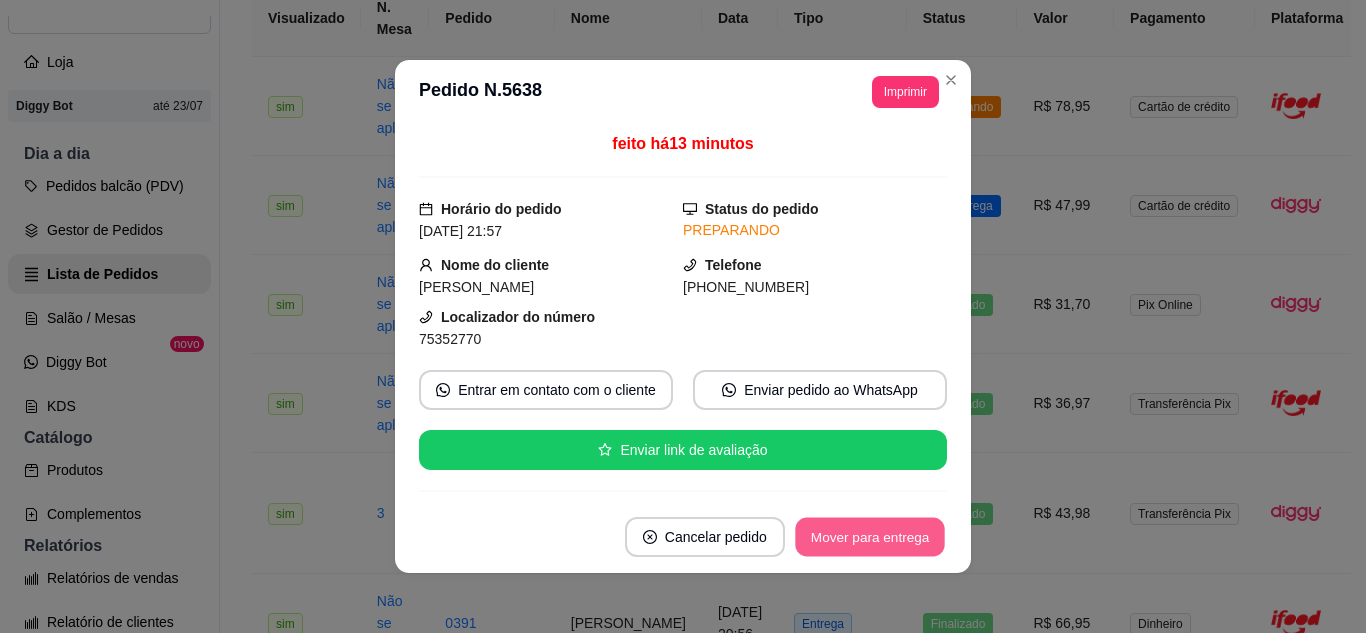 click on "Mover para entrega" at bounding box center (870, 537) 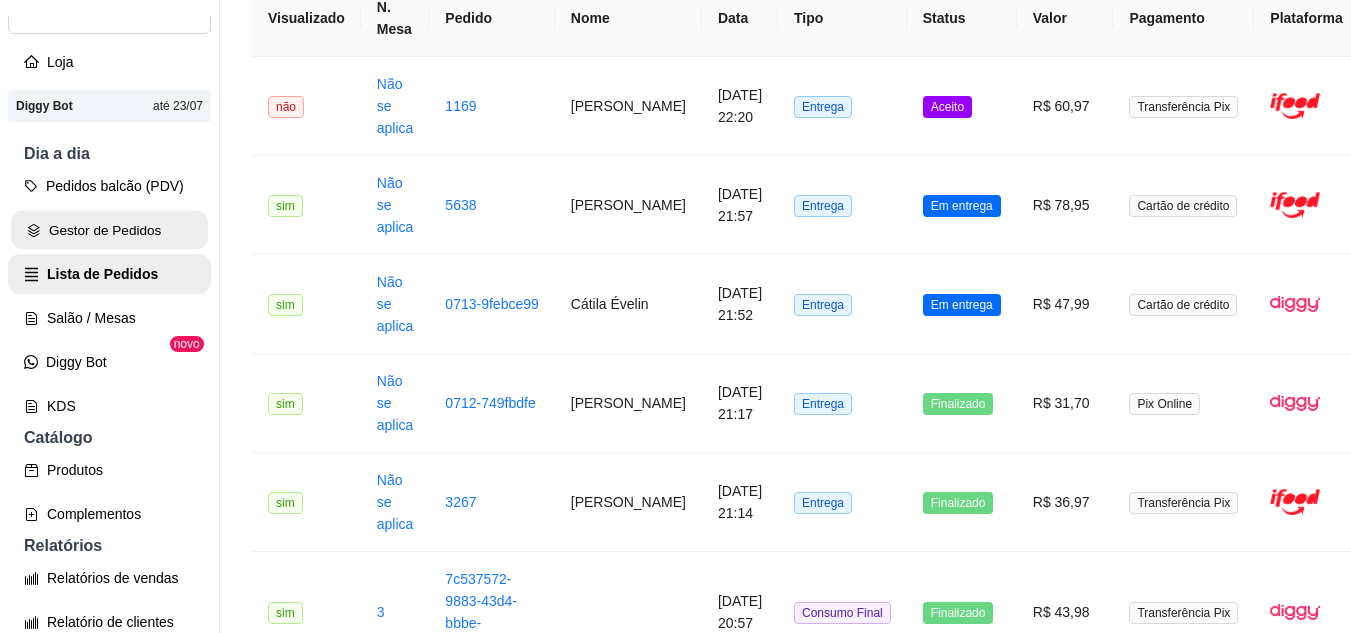 click on "Gestor de Pedidos" at bounding box center (109, 230) 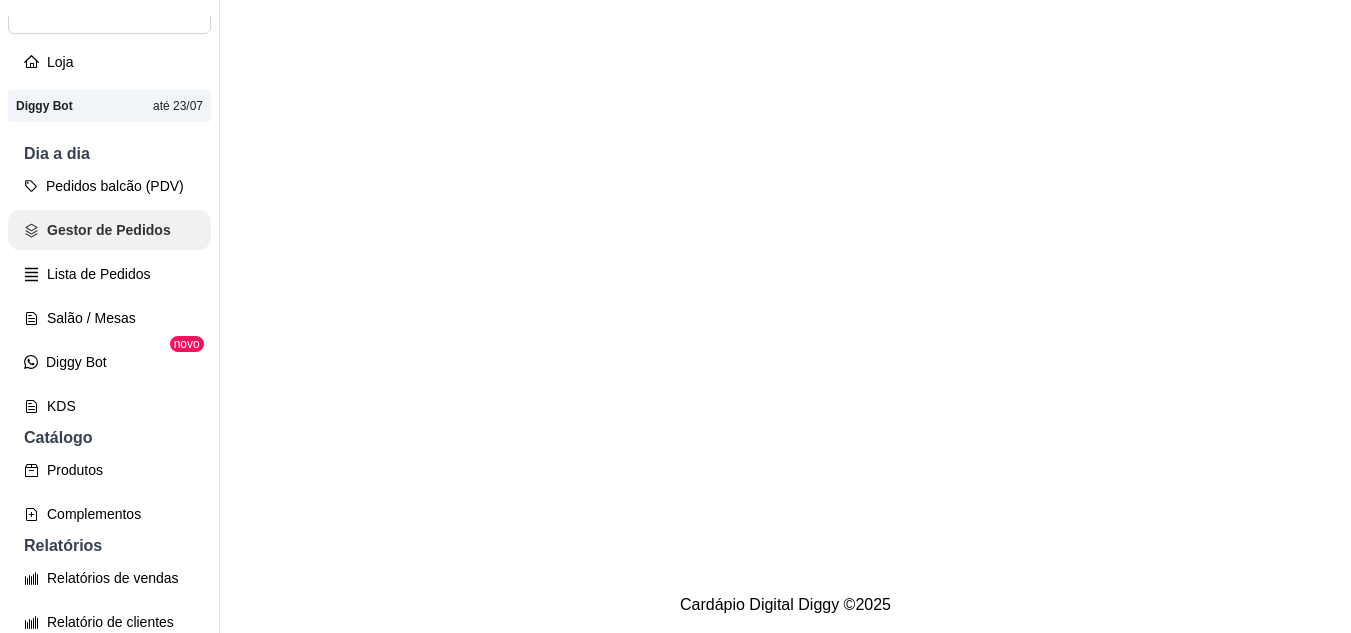 scroll, scrollTop: 0, scrollLeft: 0, axis: both 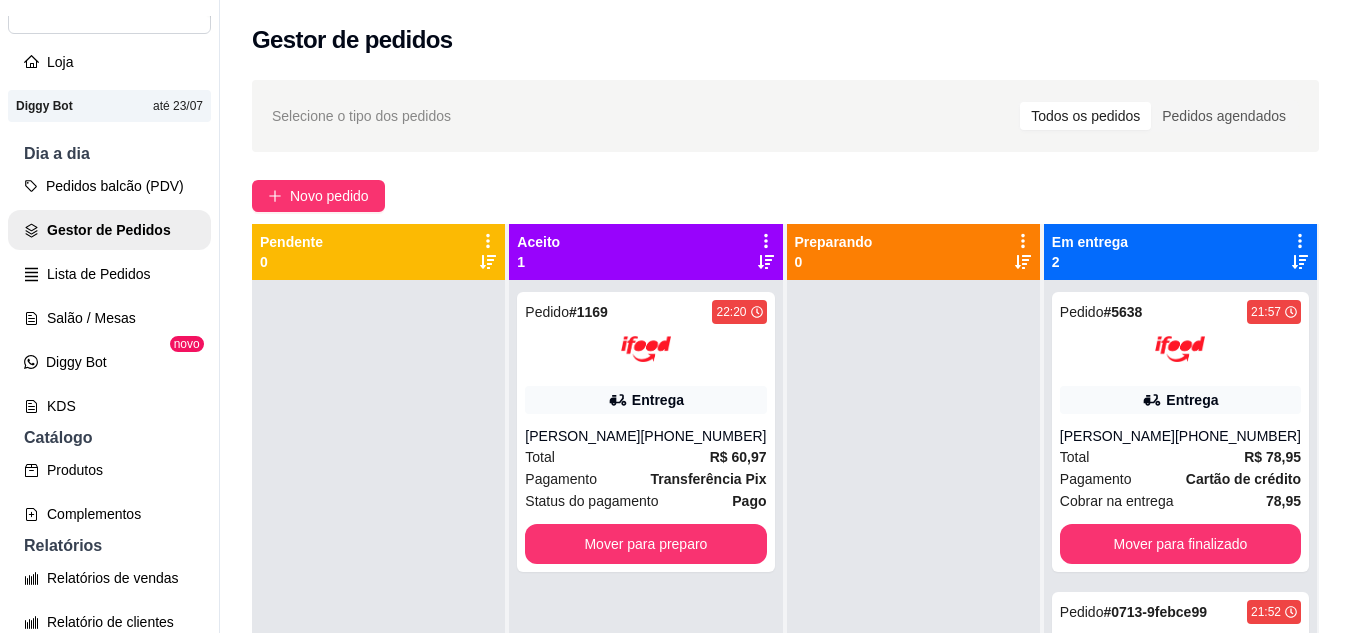 click on "Pedidos balcão (PDV) Gestor de Pedidos Lista de Pedidos Salão / Mesas Diggy Bot novo KDS" at bounding box center (109, 296) 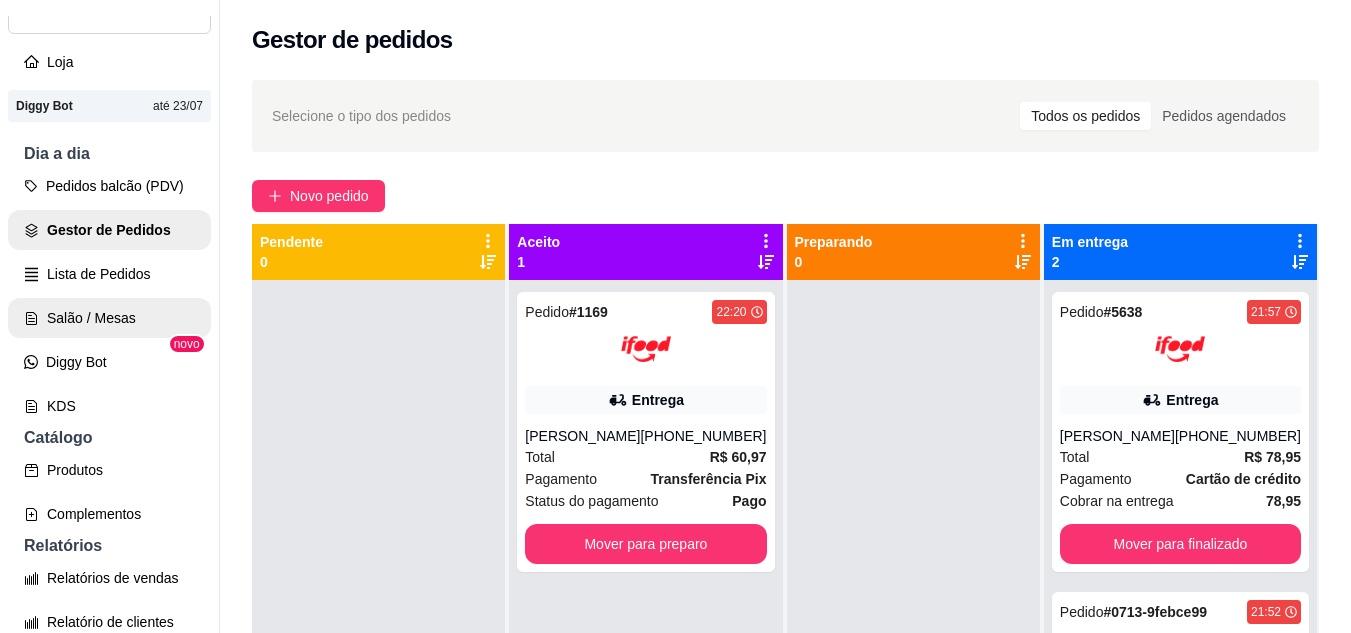 click on "Salão / Mesas" at bounding box center (109, 318) 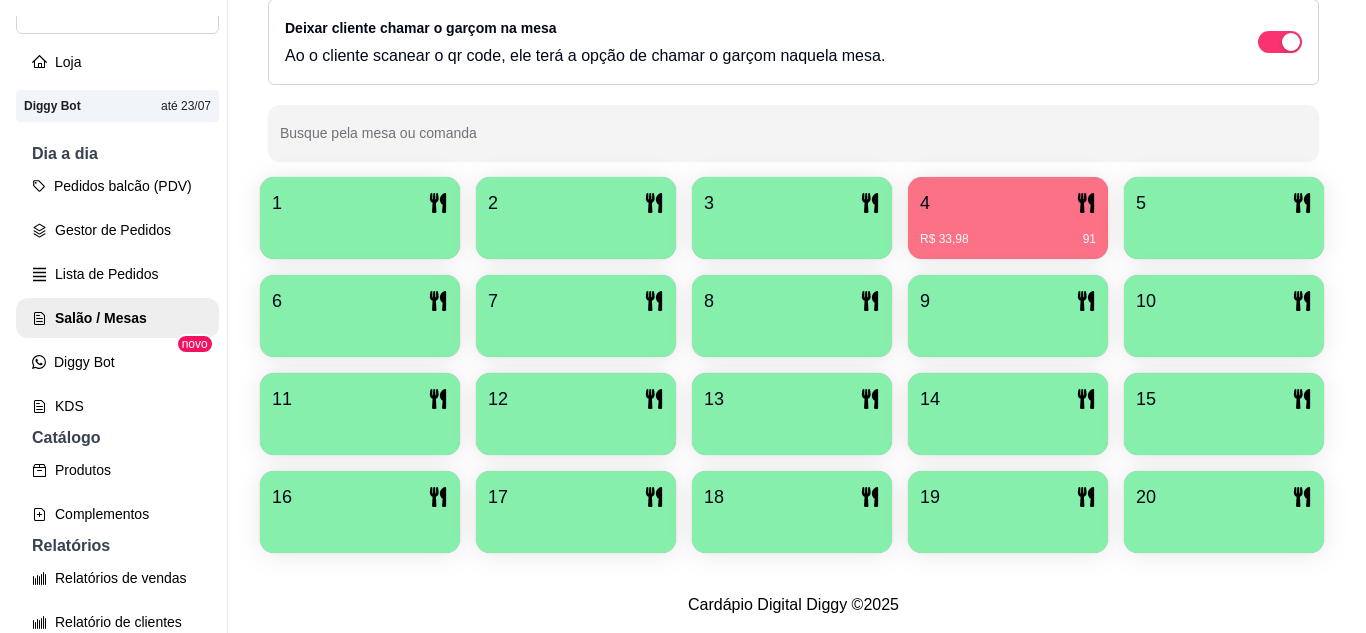 scroll, scrollTop: 425, scrollLeft: 0, axis: vertical 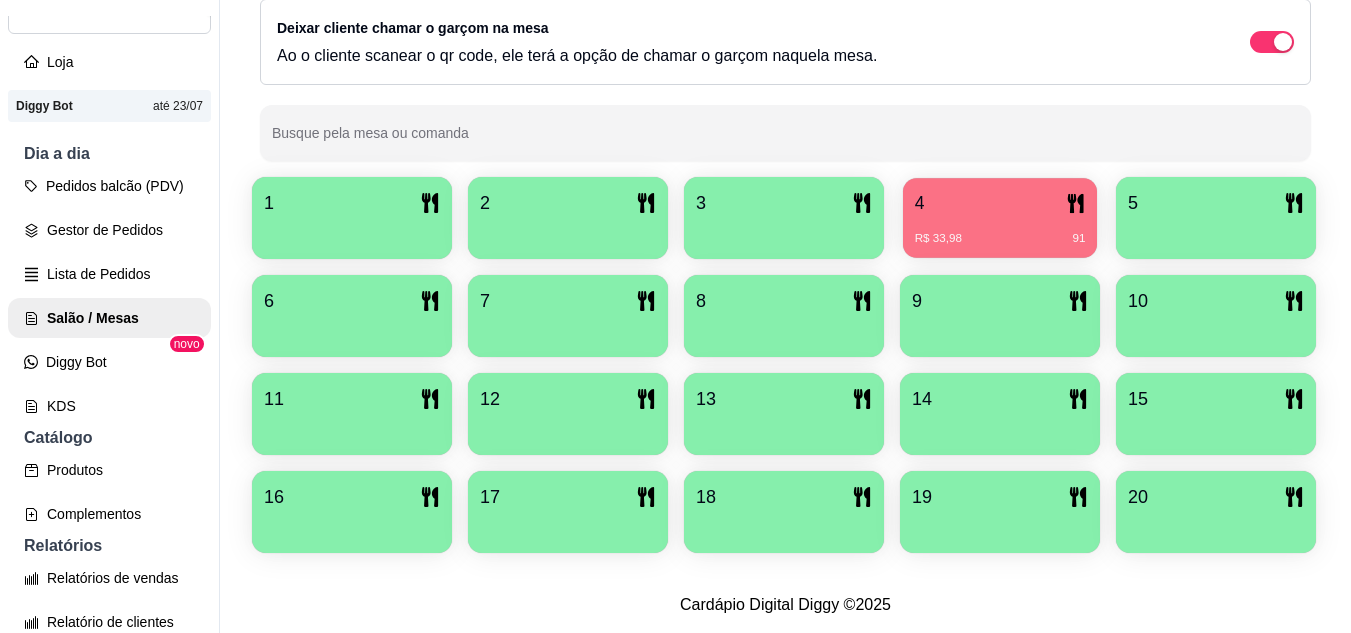 click on "4" at bounding box center [1000, 203] 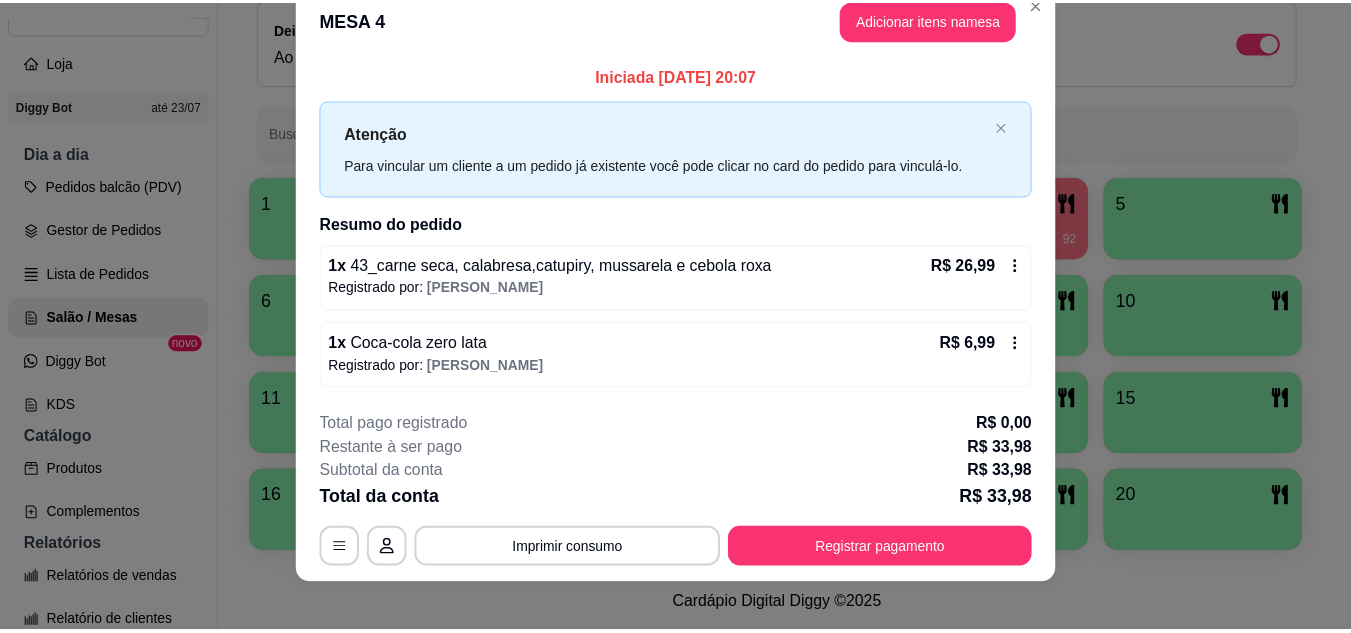 scroll, scrollTop: 48, scrollLeft: 0, axis: vertical 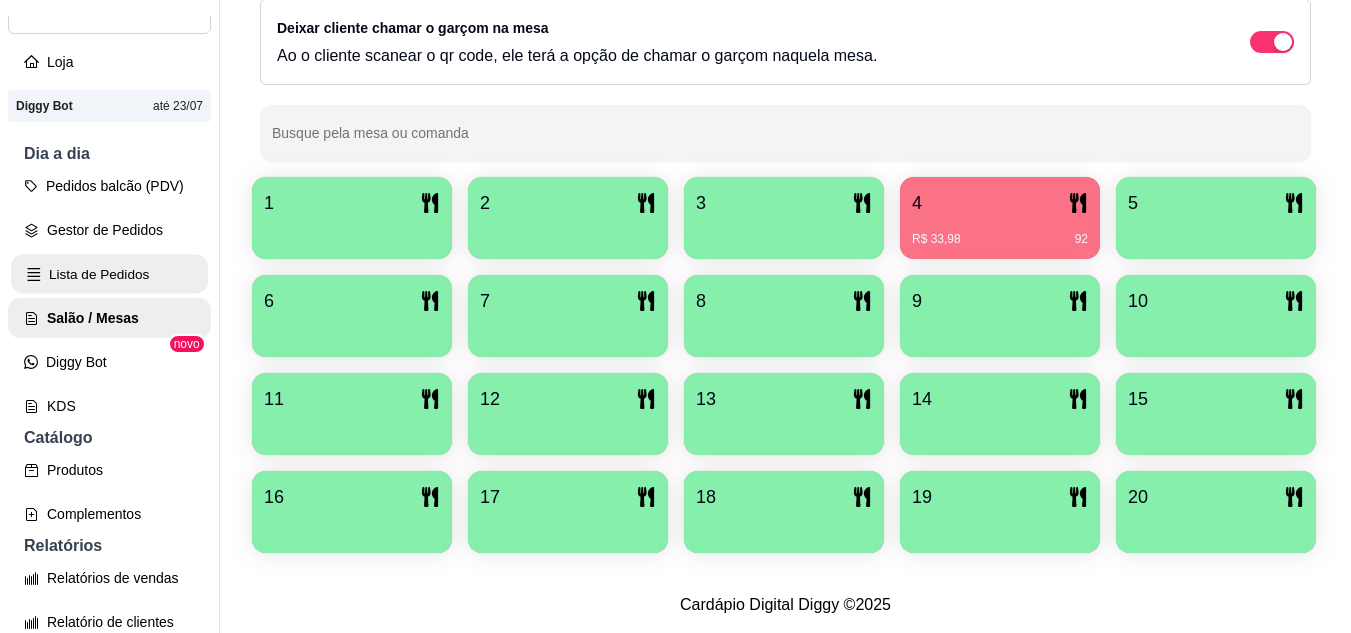 click on "Lista de Pedidos" at bounding box center (109, 274) 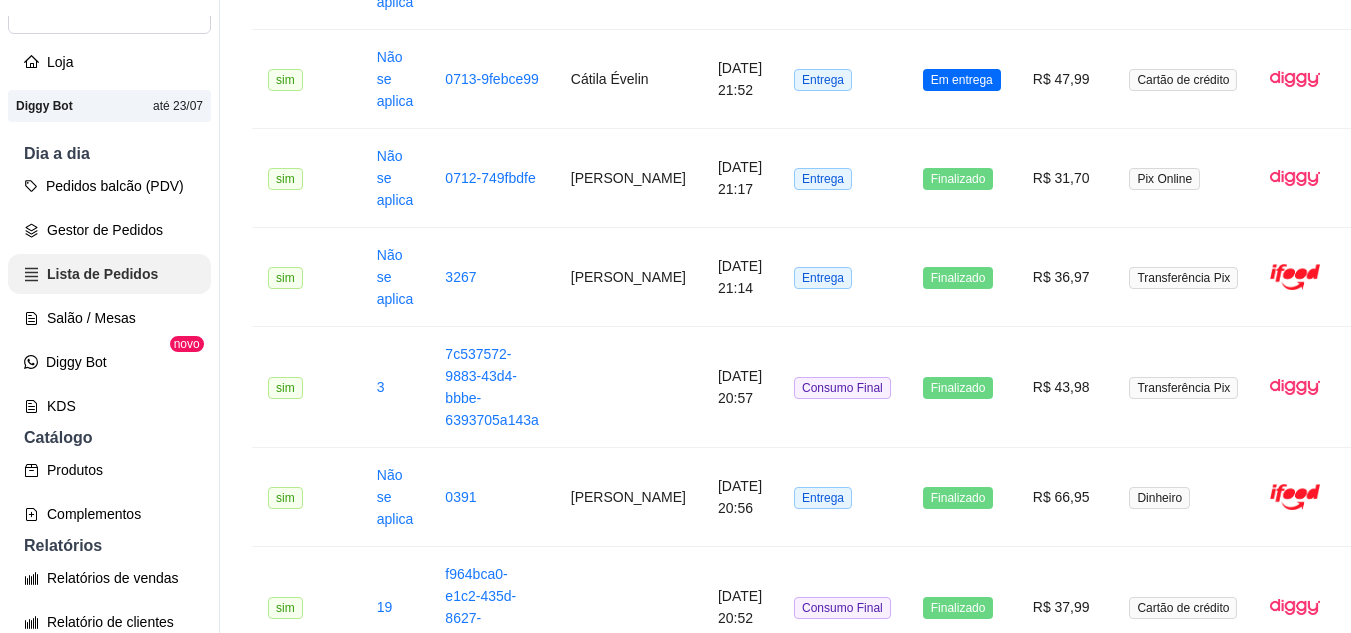 scroll, scrollTop: 0, scrollLeft: 0, axis: both 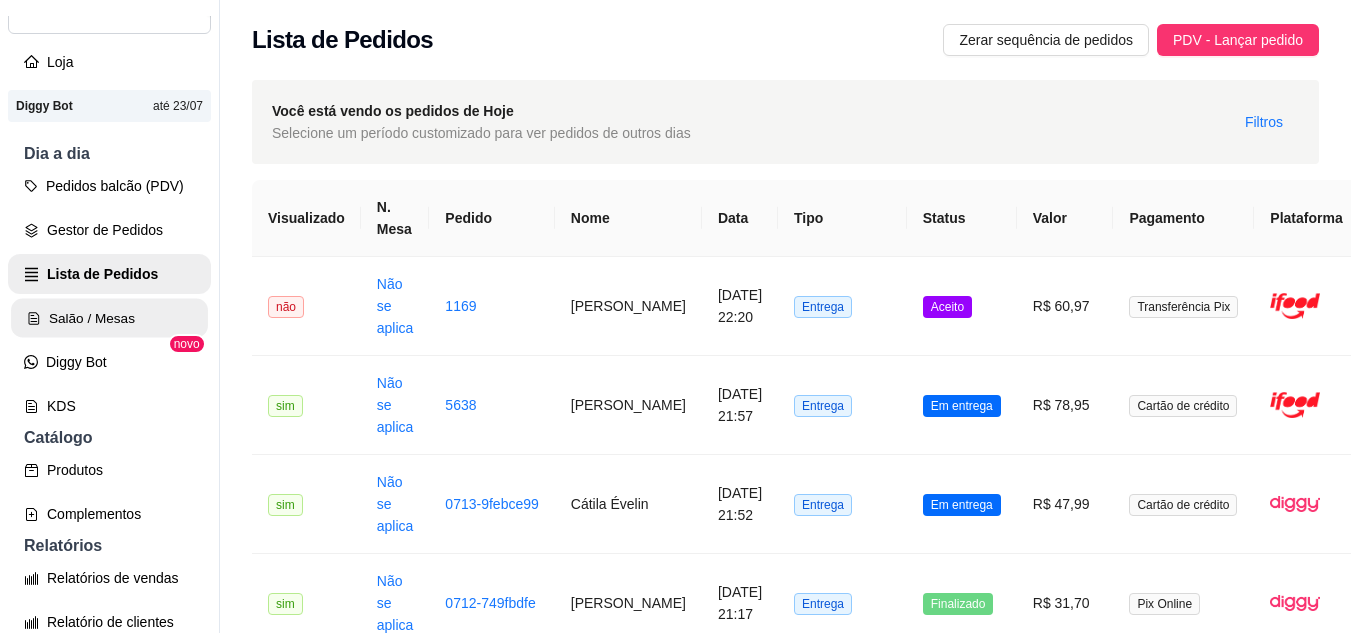 click on "Salão / Mesas" at bounding box center [109, 318] 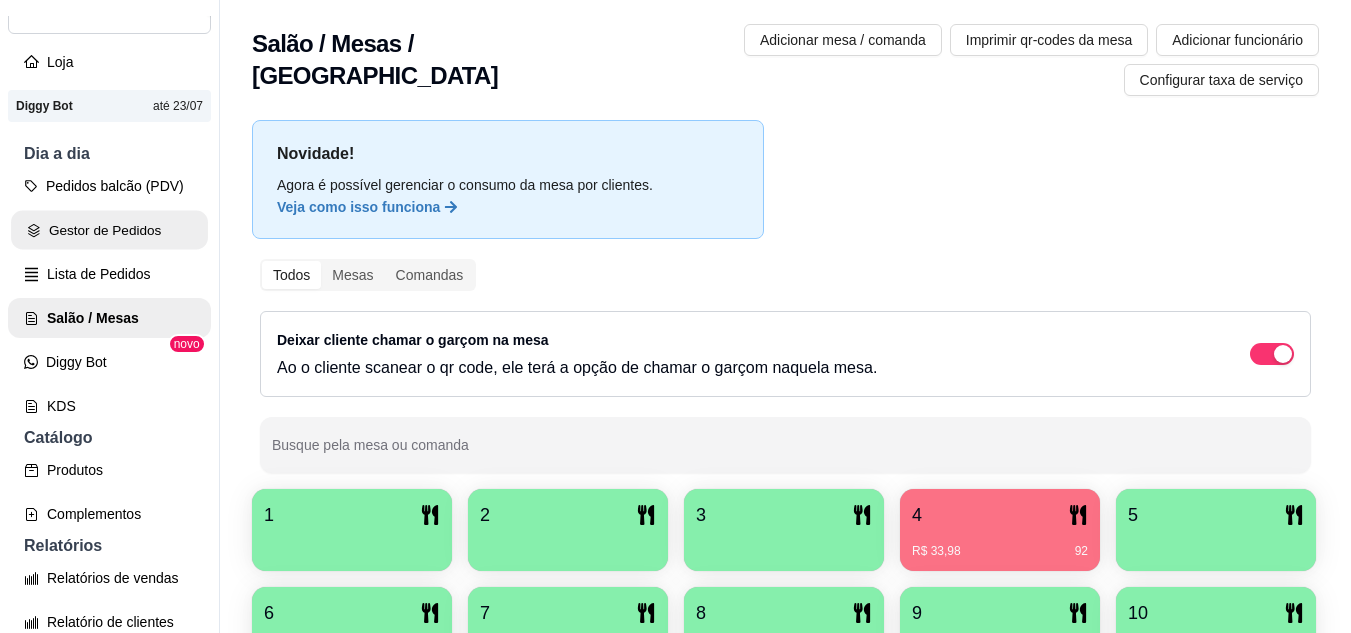 click on "Gestor de Pedidos" at bounding box center (109, 230) 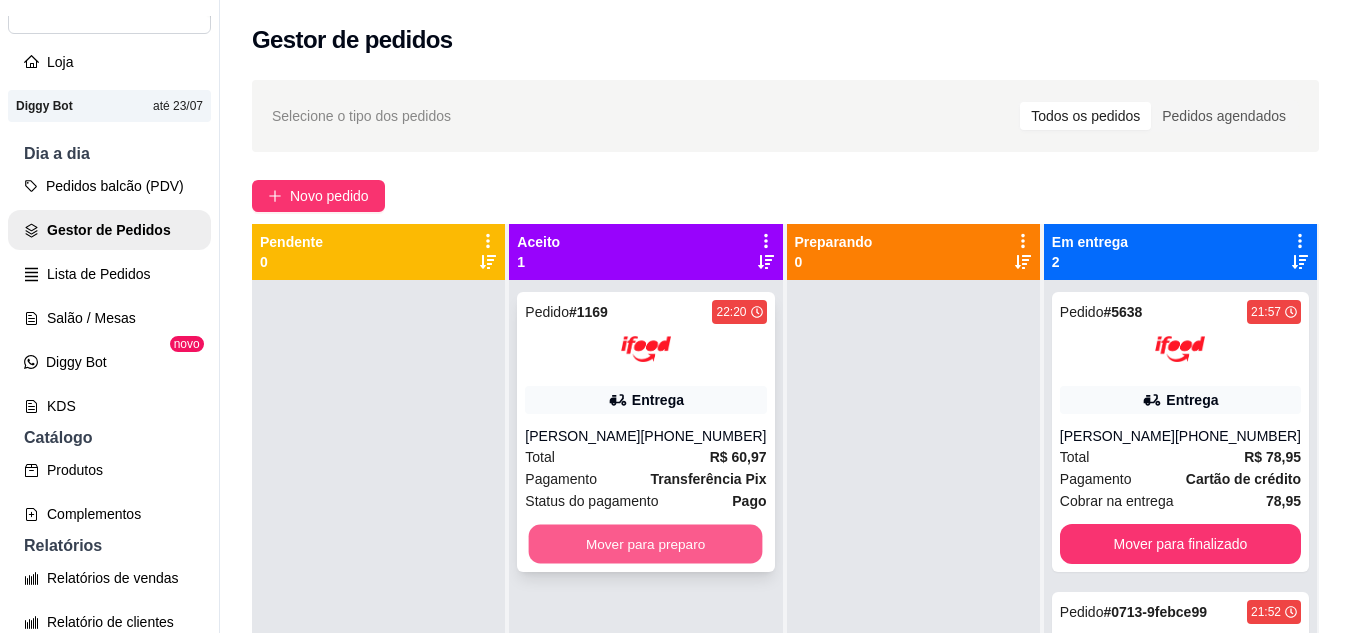 click on "Mover para preparo" at bounding box center [646, 544] 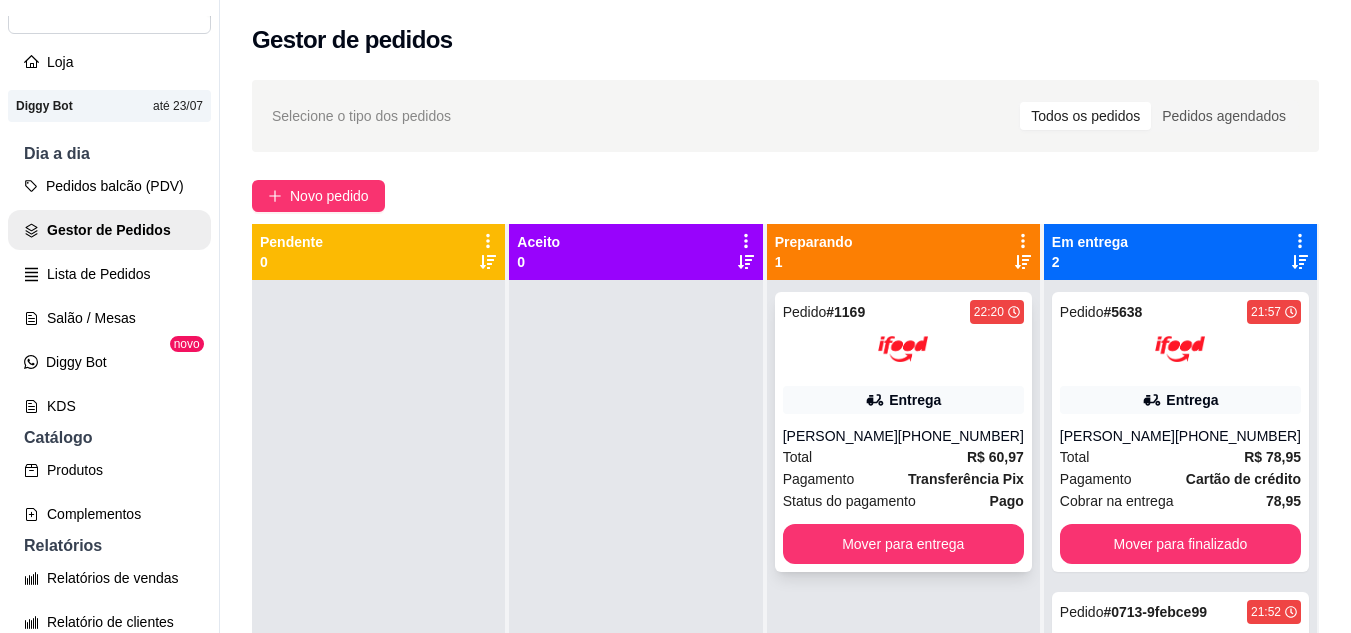 click on "[PERSON_NAME]" at bounding box center [840, 436] 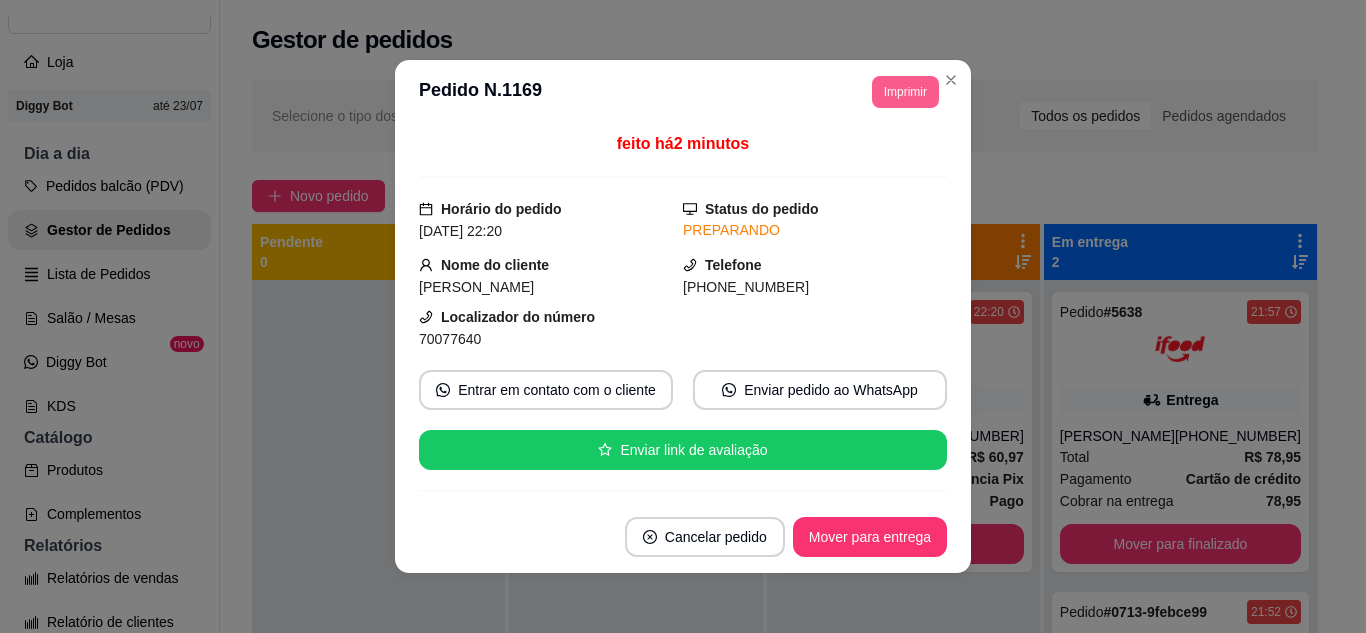 click on "Imprimir" at bounding box center [905, 92] 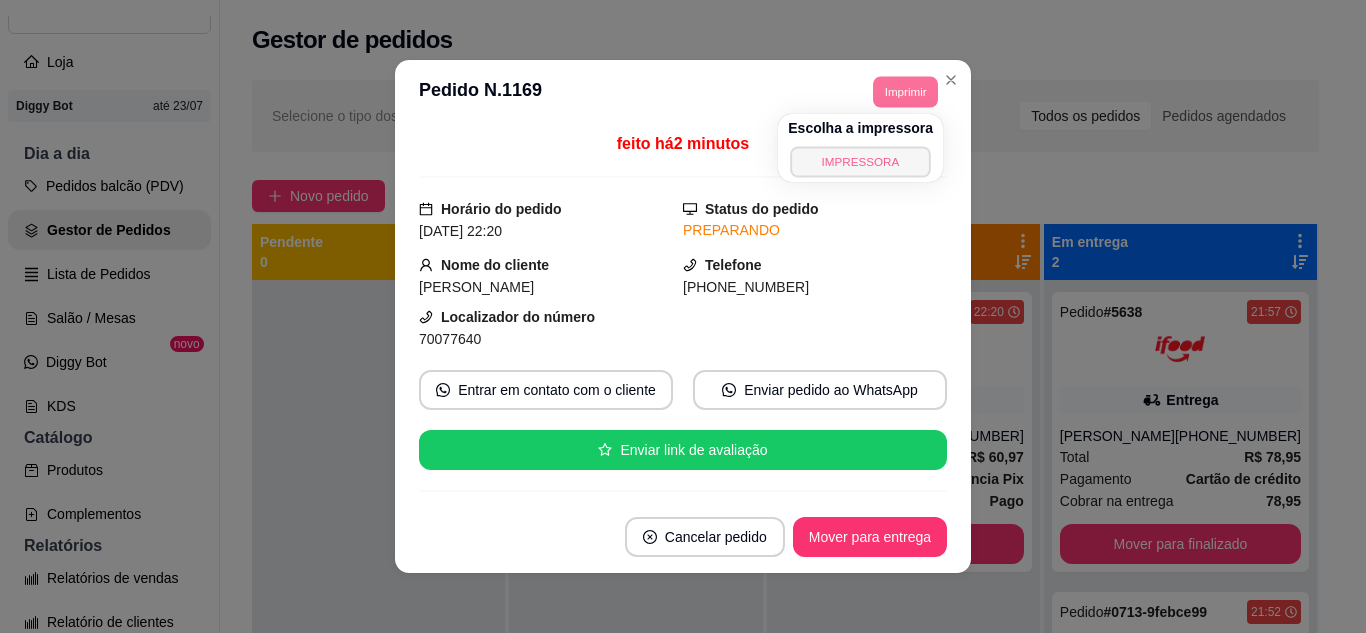 click on "IMPRESSORA" at bounding box center (860, 161) 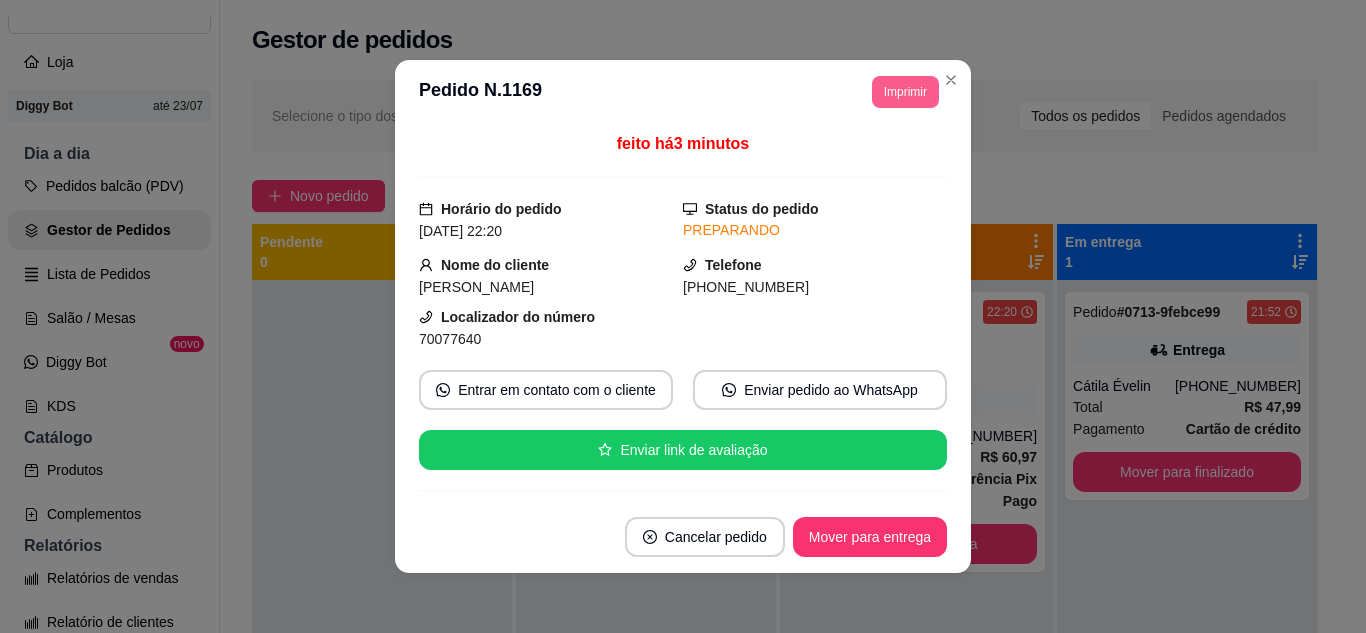 click on "Imprimir" at bounding box center [905, 92] 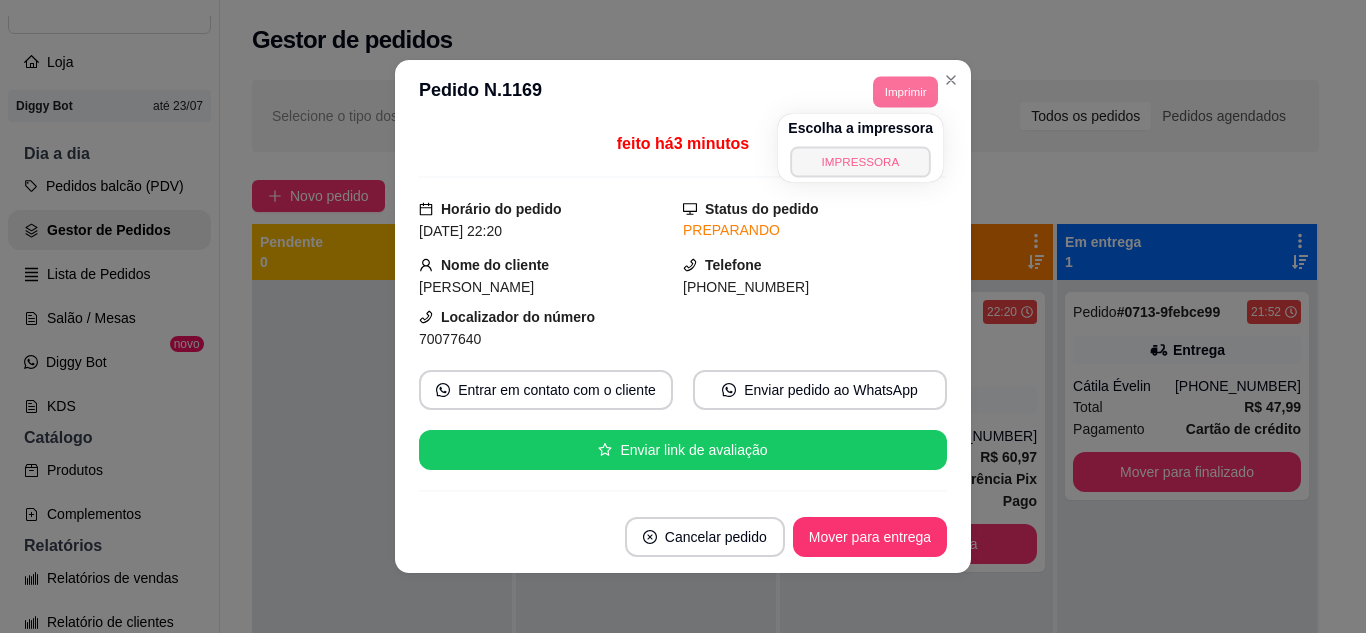 click on "IMPRESSORA" at bounding box center [860, 161] 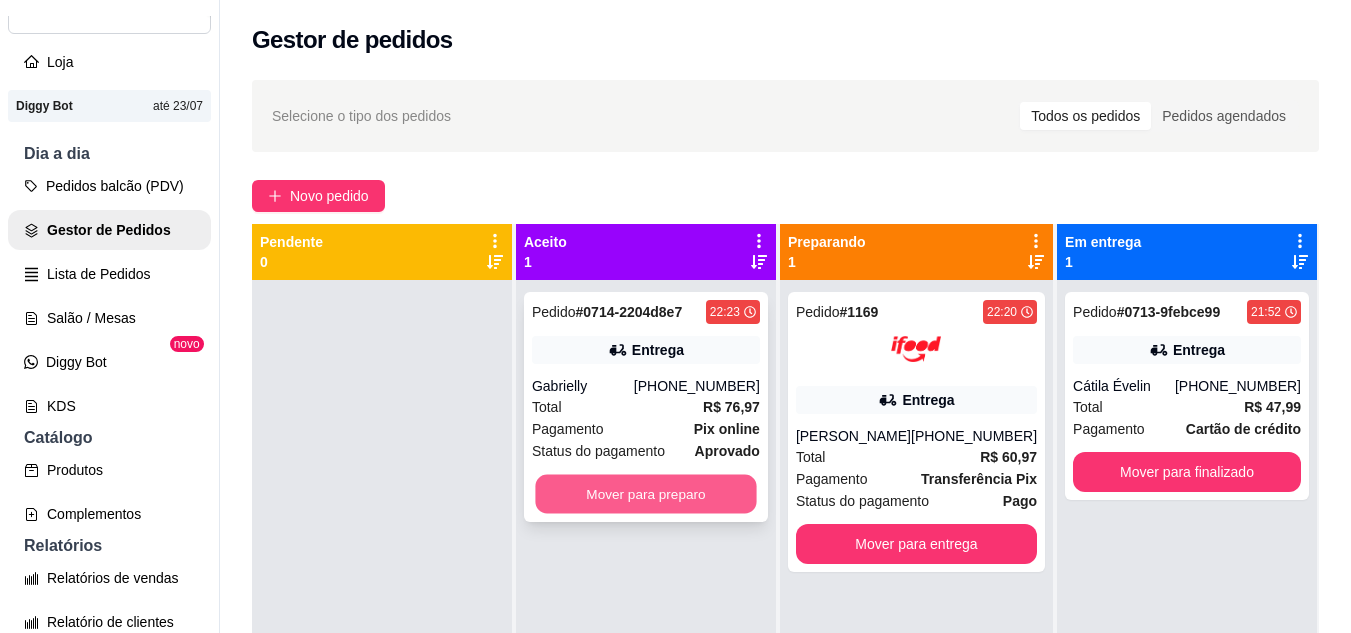 click on "Mover para preparo" at bounding box center (645, 494) 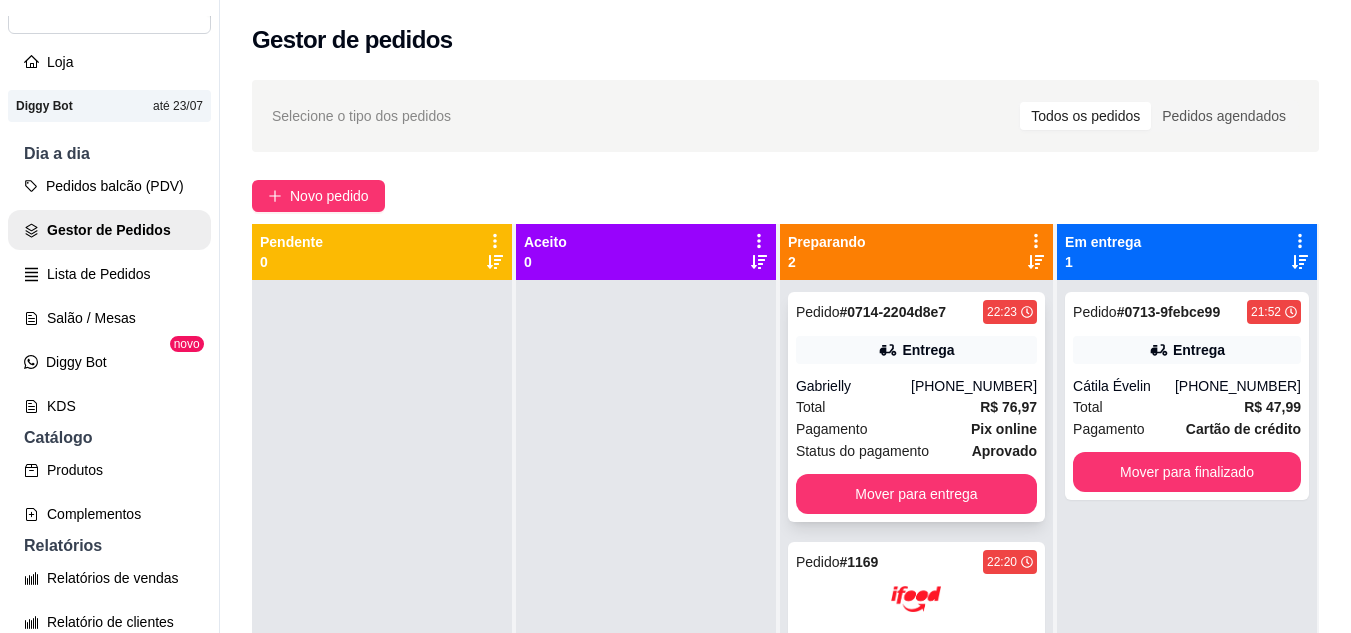 click on "Pagamento Pix online" at bounding box center (916, 429) 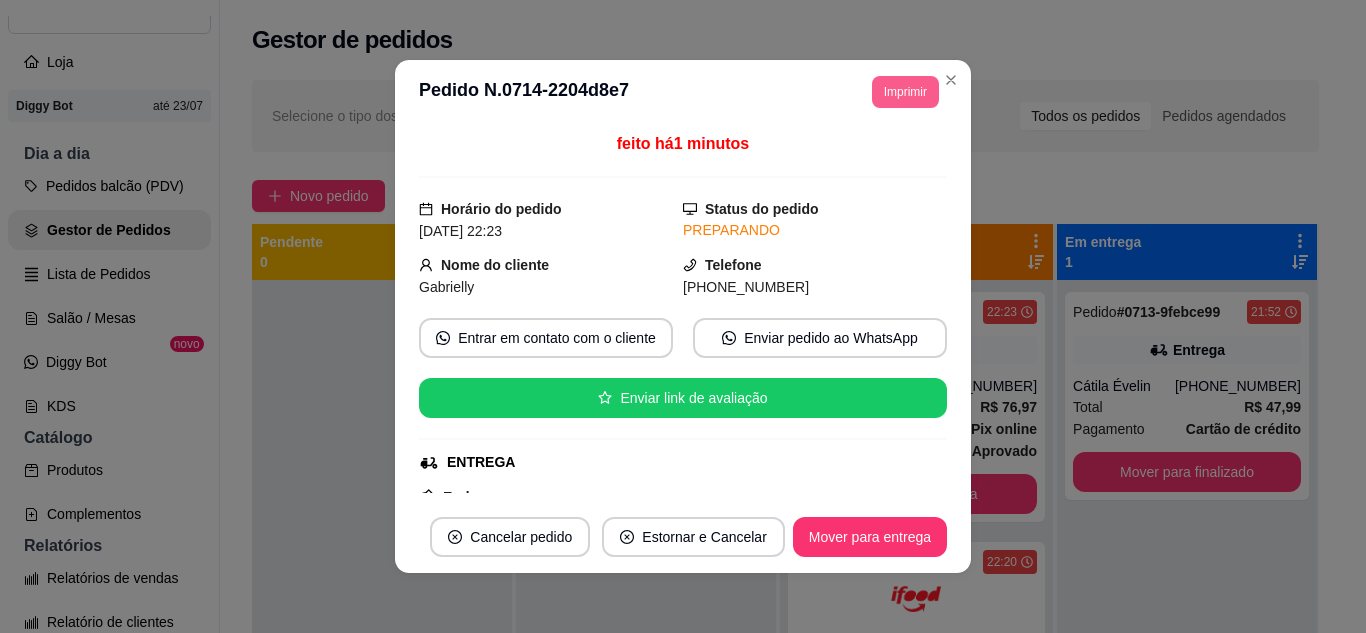 click on "Imprimir" at bounding box center (905, 92) 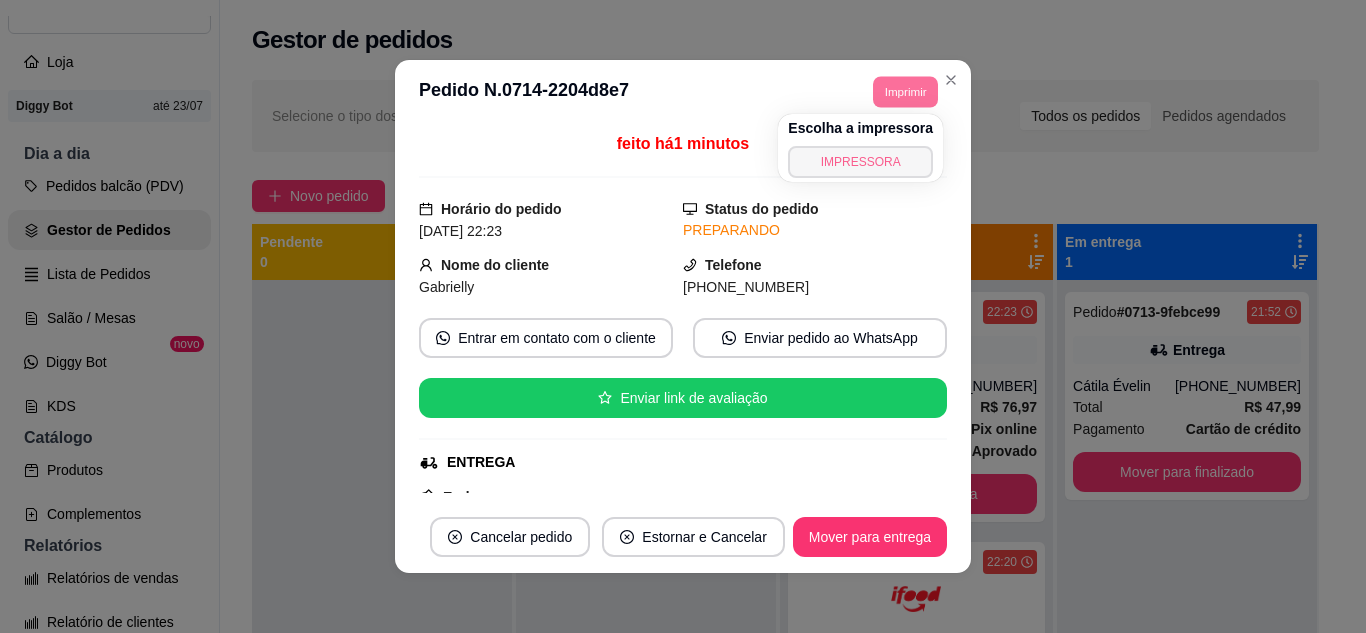 click on "IMPRESSORA" at bounding box center [860, 162] 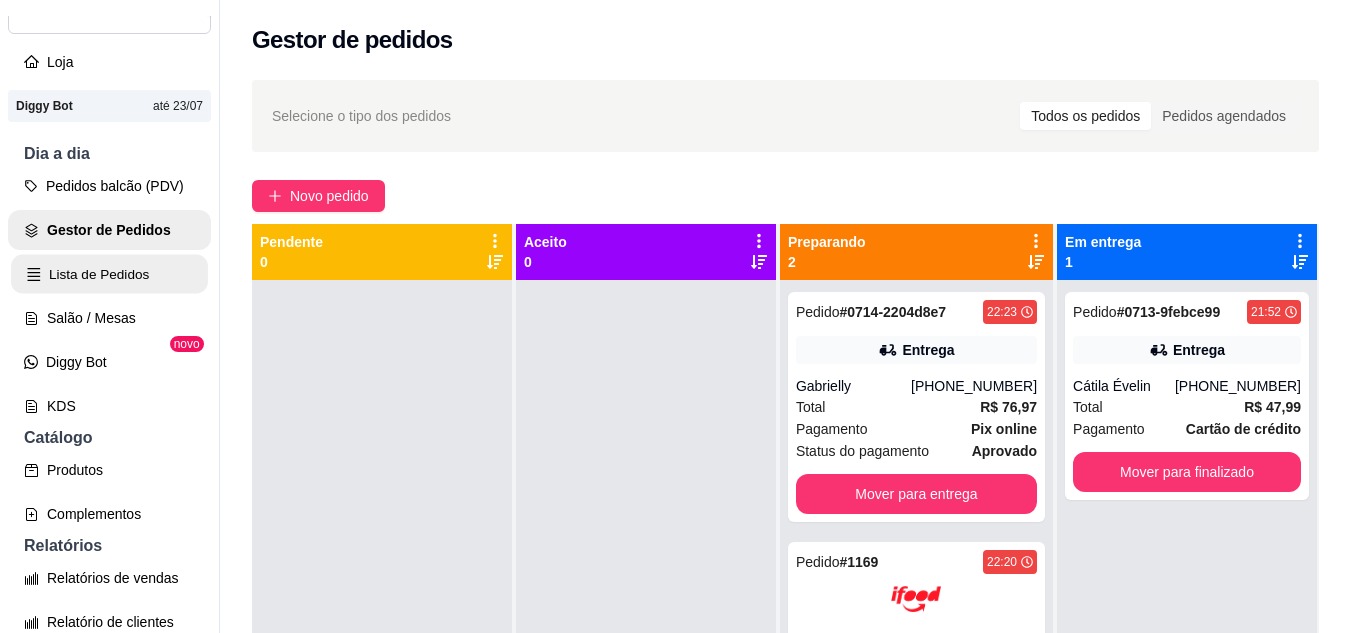 click on "Lista de Pedidos" at bounding box center (109, 274) 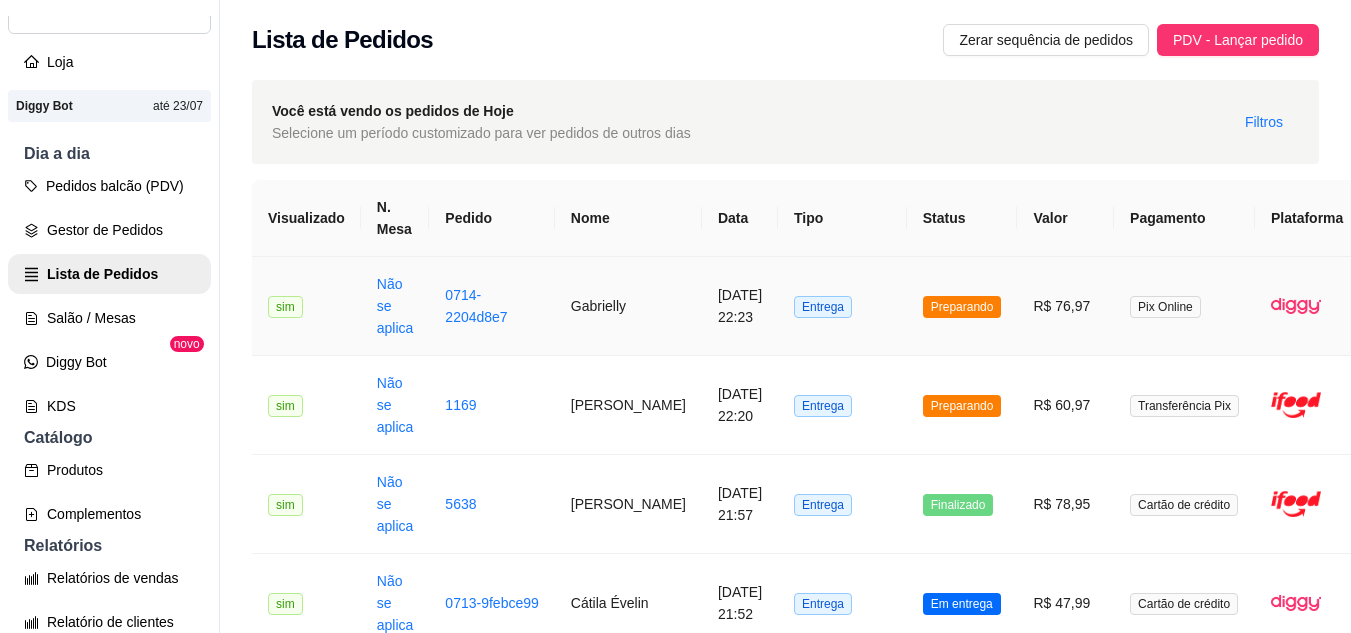 click on "Preparando" at bounding box center (962, 306) 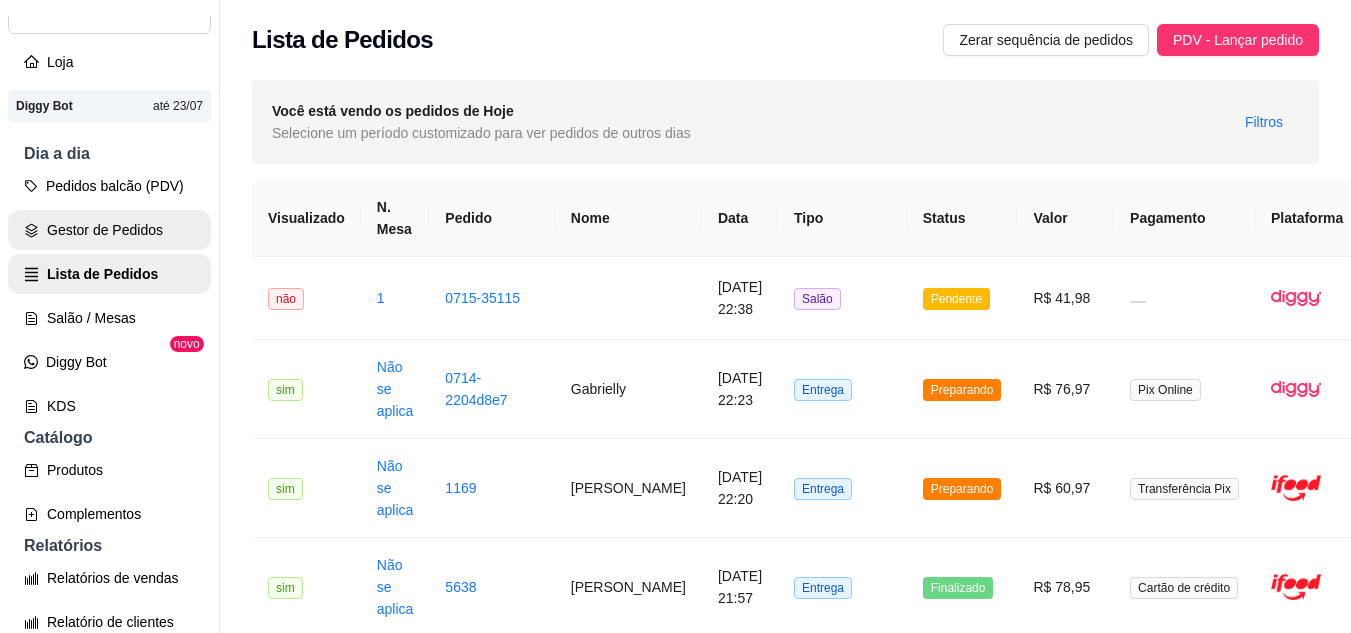 click on "Gestor de Pedidos" at bounding box center [109, 230] 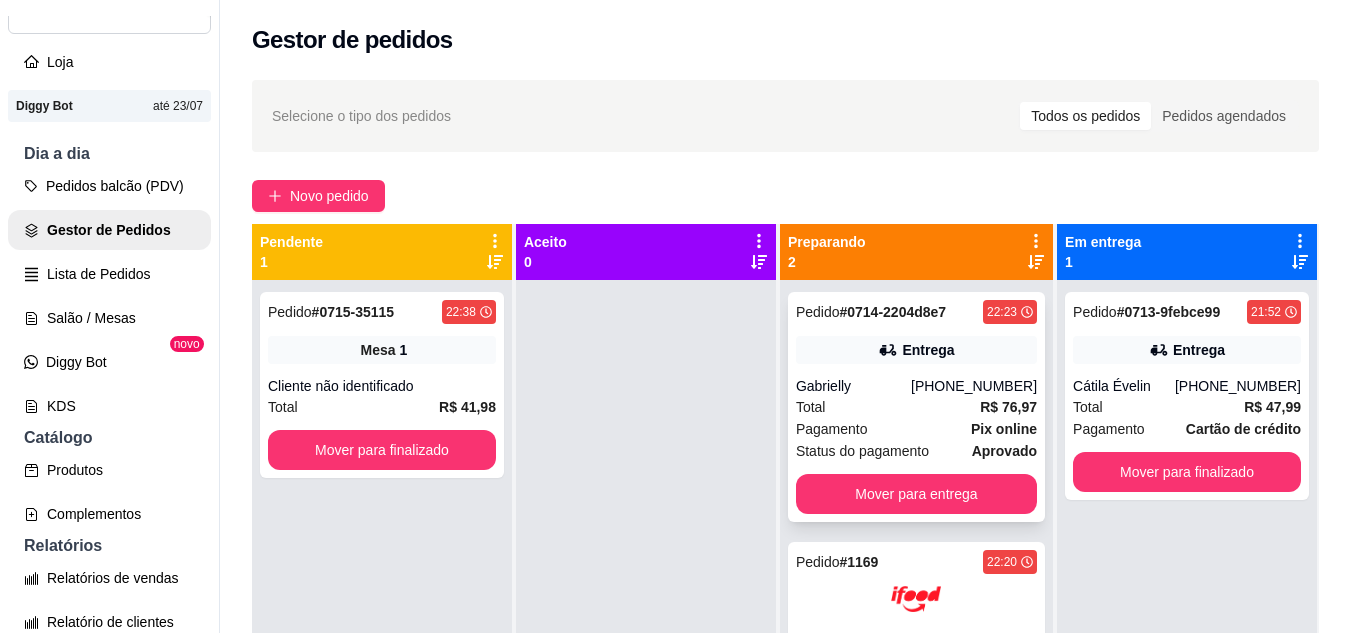 scroll, scrollTop: 56, scrollLeft: 0, axis: vertical 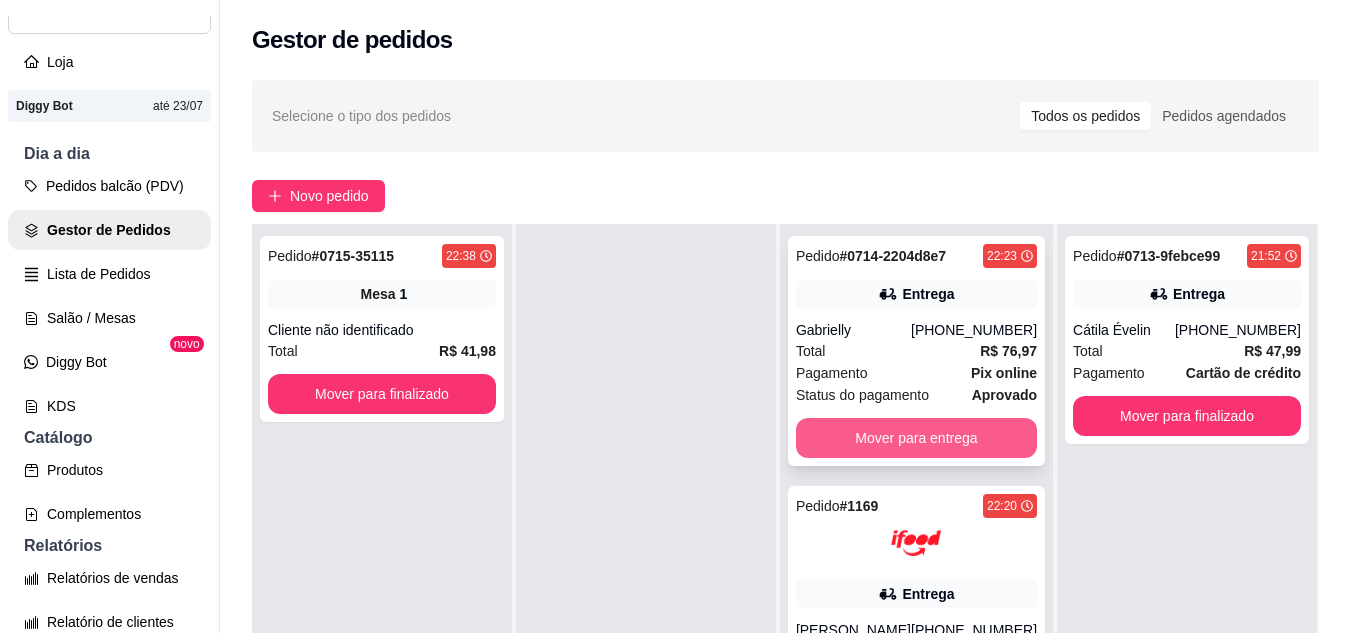 click on "Mover para entrega" at bounding box center [916, 438] 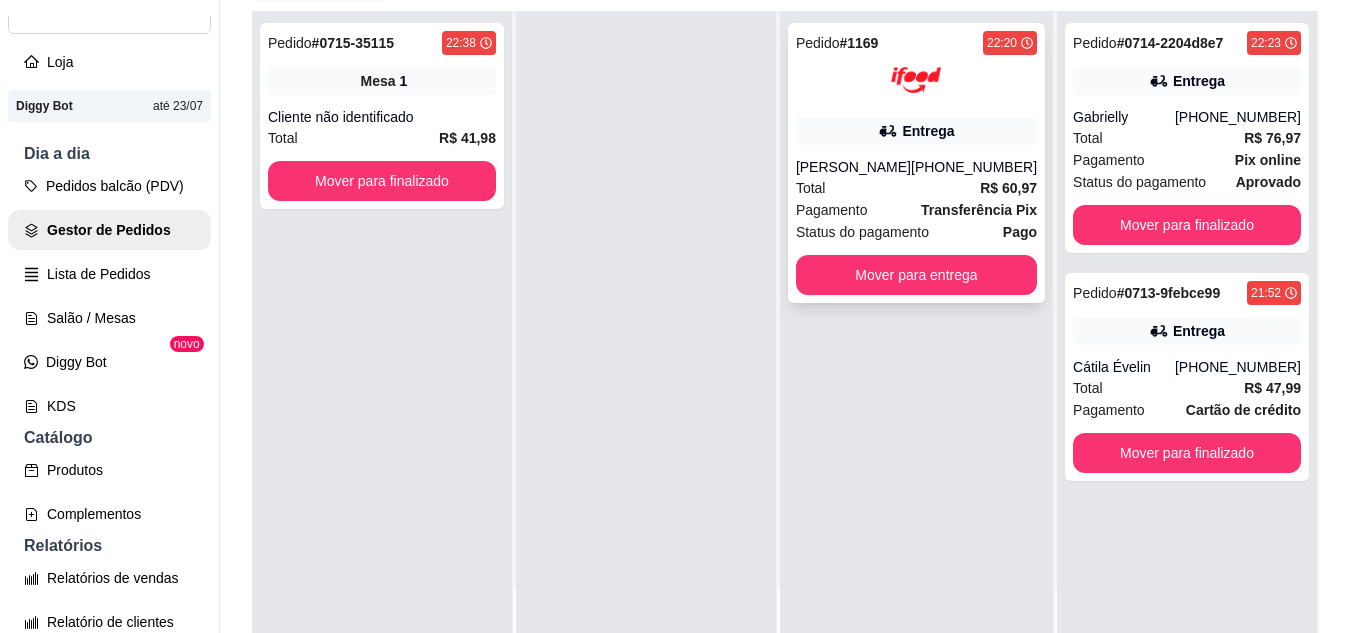 scroll, scrollTop: 319, scrollLeft: 0, axis: vertical 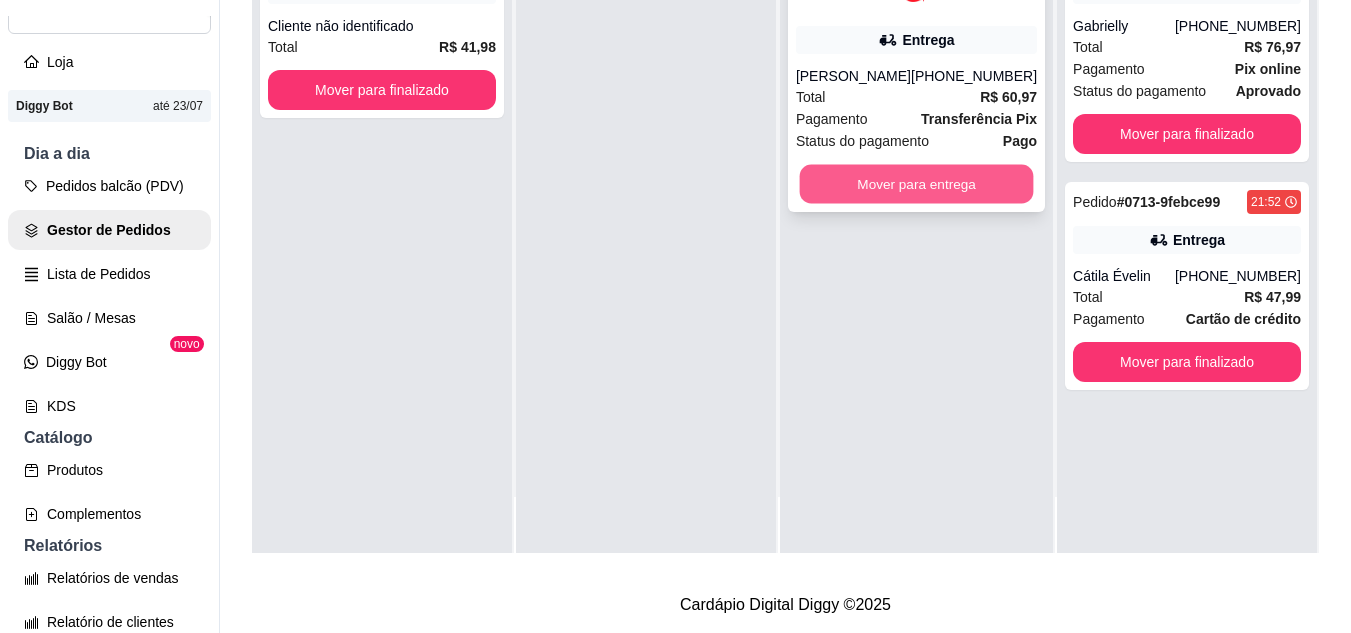 click on "Mover para entrega" at bounding box center (916, 184) 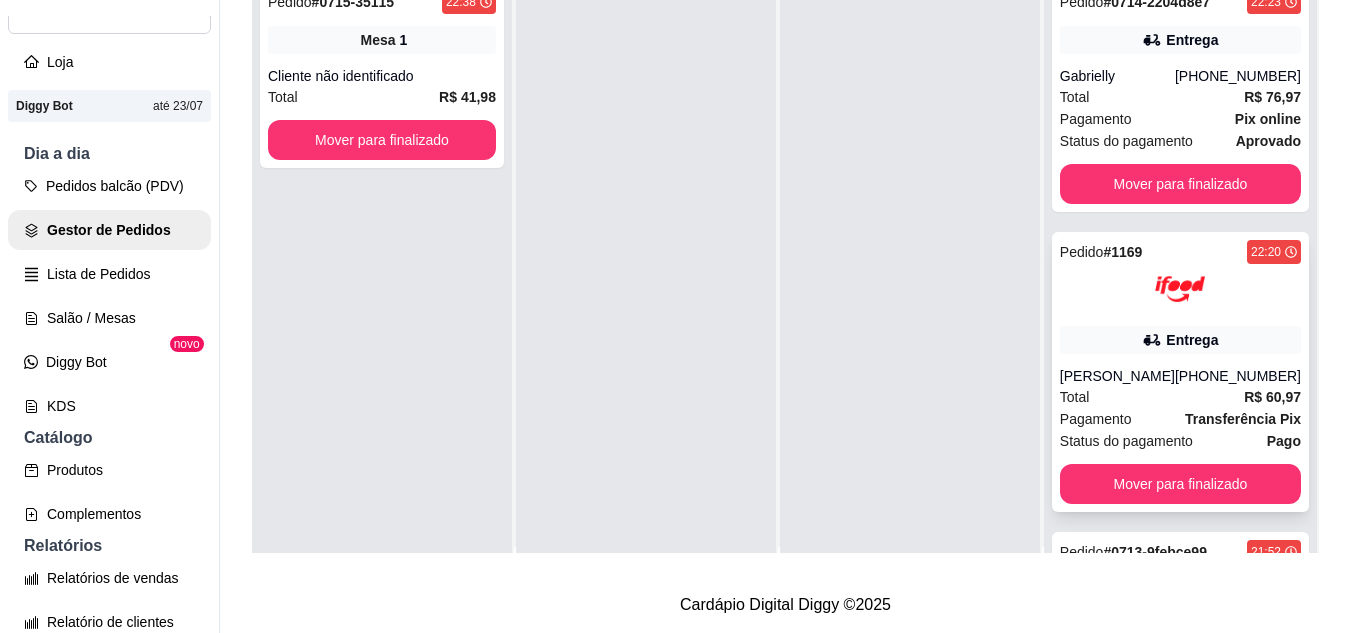 scroll, scrollTop: 0, scrollLeft: 0, axis: both 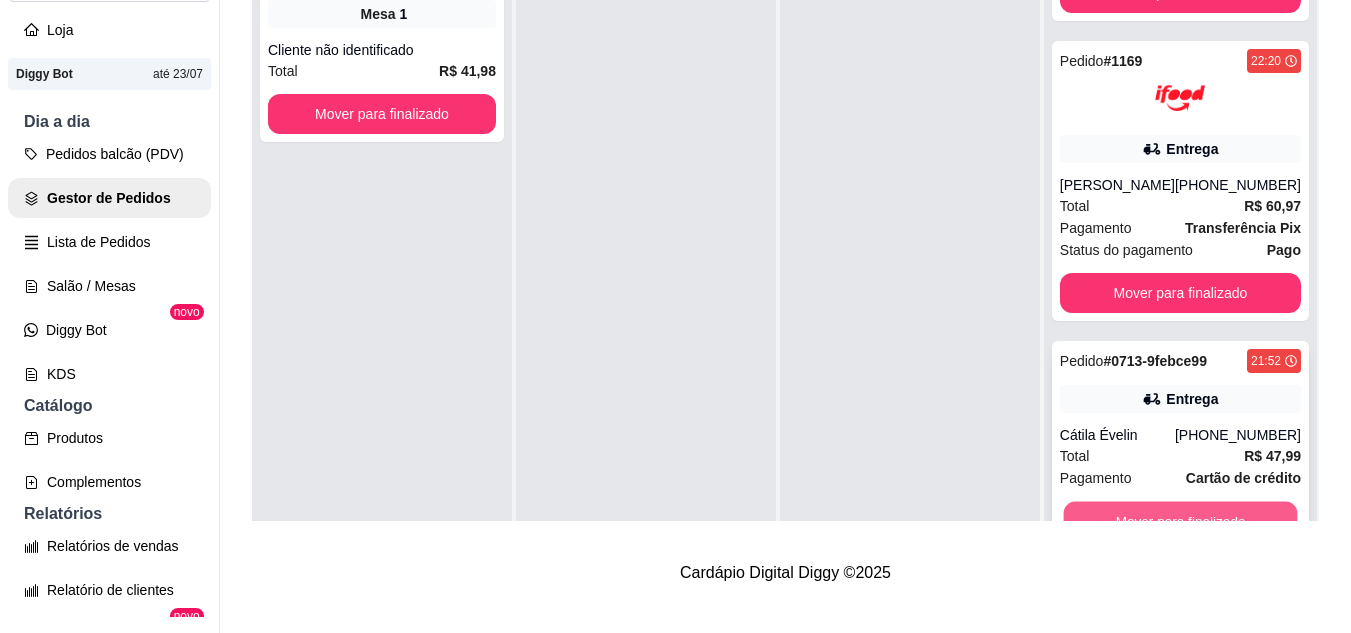 click on "Mover para finalizado" at bounding box center [1180, 521] 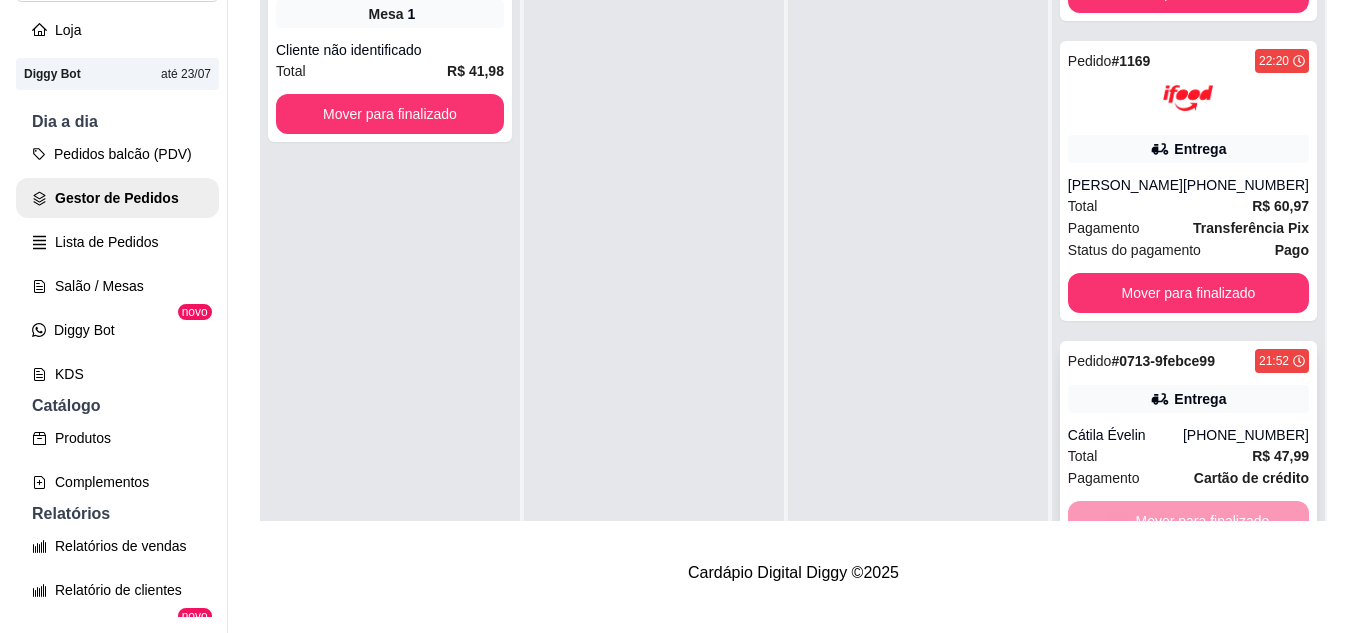 scroll, scrollTop: 0, scrollLeft: 0, axis: both 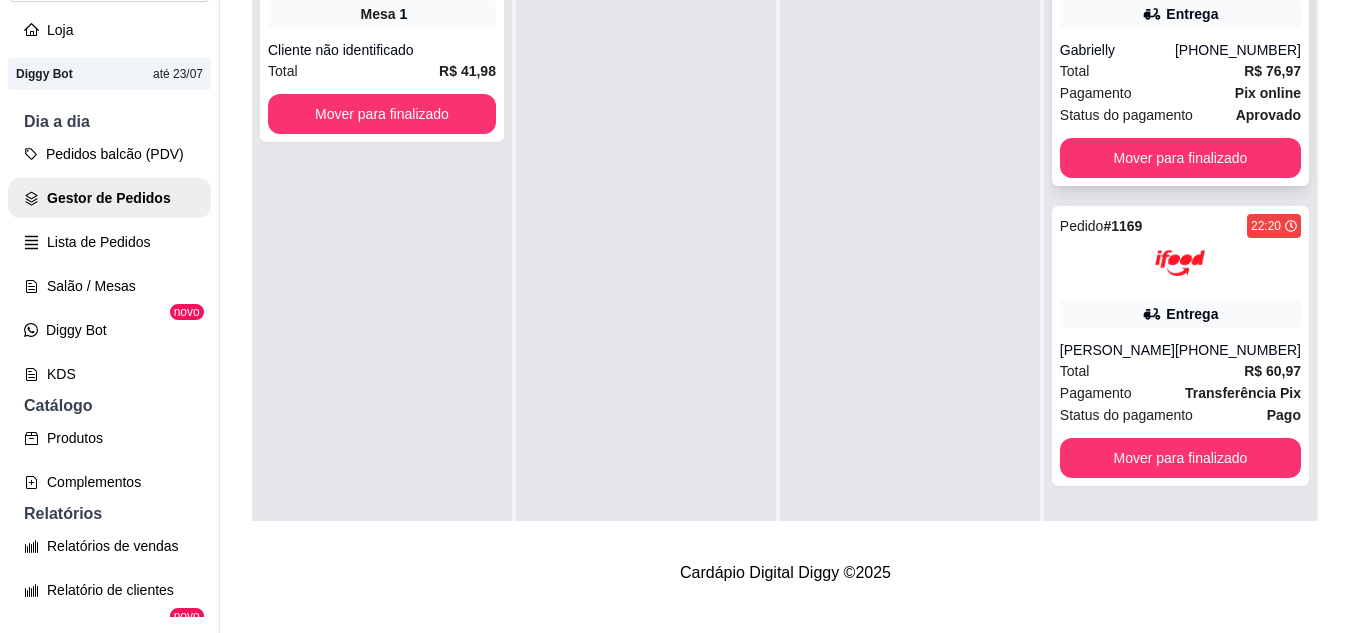 click on "Pagamento Pix online" at bounding box center [1180, 93] 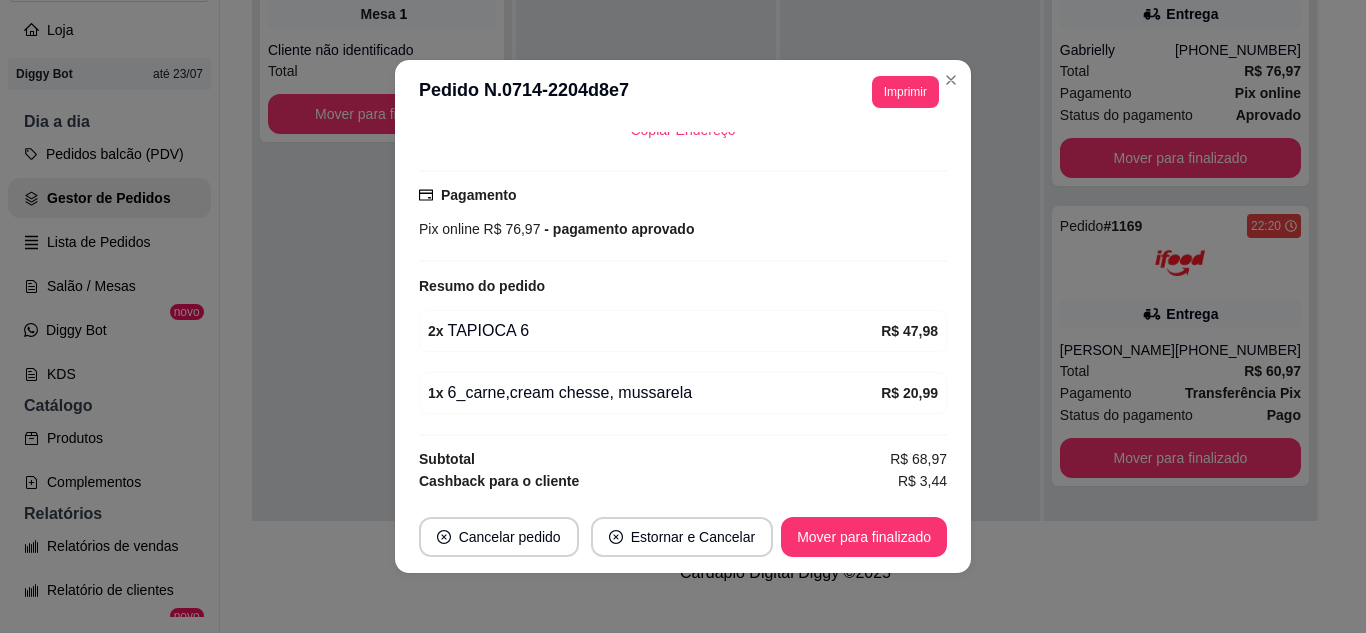 scroll, scrollTop: 524, scrollLeft: 0, axis: vertical 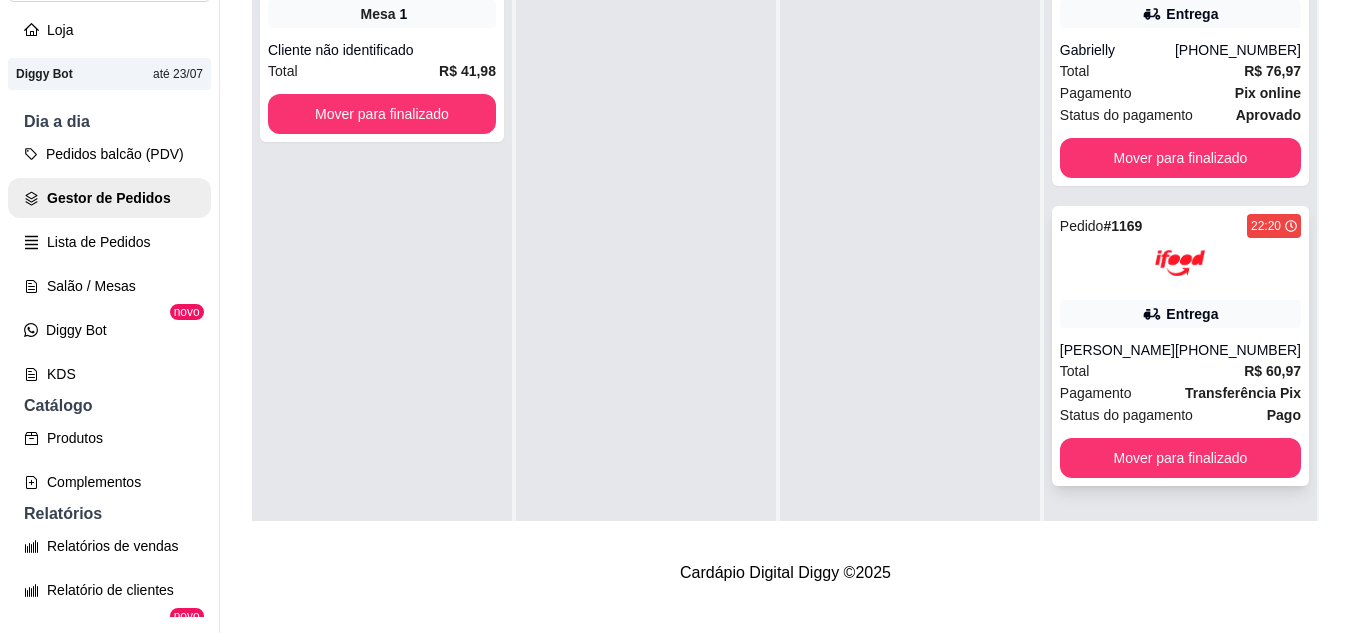 click on "Pedido  # 1169 22:20 Entrega [PERSON_NAME] [PHONE_NUMBER] Total R$ 60,97 Pagamento Transferência Pix Status do pagamento Pago Mover para finalizado" at bounding box center (1180, 346) 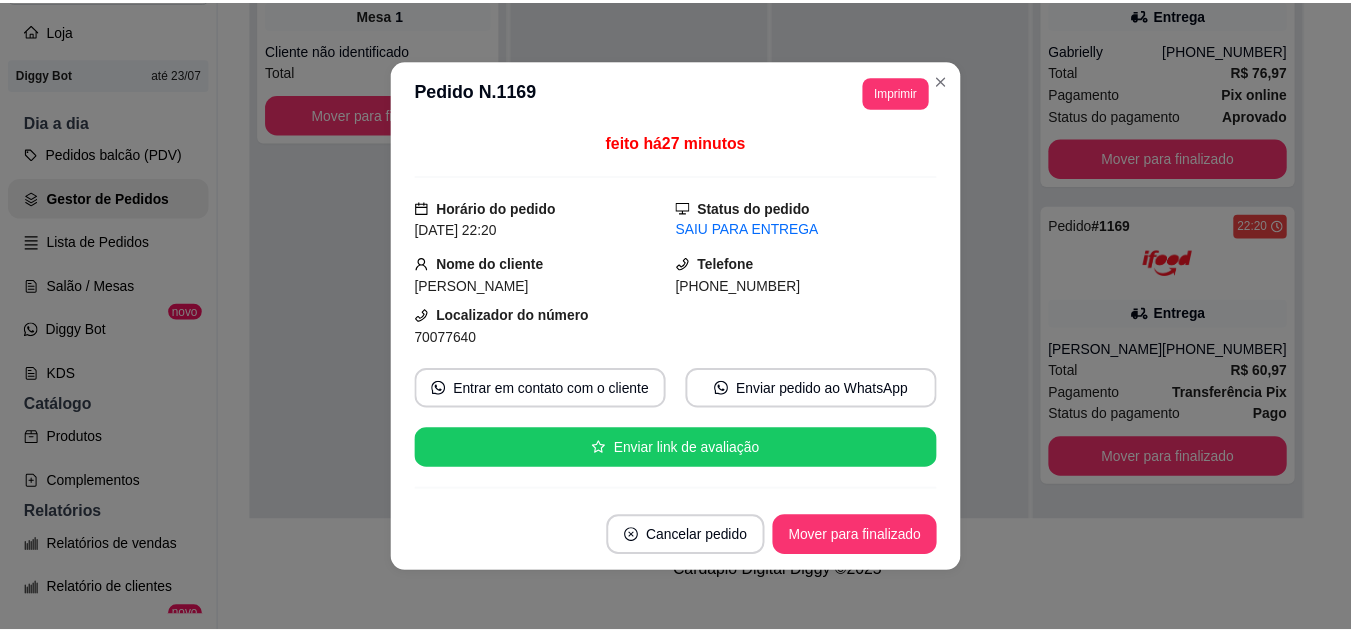 scroll, scrollTop: 0, scrollLeft: 0, axis: both 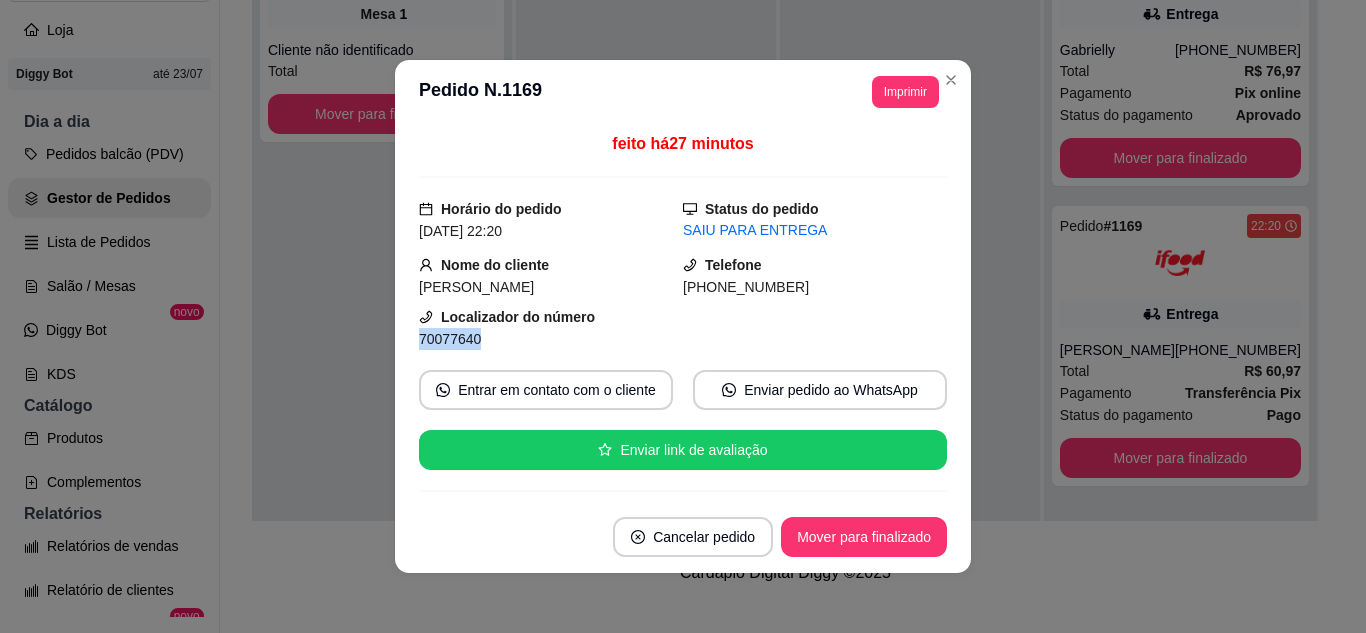 drag, startPoint x: 415, startPoint y: 339, endPoint x: 470, endPoint y: 334, distance: 55.226807 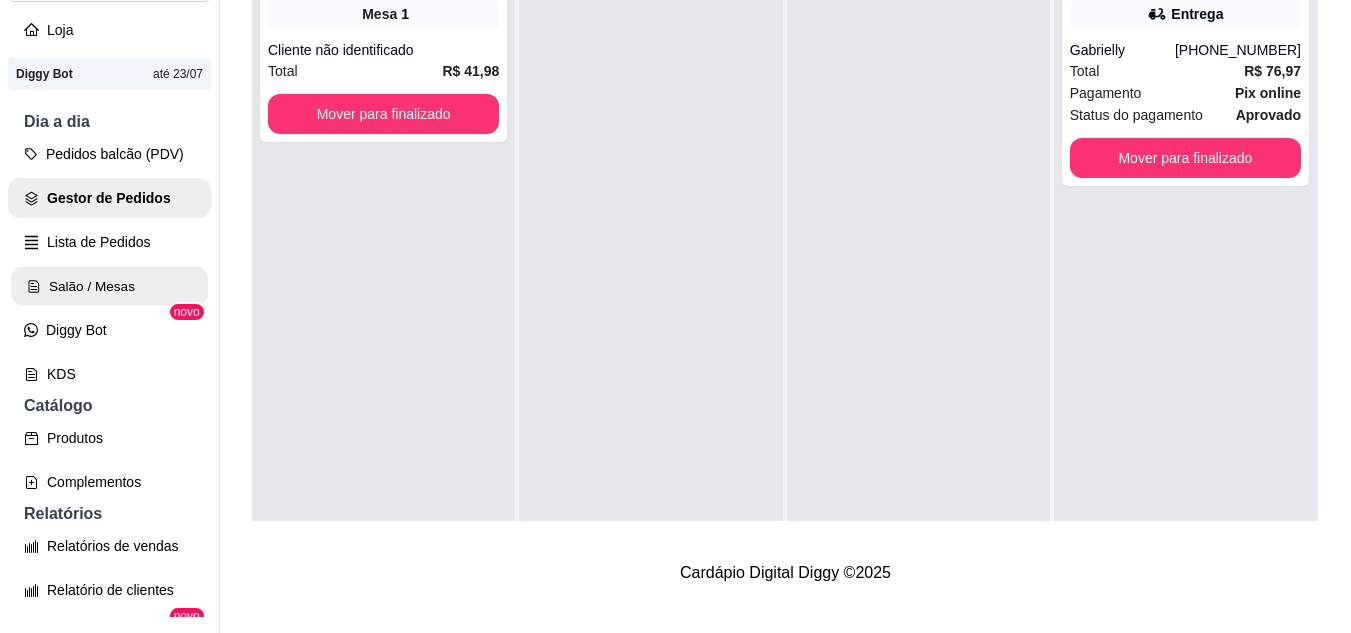 click on "Salão / Mesas" at bounding box center [109, 286] 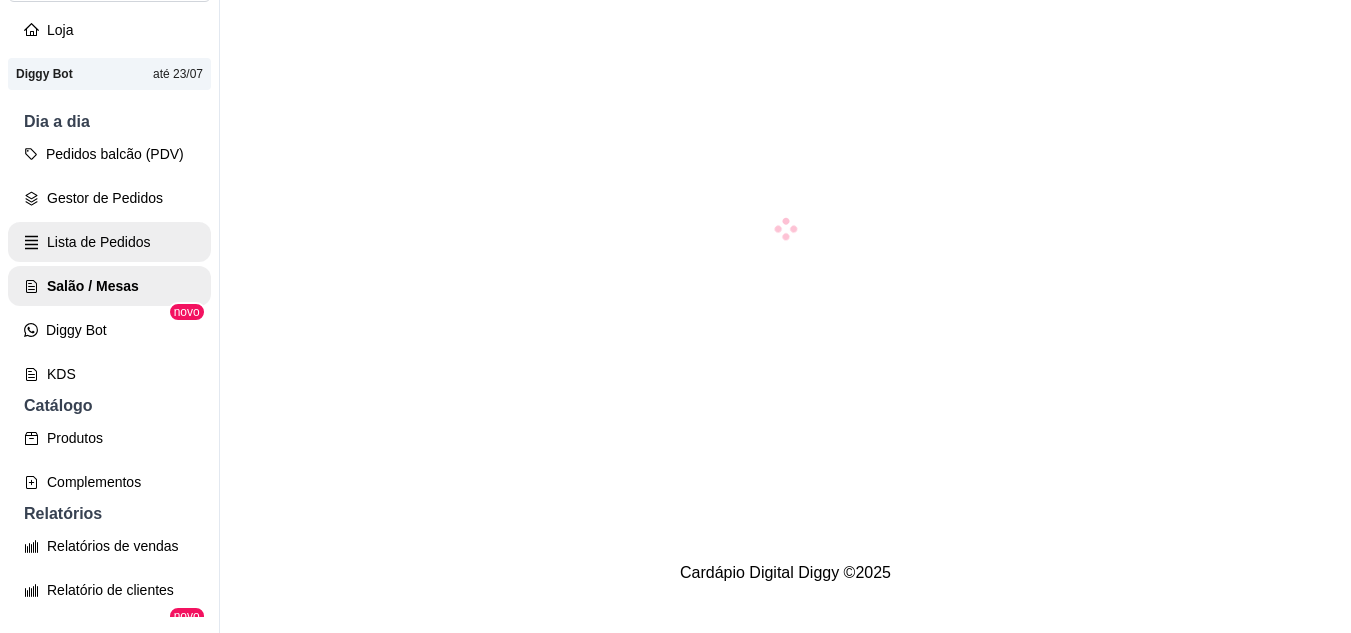 scroll, scrollTop: 0, scrollLeft: 0, axis: both 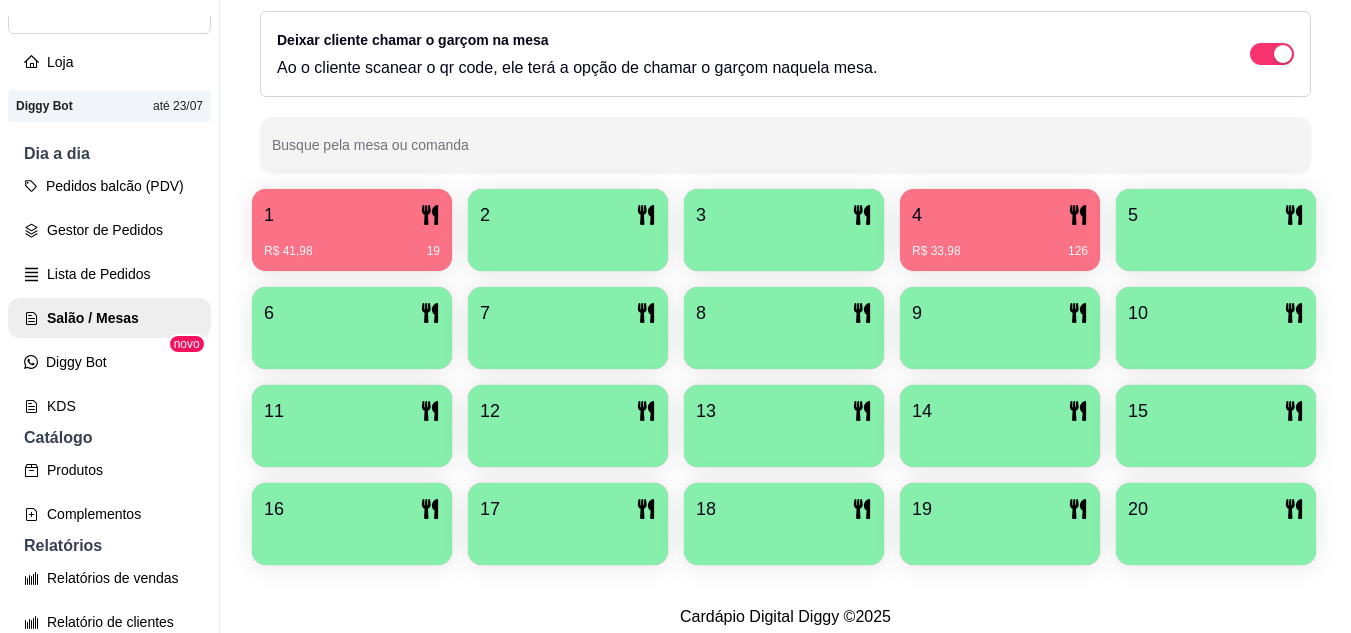 click on "R$ 33,98 126" at bounding box center (1000, 251) 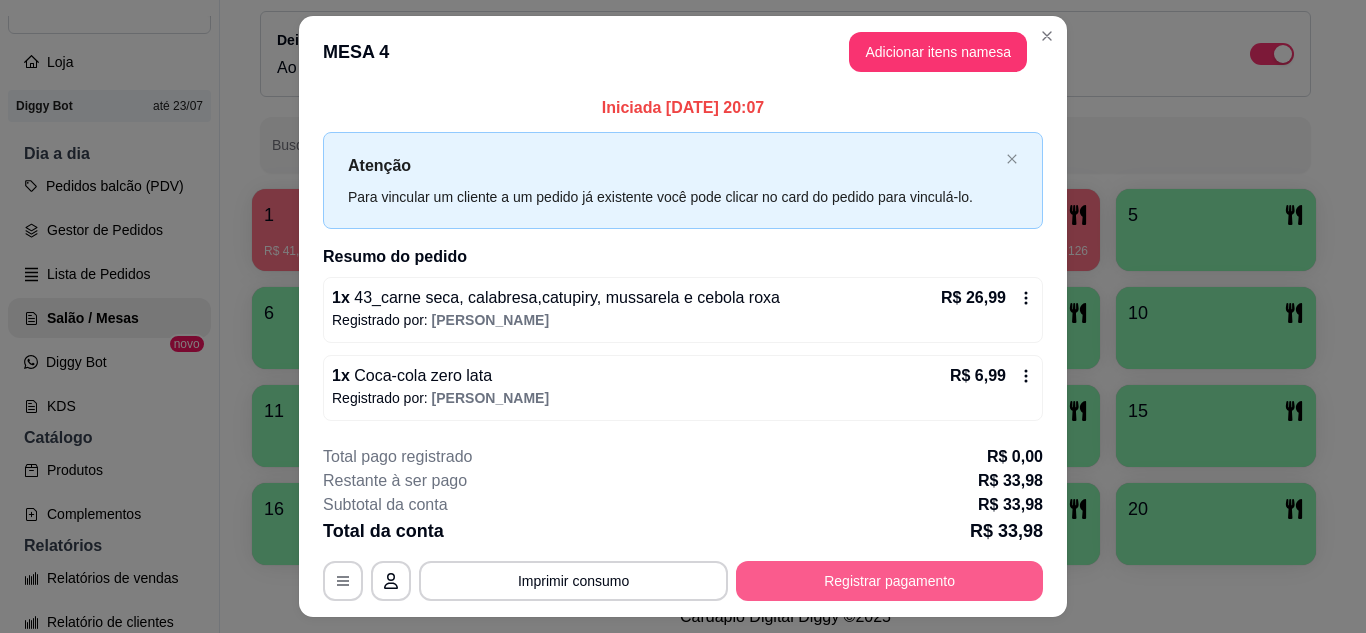 click on "Registrar pagamento" at bounding box center (889, 581) 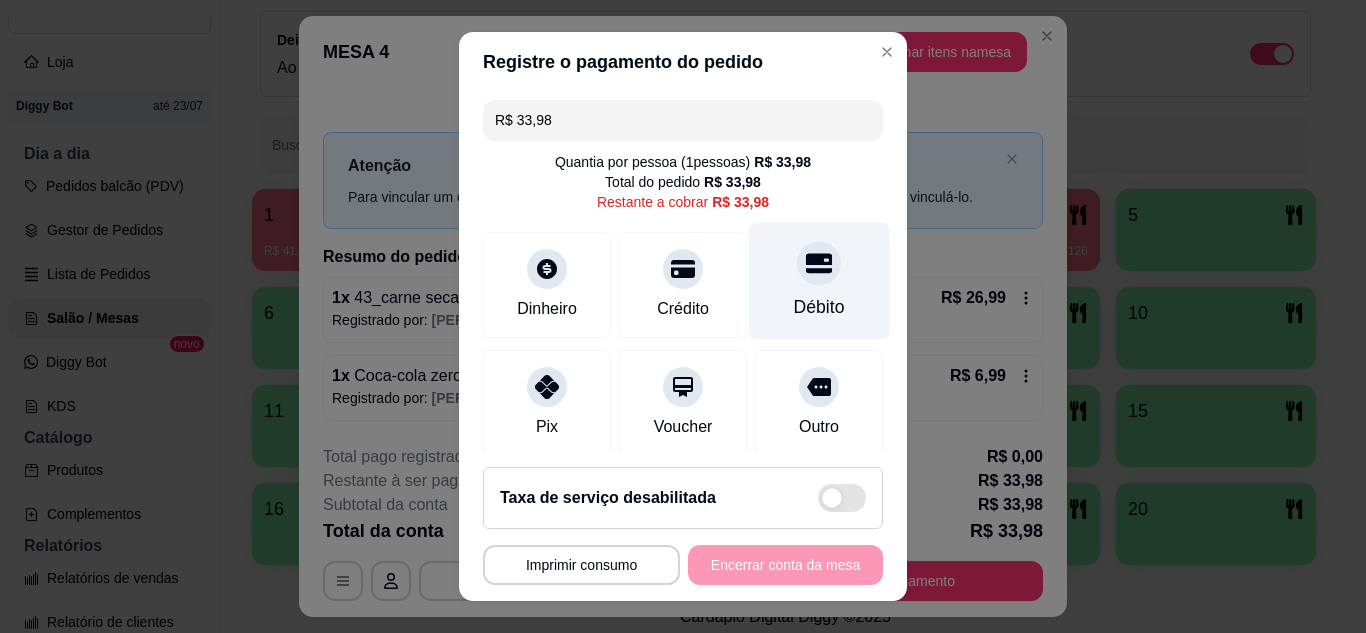 click on "Débito" at bounding box center (819, 280) 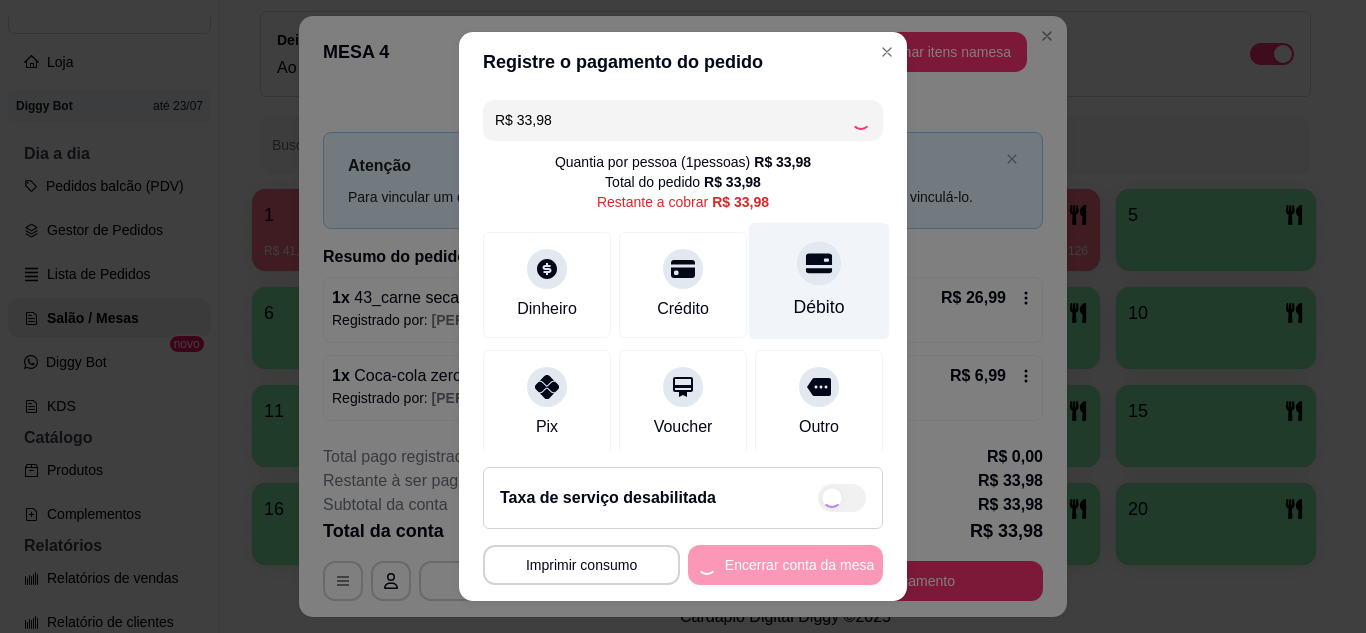 type on "R$ 0,00" 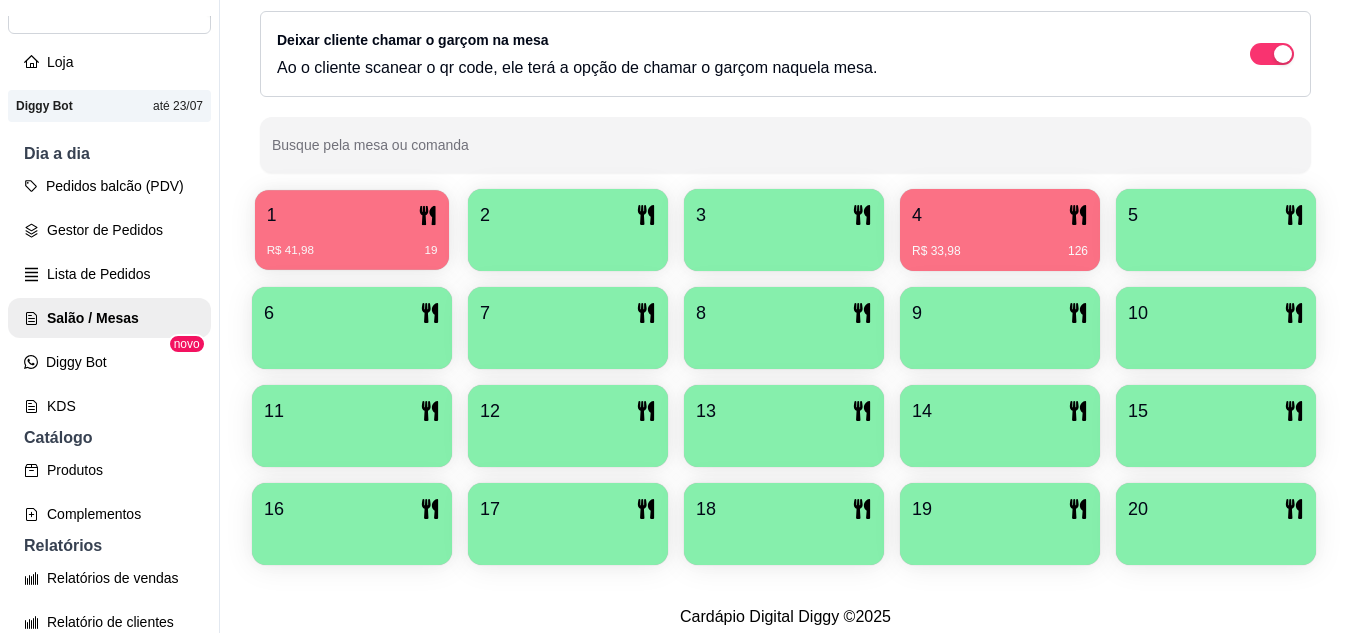 click on "1" at bounding box center (352, 215) 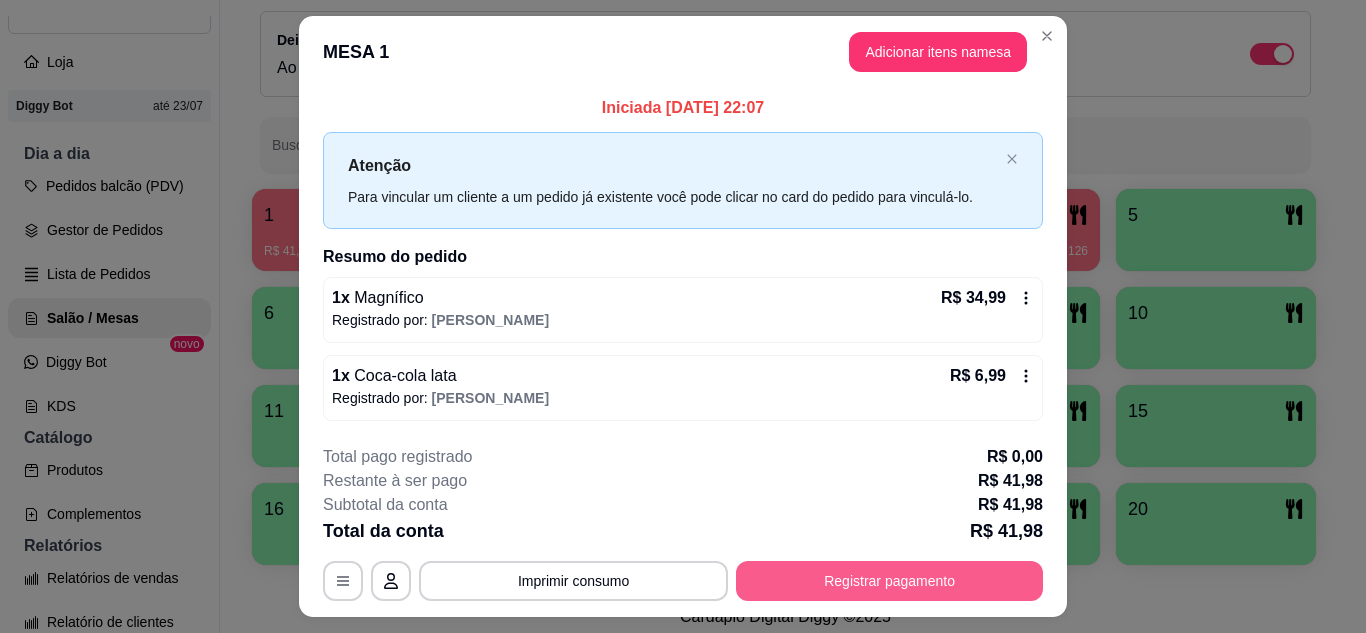 click on "Registrar pagamento" at bounding box center (889, 581) 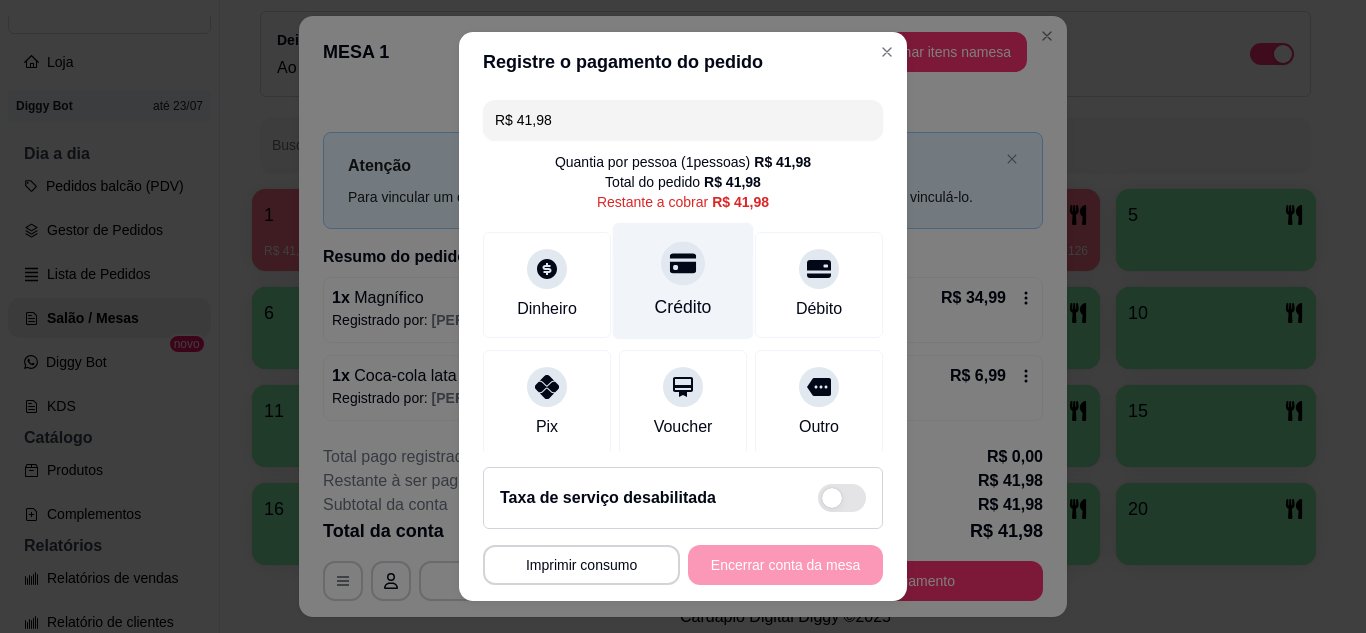 click 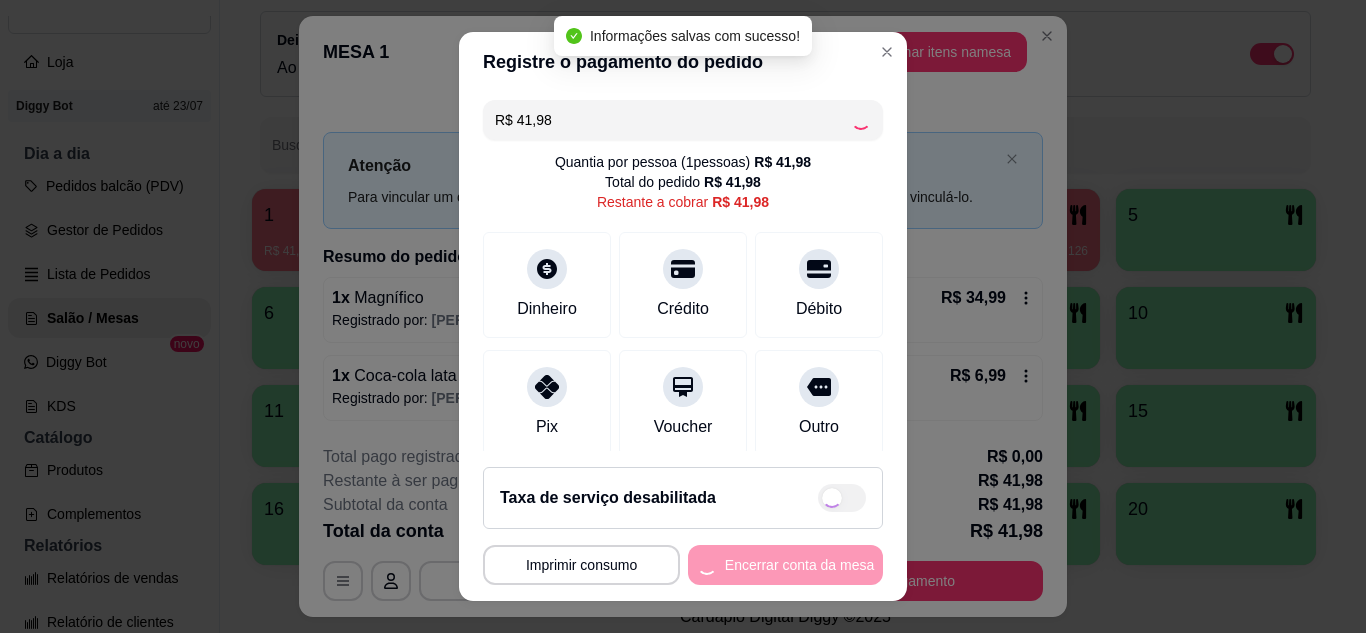 type on "R$ 0,00" 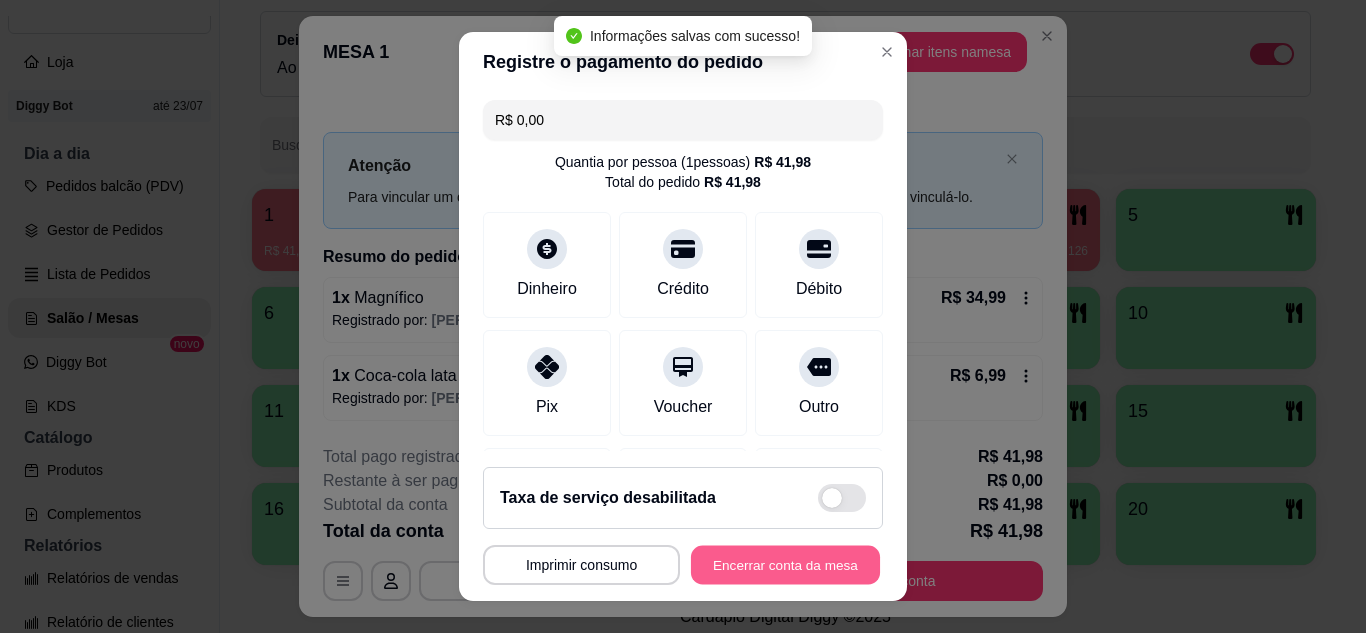 click on "Encerrar conta da mesa" at bounding box center [785, 565] 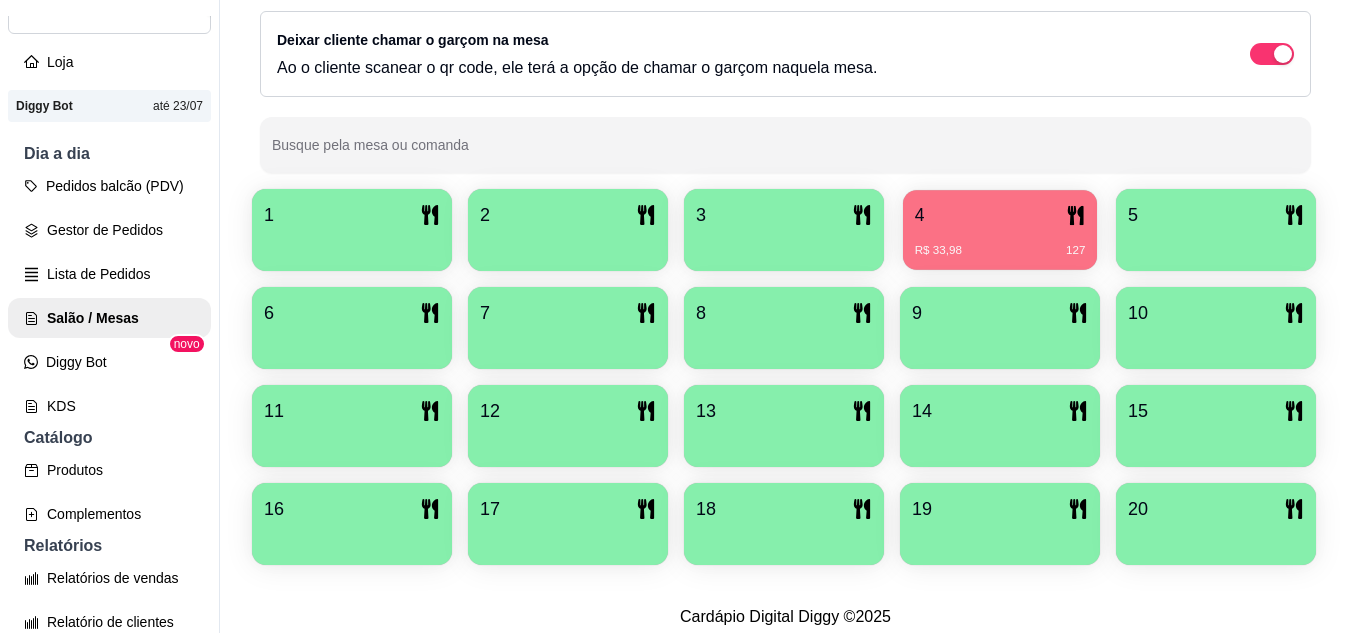 click on "R$ 33,98 127" at bounding box center (1000, 243) 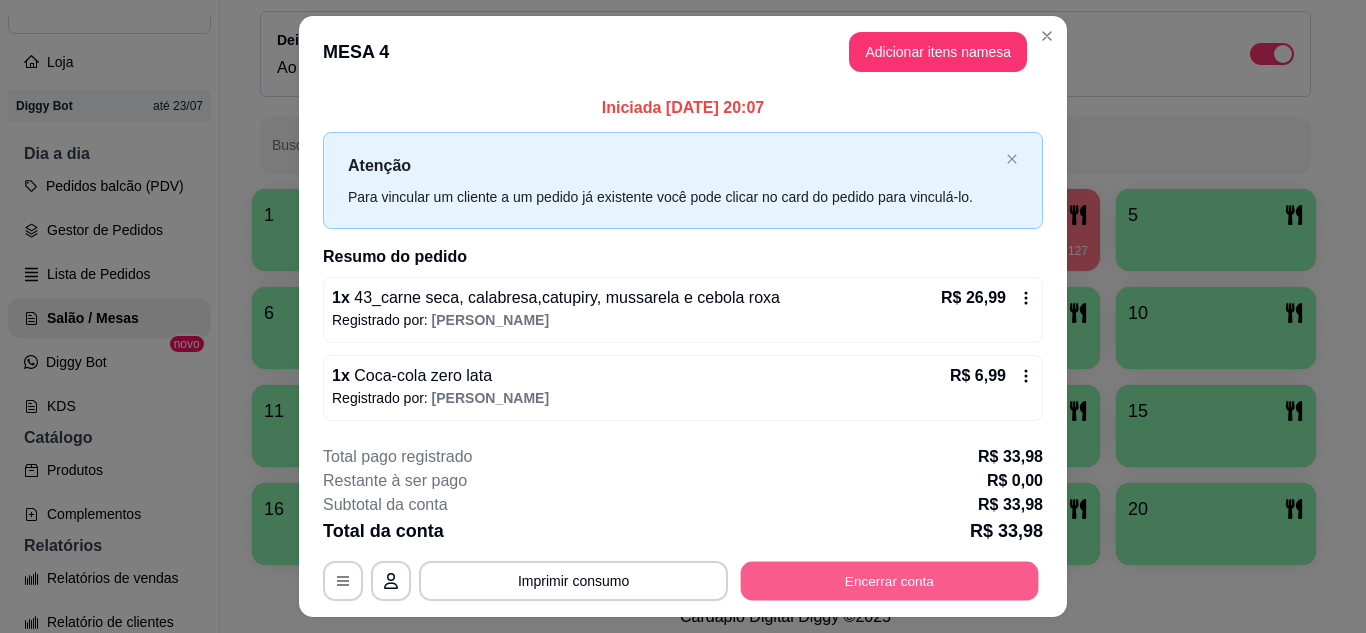 click on "Encerrar conta" at bounding box center [890, 581] 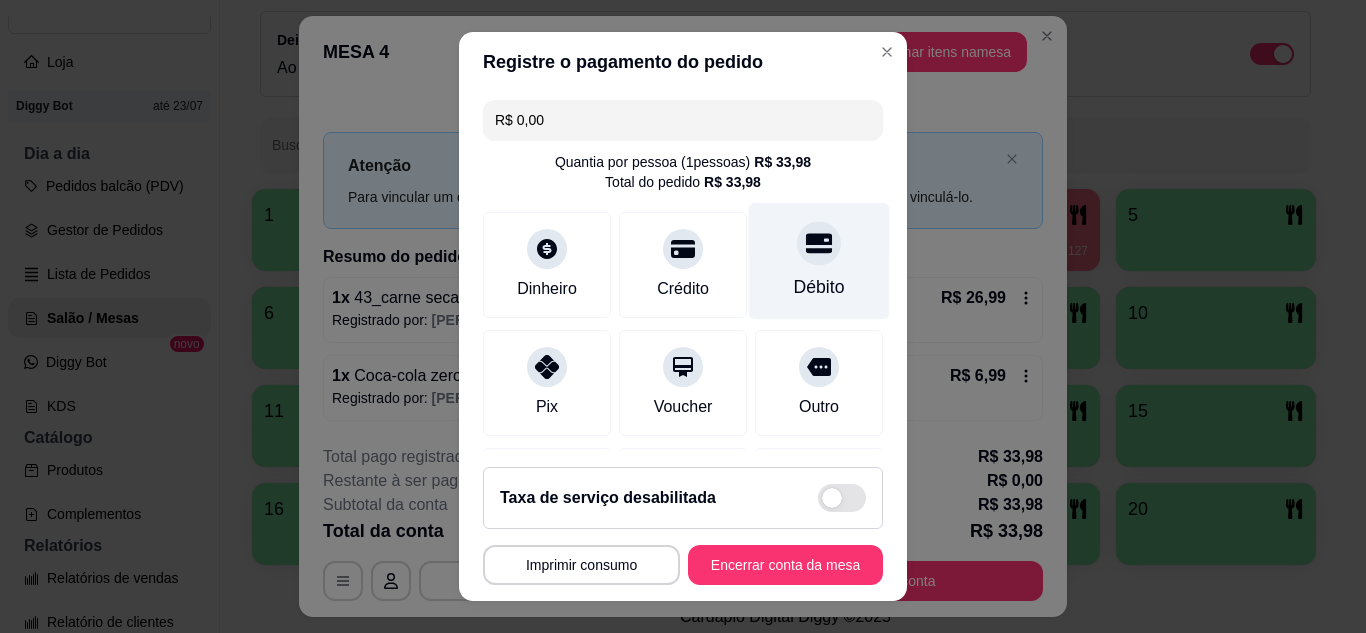 click on "Débito" at bounding box center [819, 260] 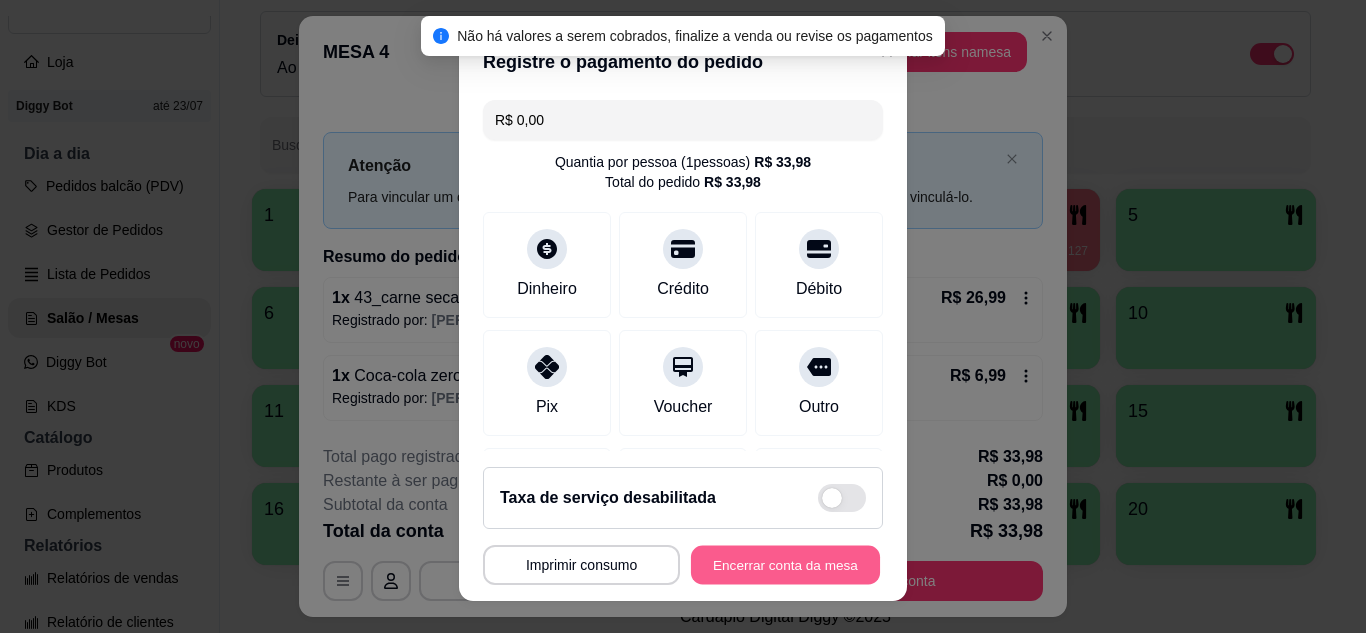 click on "Encerrar conta da mesa" at bounding box center (785, 565) 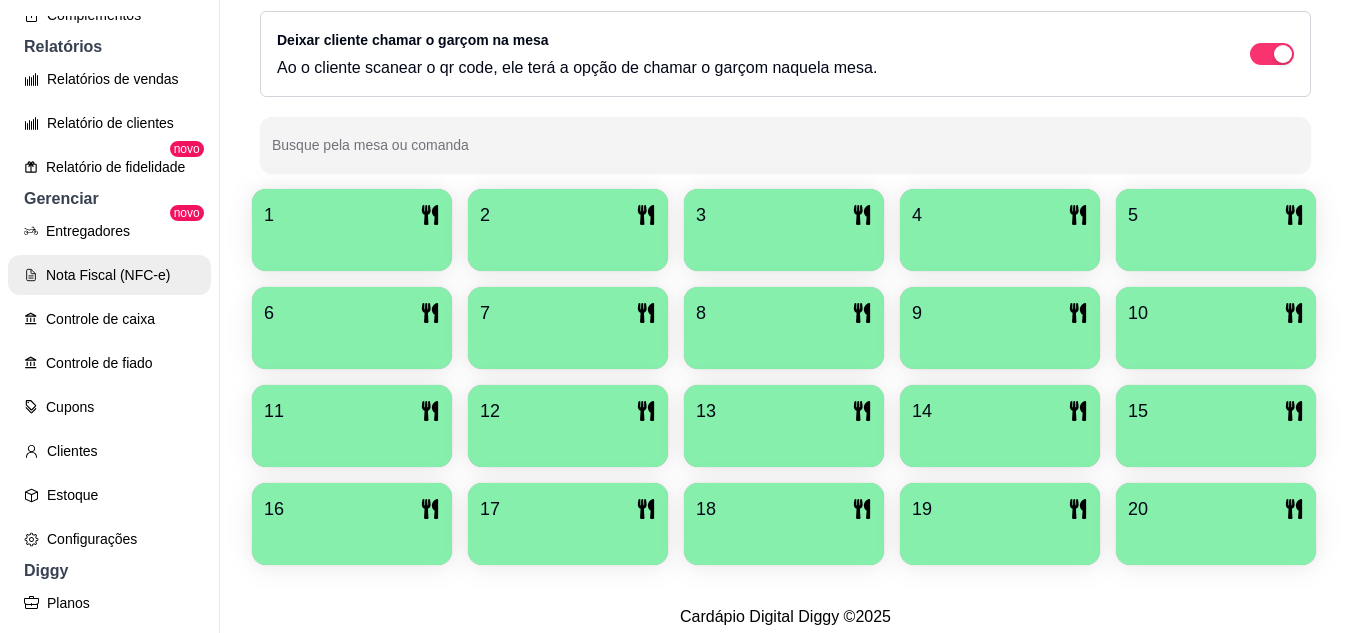 scroll, scrollTop: 600, scrollLeft: 0, axis: vertical 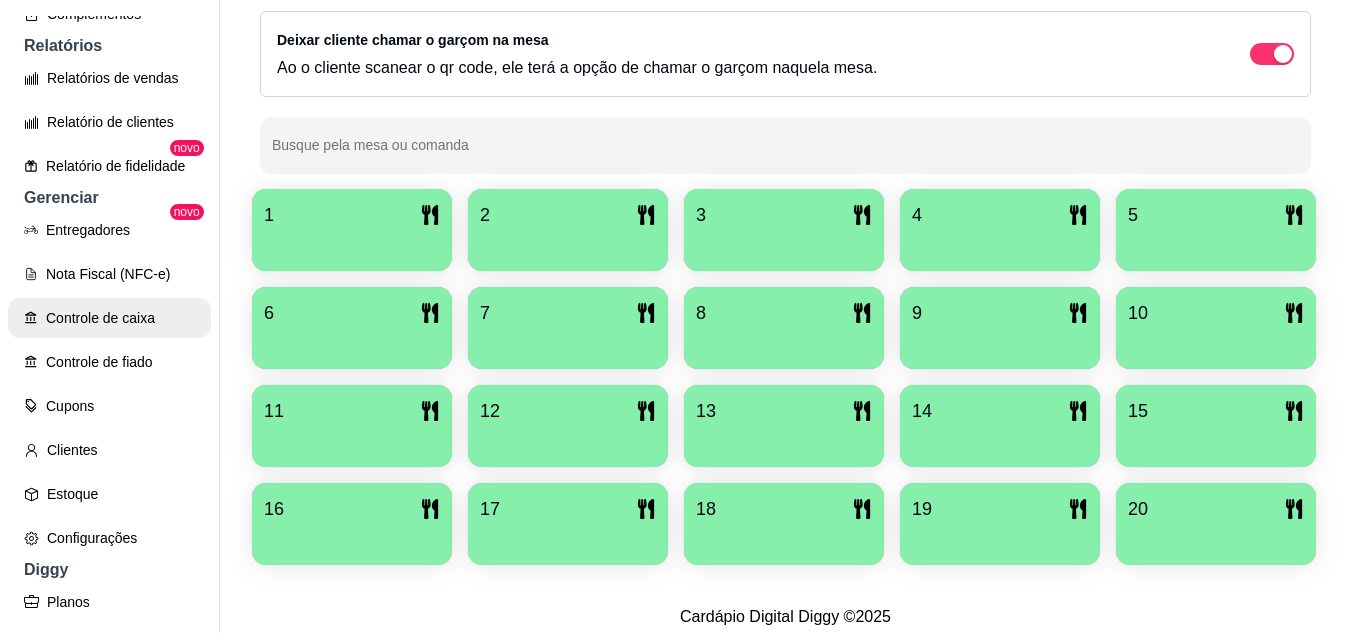click on "Controle de caixa" at bounding box center [109, 318] 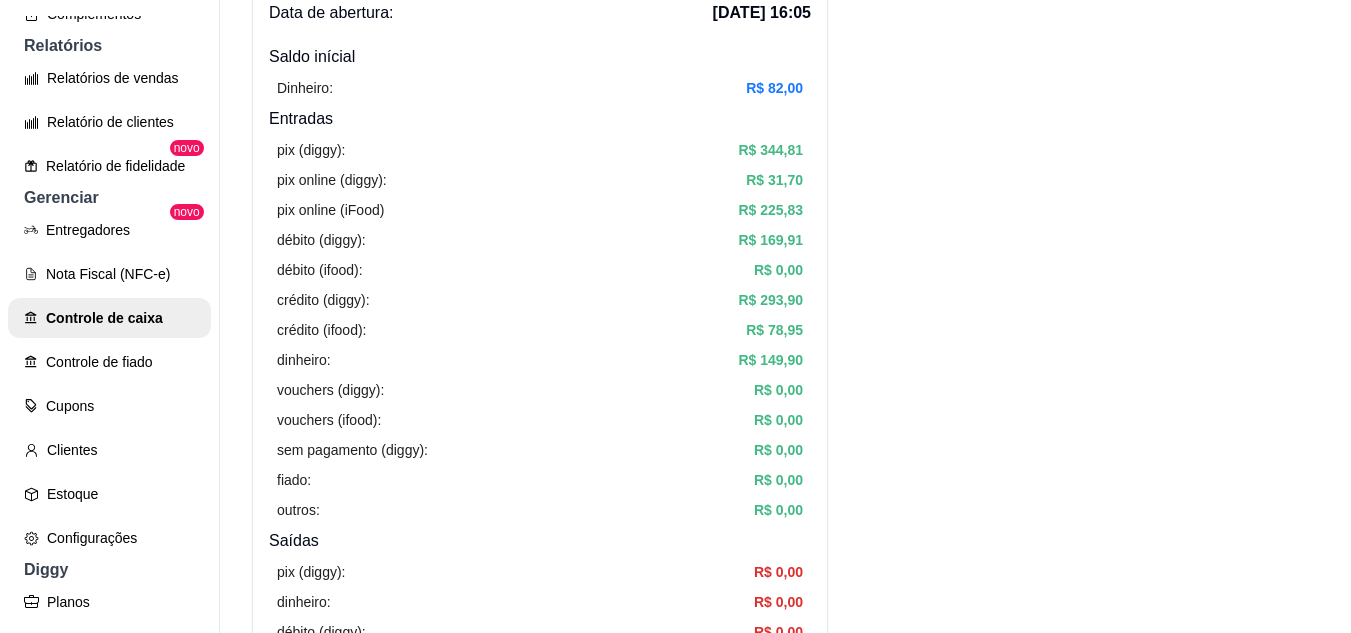 scroll, scrollTop: 0, scrollLeft: 0, axis: both 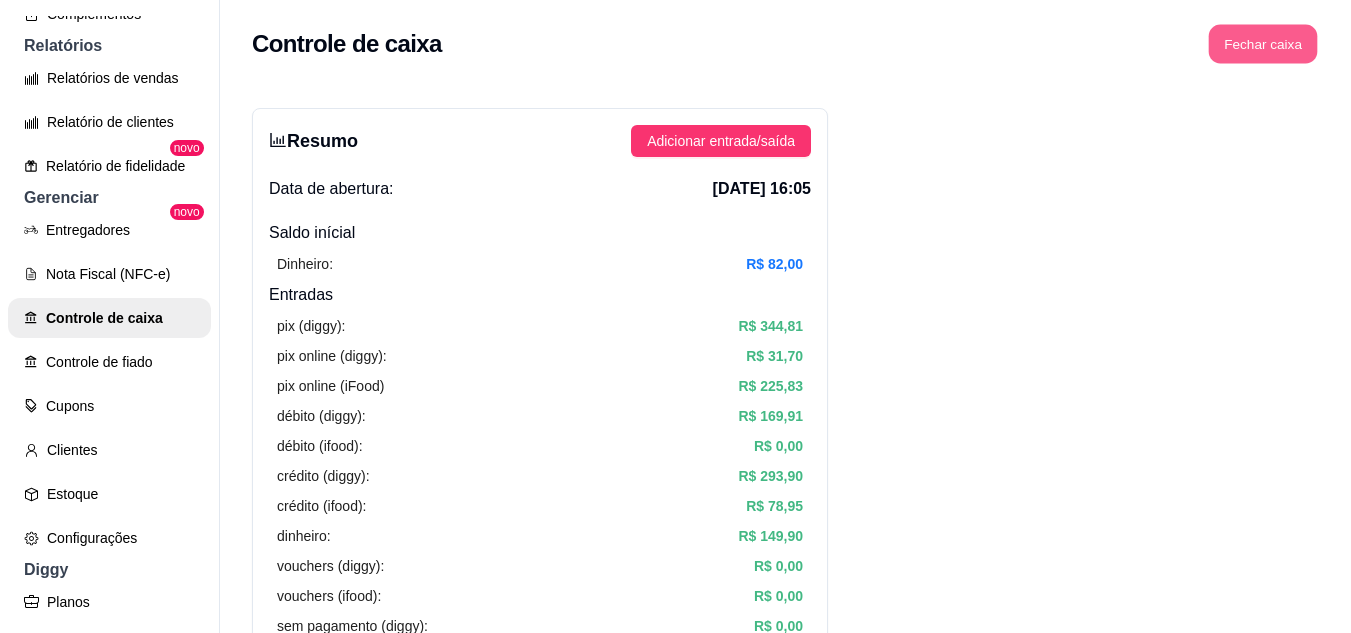click on "Fechar caixa" at bounding box center [1263, 44] 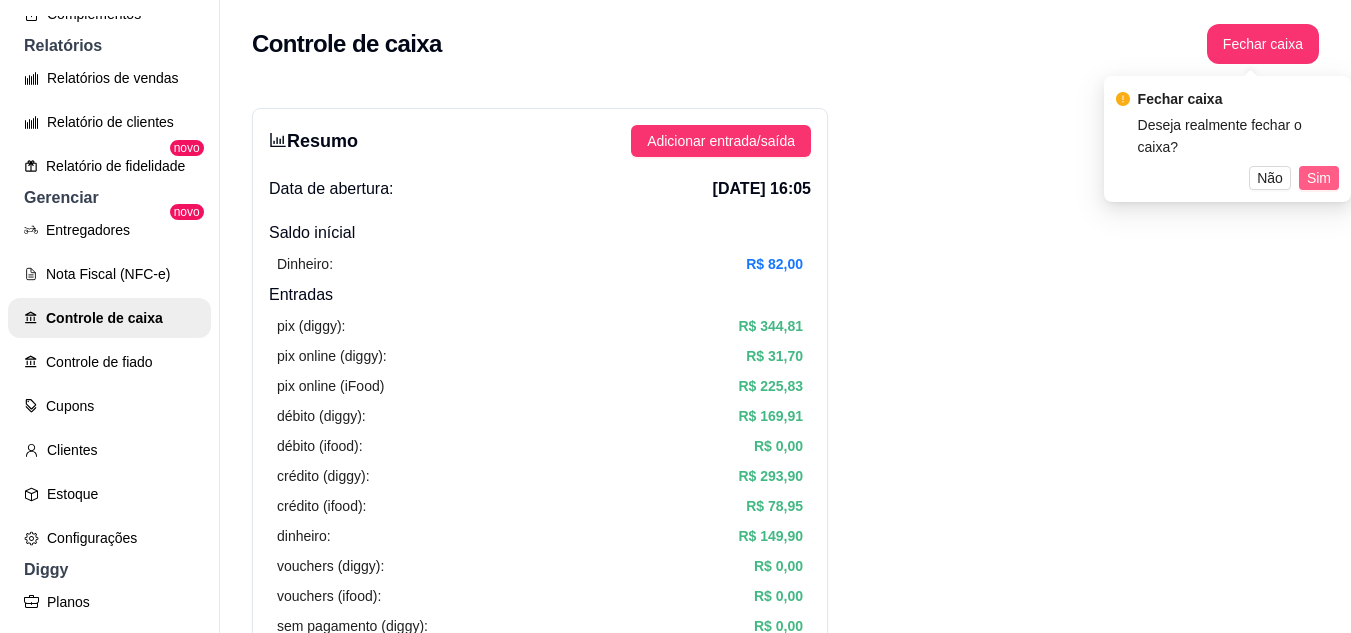 click on "Sim" at bounding box center [1319, 178] 